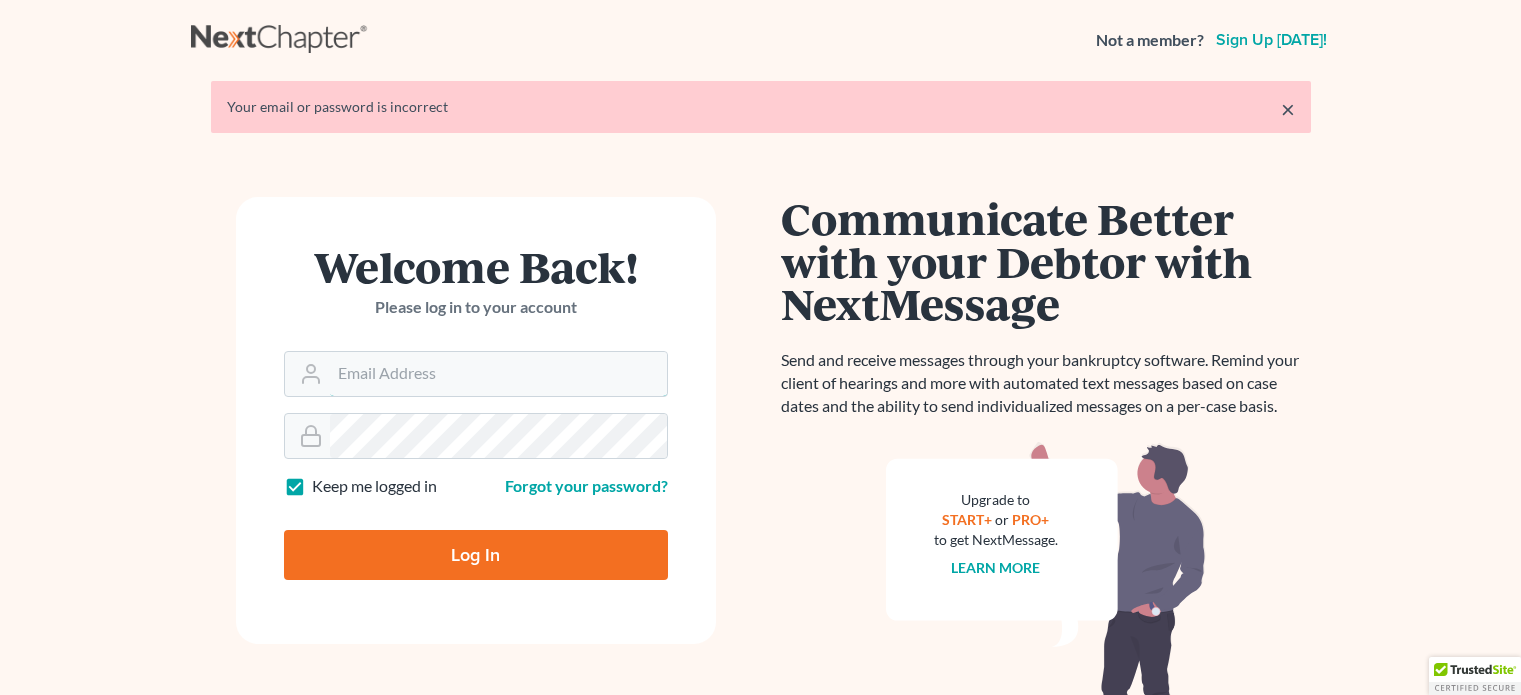 scroll, scrollTop: 0, scrollLeft: 0, axis: both 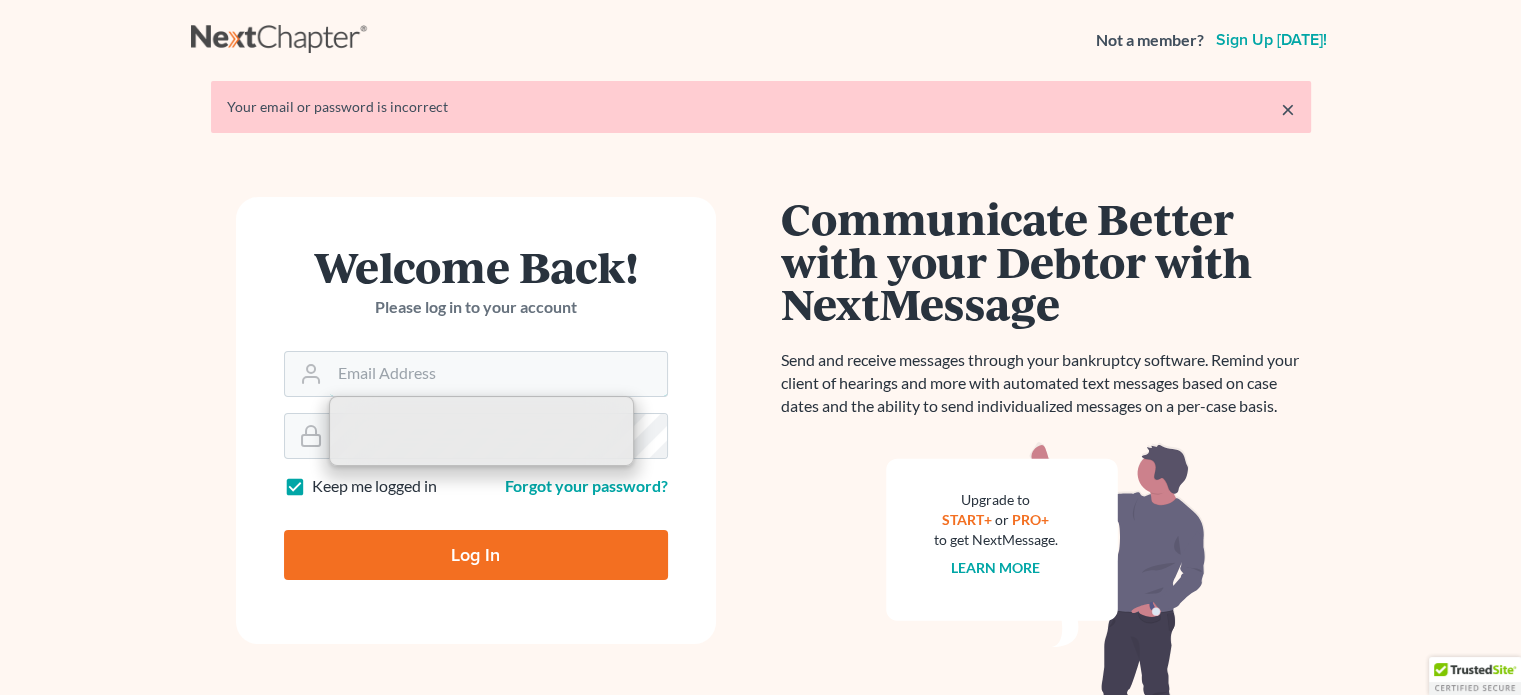 type on "[EMAIL_ADDRESS][DOMAIN_NAME]" 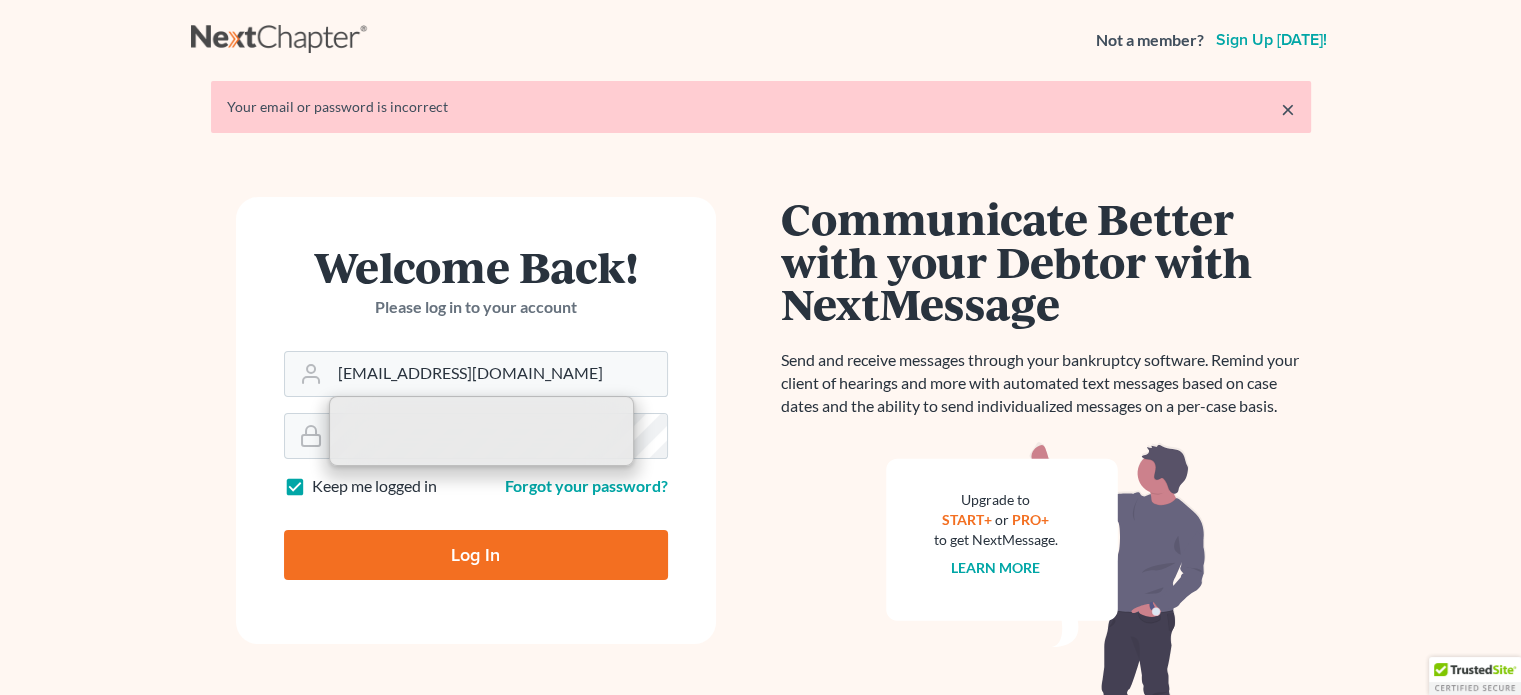 click on "Log In" at bounding box center [476, 555] 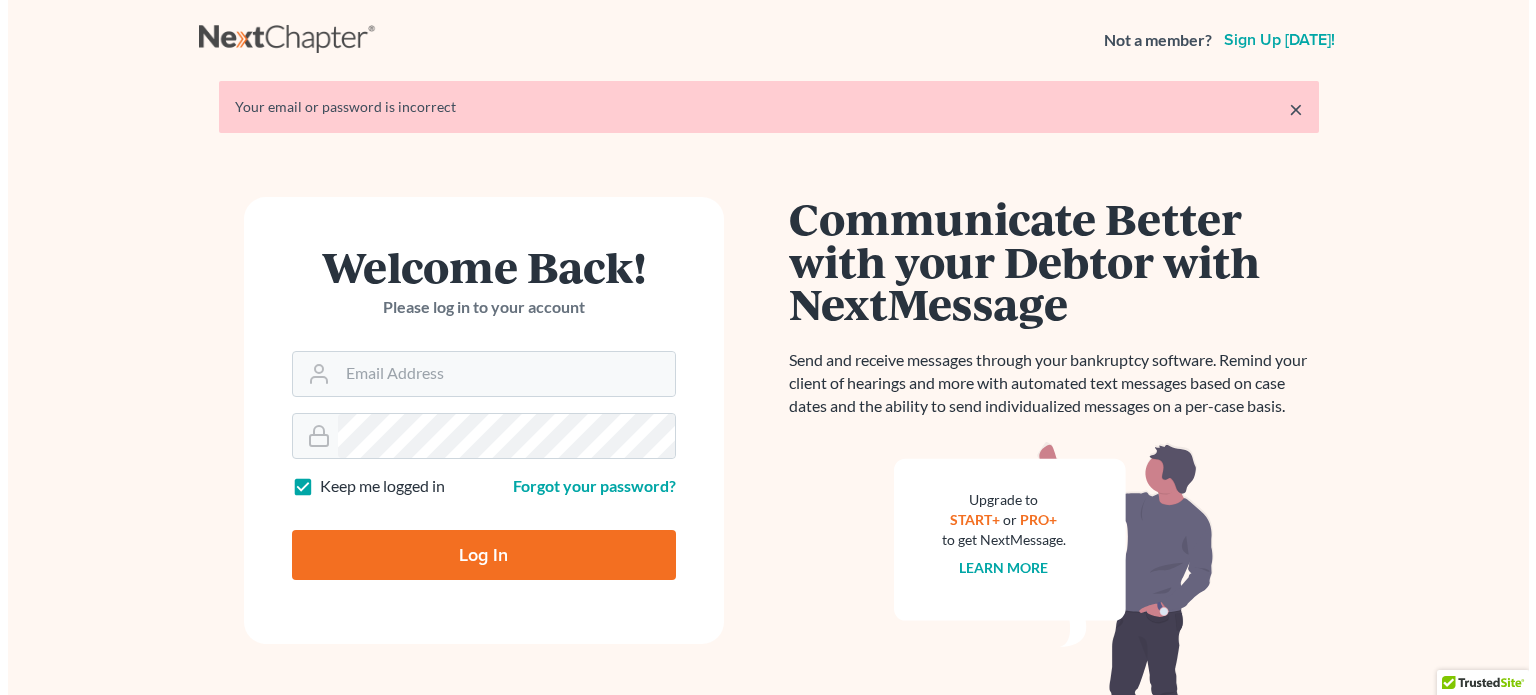 scroll, scrollTop: 0, scrollLeft: 0, axis: both 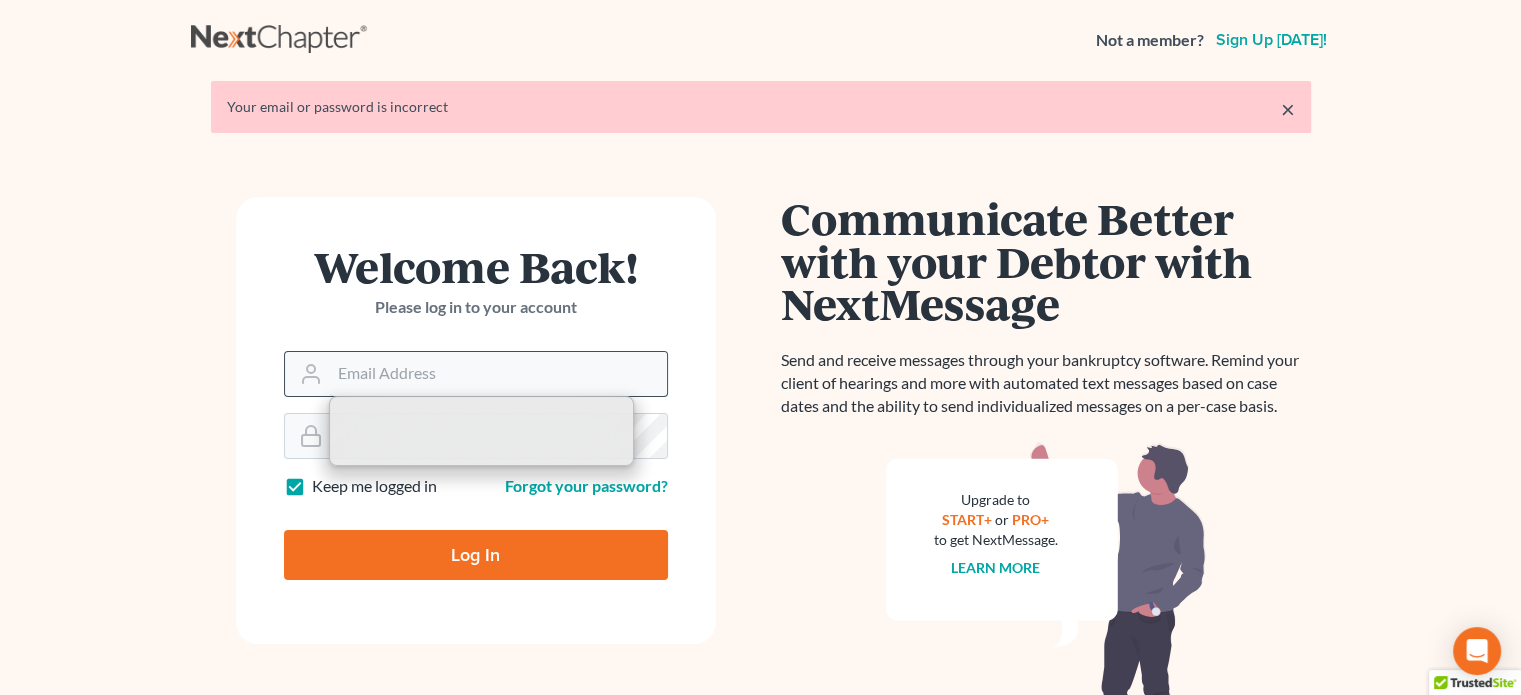 type on "[EMAIL_ADDRESS][DOMAIN_NAME]" 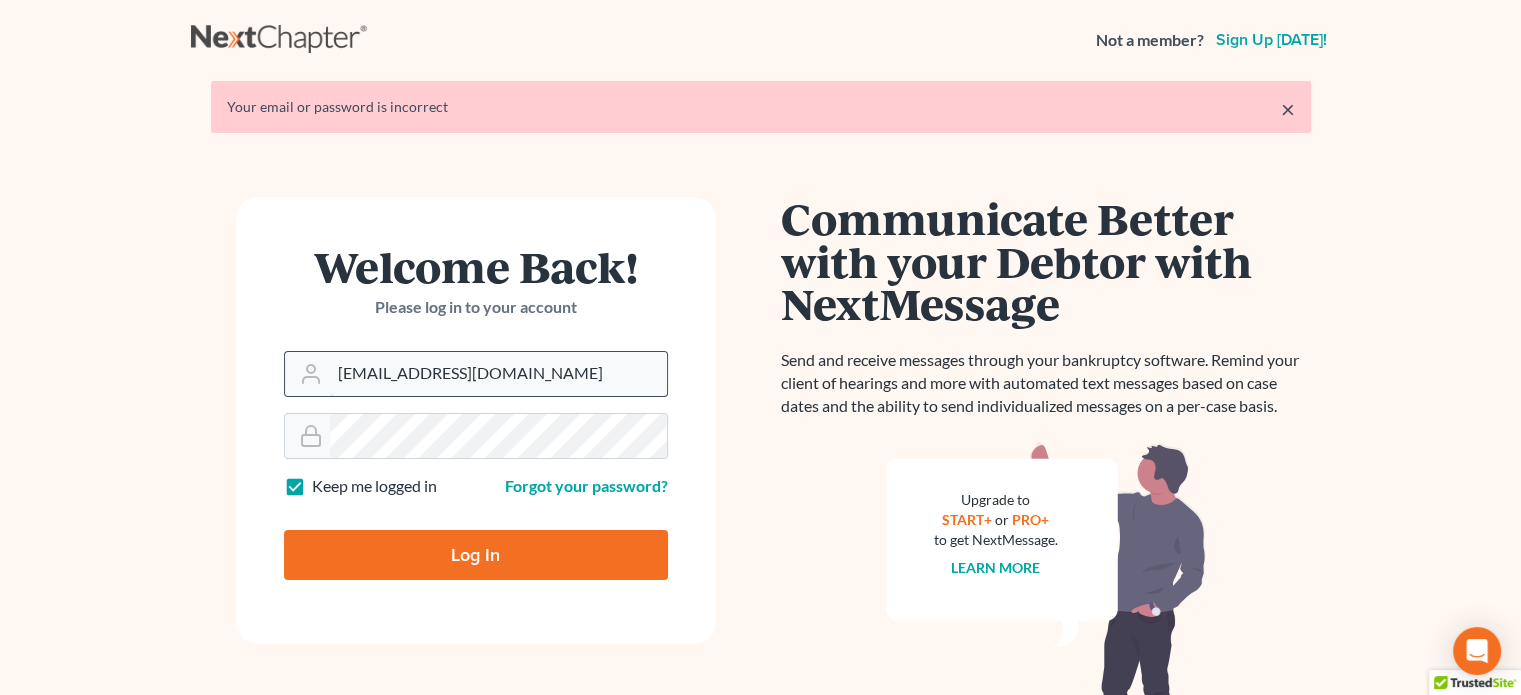 drag, startPoint x: 516, startPoint y: 359, endPoint x: 500, endPoint y: 365, distance: 17.088007 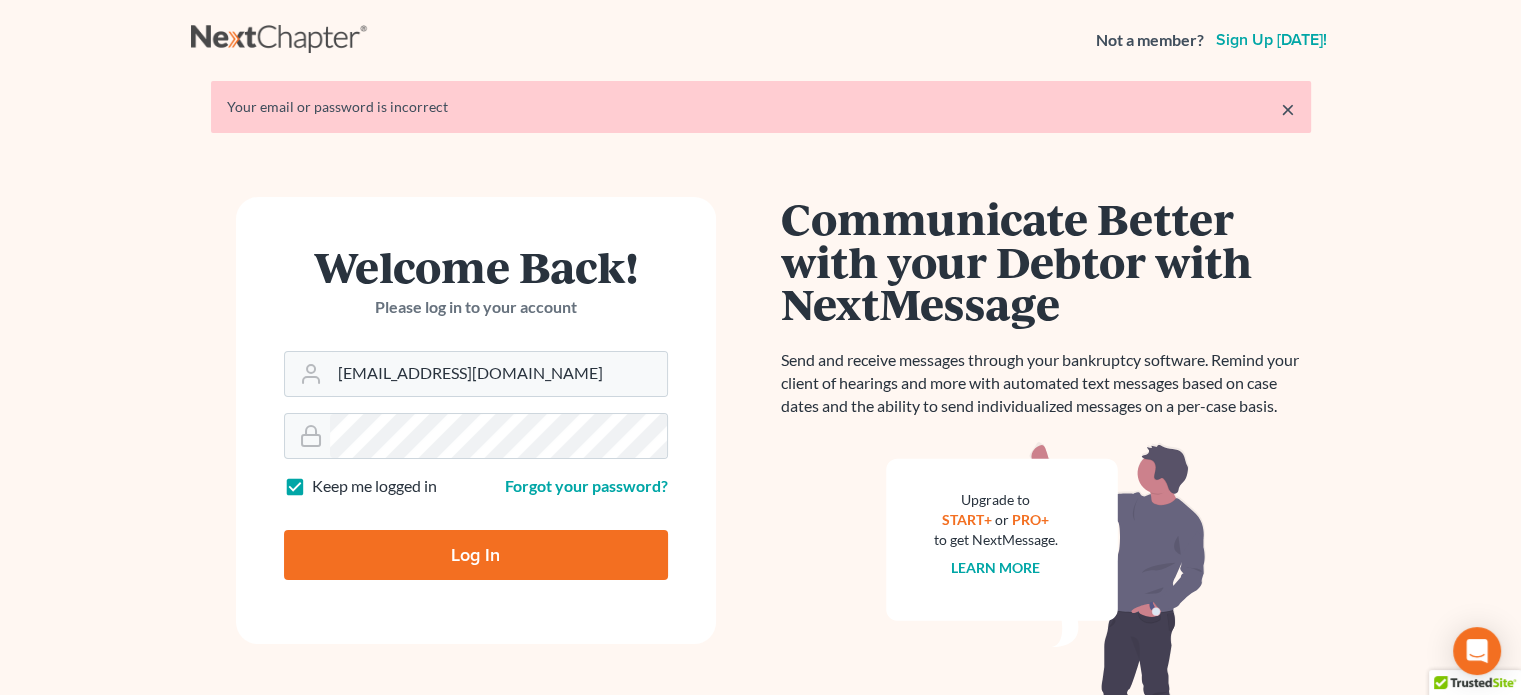 click on "Welcome Back! Please log in to your account Email Address jwstamper@aol.com Password Keep me logged in Forgot your password? Log In" at bounding box center [476, 420] 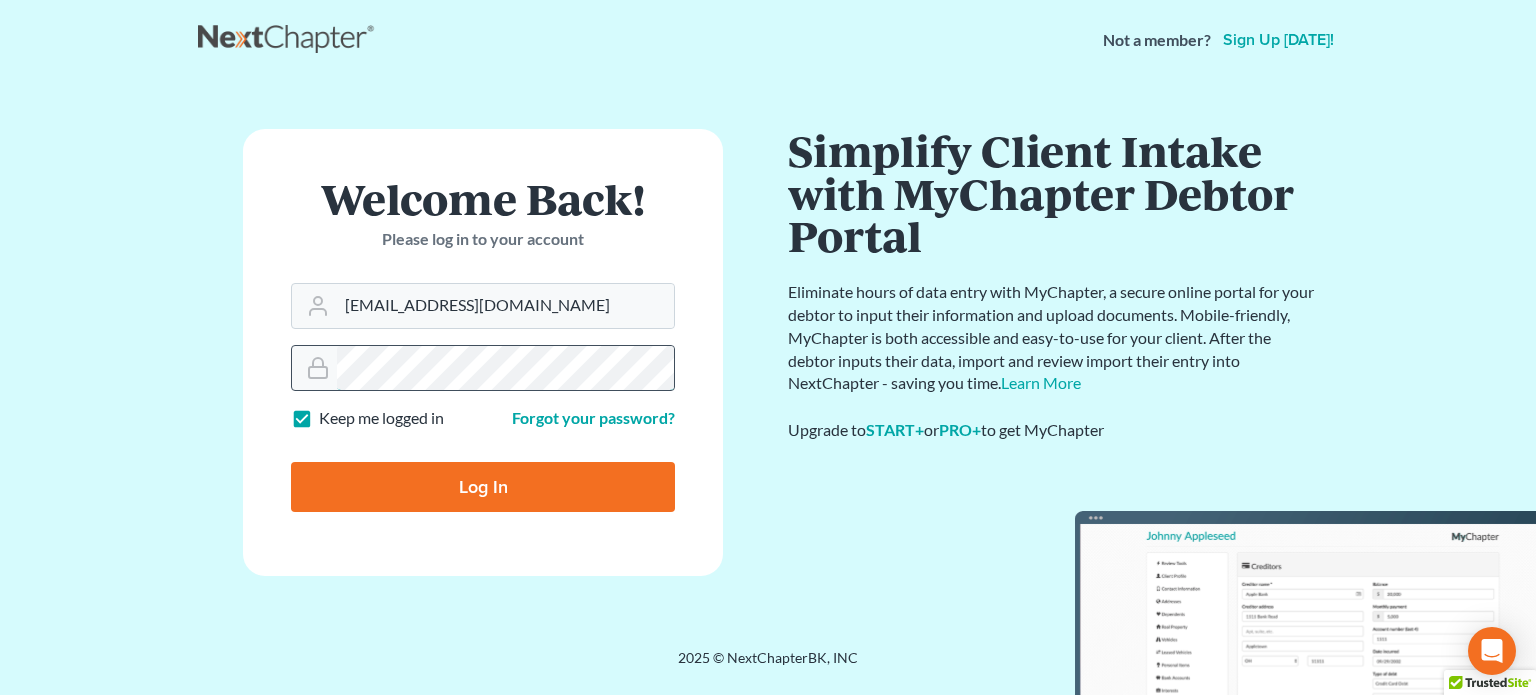 click at bounding box center [483, 368] 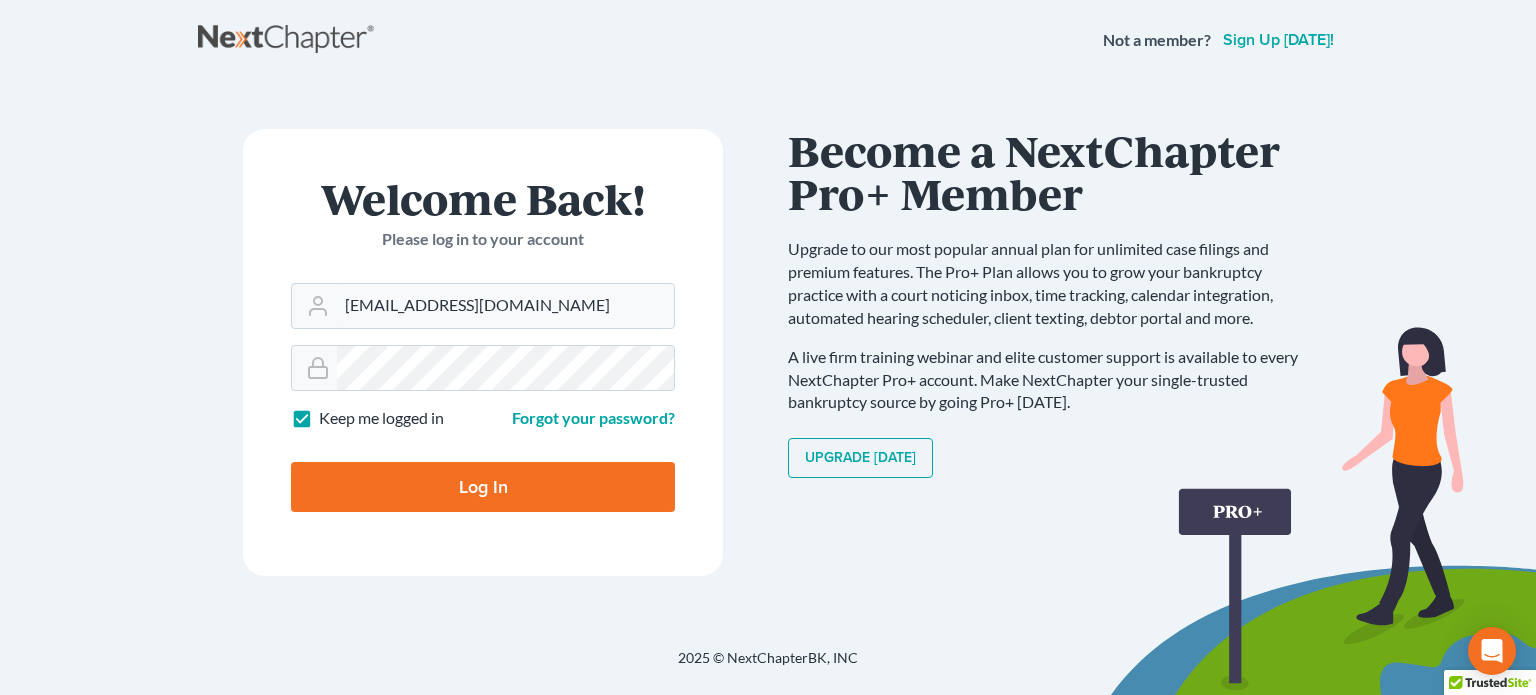 click on "Log In" at bounding box center [483, 487] 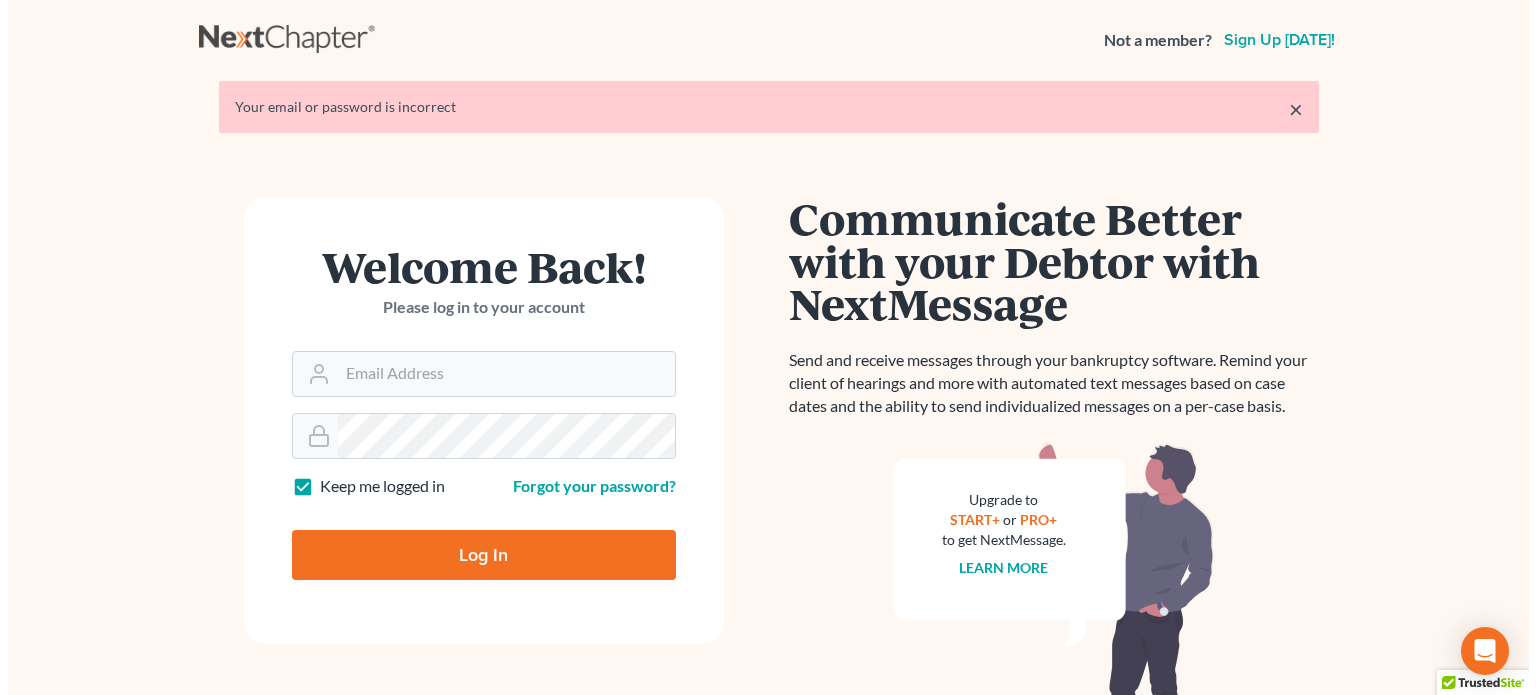 scroll, scrollTop: 0, scrollLeft: 0, axis: both 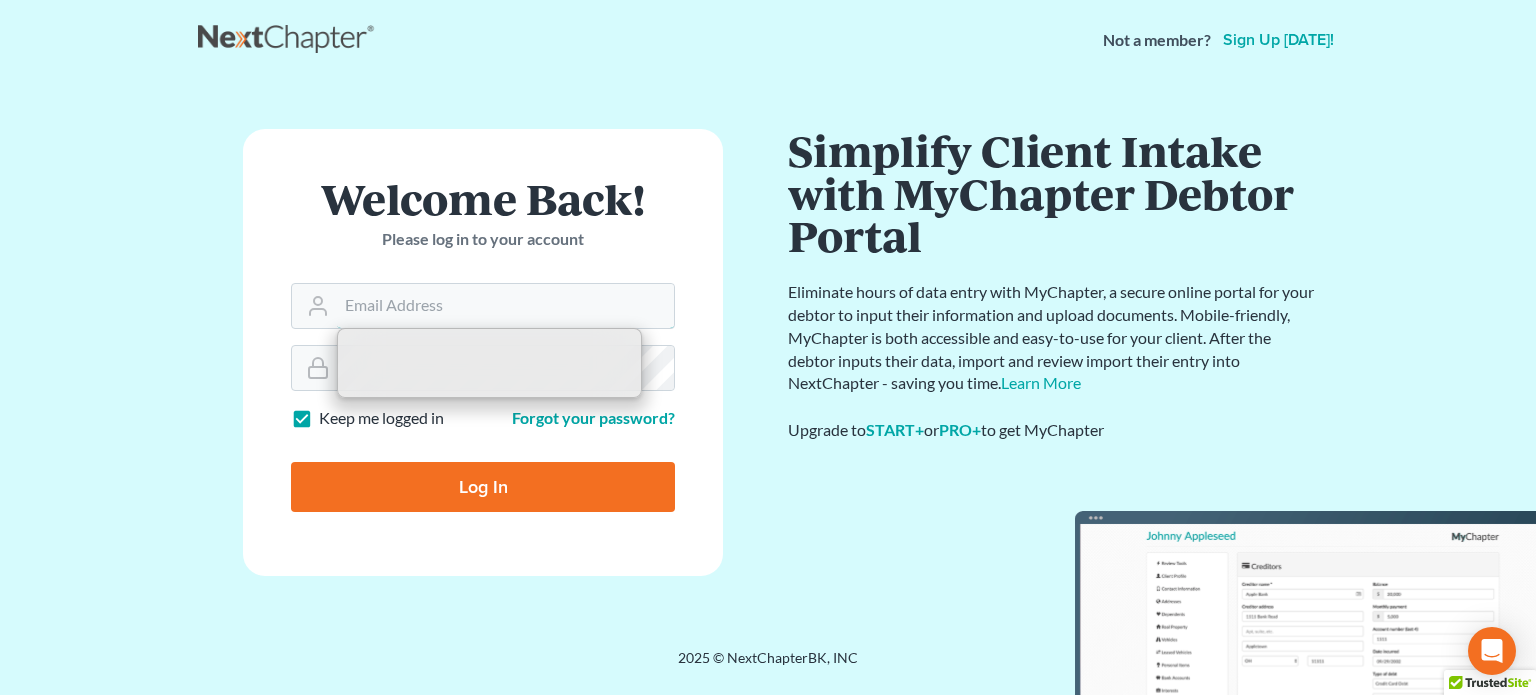type on "[EMAIL_ADDRESS][DOMAIN_NAME]" 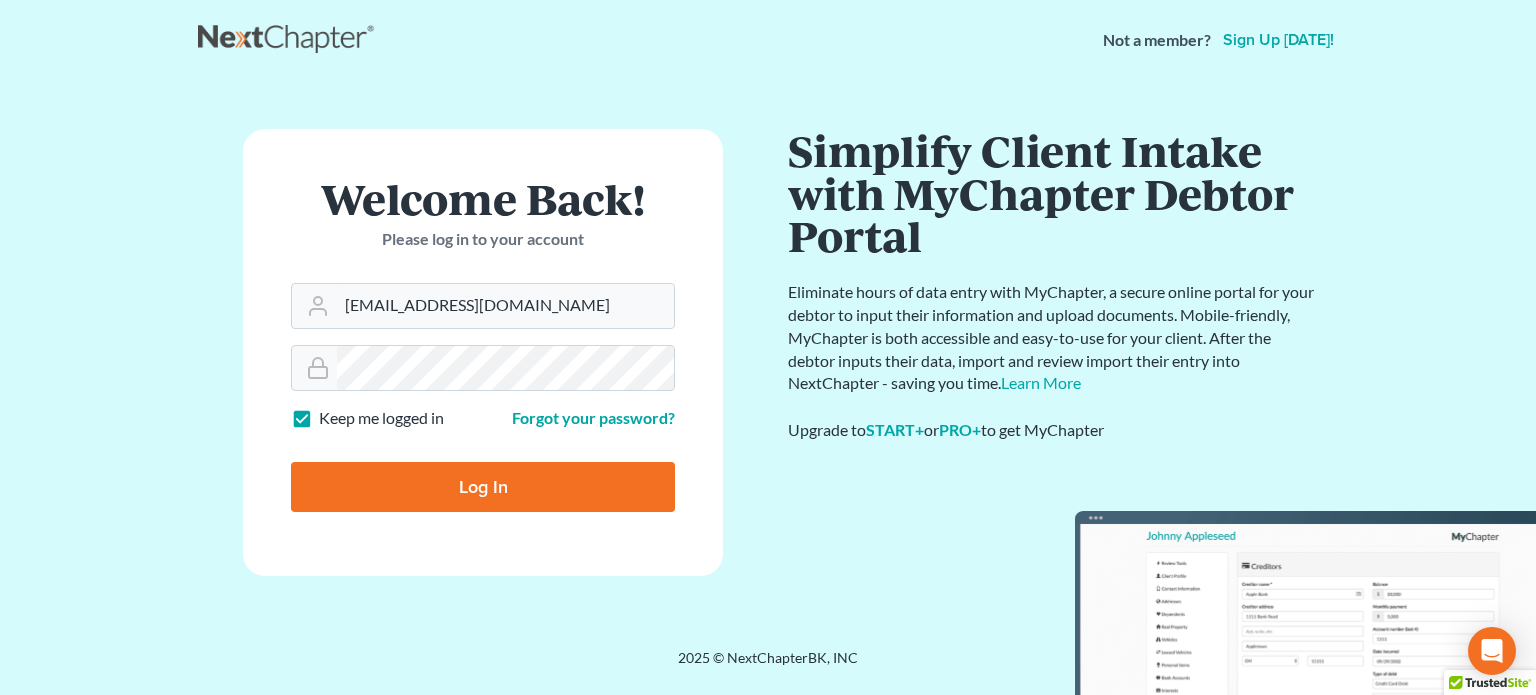 click on "Log In" at bounding box center [483, 487] 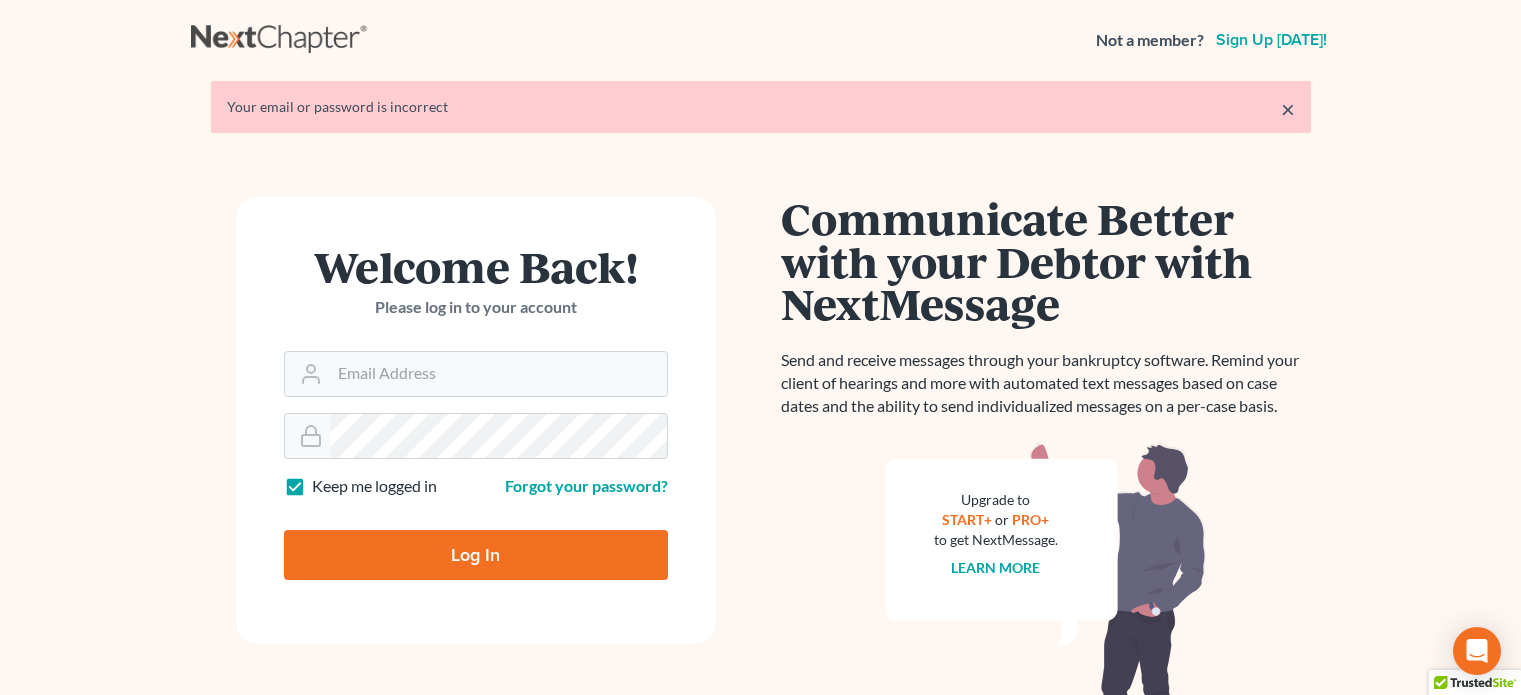 scroll, scrollTop: 0, scrollLeft: 0, axis: both 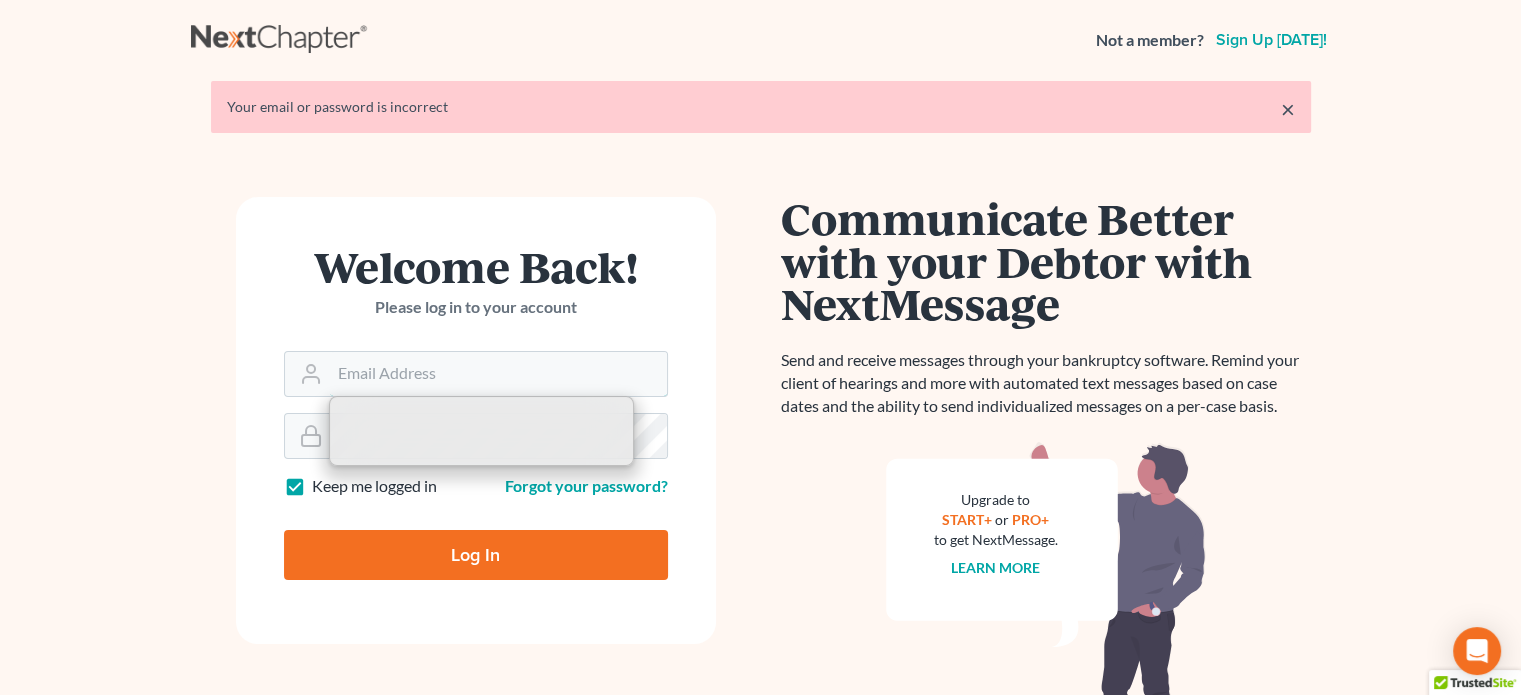 type on "[EMAIL_ADDRESS][DOMAIN_NAME]" 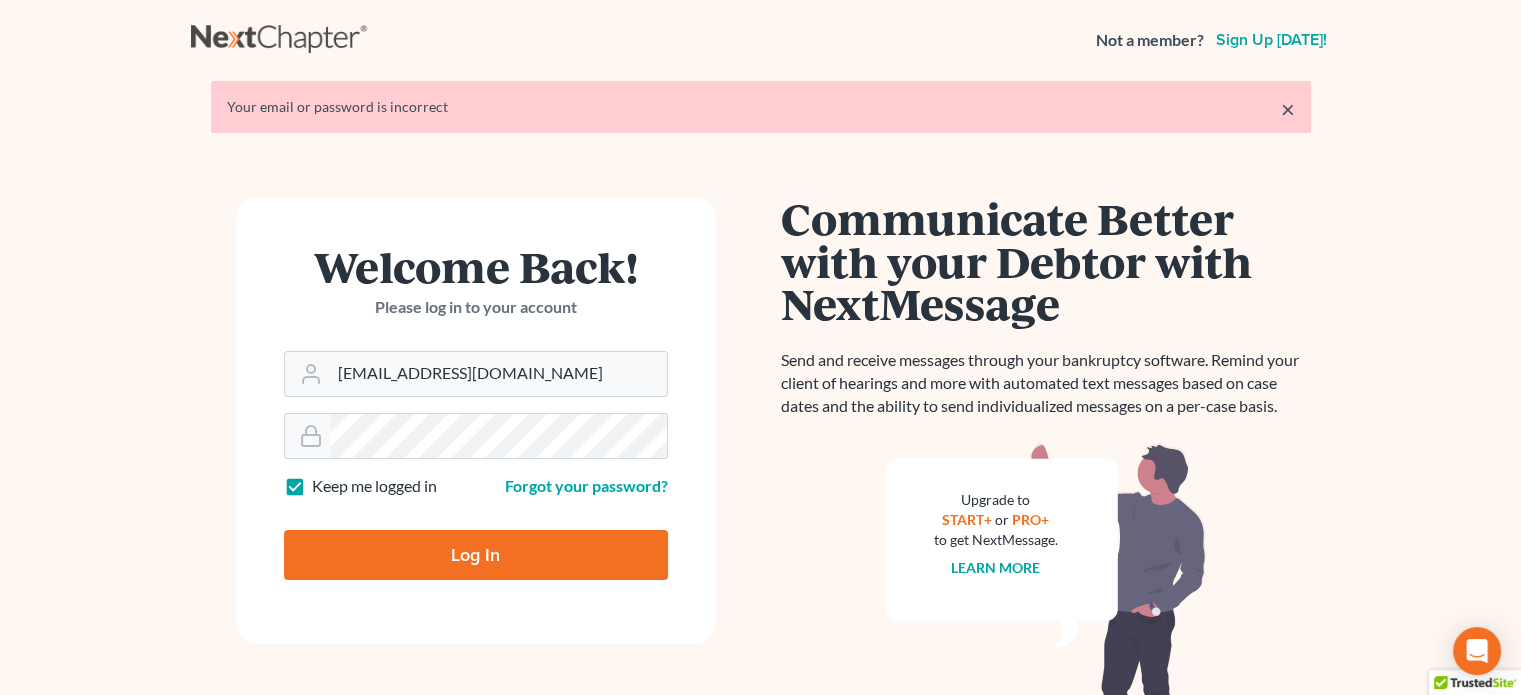 click on "Log In" at bounding box center [476, 555] 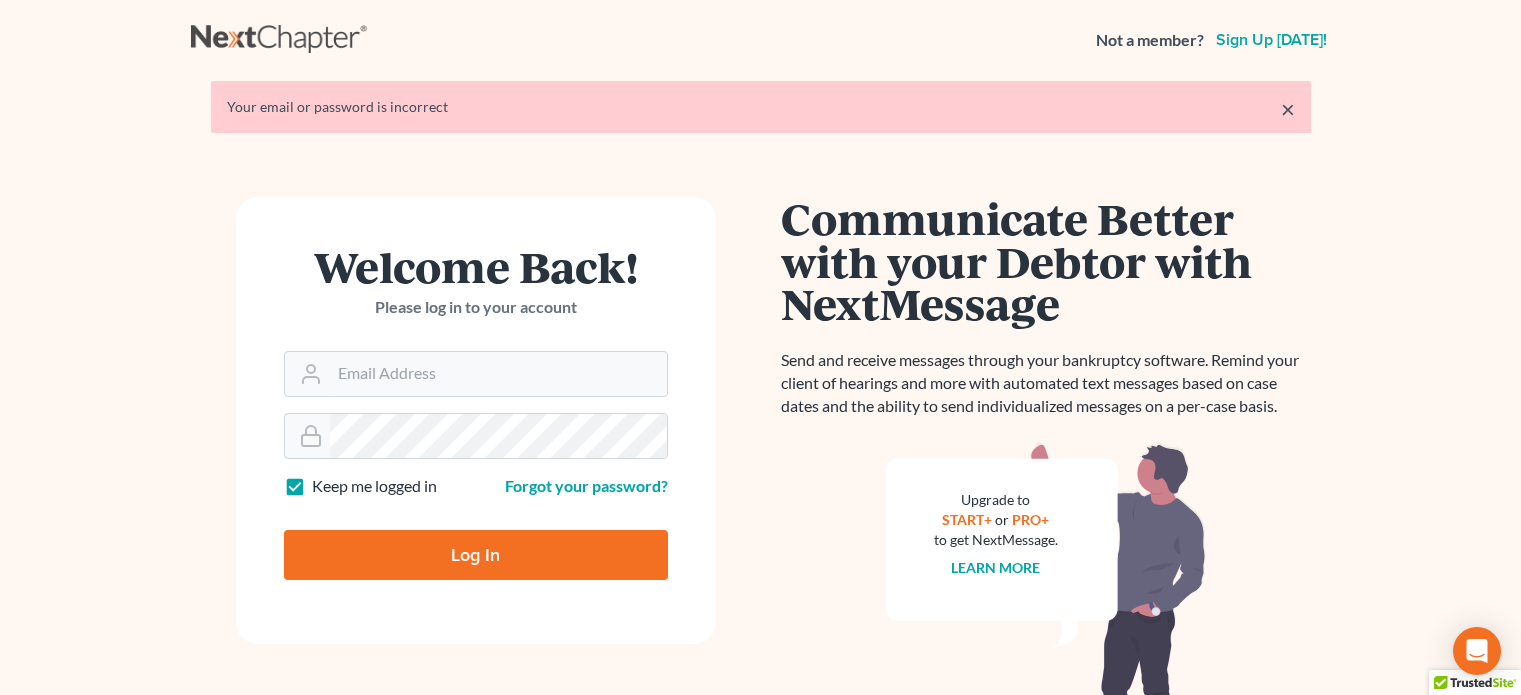 scroll, scrollTop: 0, scrollLeft: 0, axis: both 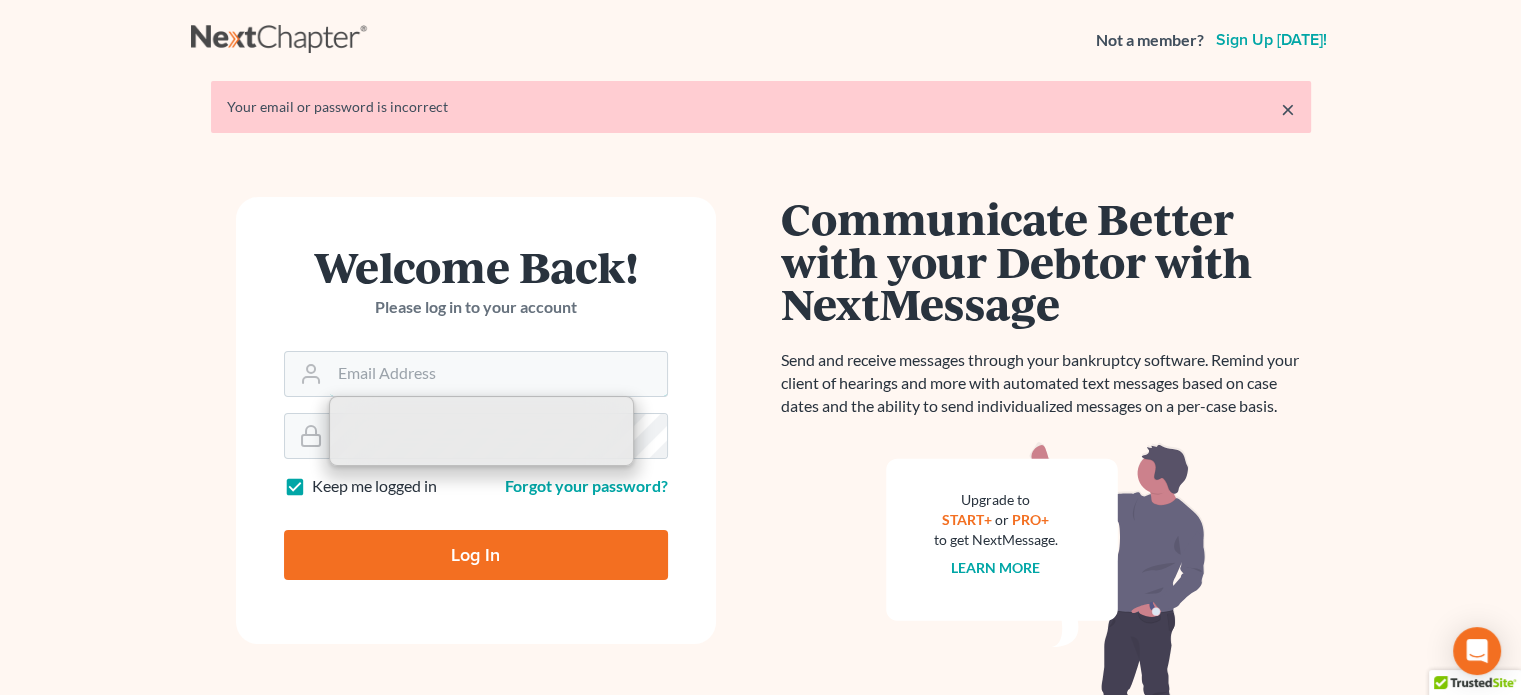 type on "[EMAIL_ADDRESS][DOMAIN_NAME]" 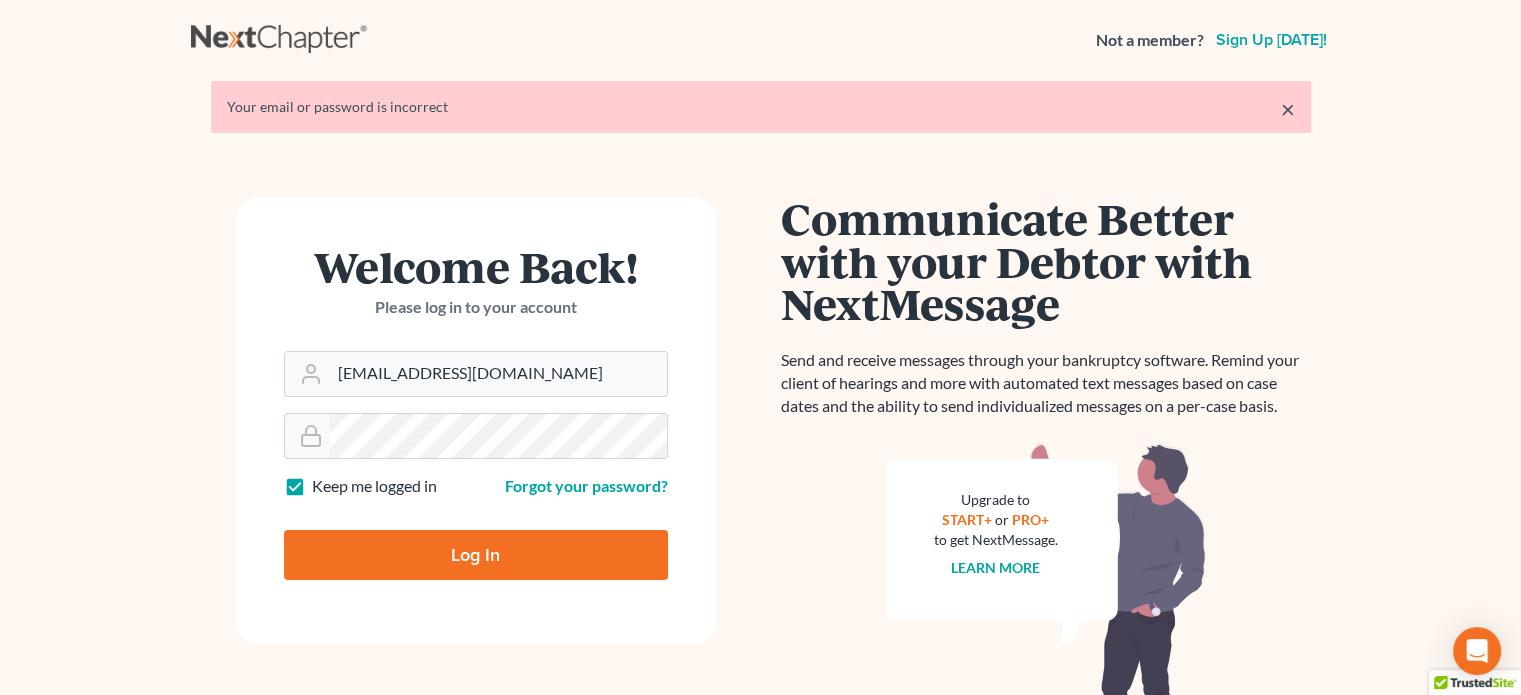 click on "Communicate Better with your Debtor with NextMessage Send and receive messages through your bankruptcy software. Remind your client of hearings and more with automated text messages based on case dates and the ability to send individualized messages on a per-case basis. Upgrade to START+   or    PRO+ to get NextMessage. Learn more" at bounding box center (1046, 494) 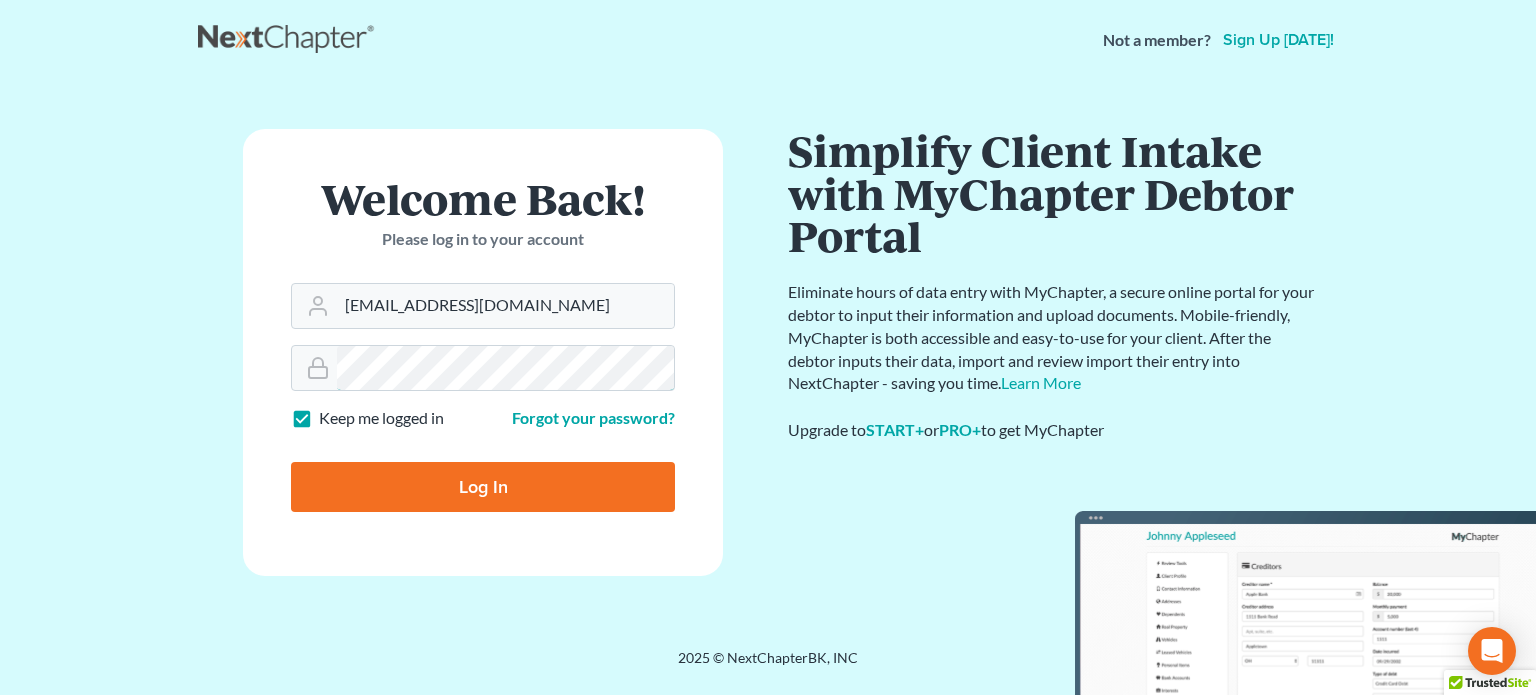 click on "Welcome Back! Please log in to your account Email Address jwstamper@aol.com Password Keep me logged in Forgot your password? Log In" at bounding box center (483, 352) 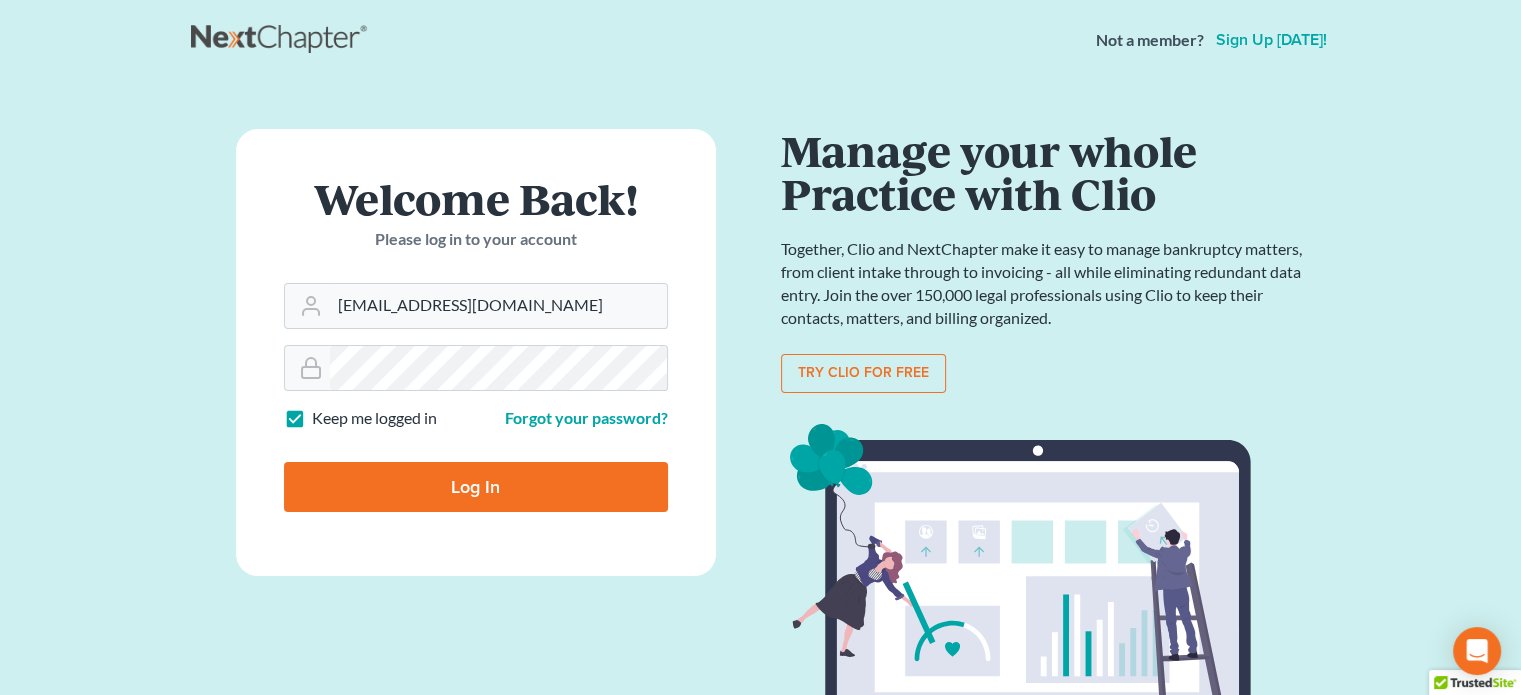 click on "Log In" at bounding box center (476, 487) 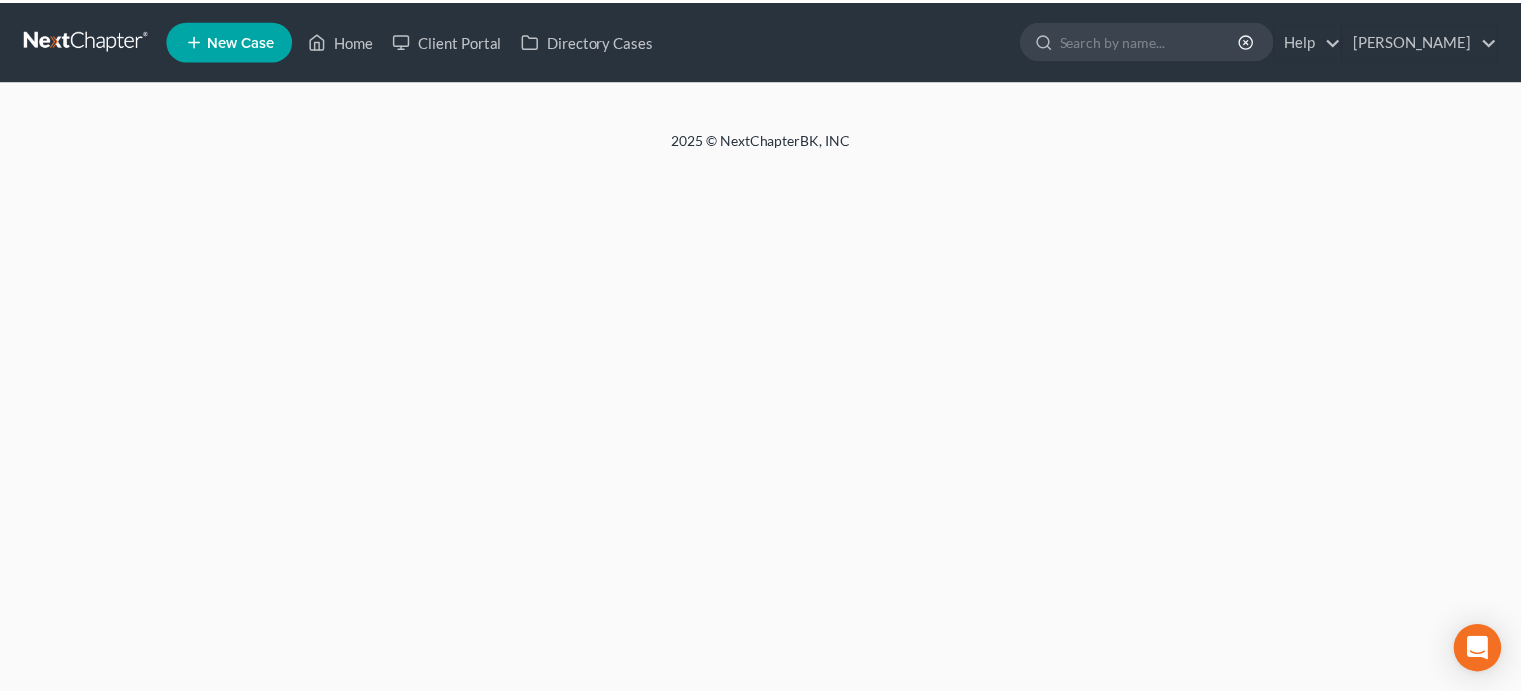 scroll, scrollTop: 0, scrollLeft: 0, axis: both 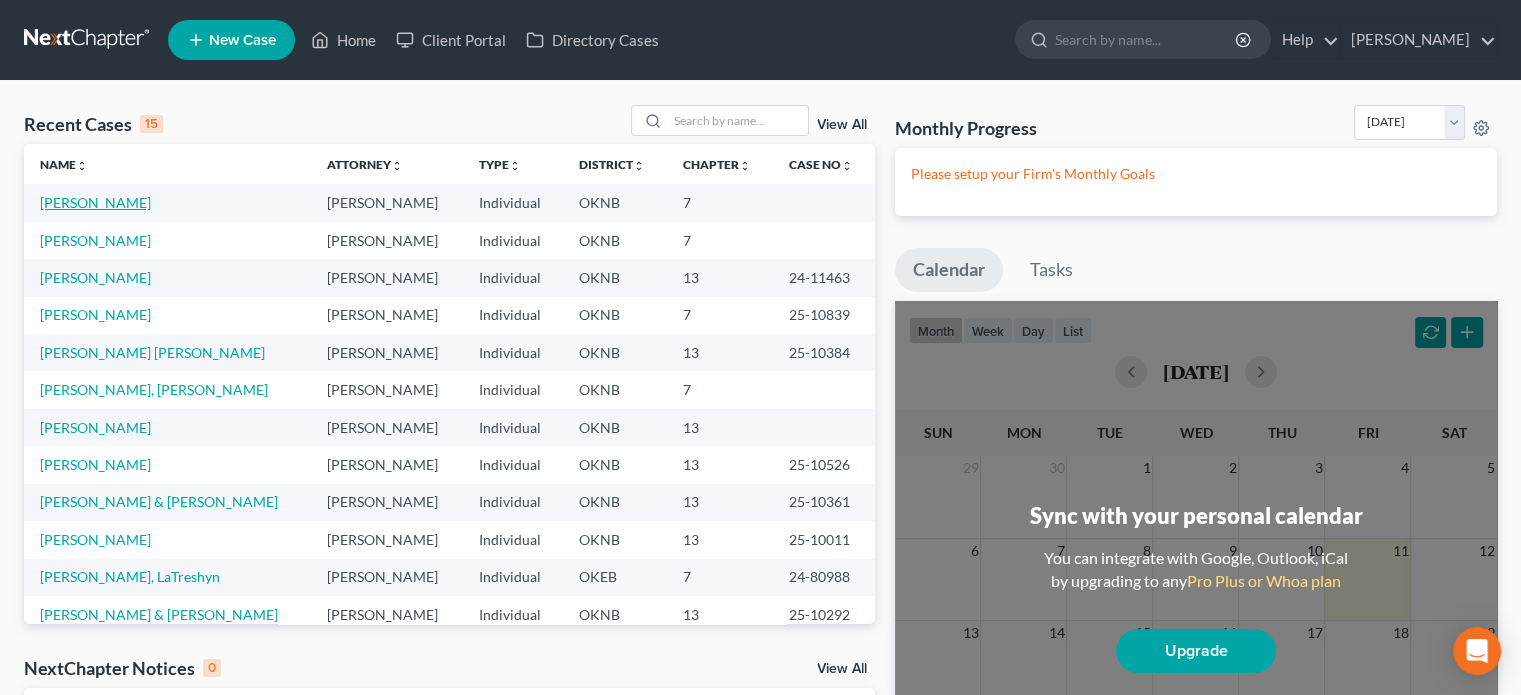 click on "[PERSON_NAME]" at bounding box center (95, 202) 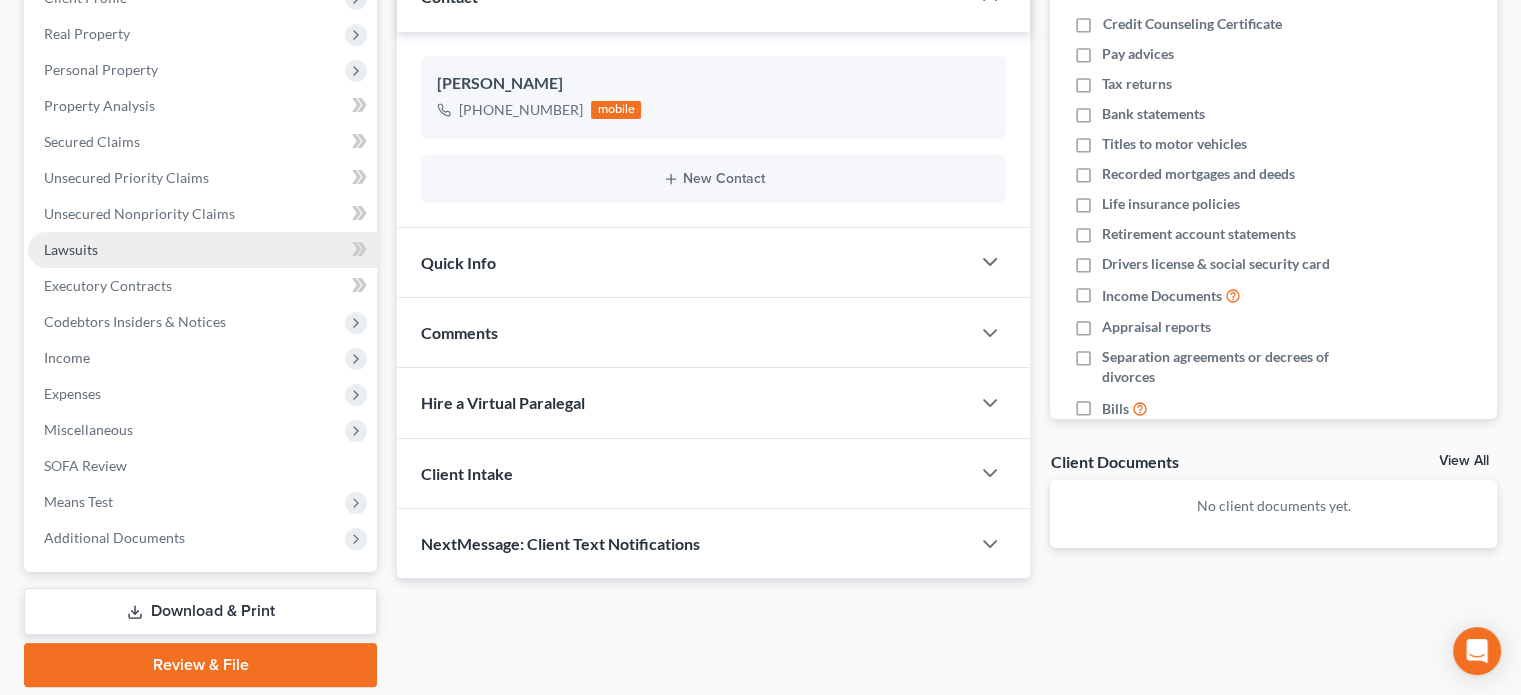 scroll, scrollTop: 366, scrollLeft: 0, axis: vertical 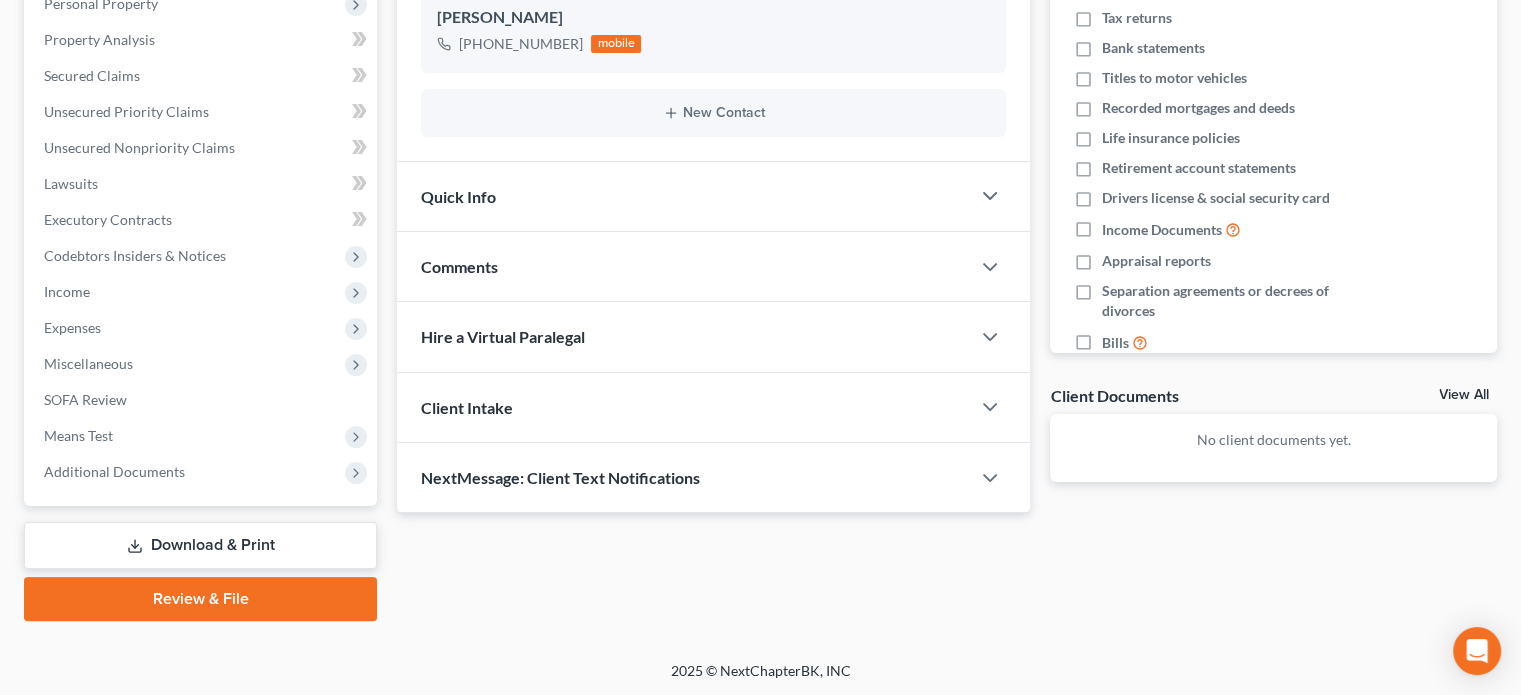 click on "Download & Print" at bounding box center [200, 545] 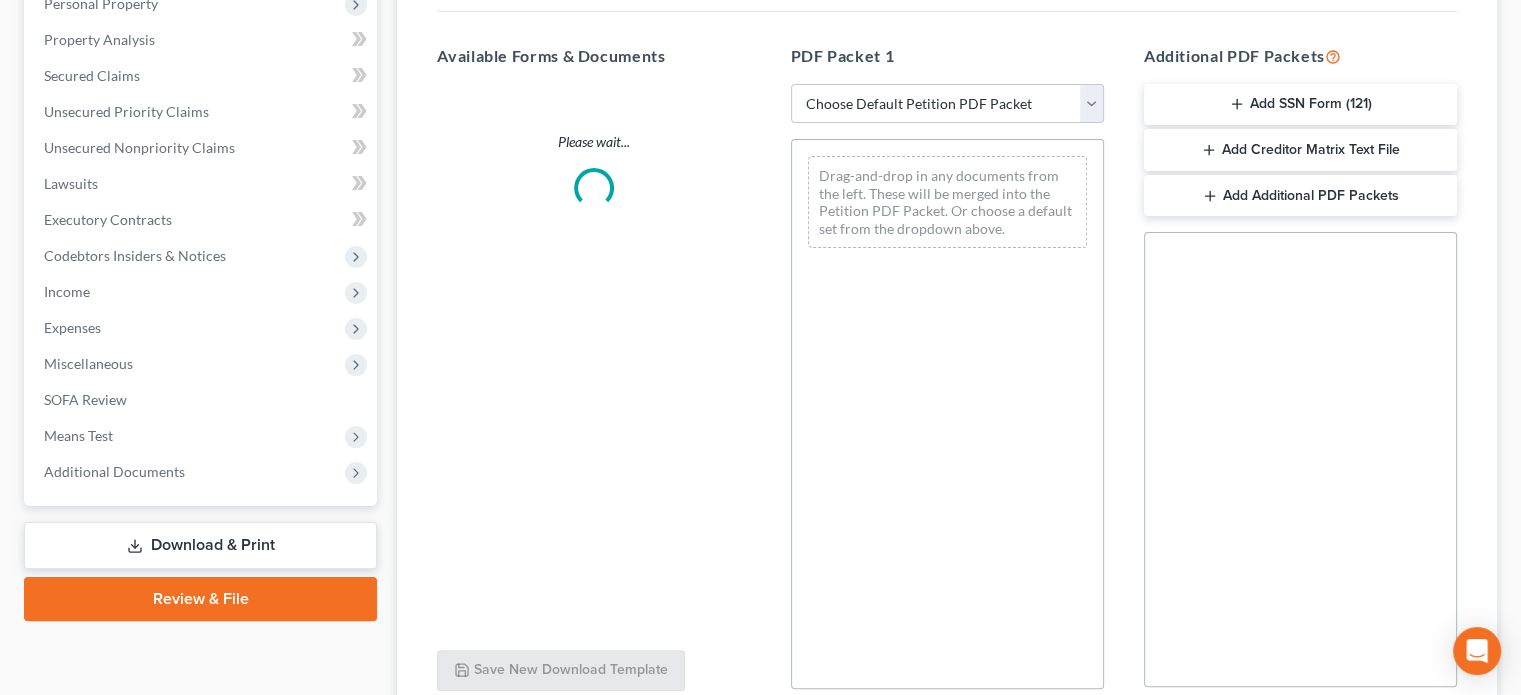 scroll, scrollTop: 0, scrollLeft: 0, axis: both 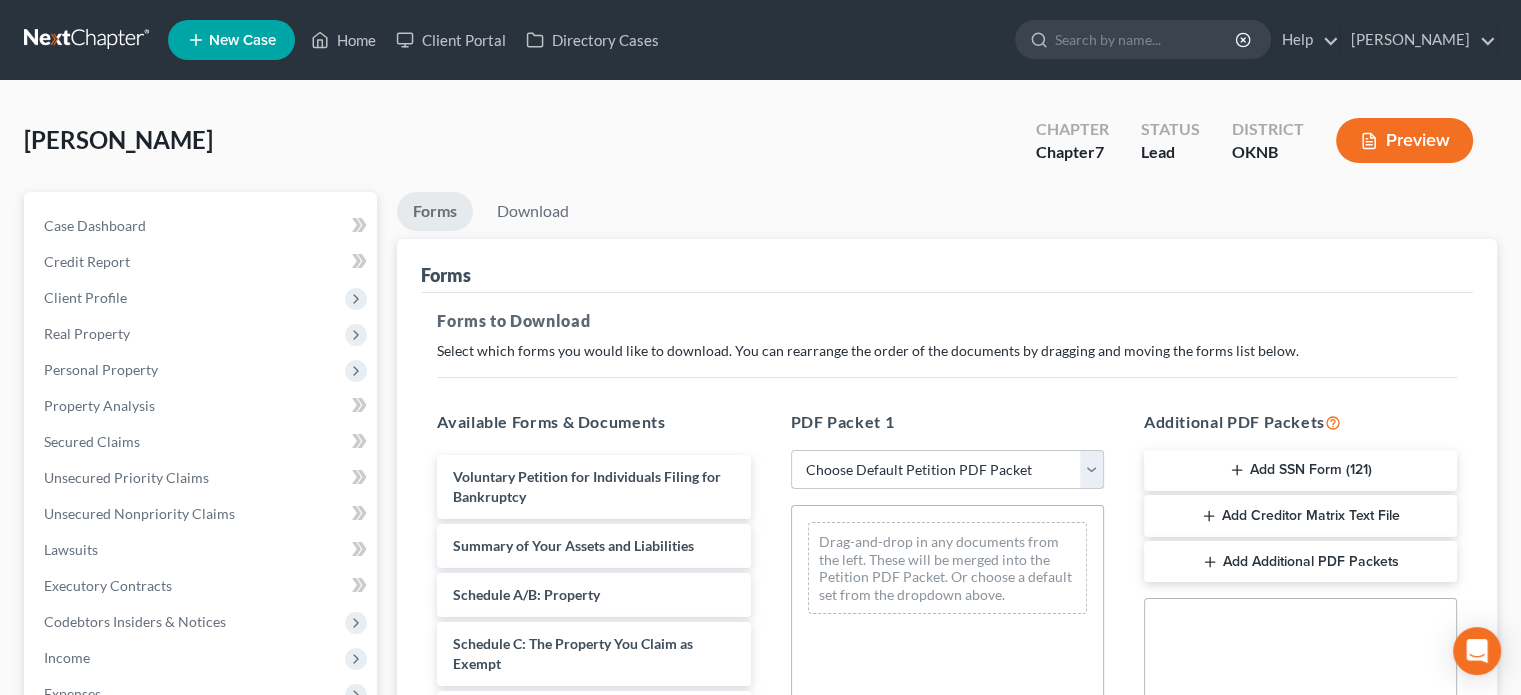 click on "Choose Default Petition PDF Packet Complete Bankruptcy Petition (all forms and schedules) Emergency Filing Forms (Petition and Creditor List Only) Amended Forms Signature Pages Only Peitition" at bounding box center [947, 470] 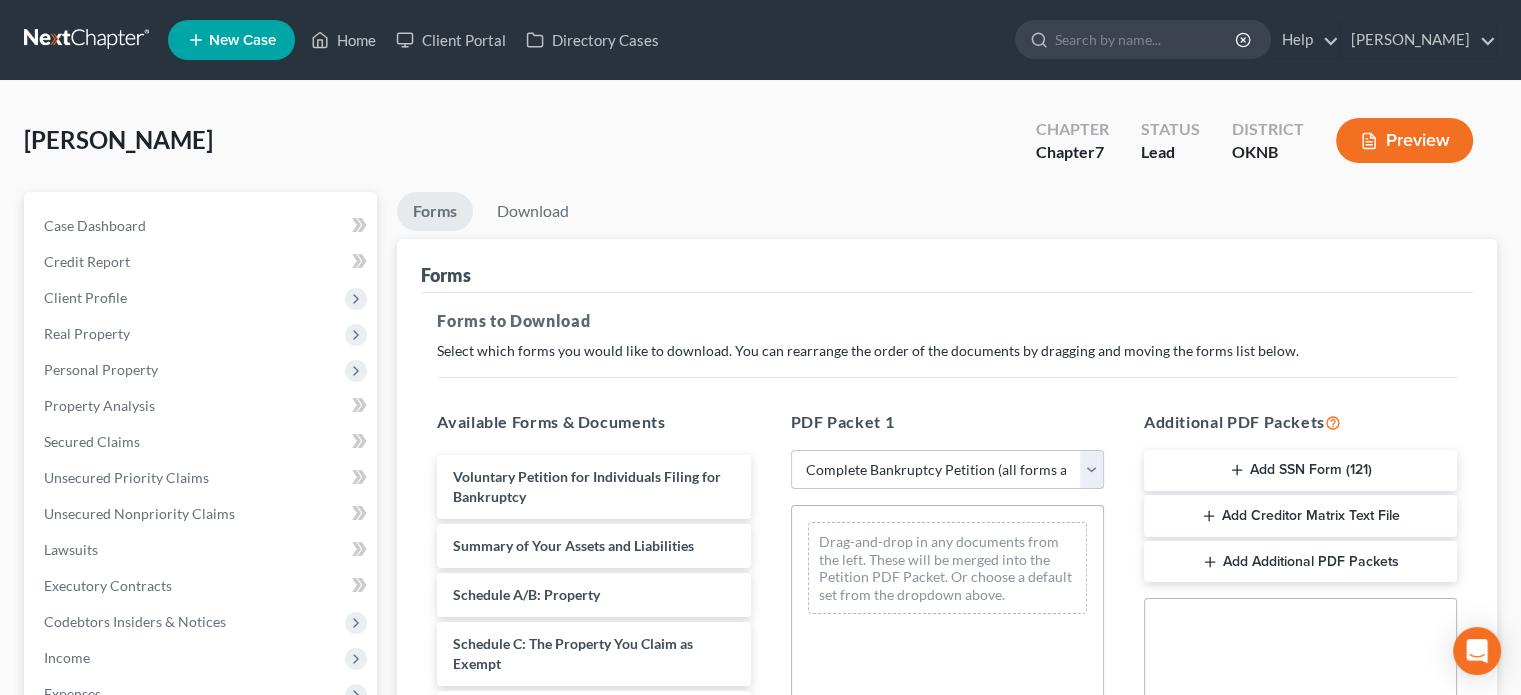 click on "Choose Default Petition PDF Packet Complete Bankruptcy Petition (all forms and schedules) Emergency Filing Forms (Petition and Creditor List Only) Amended Forms Signature Pages Only Peitition" at bounding box center [947, 470] 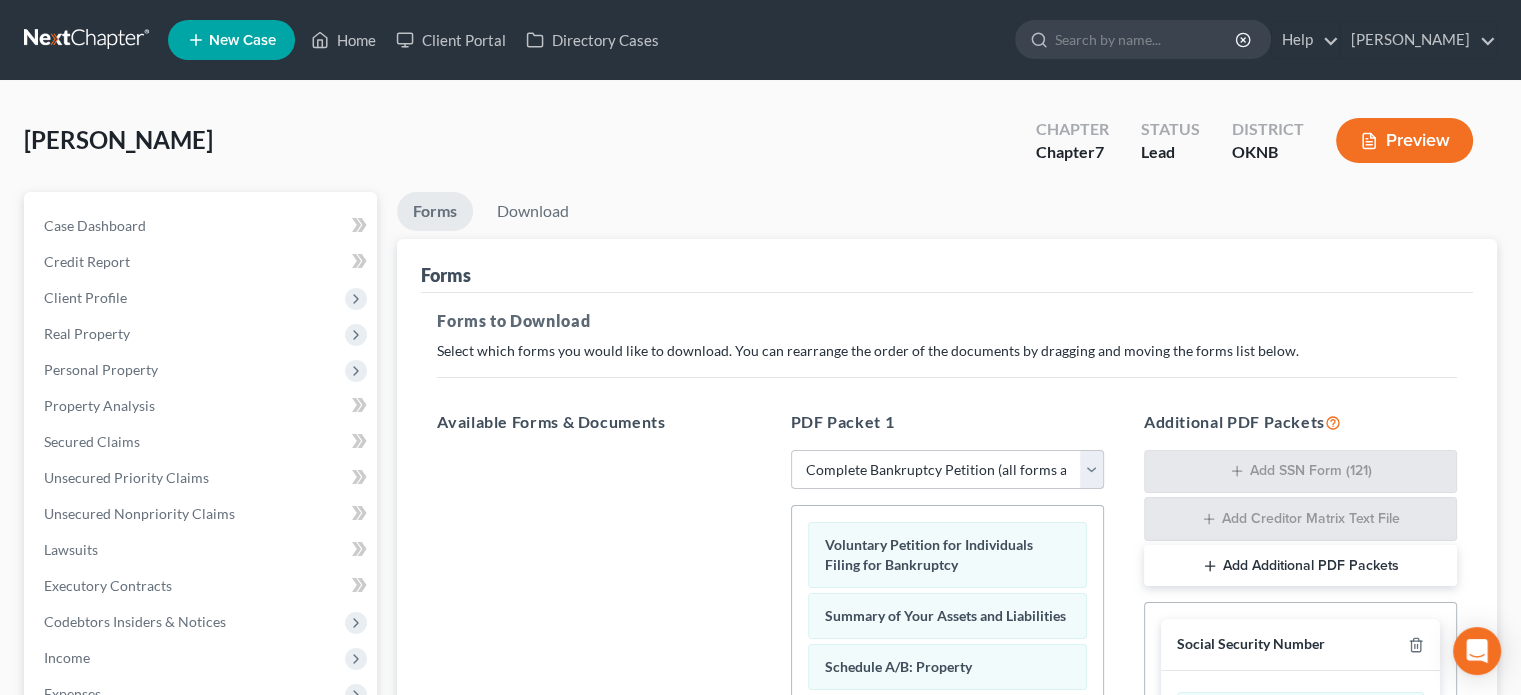 scroll, scrollTop: 400, scrollLeft: 0, axis: vertical 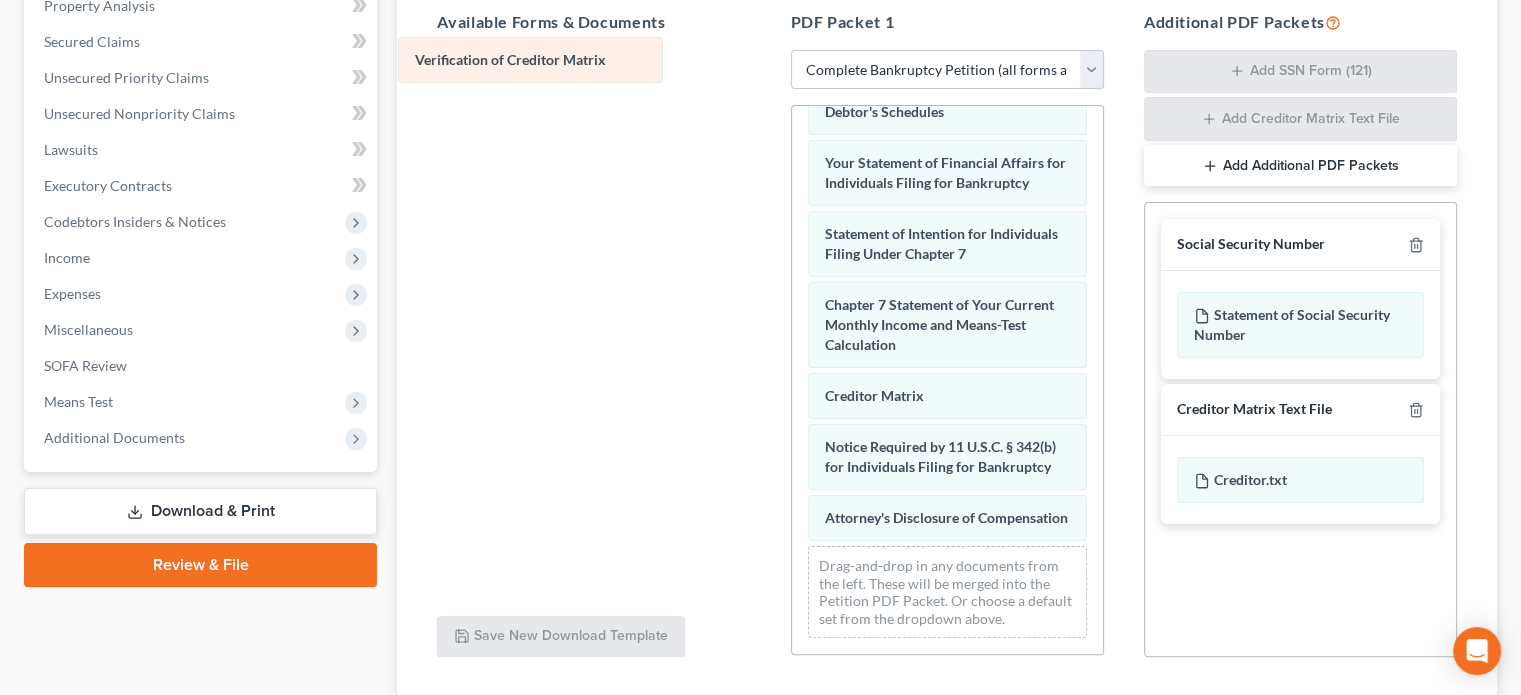 drag, startPoint x: 906, startPoint y: 380, endPoint x: 497, endPoint y: 63, distance: 517.46497 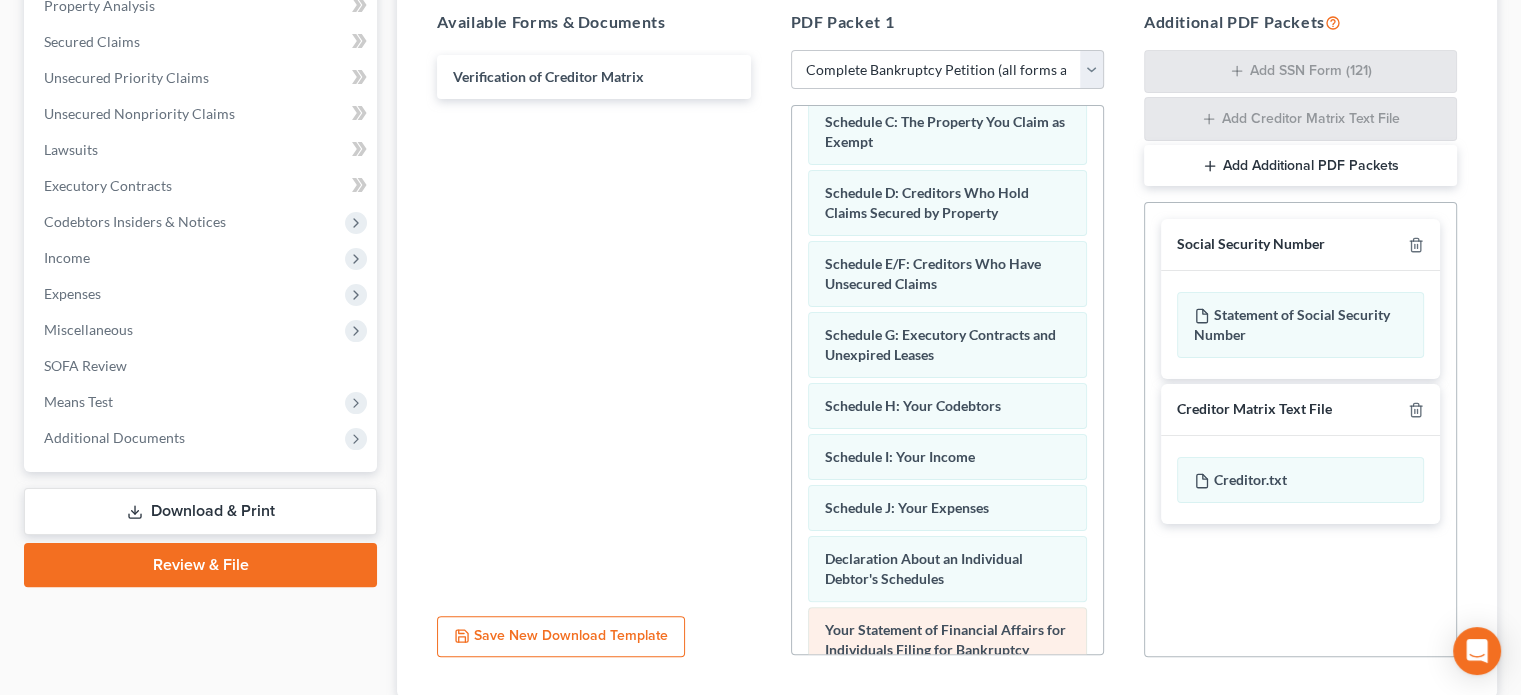 scroll, scrollTop: 0, scrollLeft: 0, axis: both 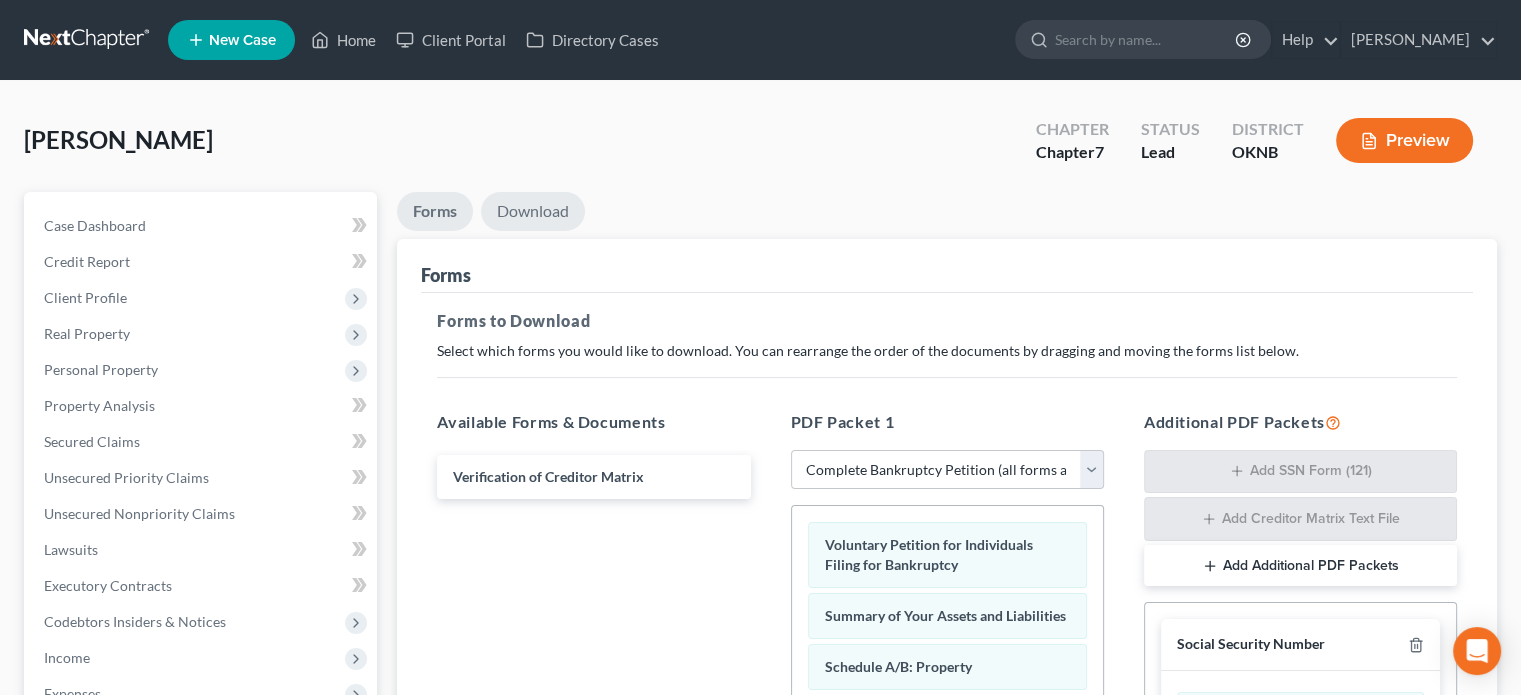 click on "Download" at bounding box center (533, 211) 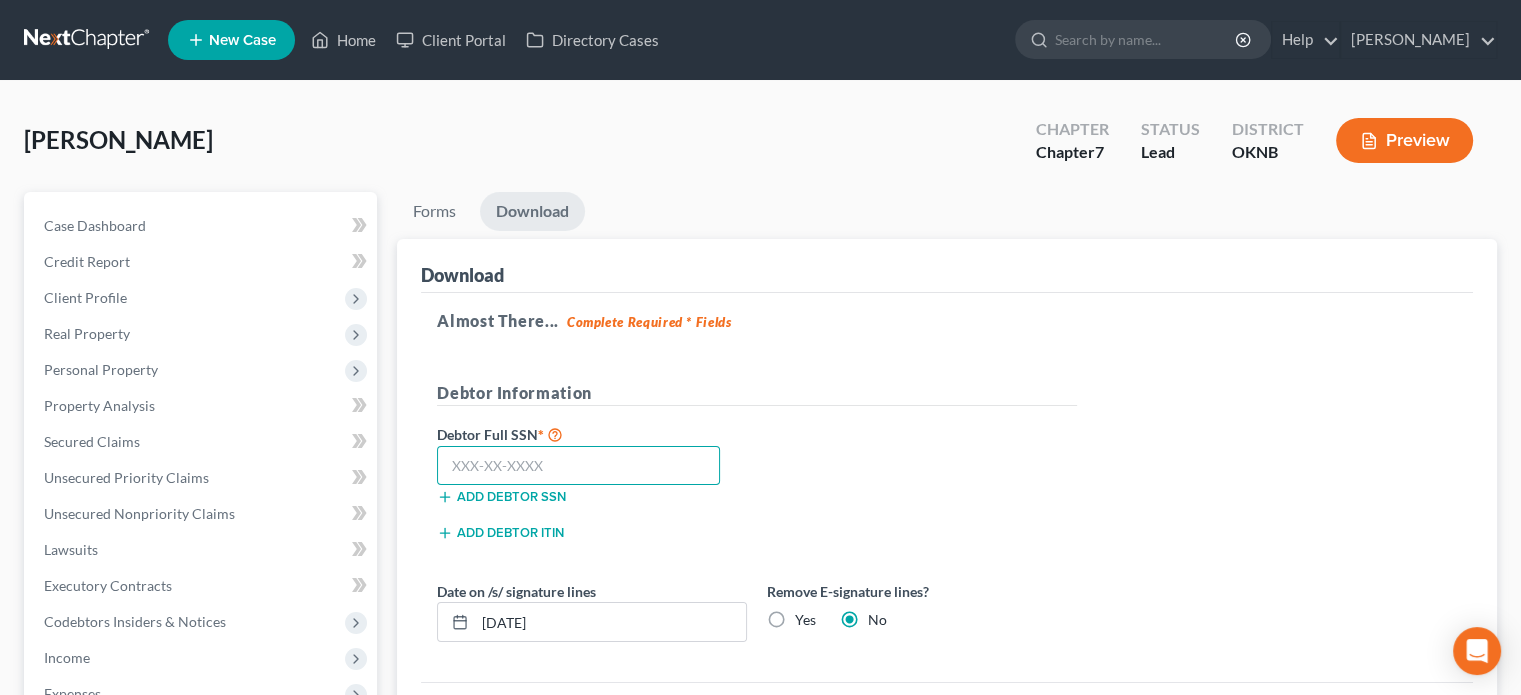 click at bounding box center [578, 466] 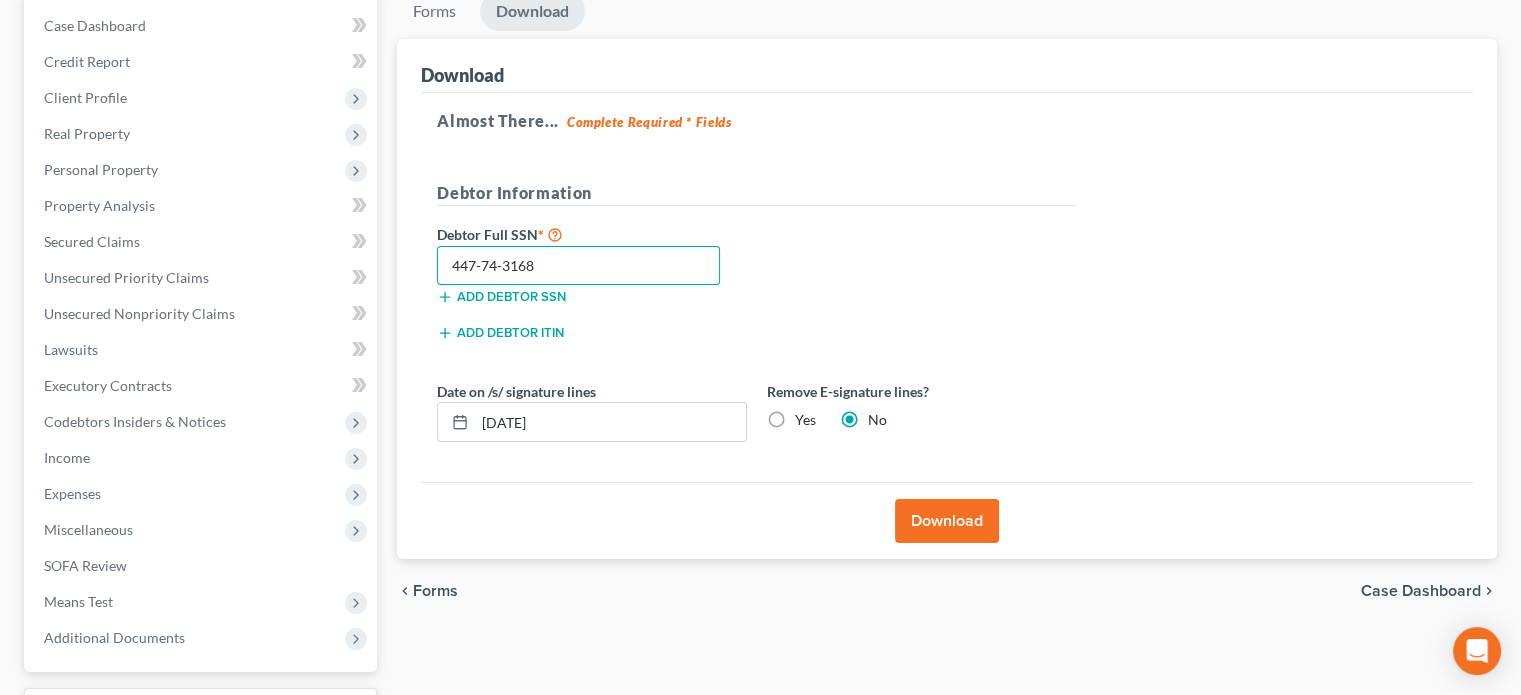 scroll, scrollTop: 366, scrollLeft: 0, axis: vertical 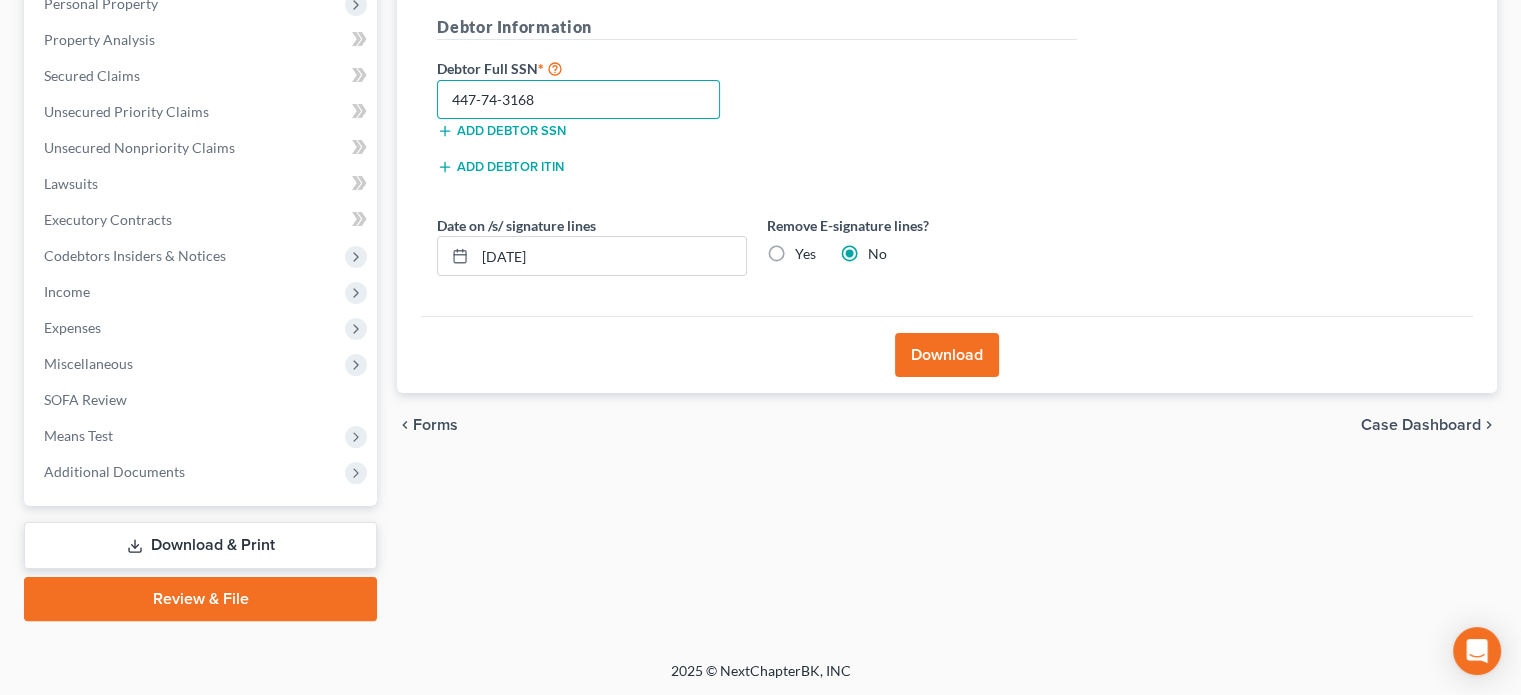 type on "447-74-3168" 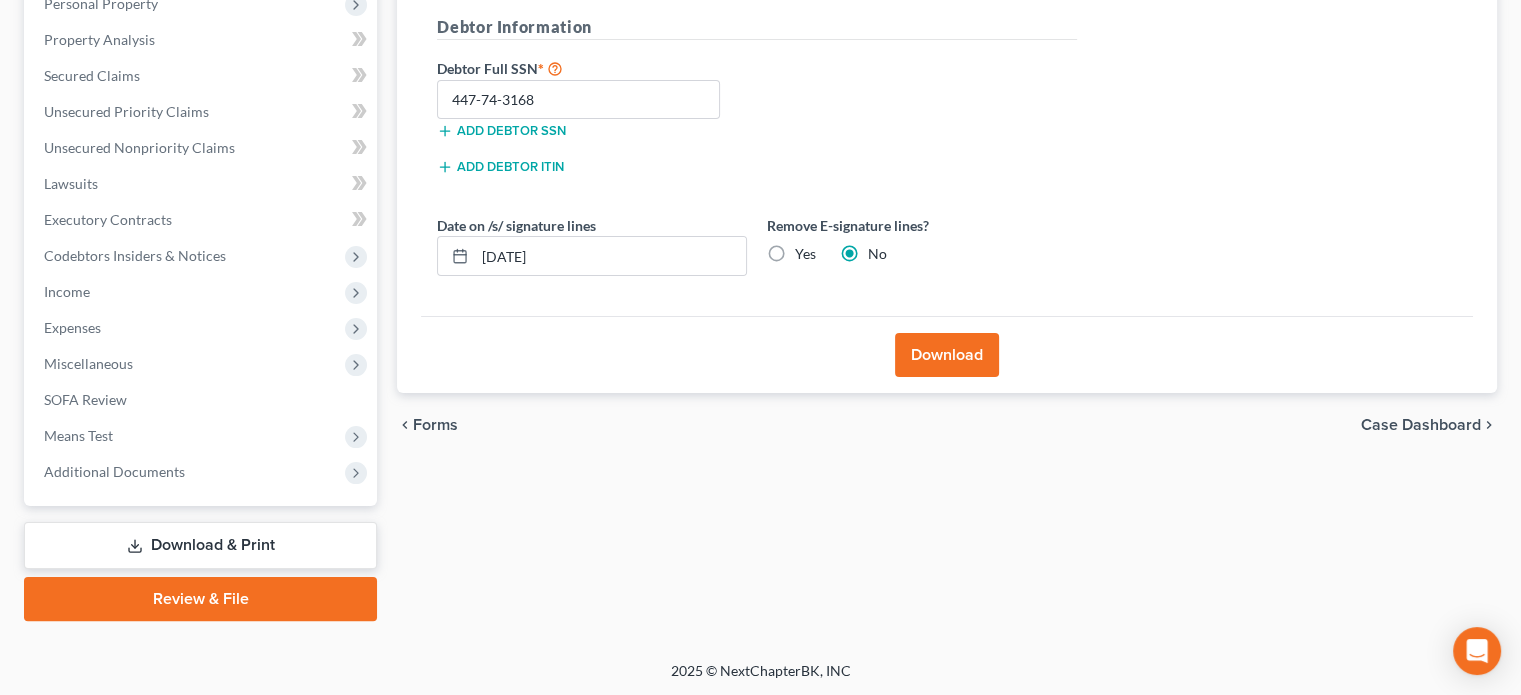 click on "Download" at bounding box center (947, 355) 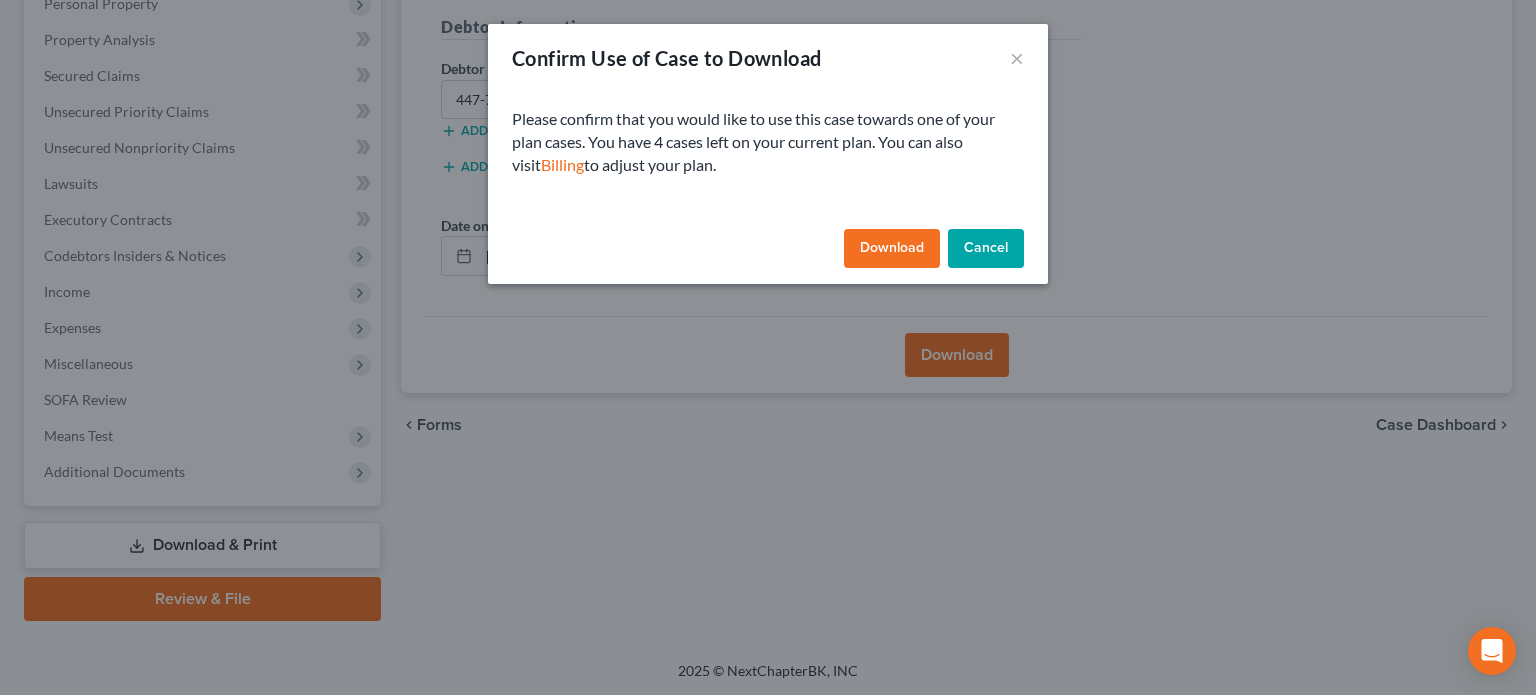 click on "Download" at bounding box center [892, 249] 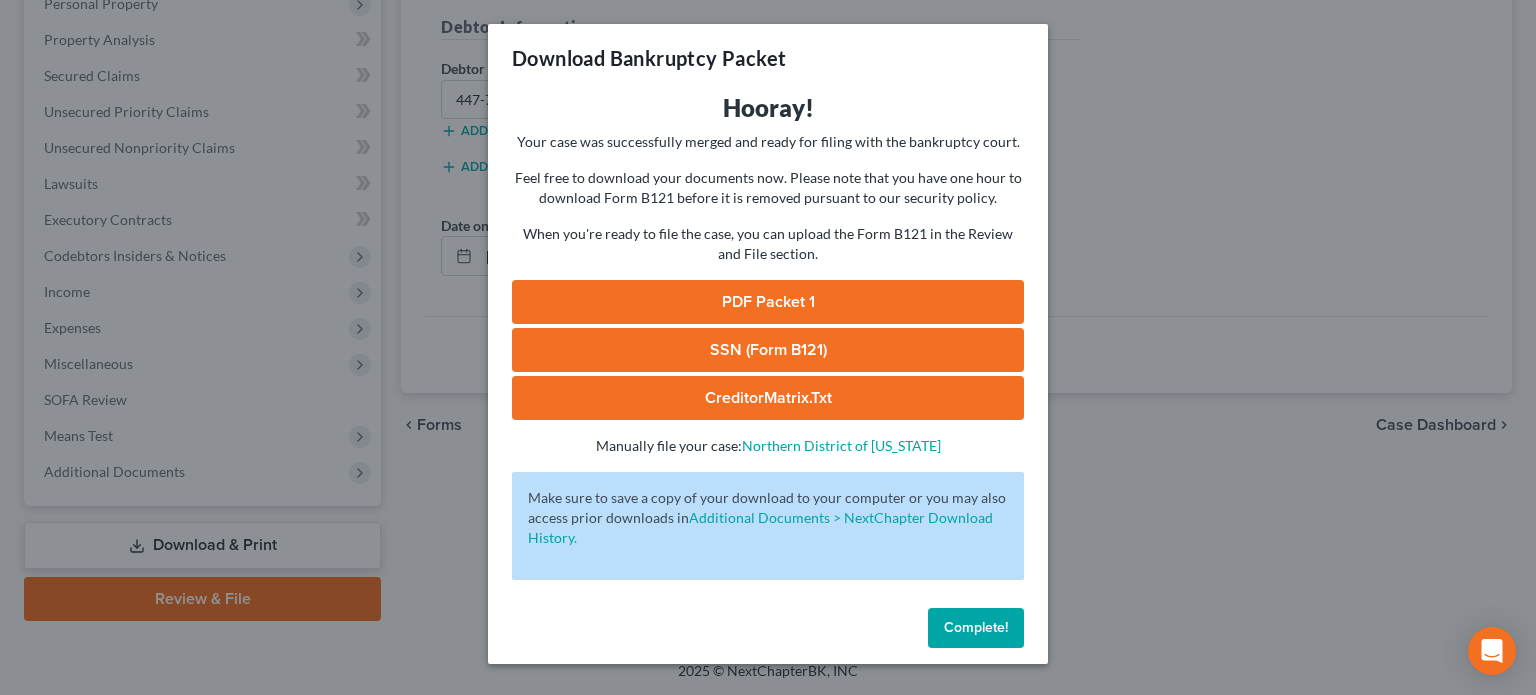click on "Complete!" at bounding box center [976, 627] 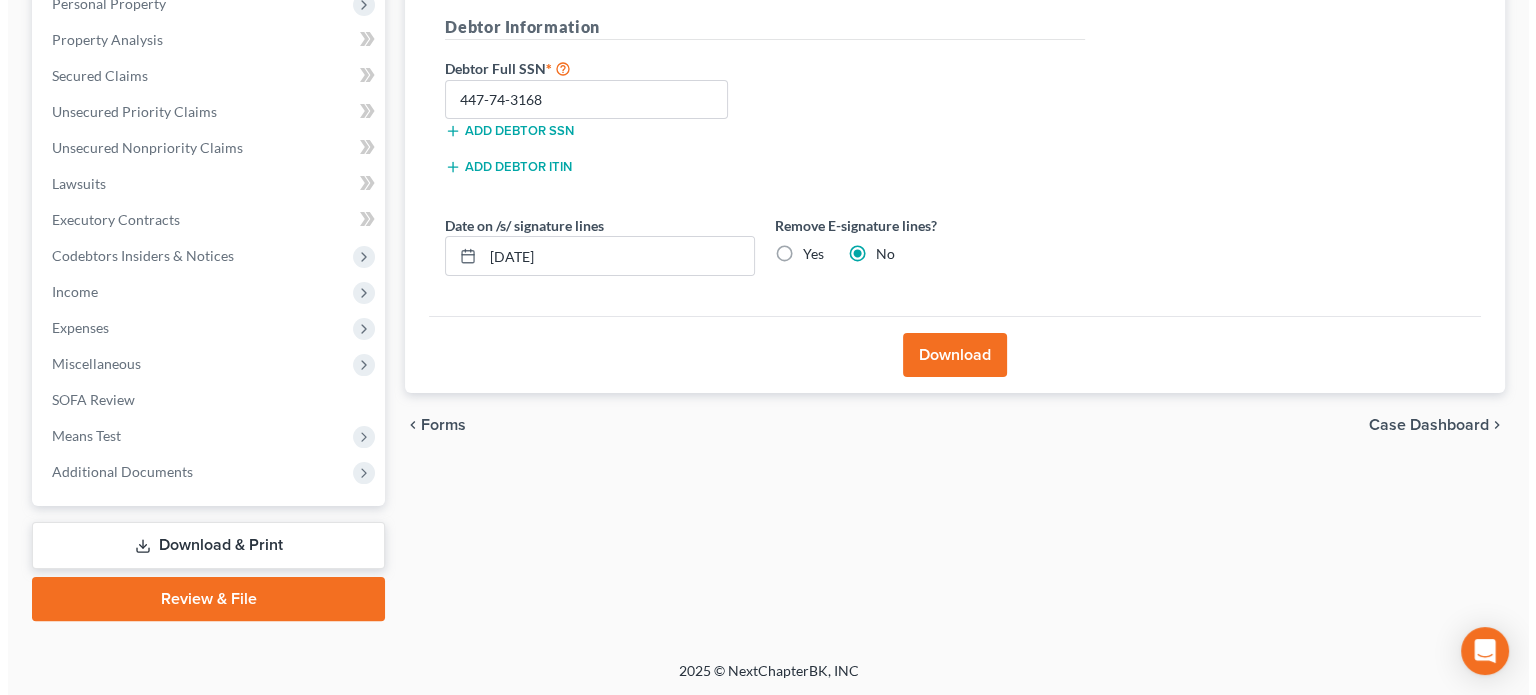 scroll, scrollTop: 0, scrollLeft: 0, axis: both 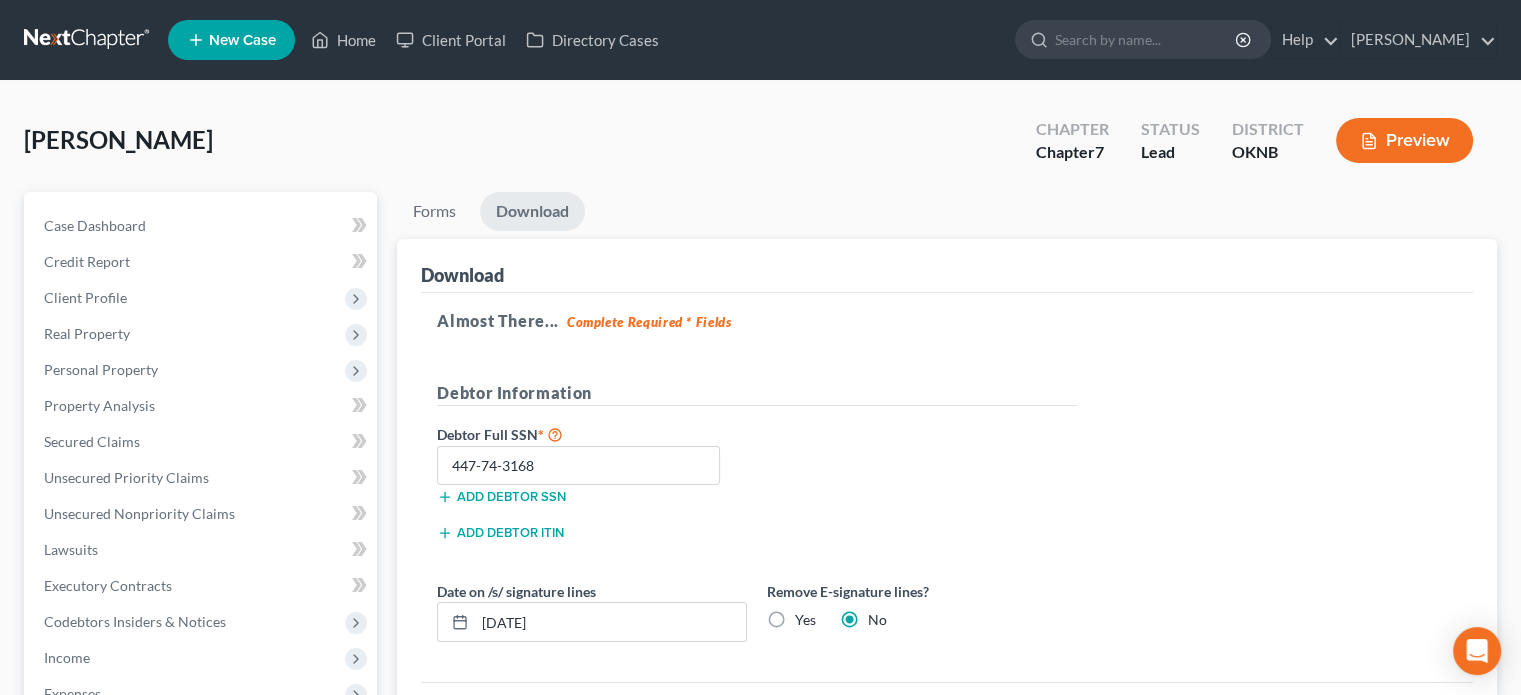 click on "Preview" at bounding box center (1404, 140) 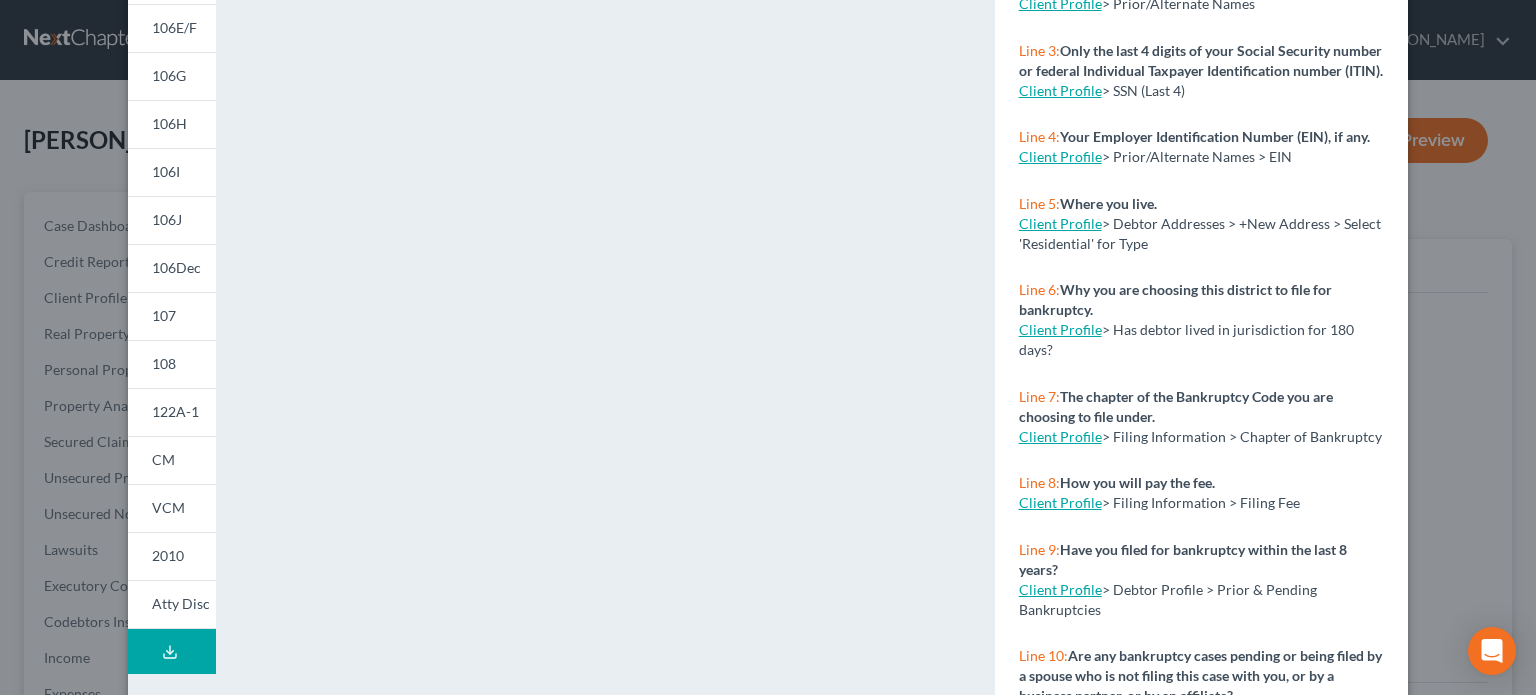scroll, scrollTop: 388, scrollLeft: 0, axis: vertical 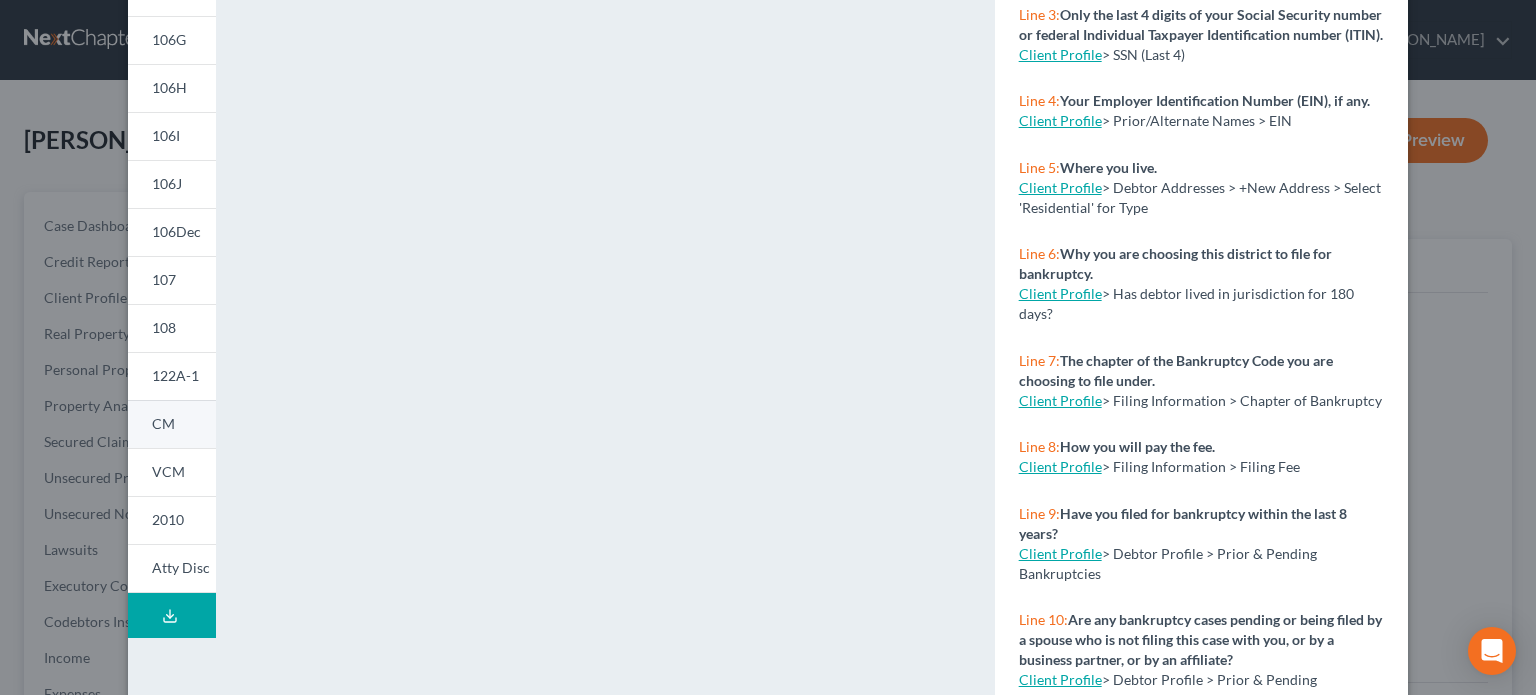 click on "CM" at bounding box center [163, 423] 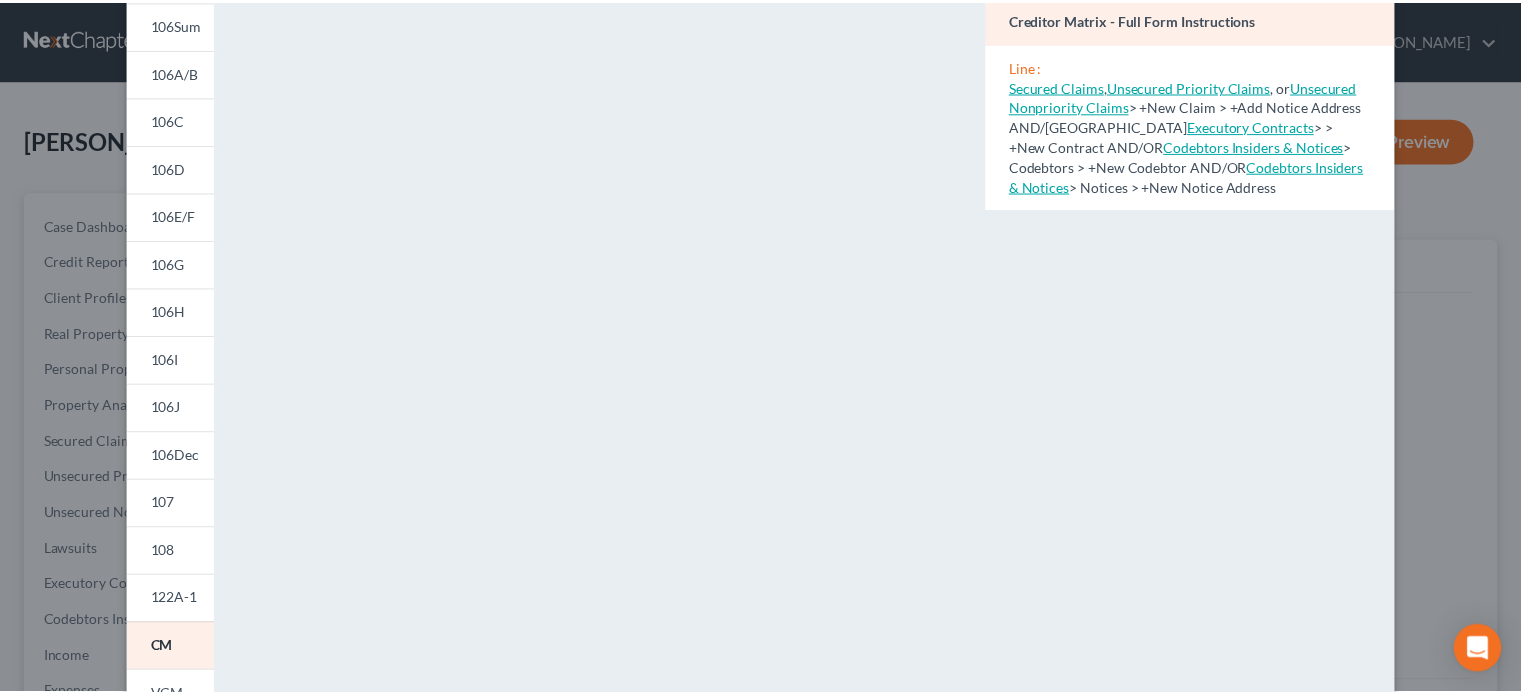 scroll, scrollTop: 0, scrollLeft: 0, axis: both 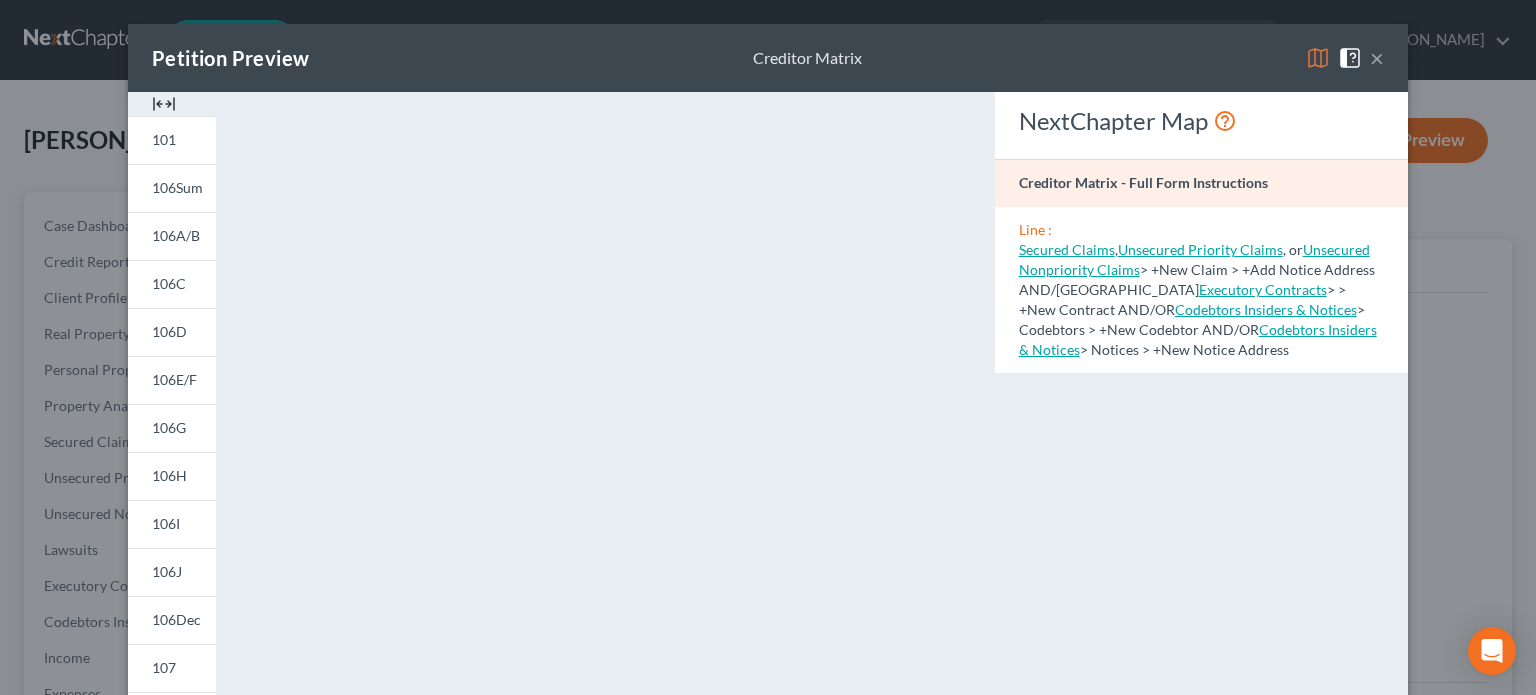 click on "Petition Preview Creditor Matrix × 101 106Sum 106A/B 106C 106D 106E/F 106G 106H 106I 106J 106Dec 107 108 122A-1 CM VCM 2010 Atty Disc Download Draft
<object ng-attr-data='[URL][DOMAIN_NAME]' type='application/pdf' width='100%' height='975px'></object>
<p><a href='[URL][DOMAIN_NAME]' target='_blank'>Click here</a> to open in a new window.</p>
NextChapter Map   Creditor Matrix - Full Form Instructions  Line :
Secured Claims ,  Unsecured Priority Claims , or  Unsecured Nonpriority Claims  > +New Claim > +Add Notice Address AND/OR  Executory Contracts  > > +New Contract AND/OR  Codebtors Insiders & Notices  > Codebtors > +New Codebtor AND/OR  Codebtors Insiders & Notices  > Notices > +New Notice Address
Related Articles" at bounding box center [768, 347] 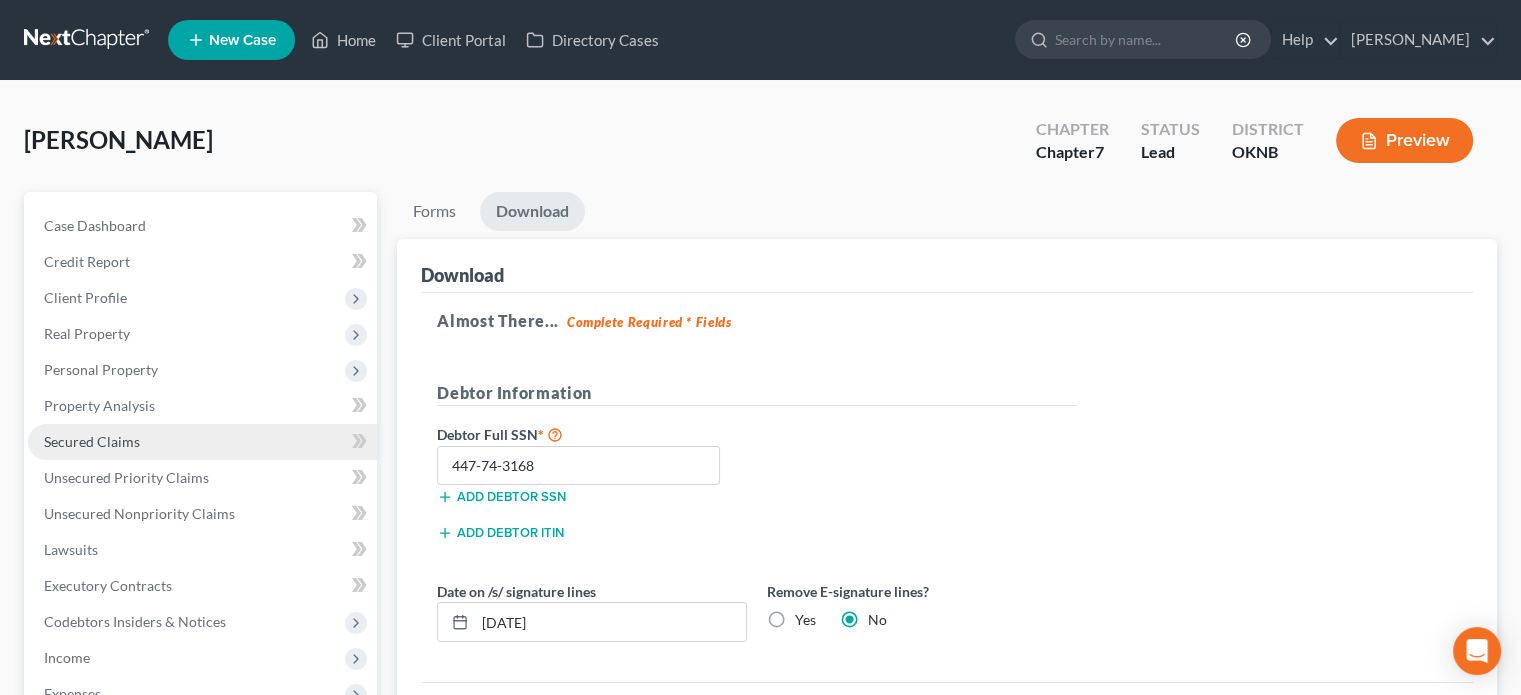 scroll, scrollTop: 100, scrollLeft: 0, axis: vertical 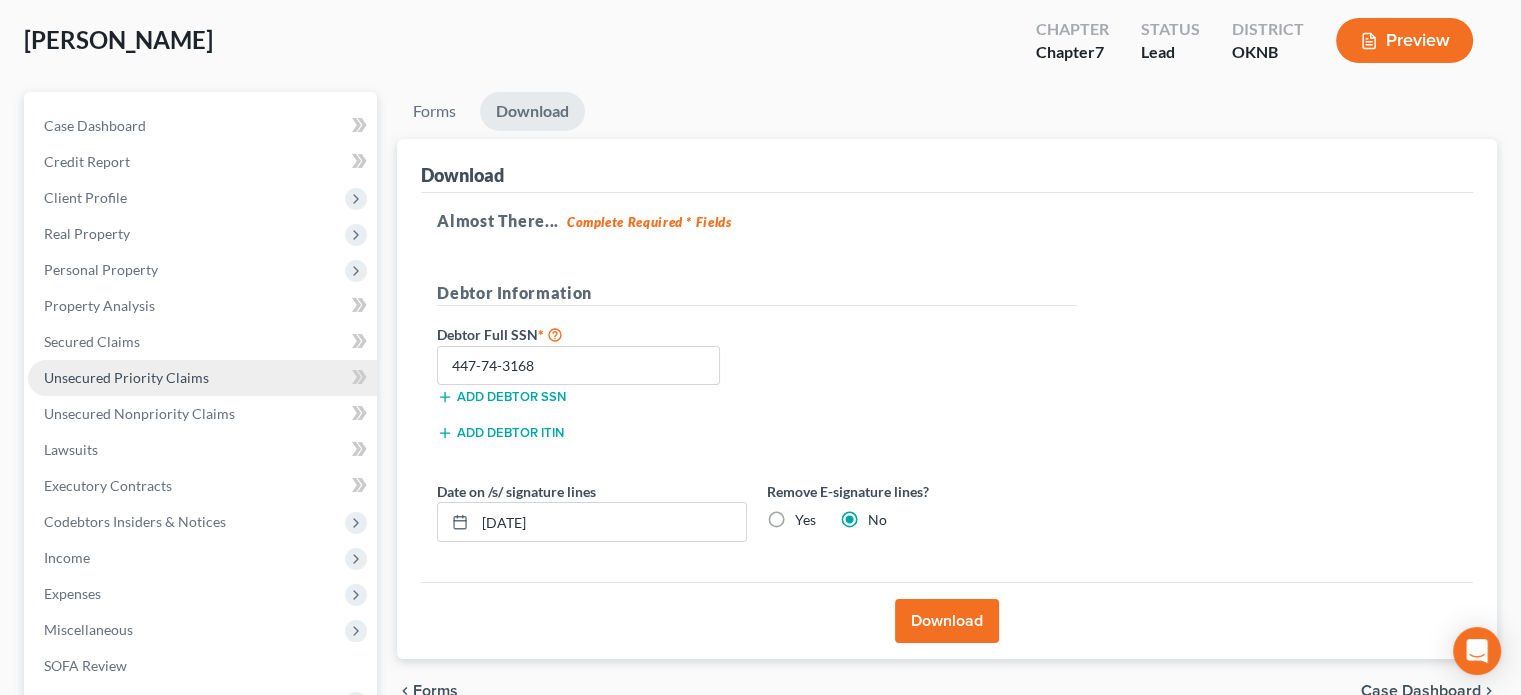click on "Unsecured Priority Claims" at bounding box center (126, 377) 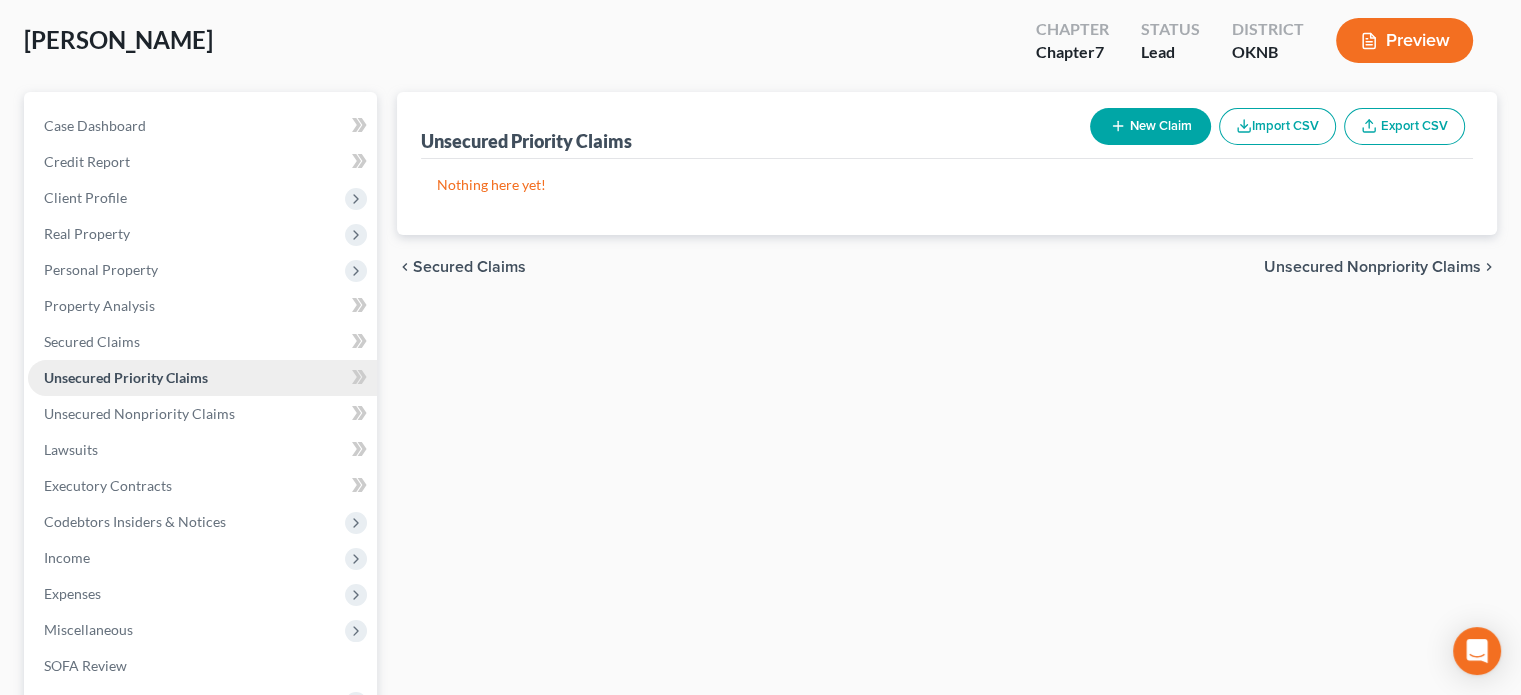 scroll, scrollTop: 0, scrollLeft: 0, axis: both 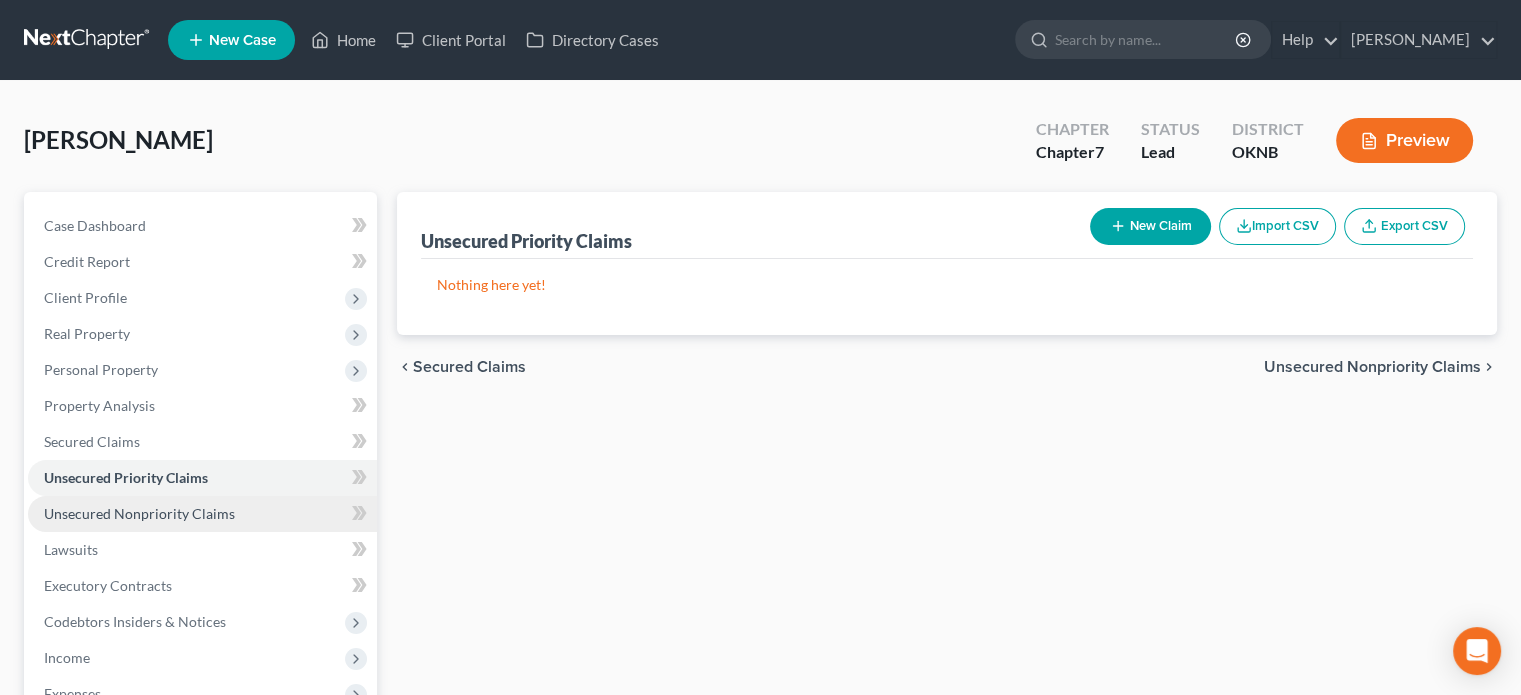 click on "Unsecured Nonpriority Claims" at bounding box center [139, 513] 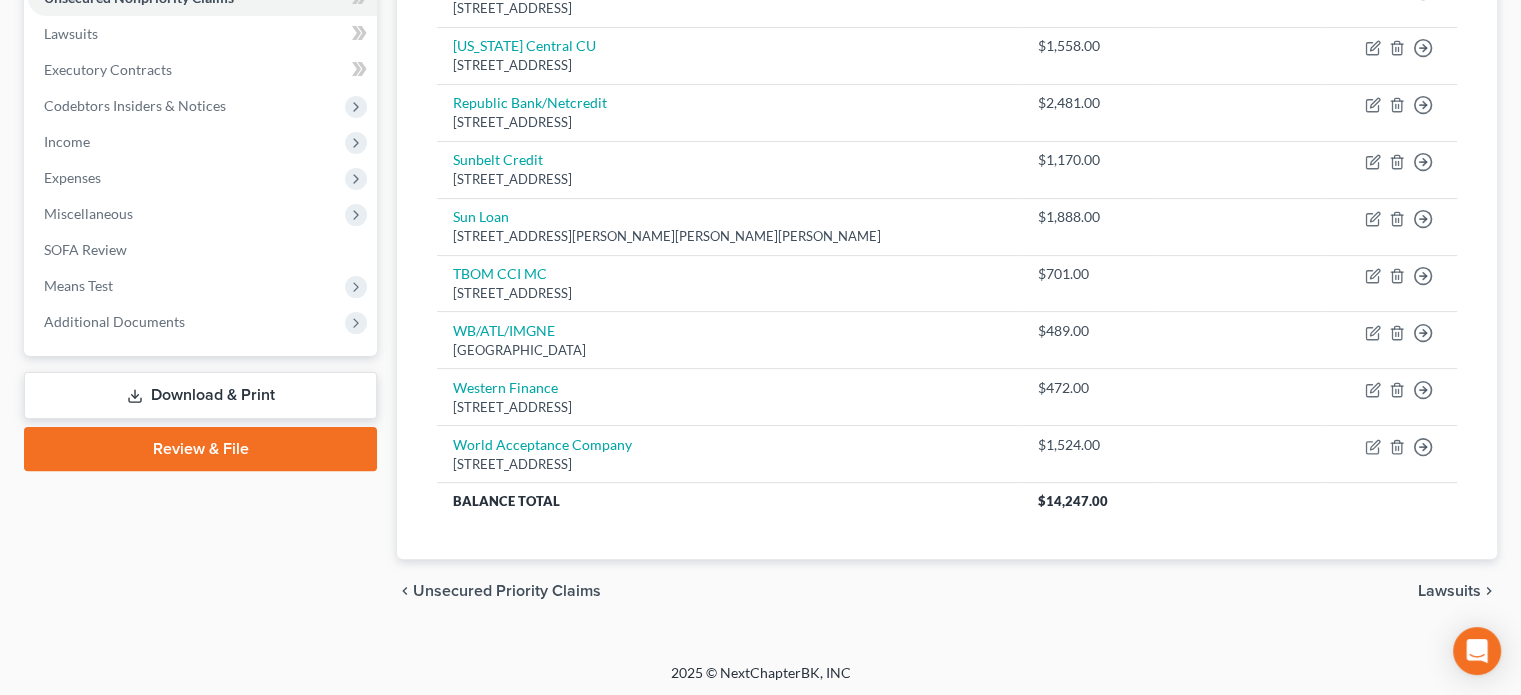 scroll, scrollTop: 116, scrollLeft: 0, axis: vertical 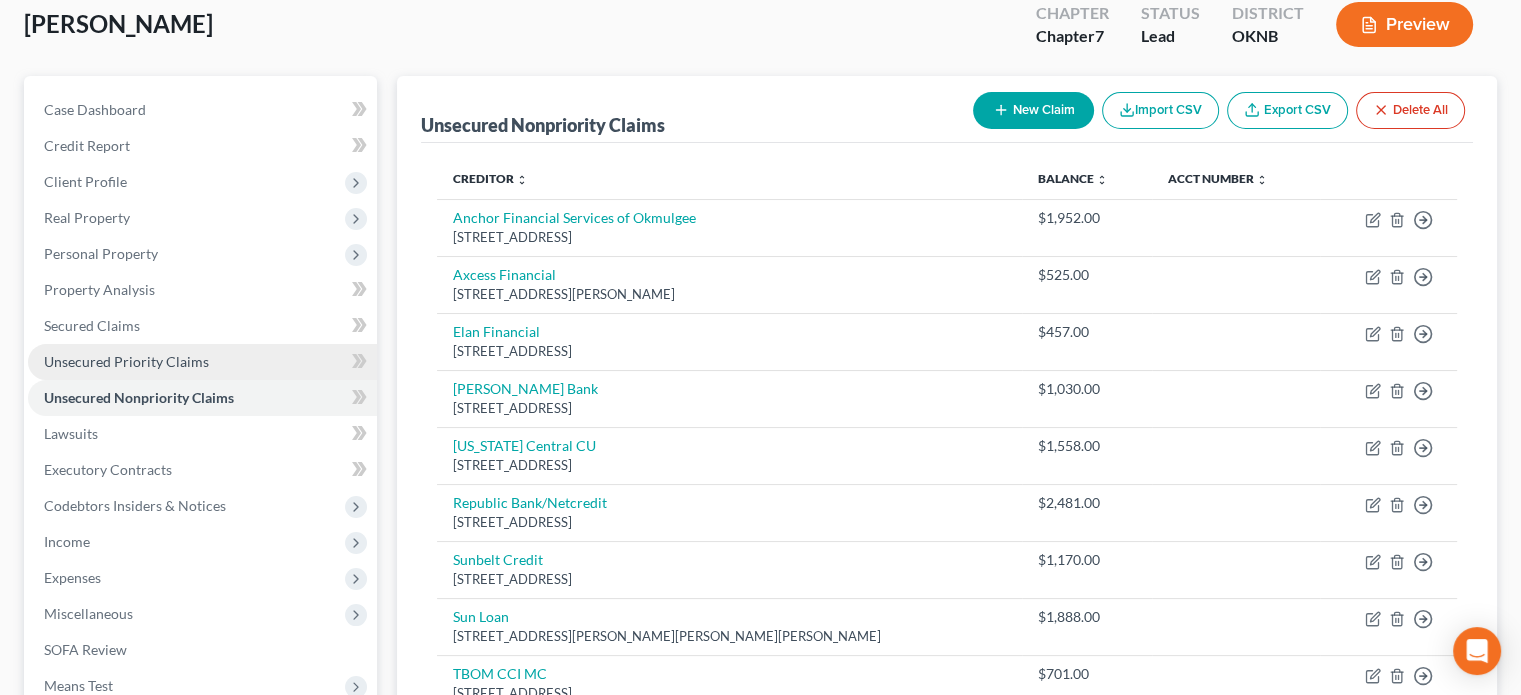 click on "Unsecured Priority Claims" at bounding box center [126, 361] 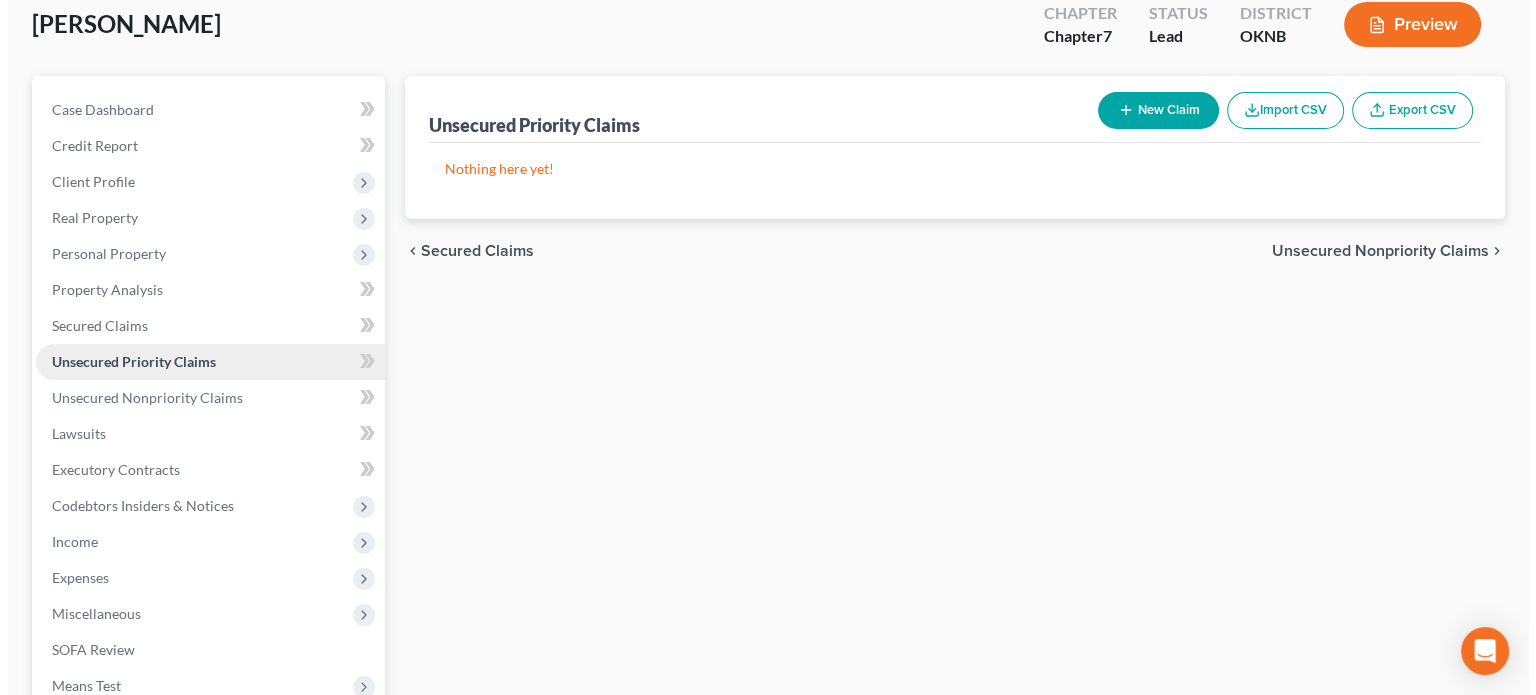scroll, scrollTop: 0, scrollLeft: 0, axis: both 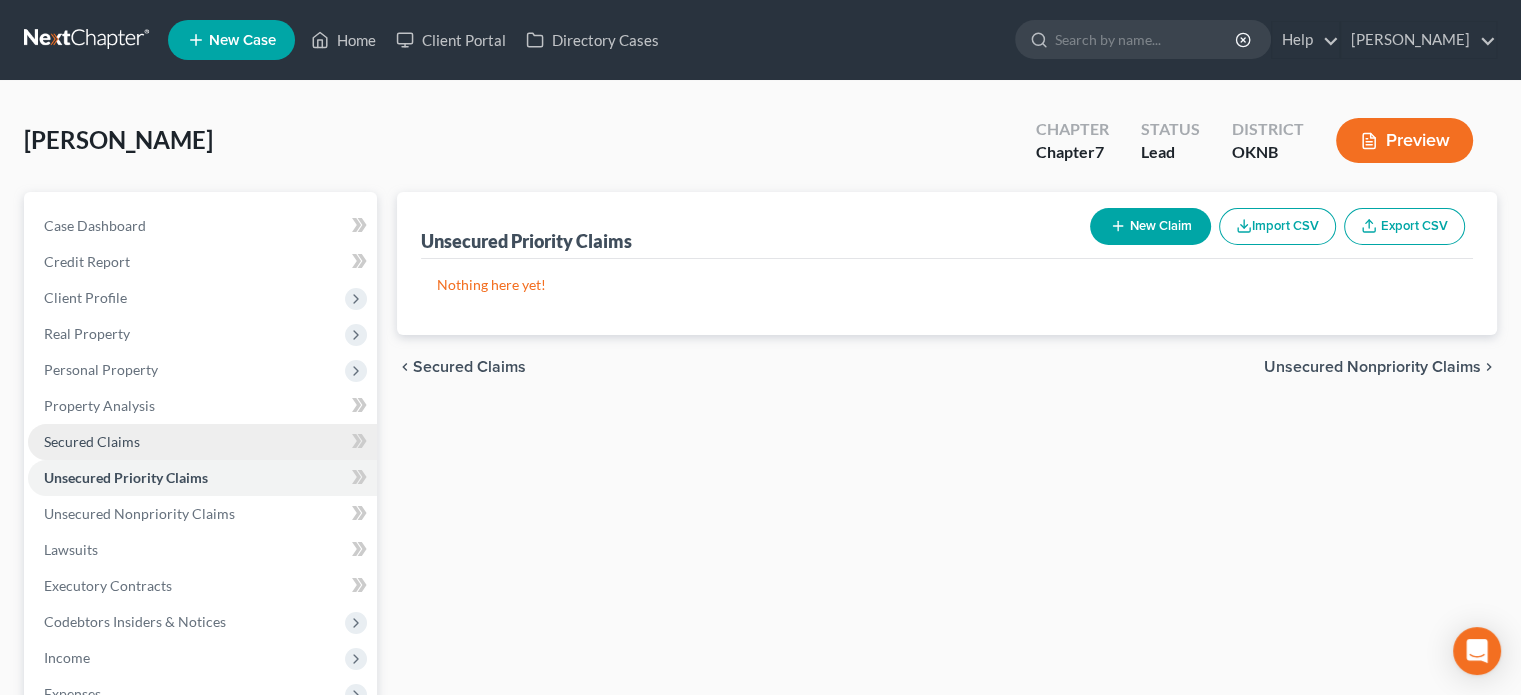 click on "Secured Claims" at bounding box center (92, 441) 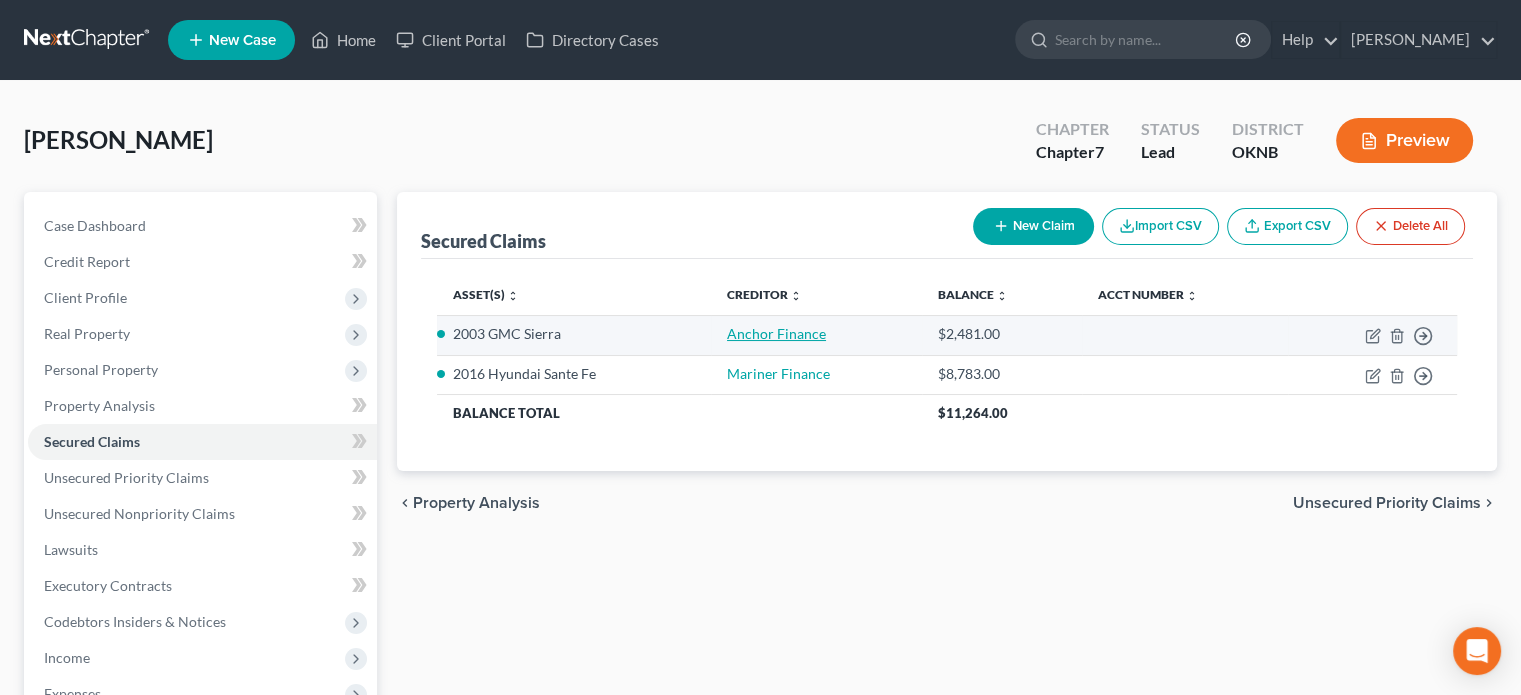 click on "Anchor Finance" at bounding box center (776, 333) 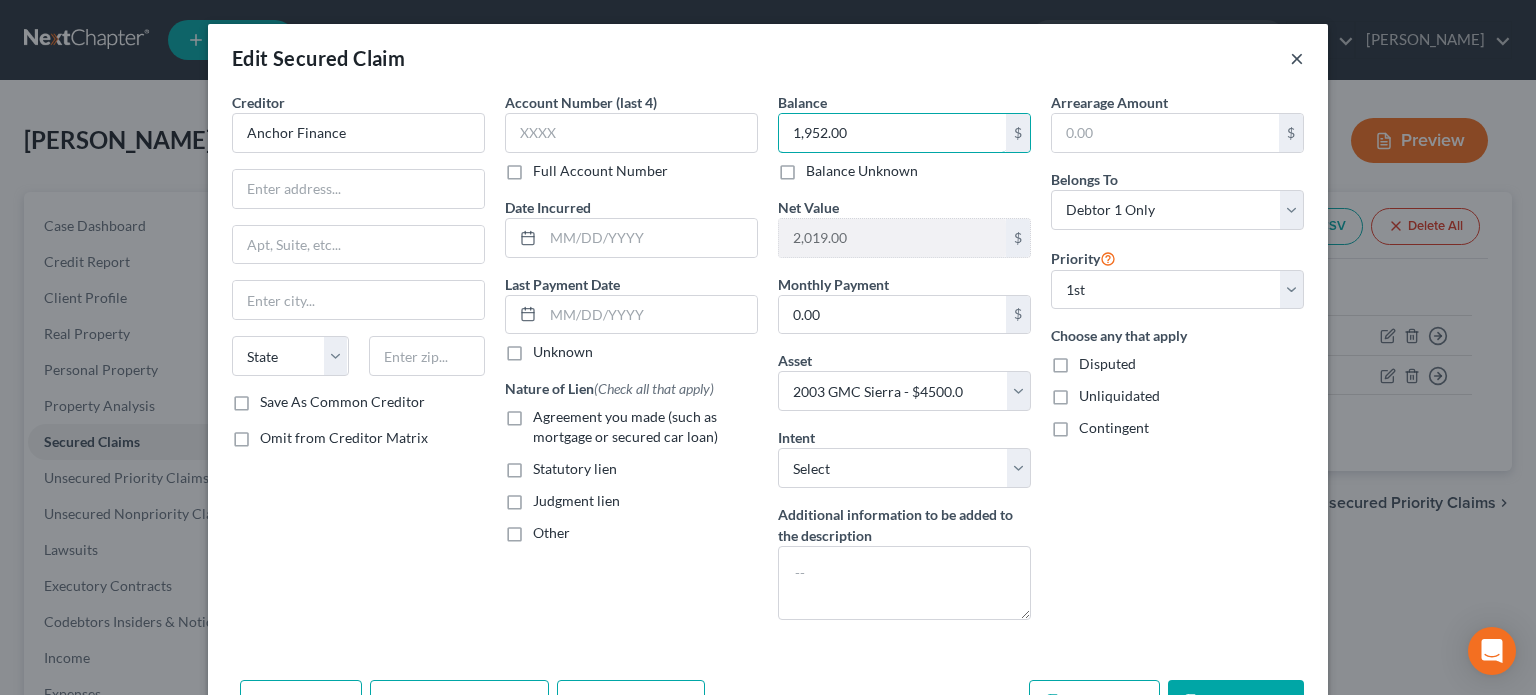 type on "1,952.00" 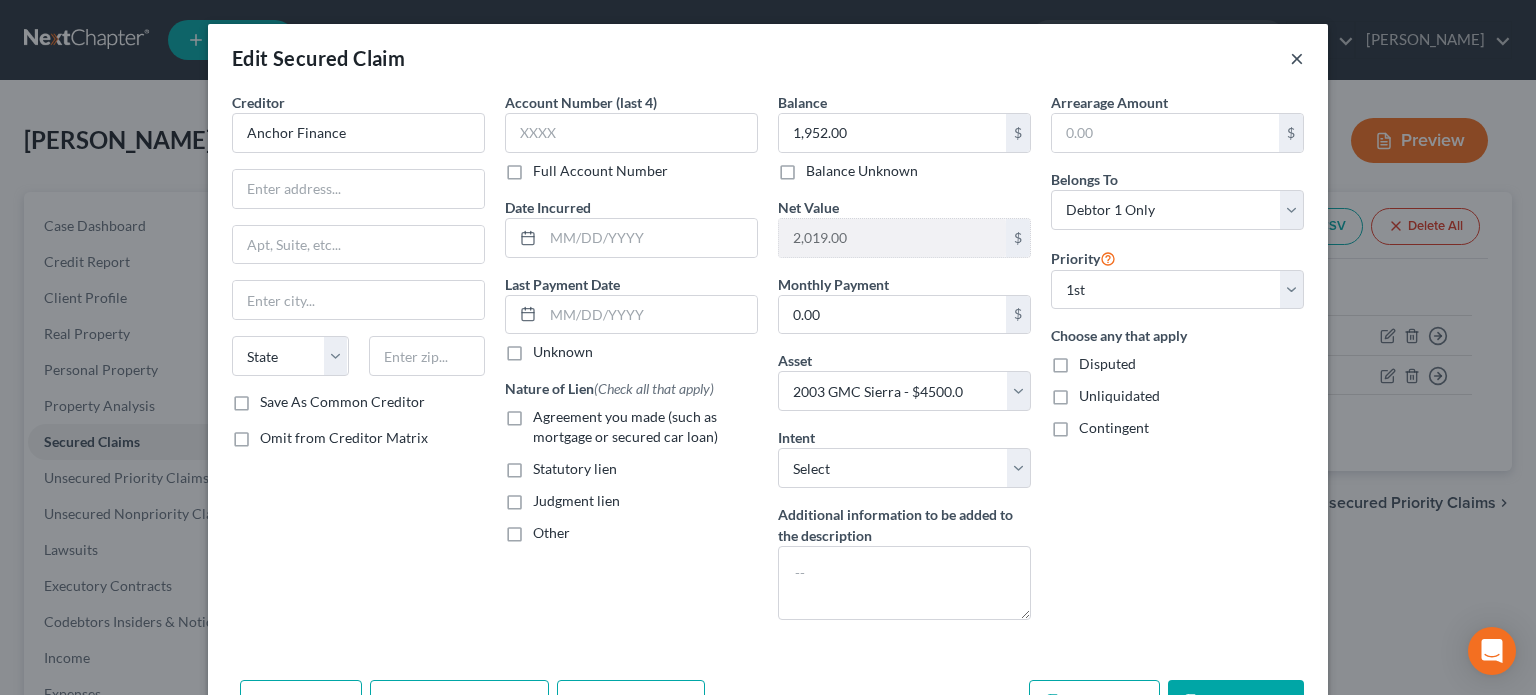 click on "×" at bounding box center [1297, 58] 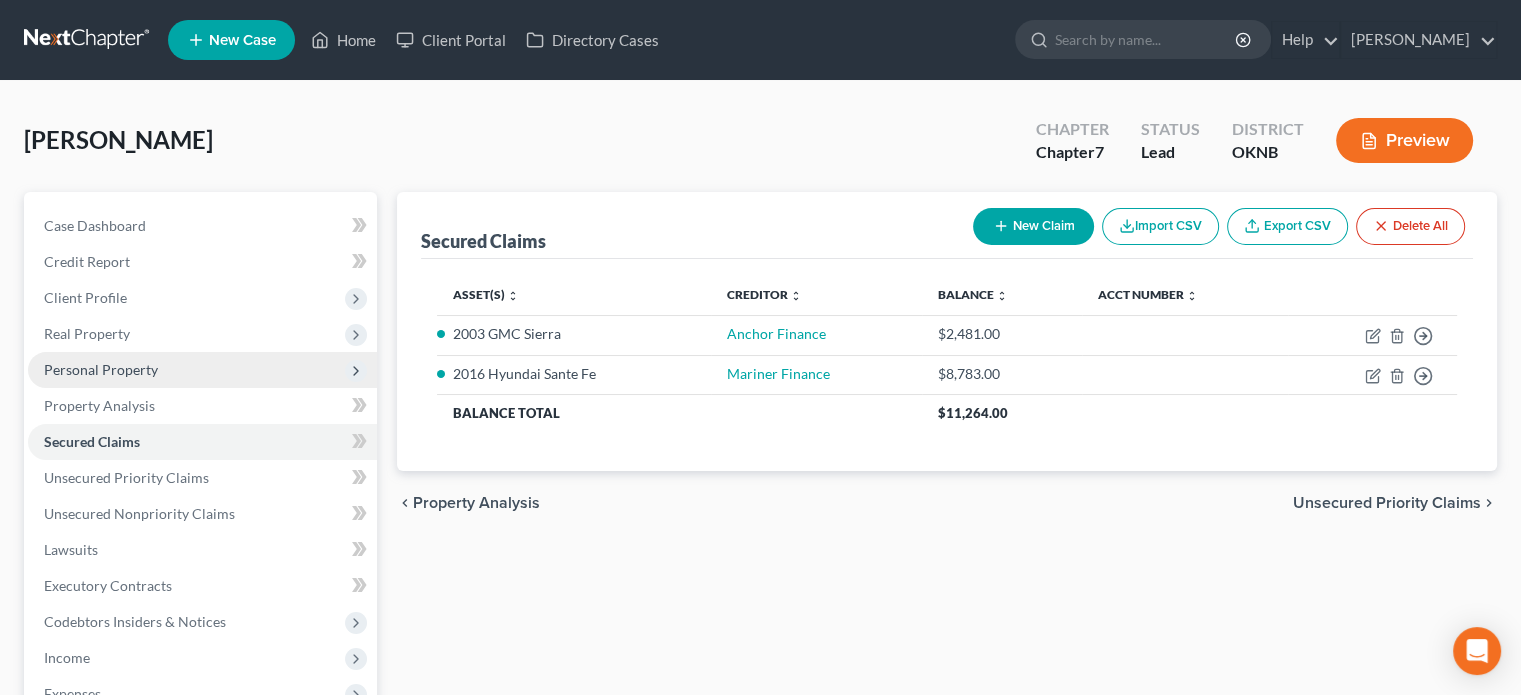 click on "Personal Property" at bounding box center [101, 369] 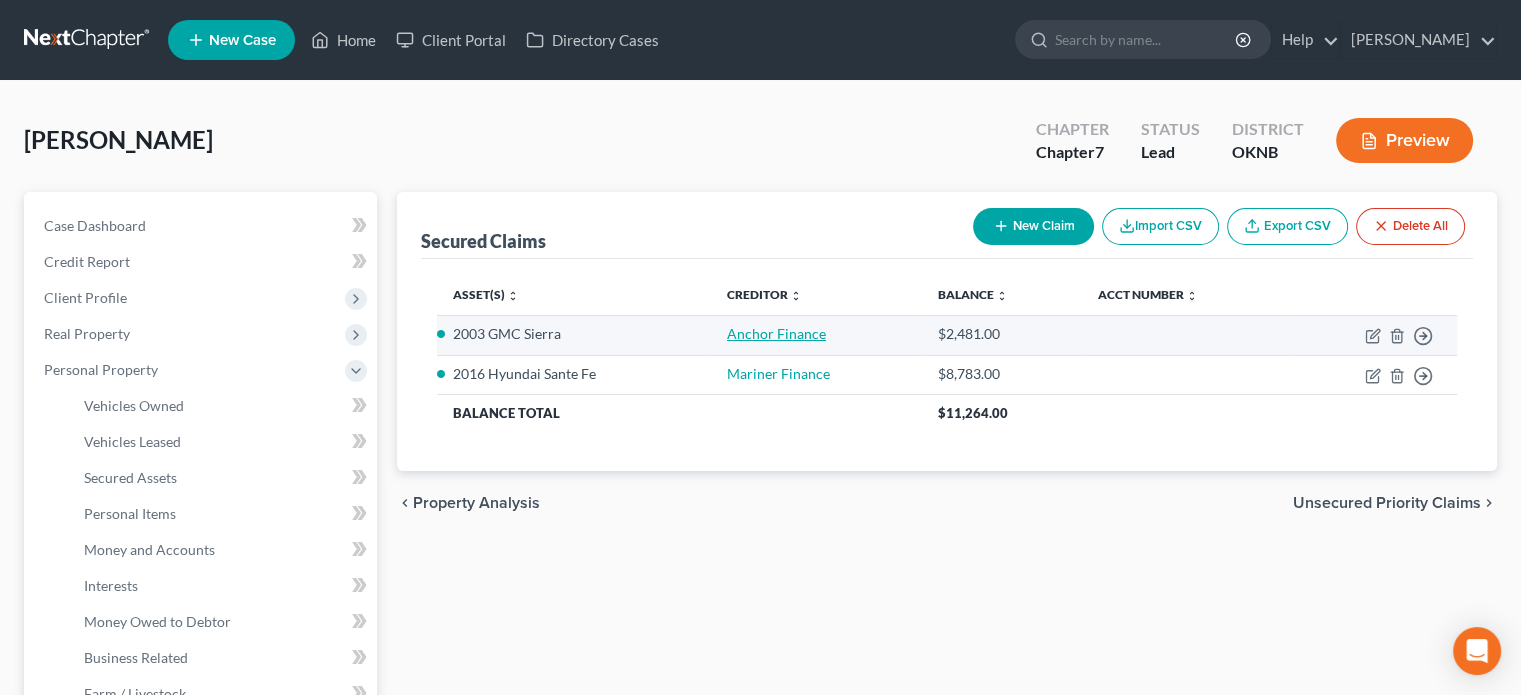 click on "Anchor Finance" at bounding box center [776, 333] 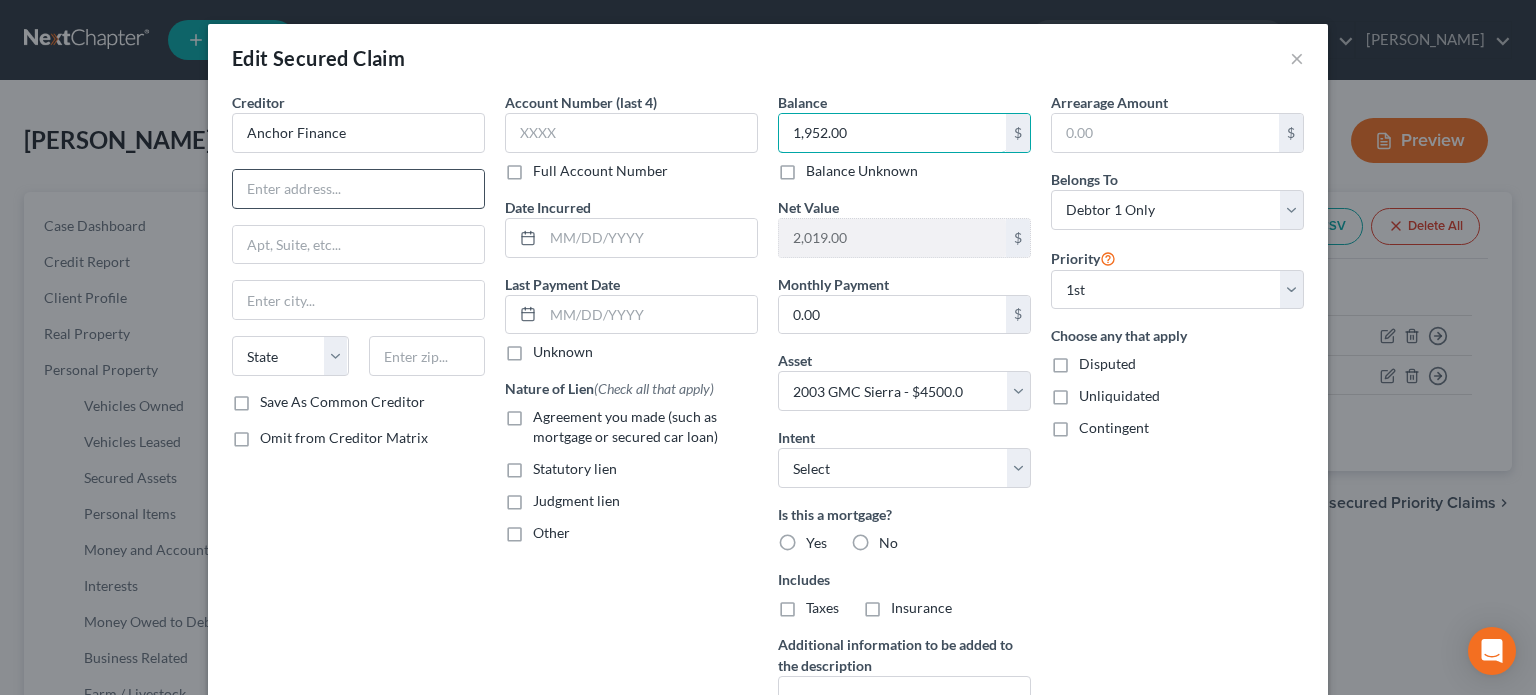 type on "1,952.00" 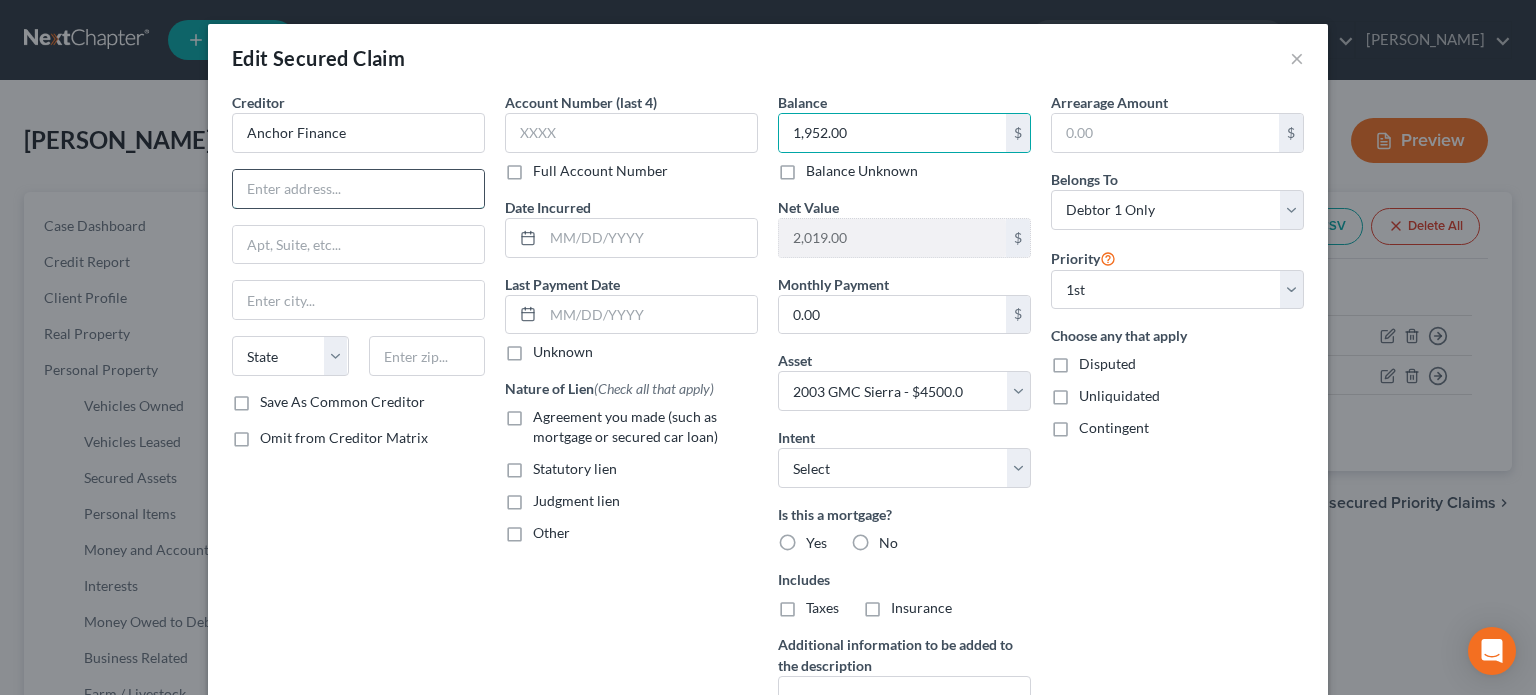 click at bounding box center [358, 189] 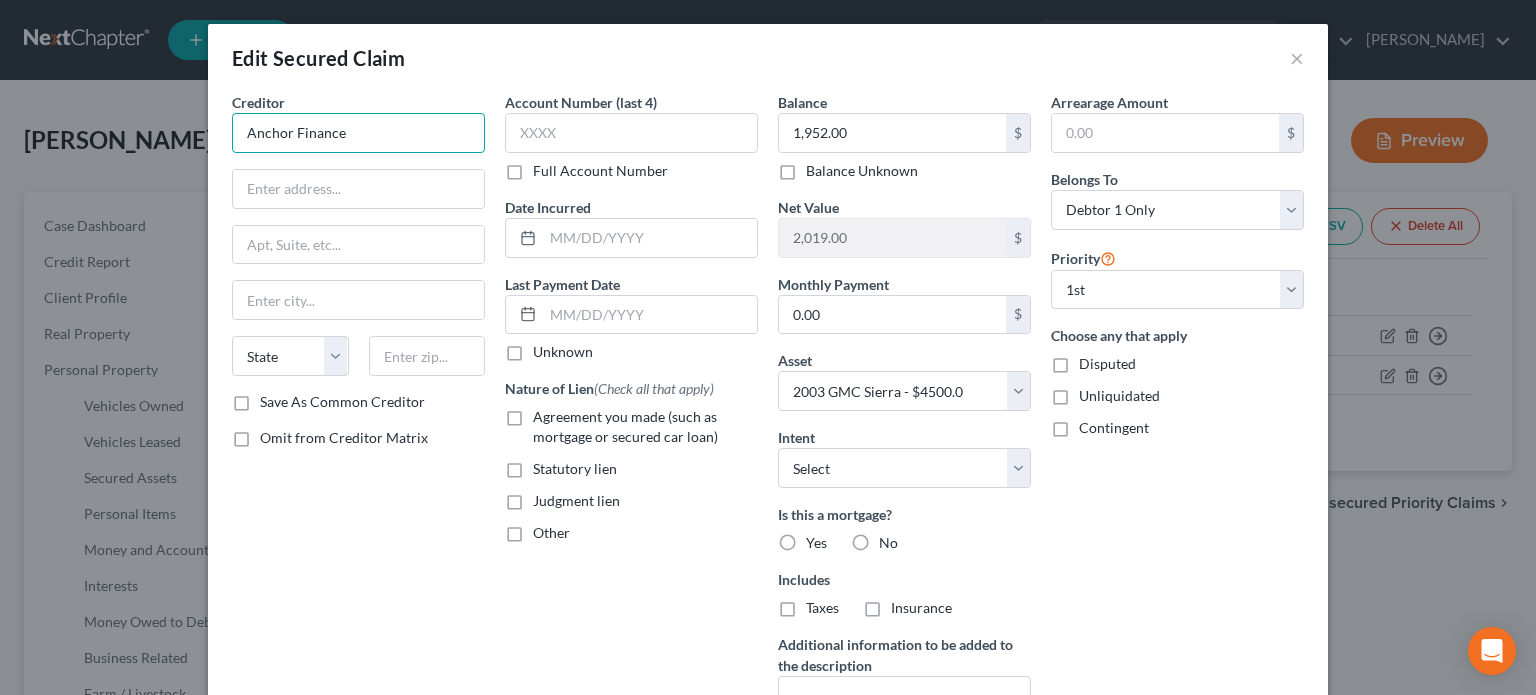 click on "Anchor Finance" at bounding box center (358, 133) 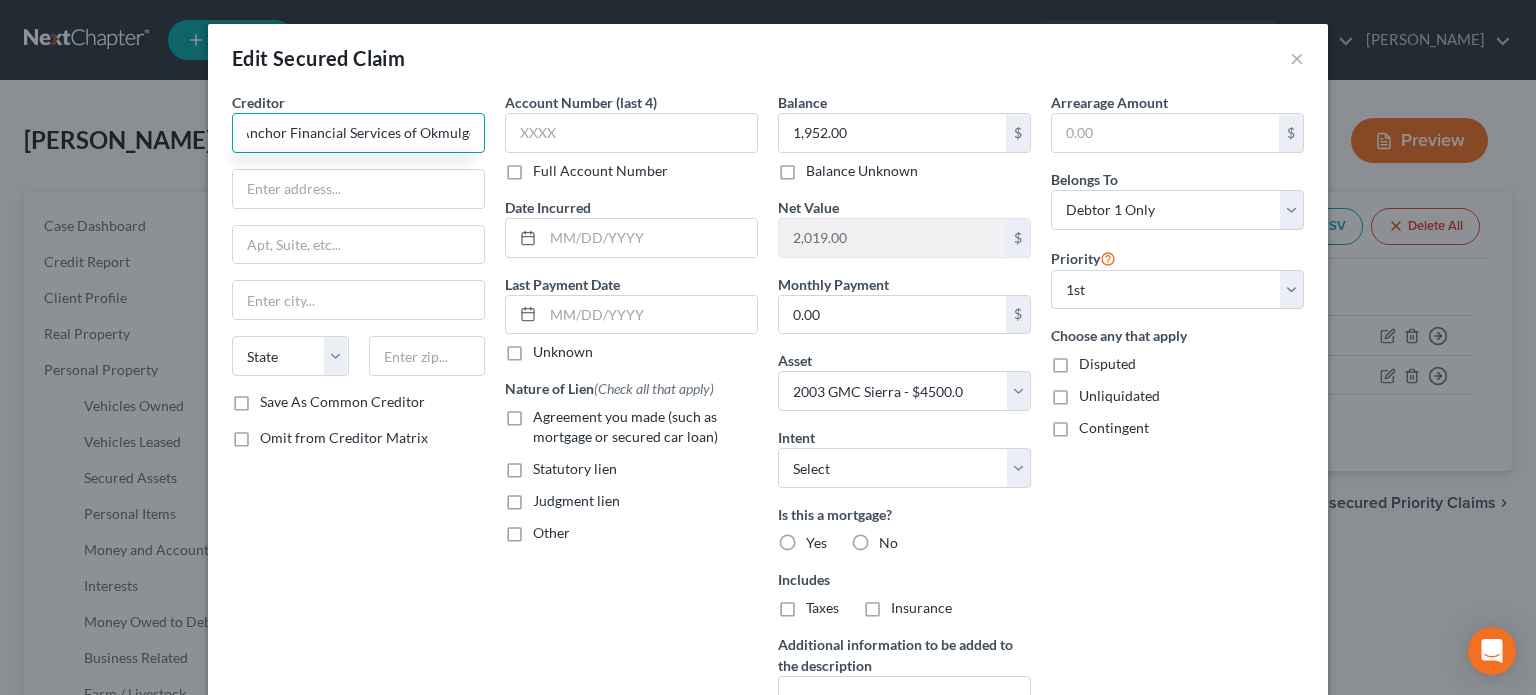 scroll, scrollTop: 0, scrollLeft: 14, axis: horizontal 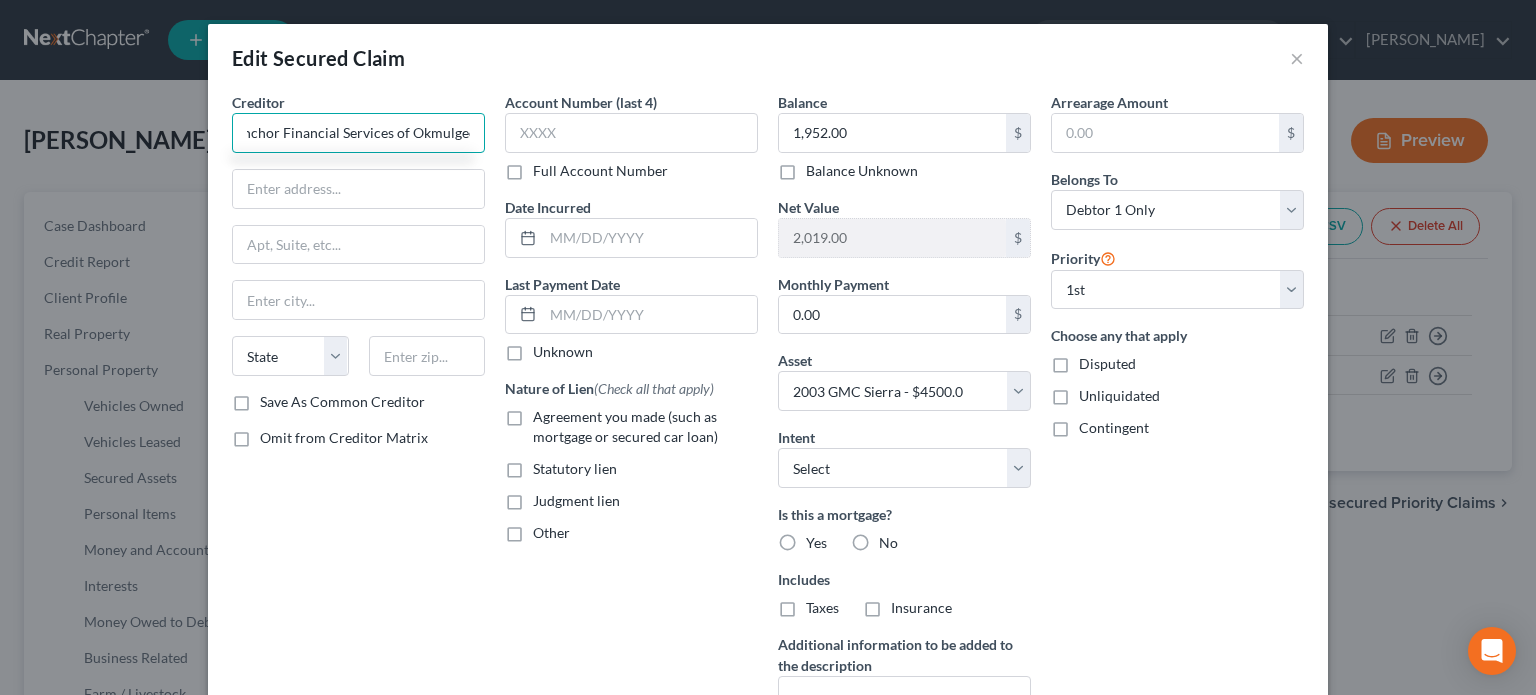 type on "Anchor Financial Services of Okmulgee" 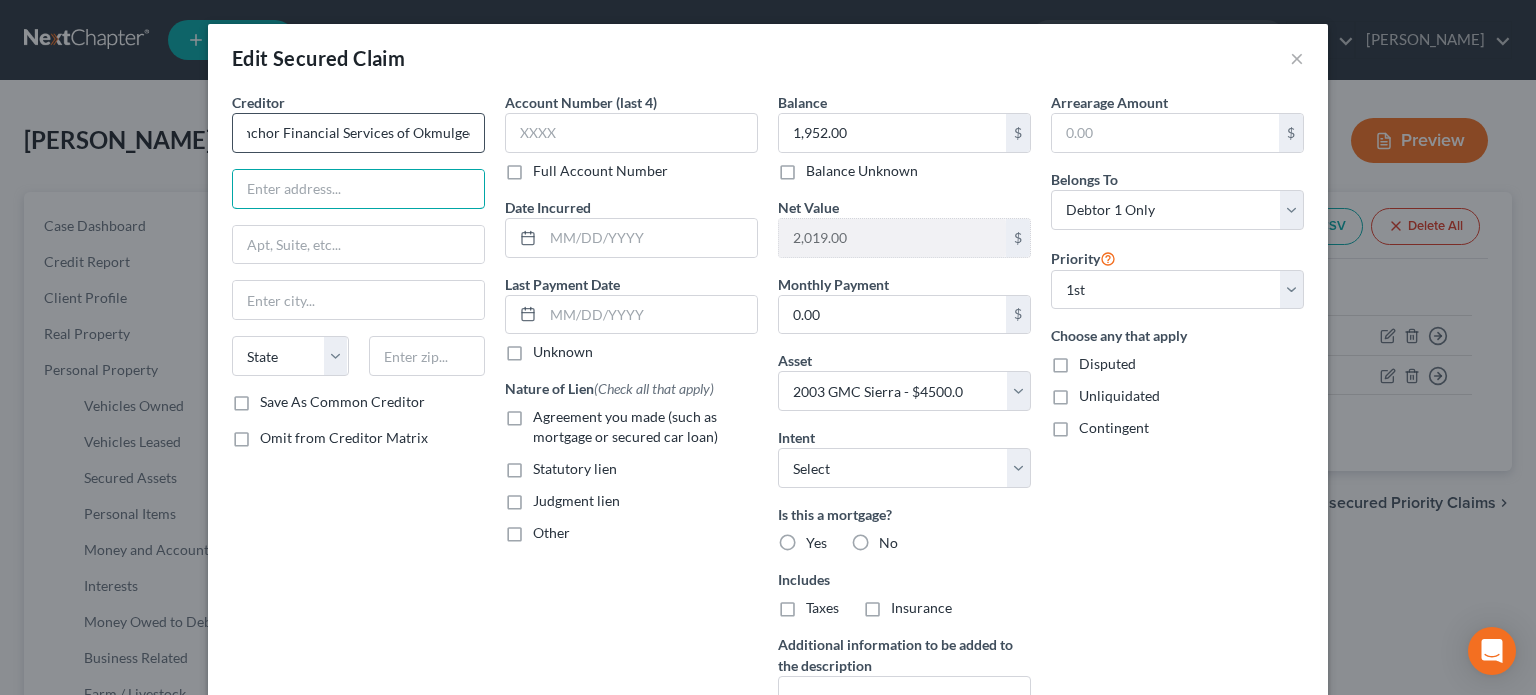 scroll, scrollTop: 0, scrollLeft: 0, axis: both 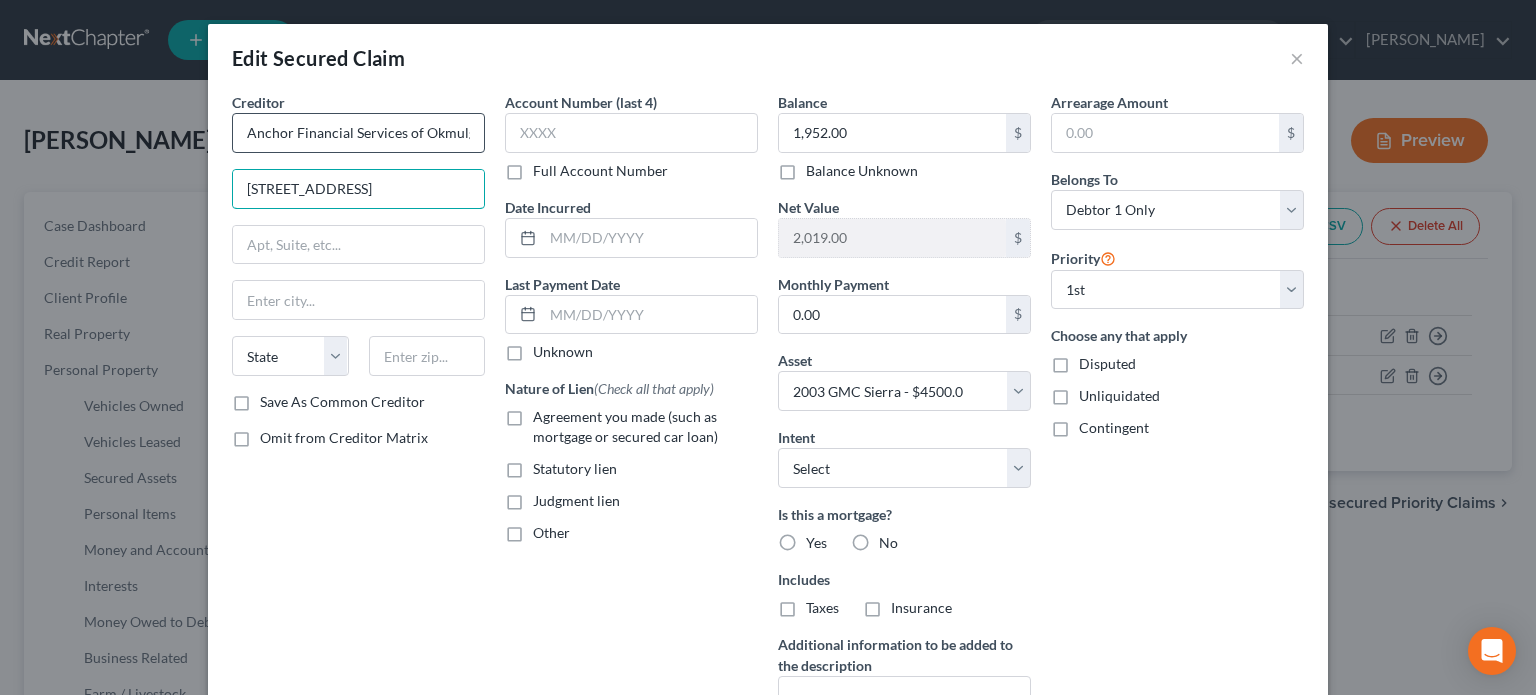 type on "[STREET_ADDRESS]" 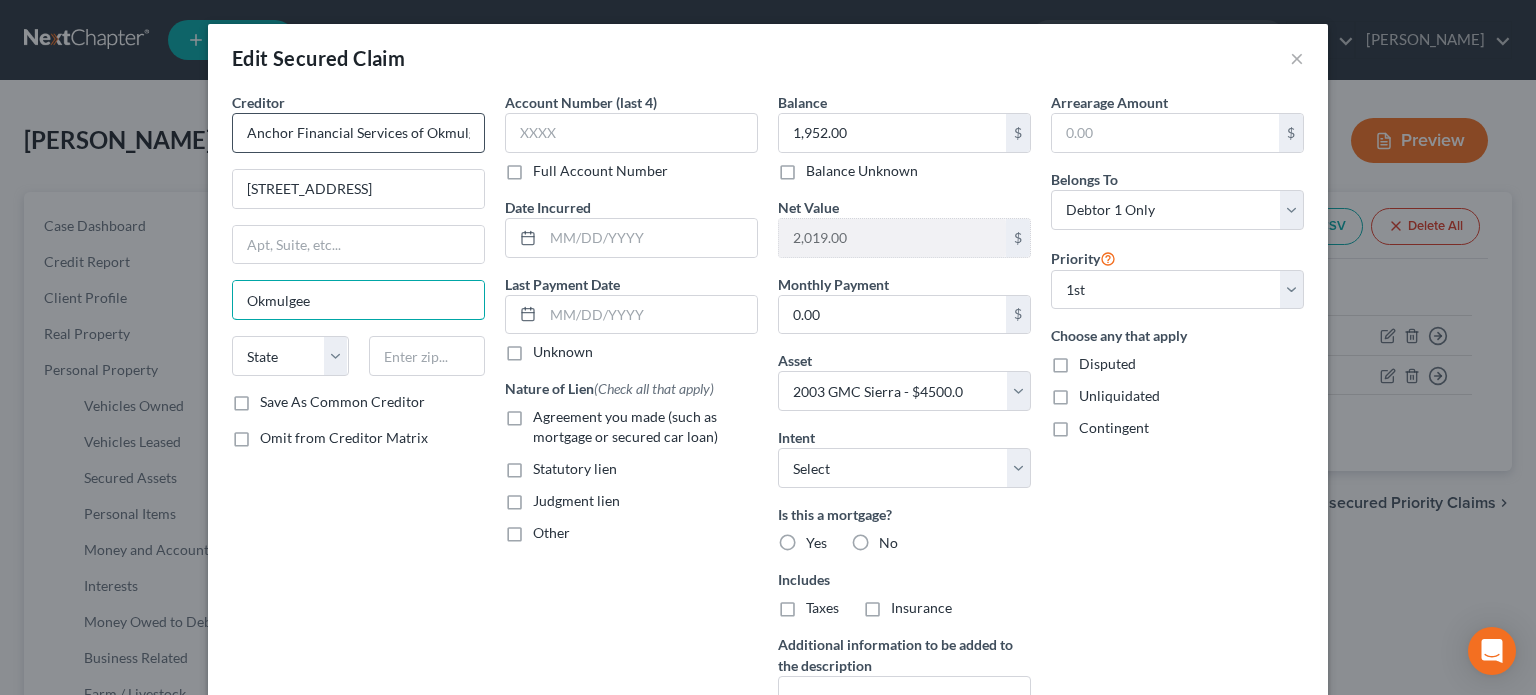 type on "Okmulgee" 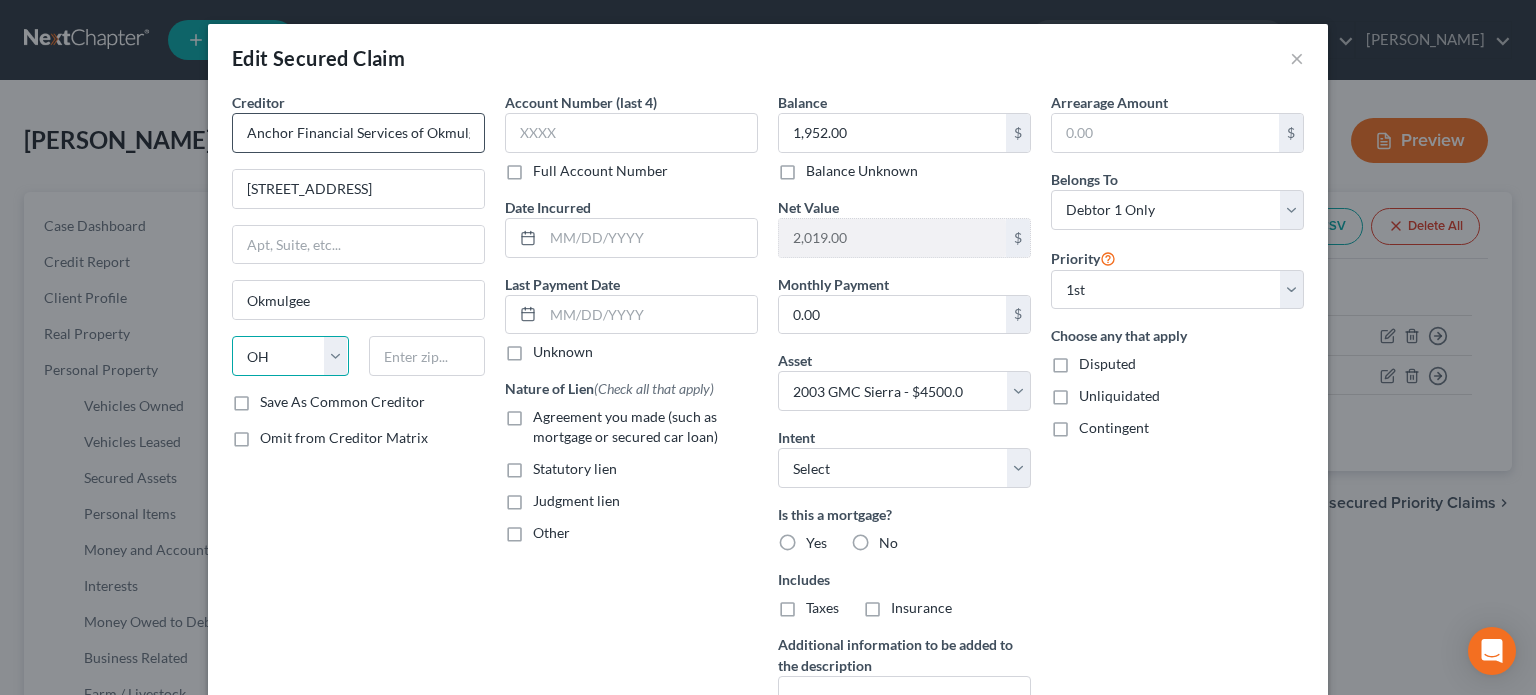 select on "37" 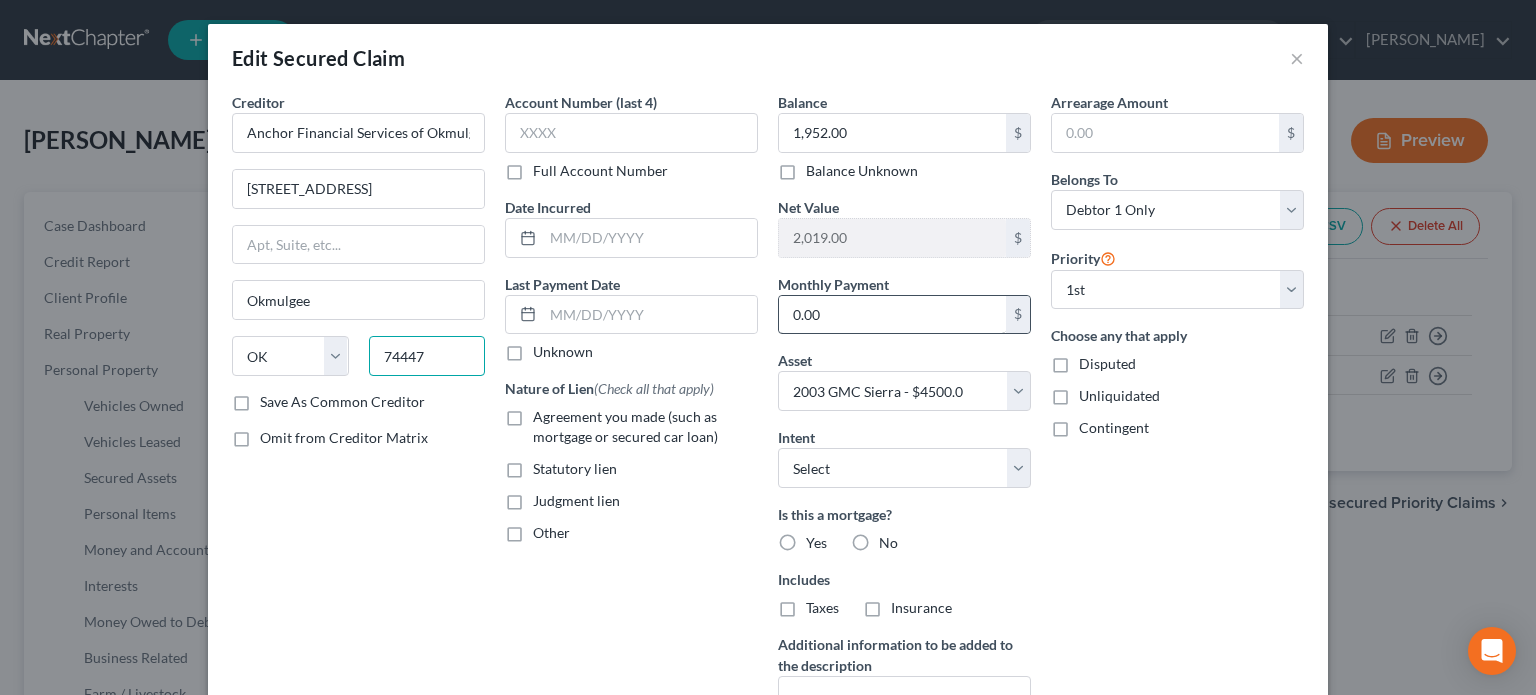 type on "74447" 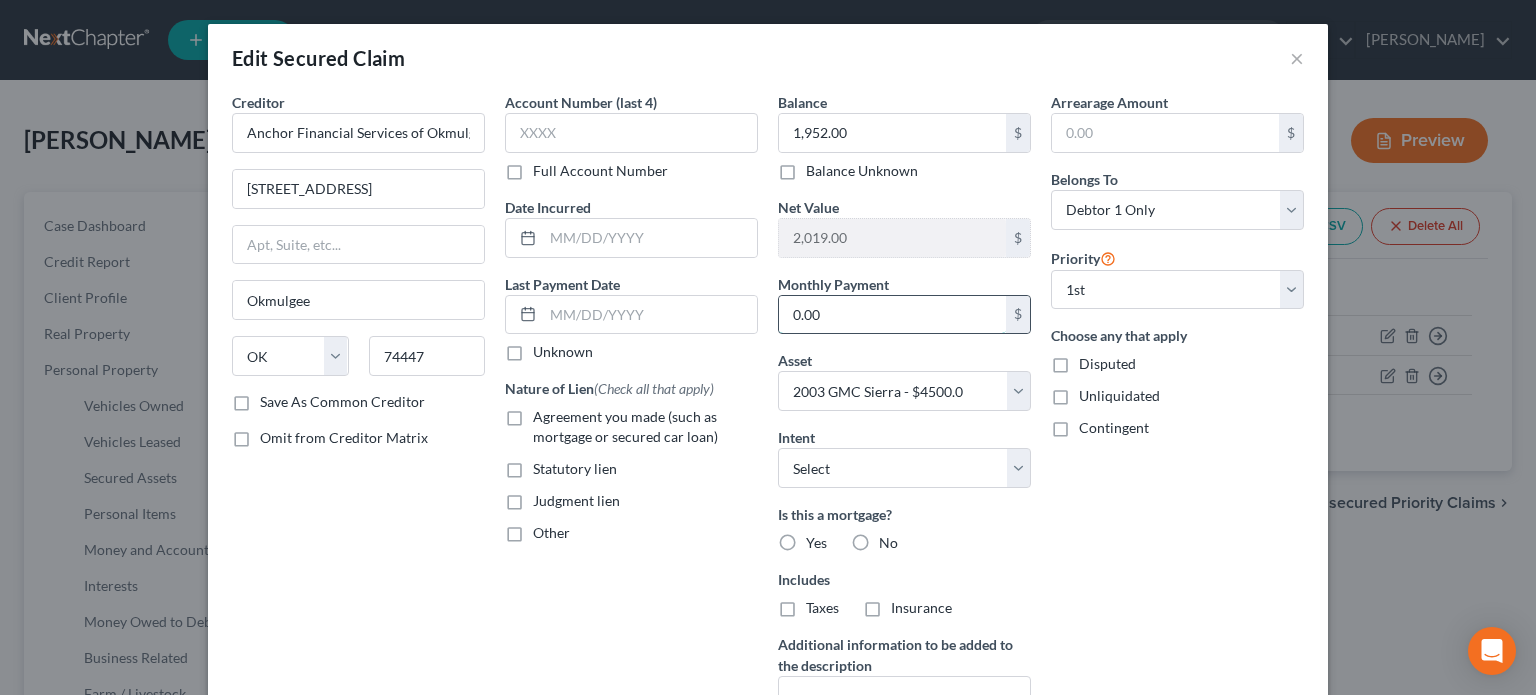 click on "0.00" at bounding box center [892, 315] 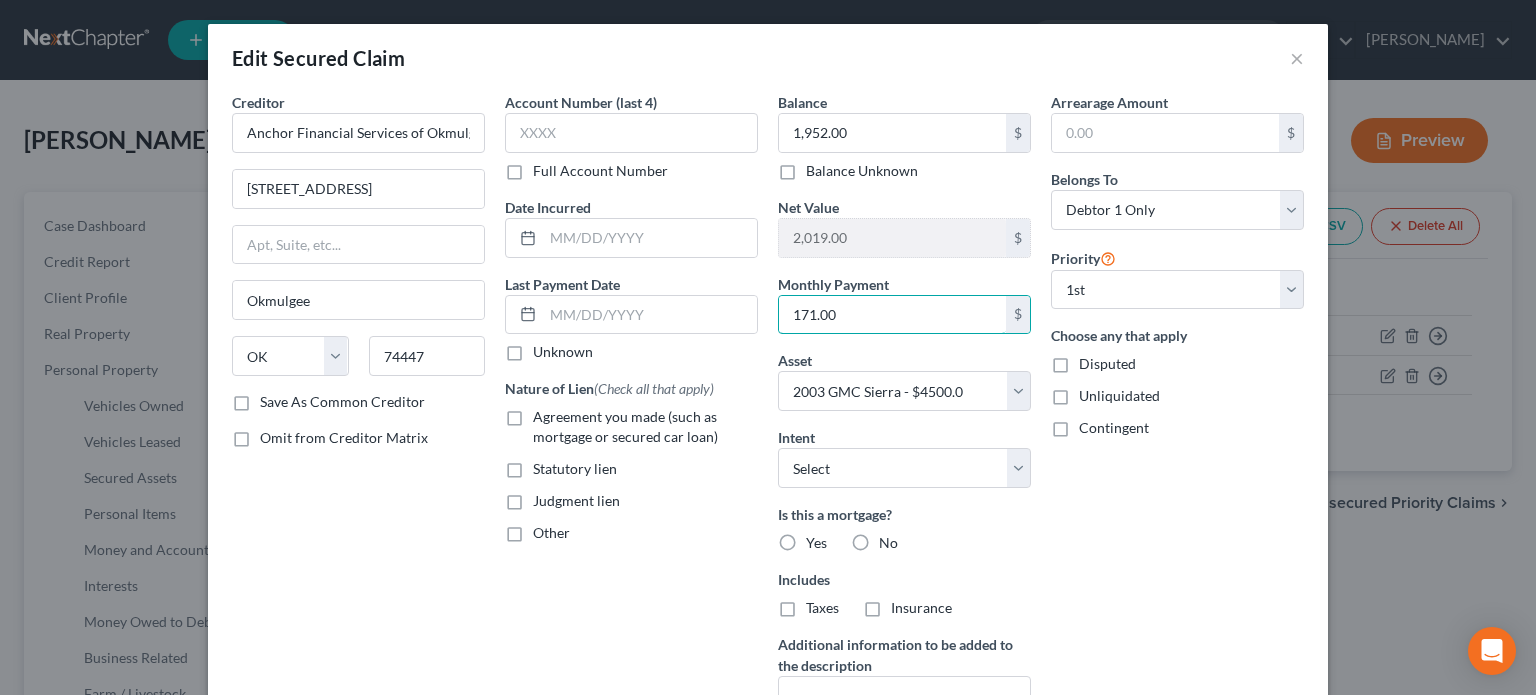 scroll, scrollTop: 100, scrollLeft: 0, axis: vertical 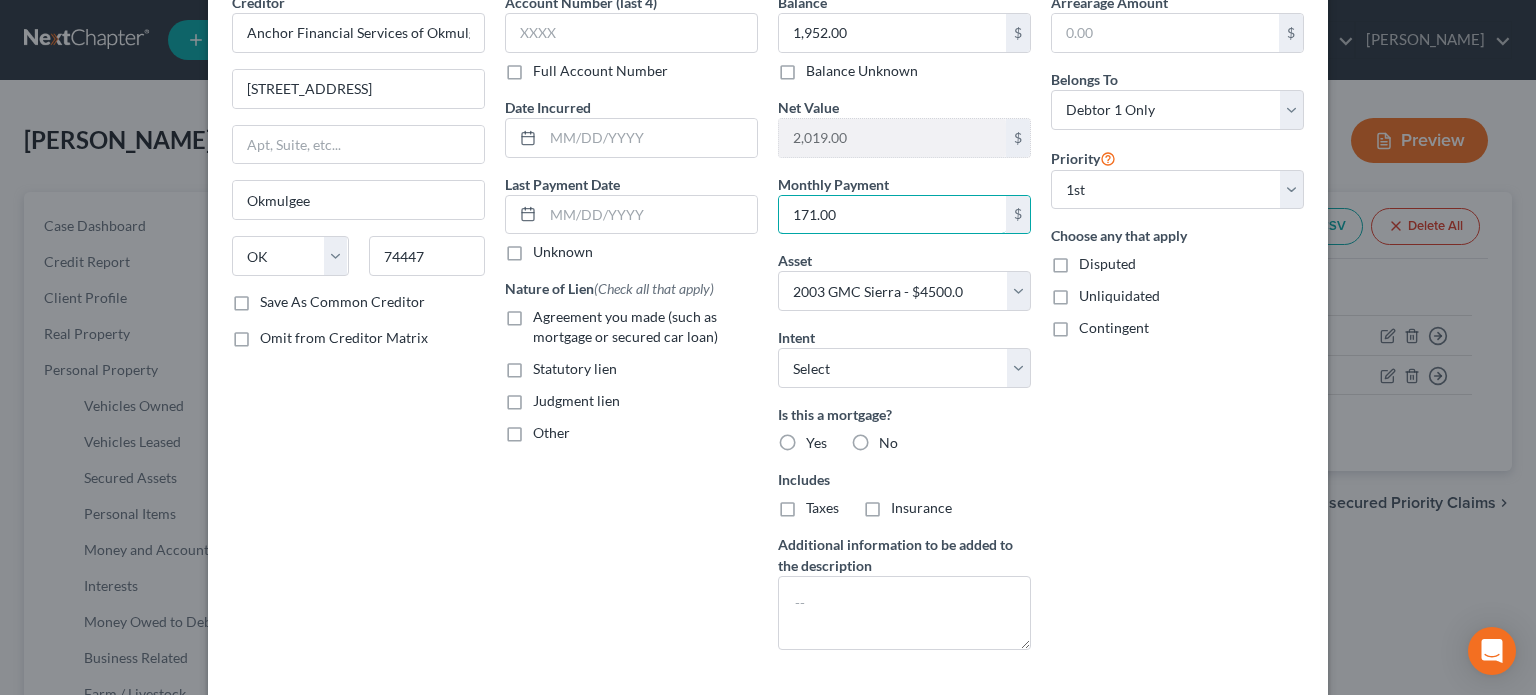 type on "171.00" 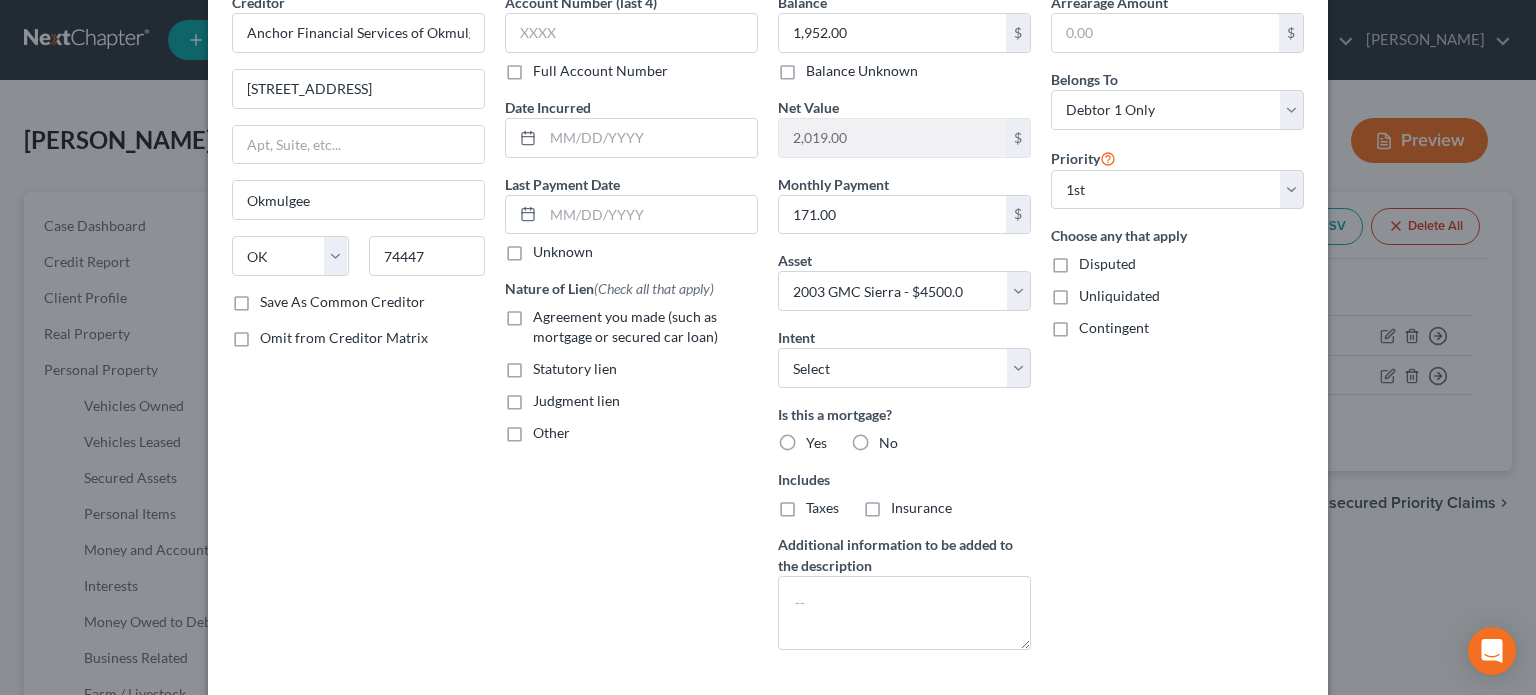 click on "No" at bounding box center [888, 443] 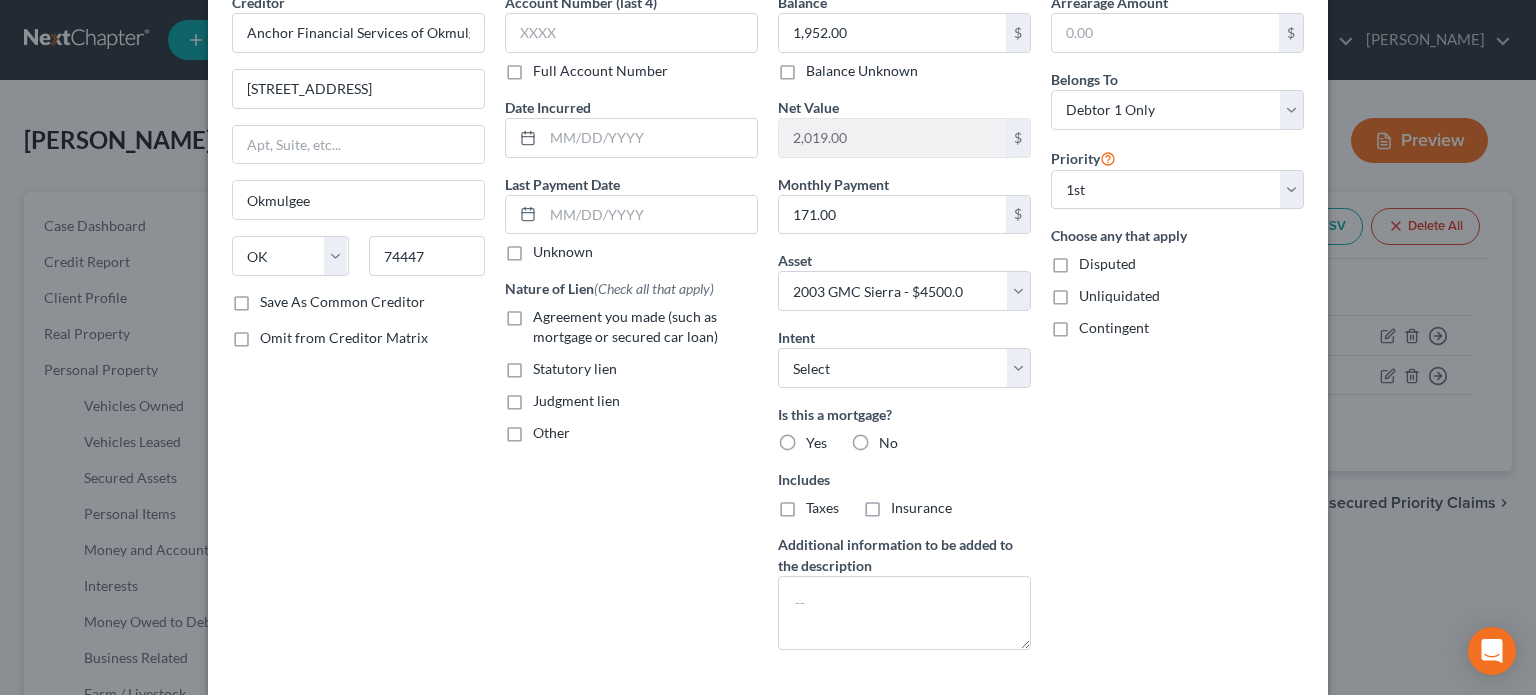 click on "No" at bounding box center (893, 439) 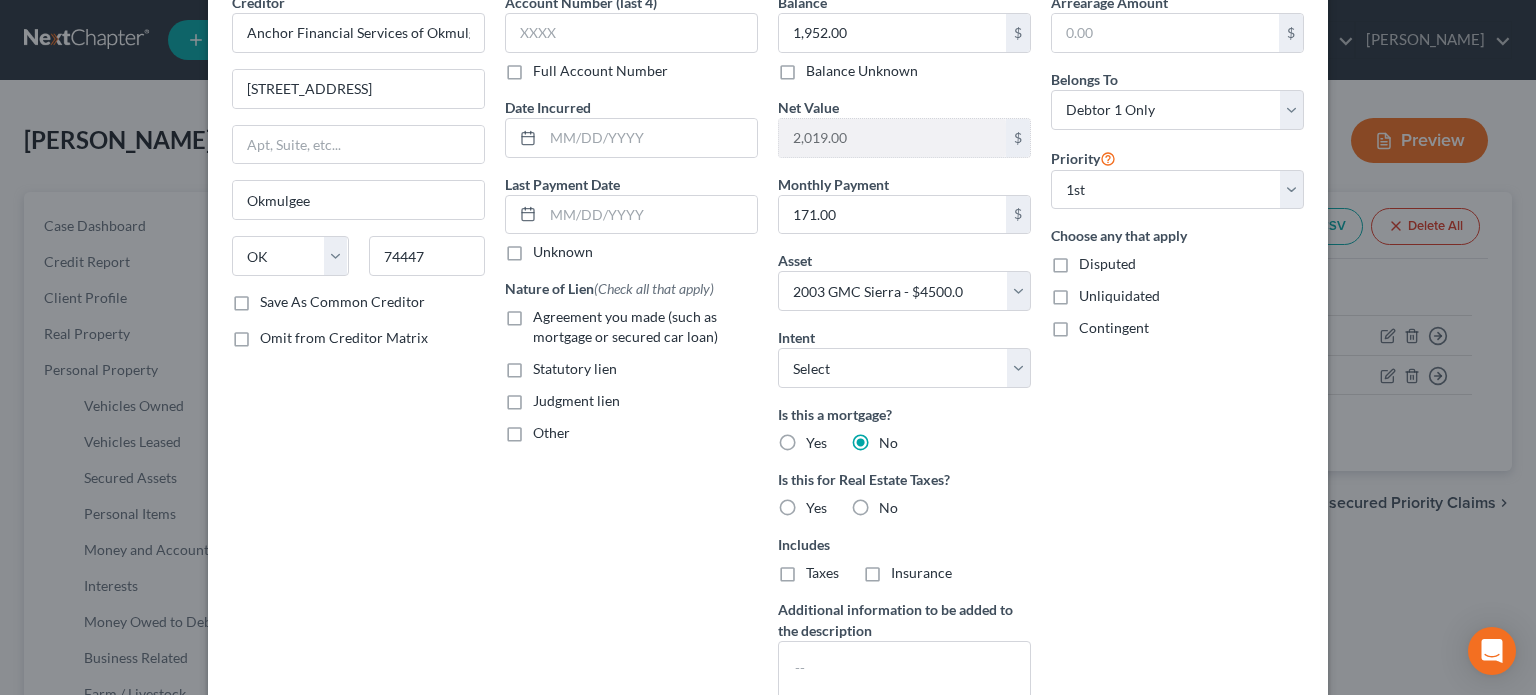 click on "Agreement you made (such as mortgage or secured car loan)" at bounding box center (645, 327) 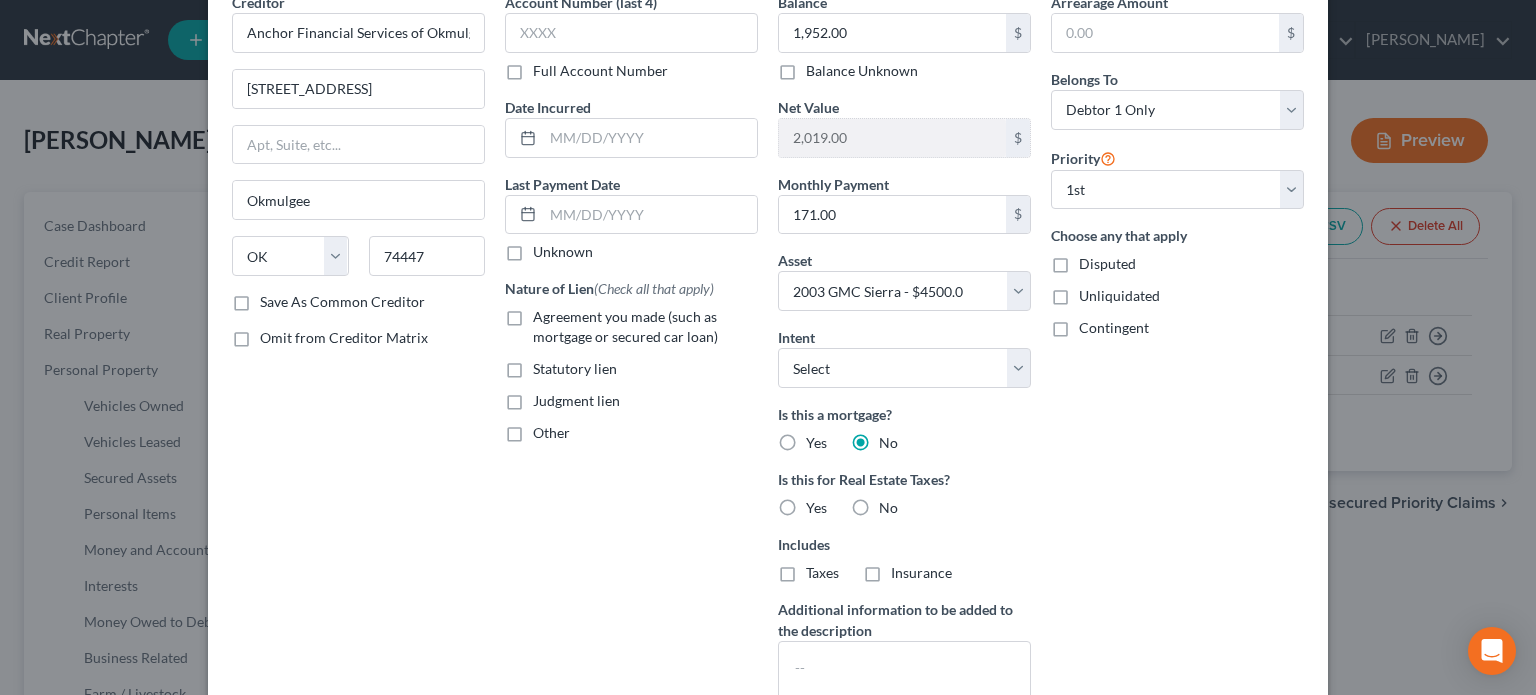 click on "Agreement you made (such as mortgage or secured car loan)" at bounding box center (547, 313) 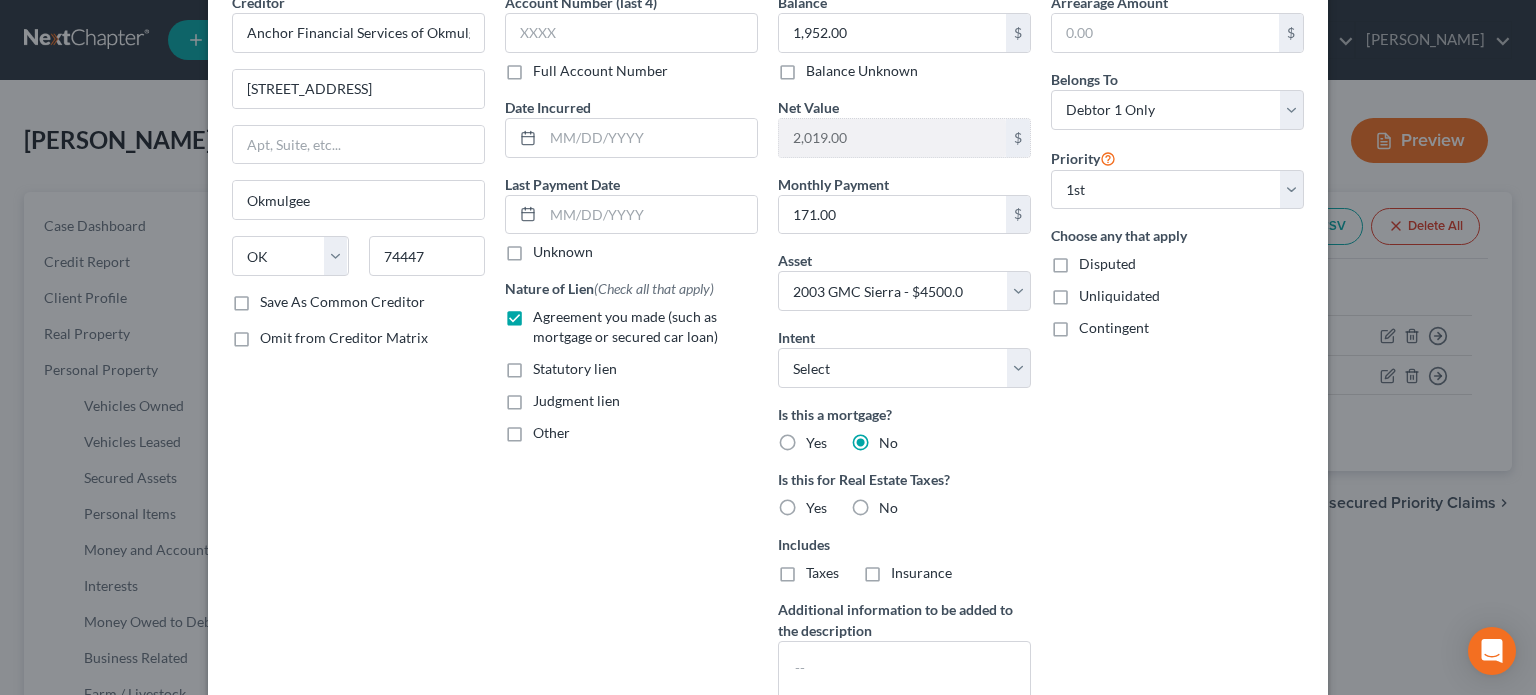 scroll, scrollTop: 0, scrollLeft: 0, axis: both 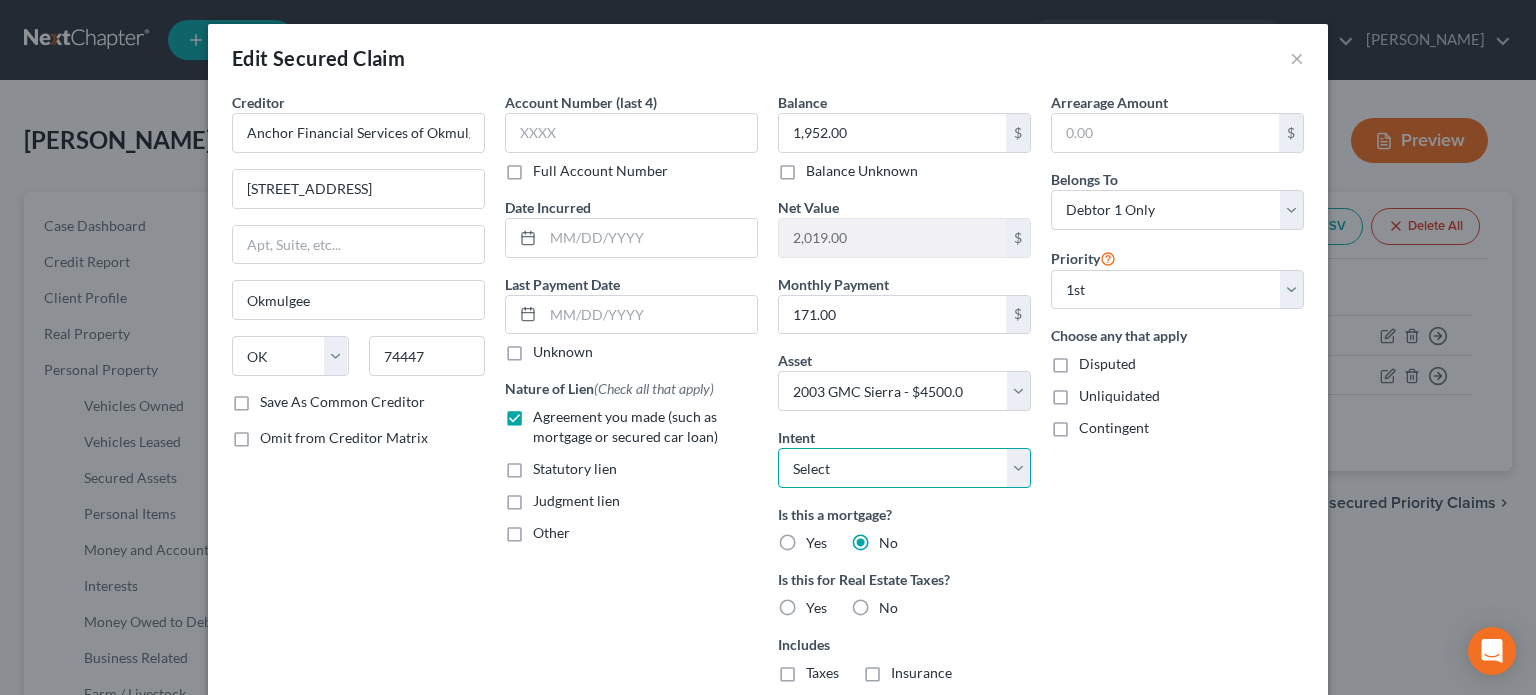 click on "Select Surrender Redeem Reaffirm Avoid Other" at bounding box center [904, 468] 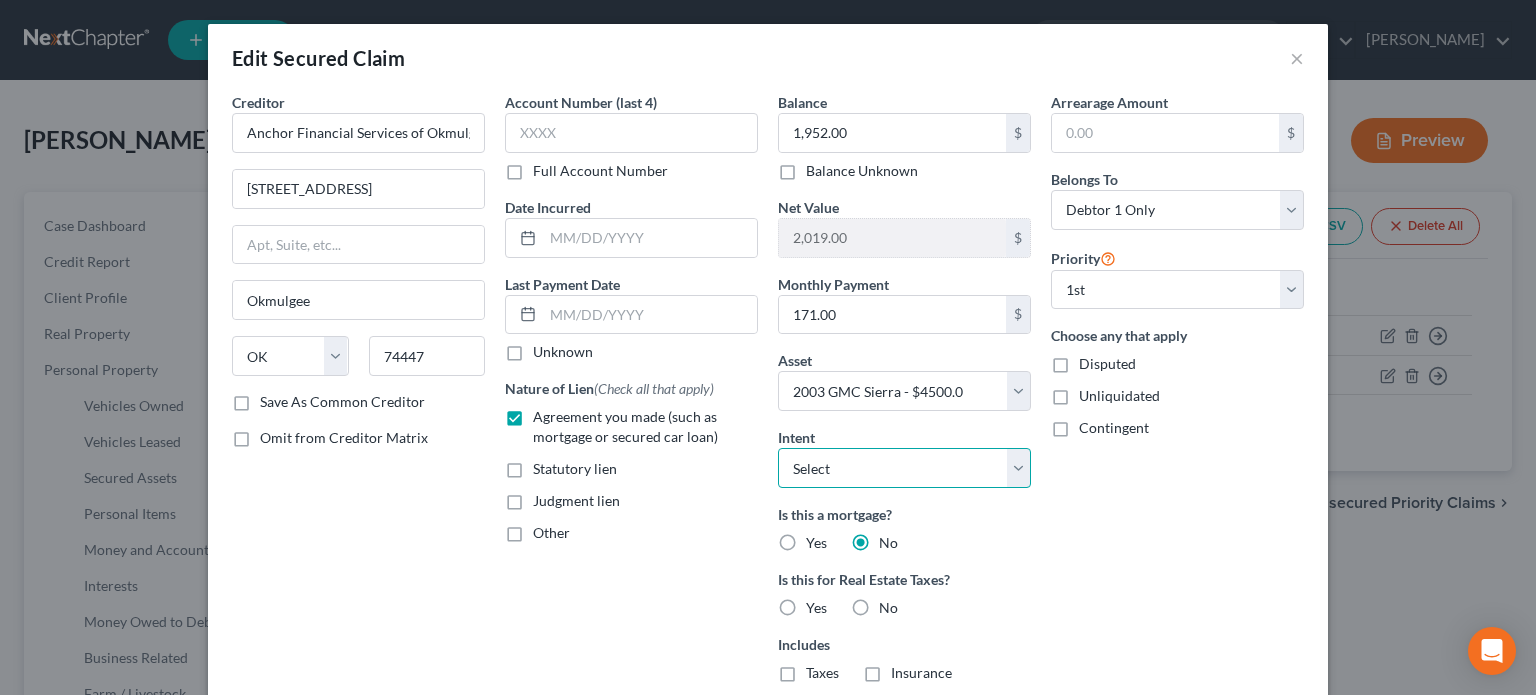 select on "2" 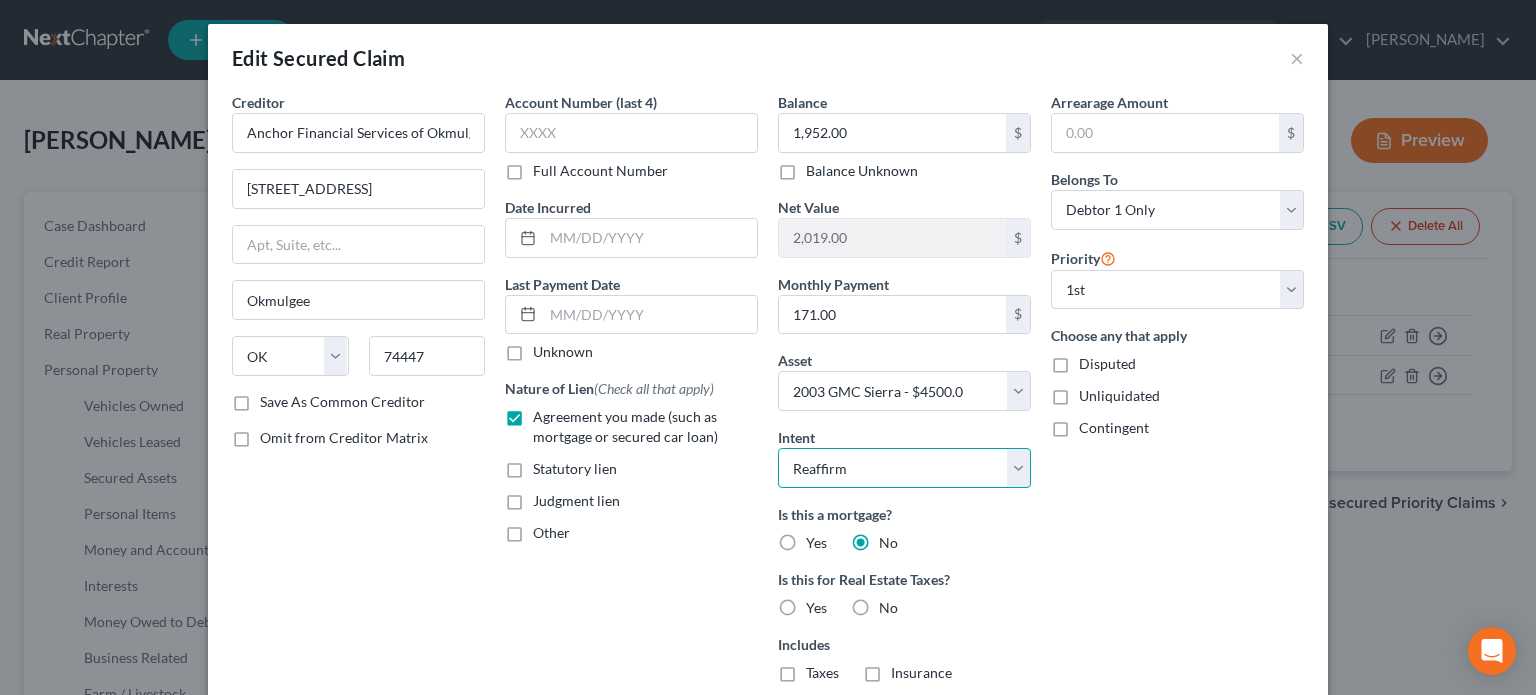 click on "Select Surrender Redeem Reaffirm Avoid Other" at bounding box center (904, 468) 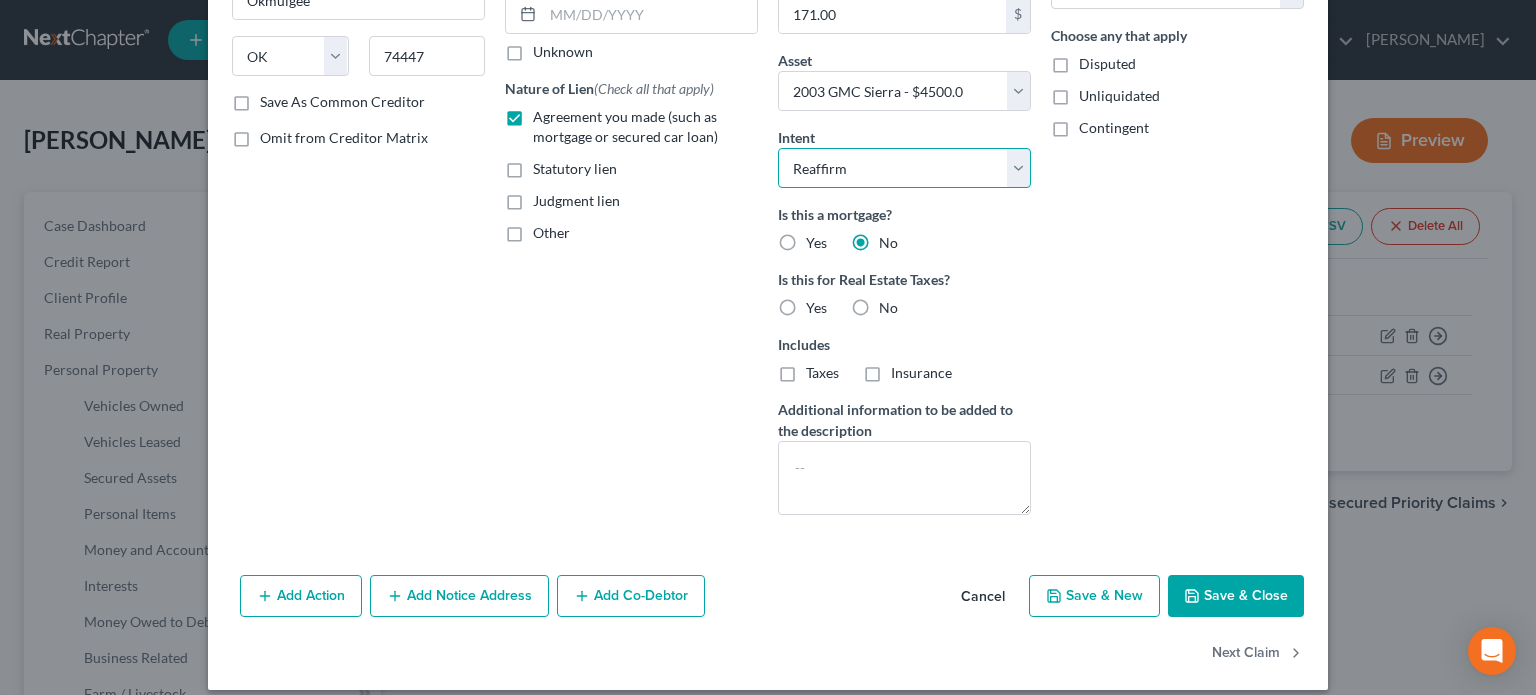 scroll, scrollTop: 316, scrollLeft: 0, axis: vertical 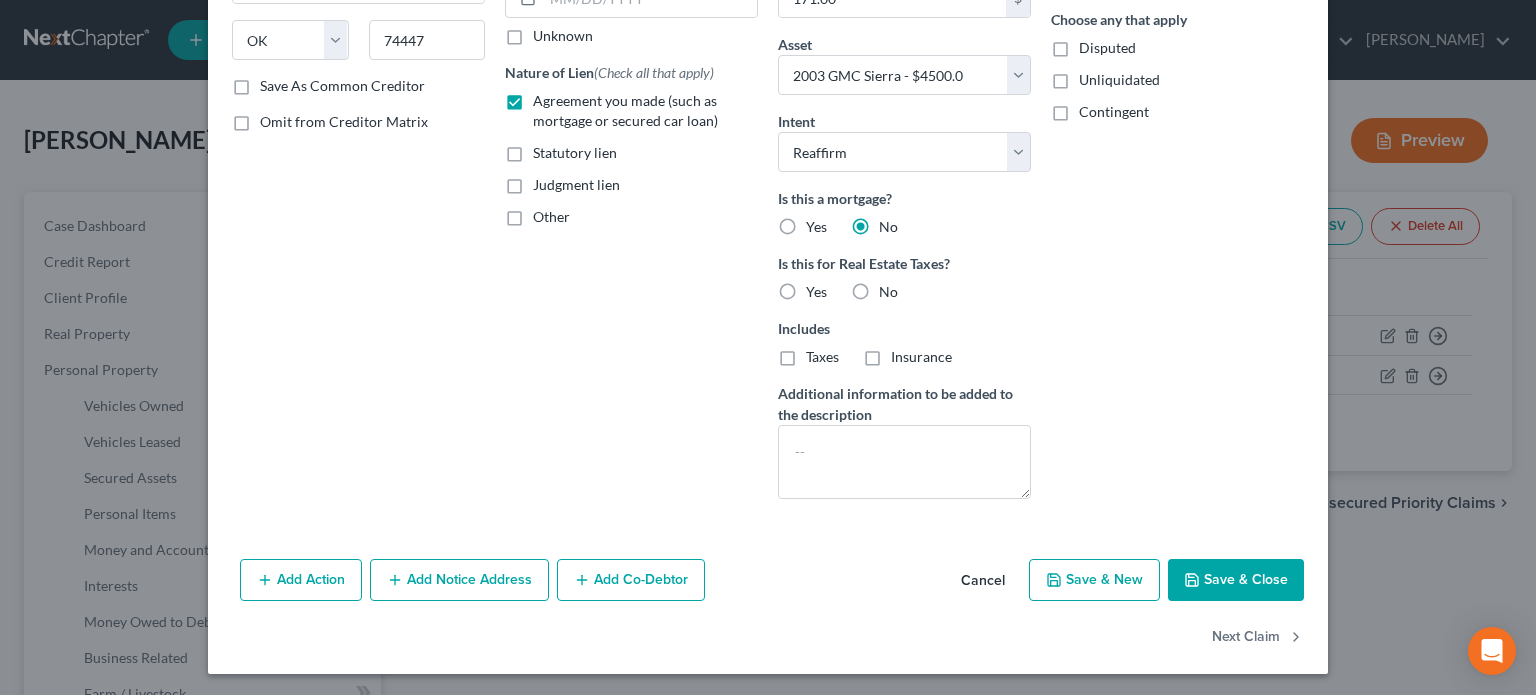 click on "Save & Close" at bounding box center [1236, 580] 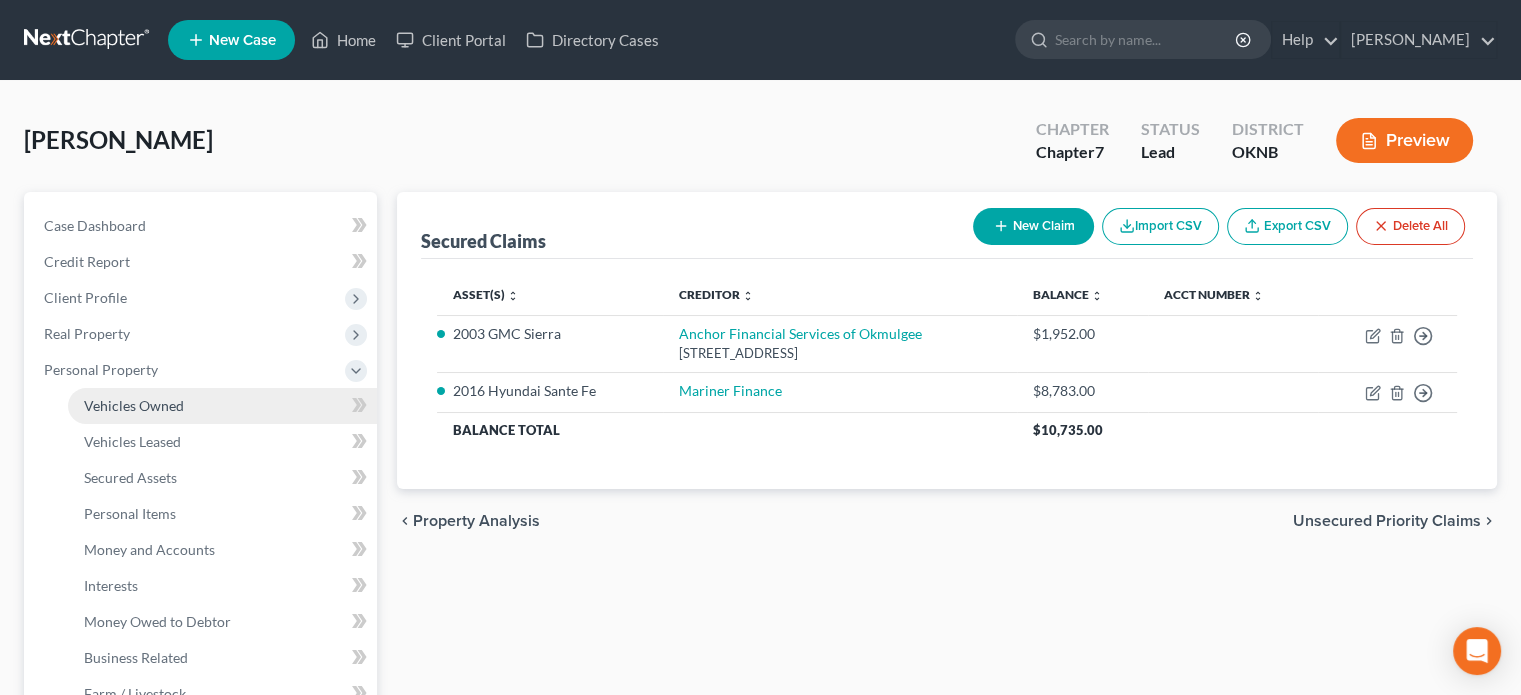 click on "Vehicles Owned" at bounding box center [134, 405] 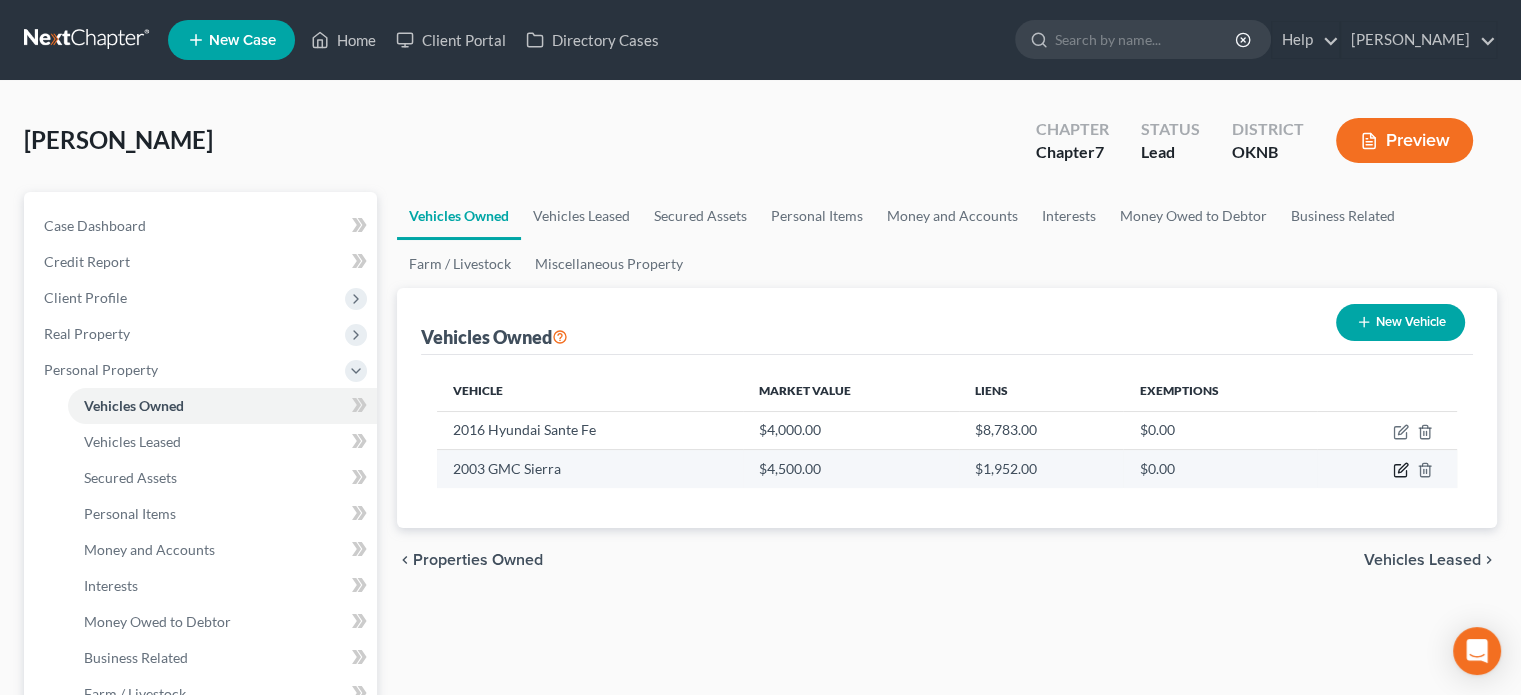 click 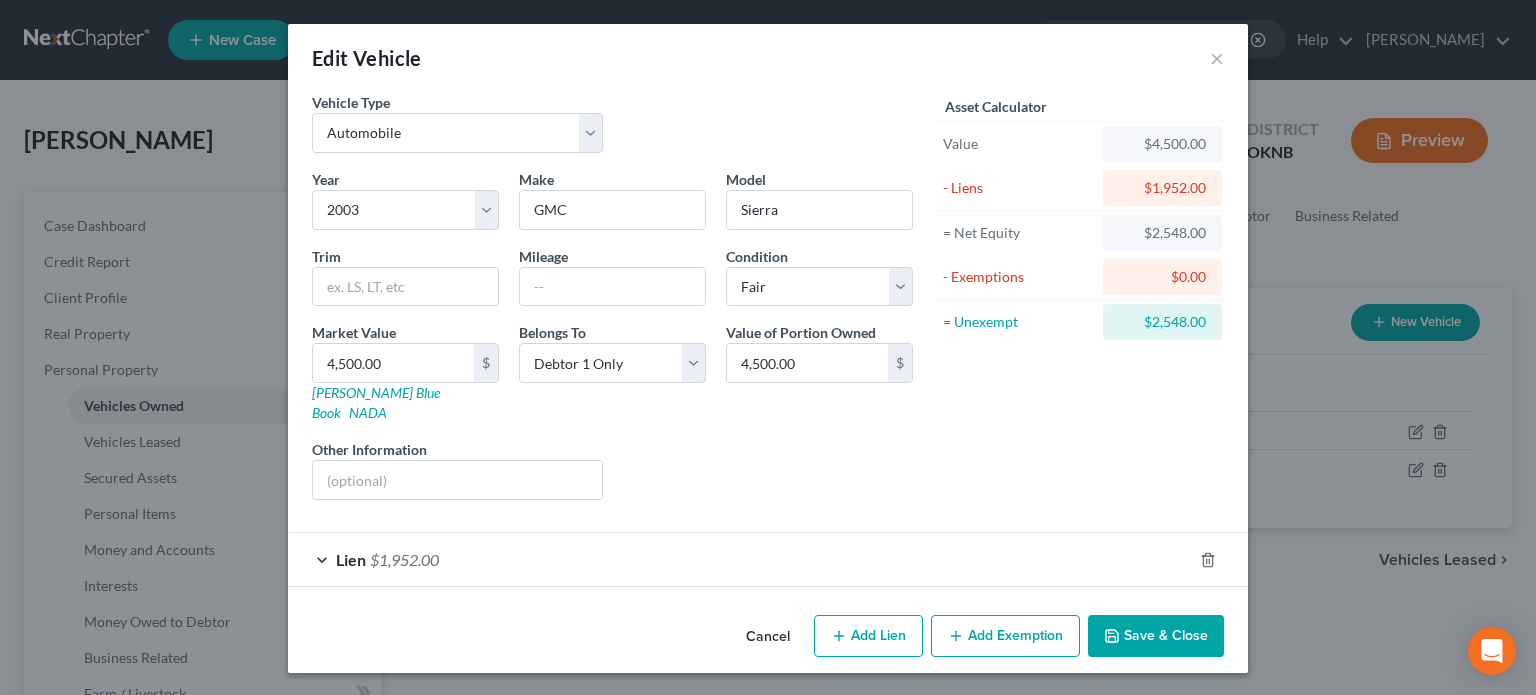 click on "Add Exemption" at bounding box center [1005, 636] 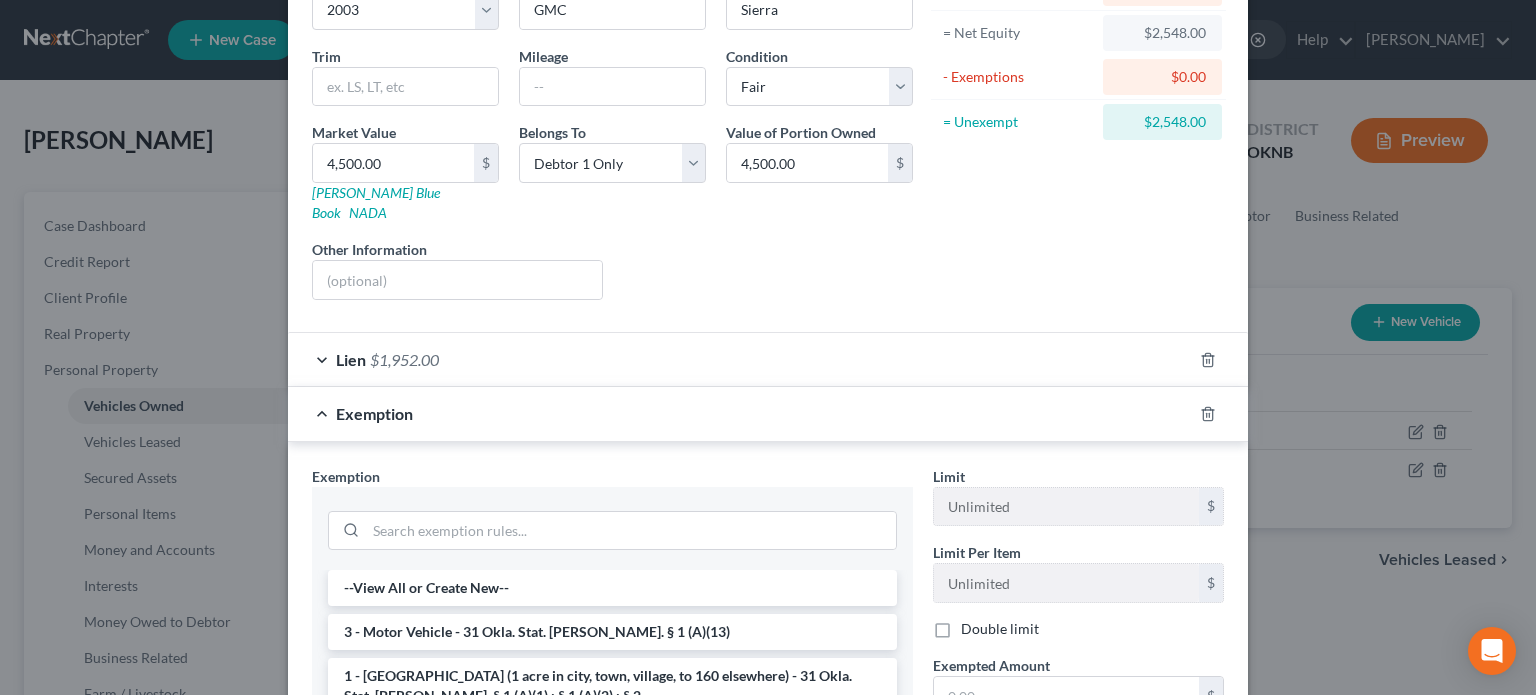 scroll, scrollTop: 400, scrollLeft: 0, axis: vertical 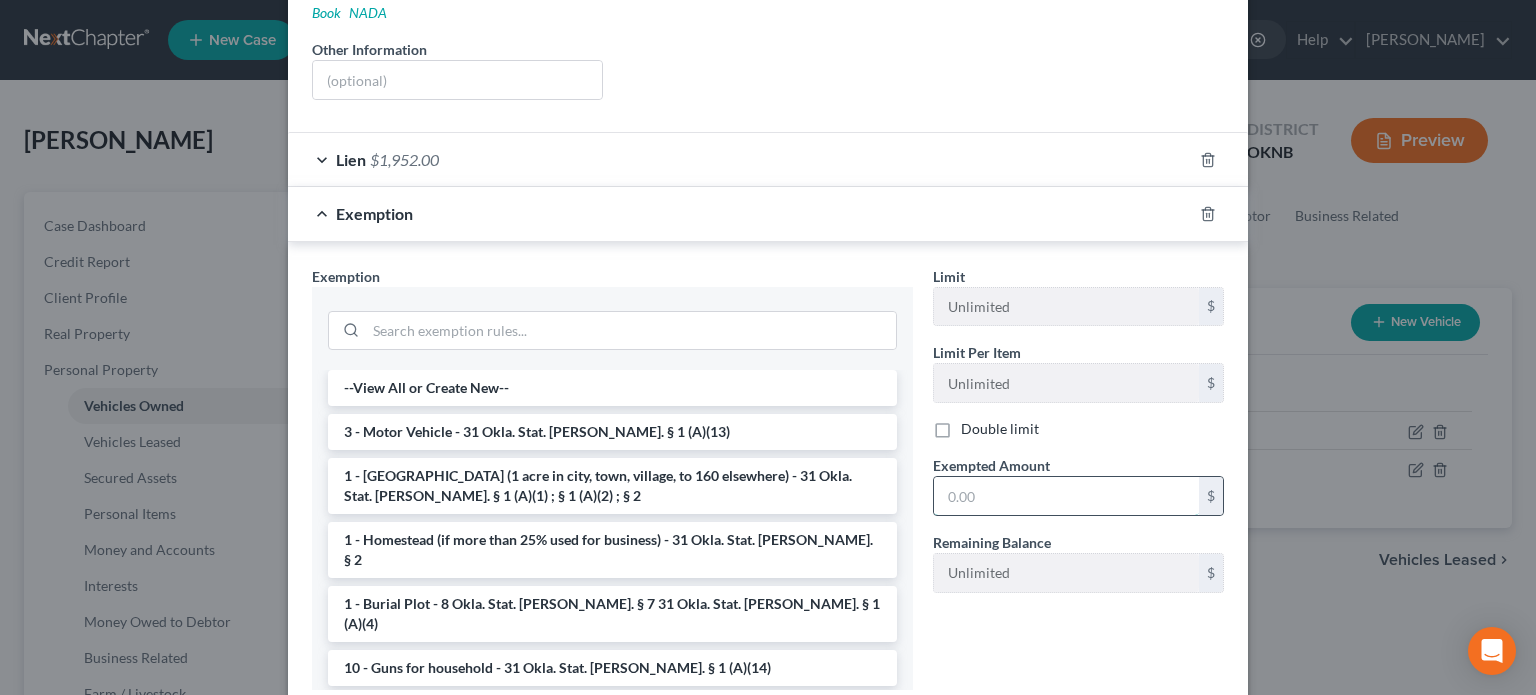 click at bounding box center (1066, 496) 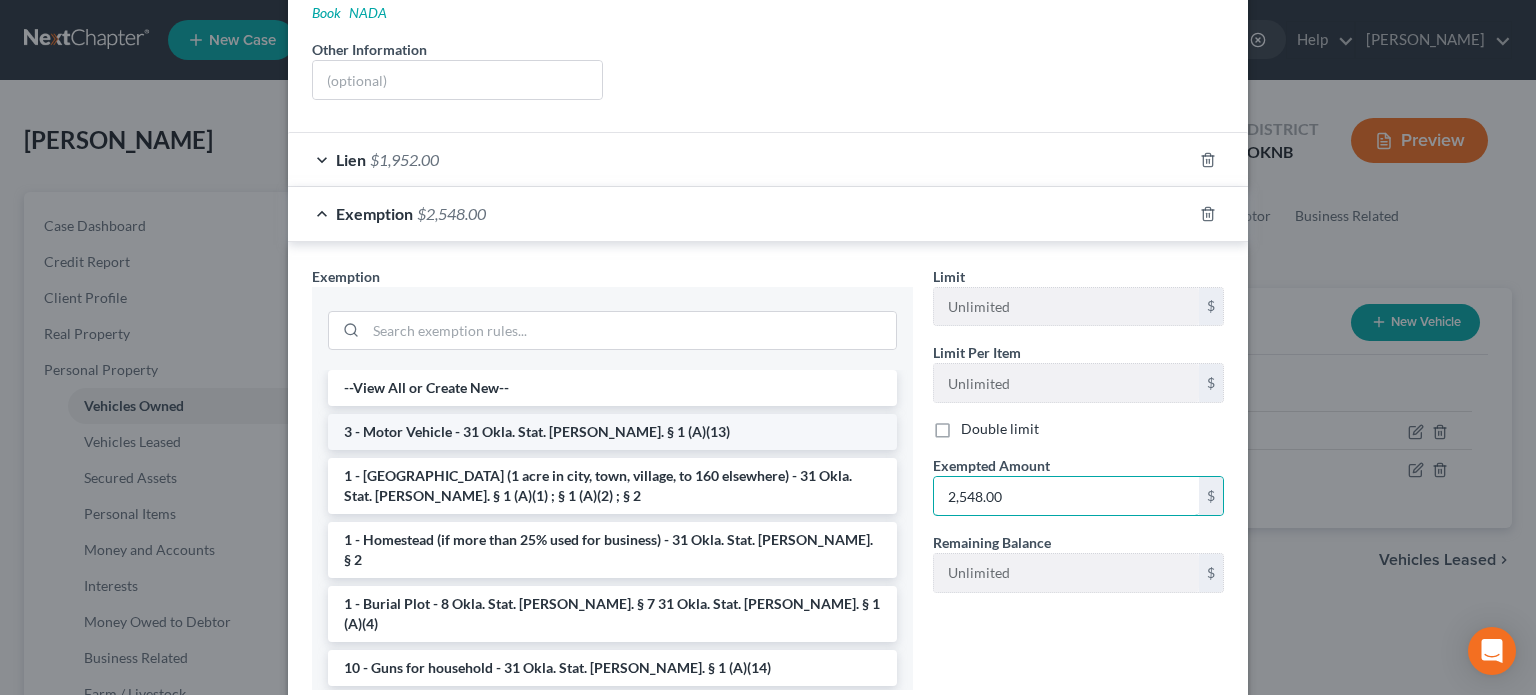 type on "2,548.00" 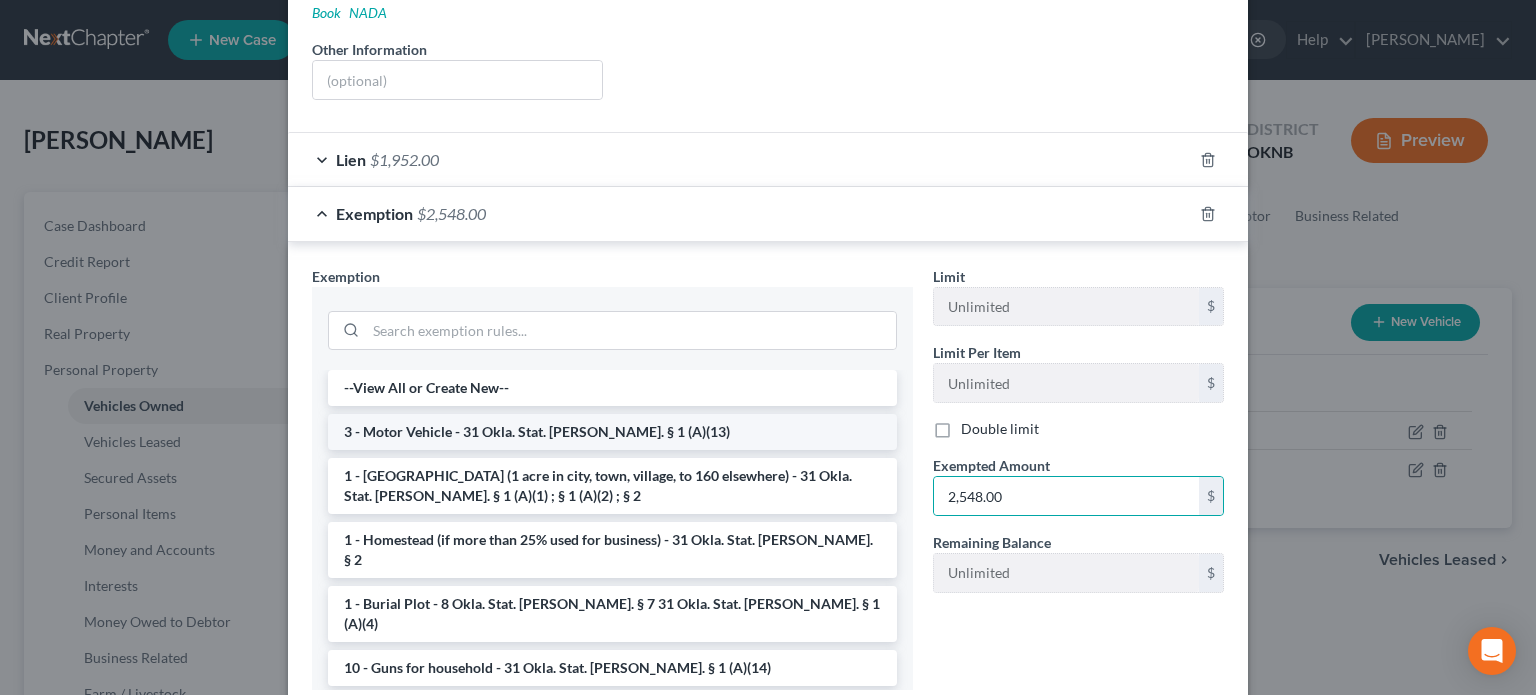 click on "3 - Motor Vehicle - 31 Okla. Stat. [PERSON_NAME]. § 1 (A)(13)" at bounding box center [612, 432] 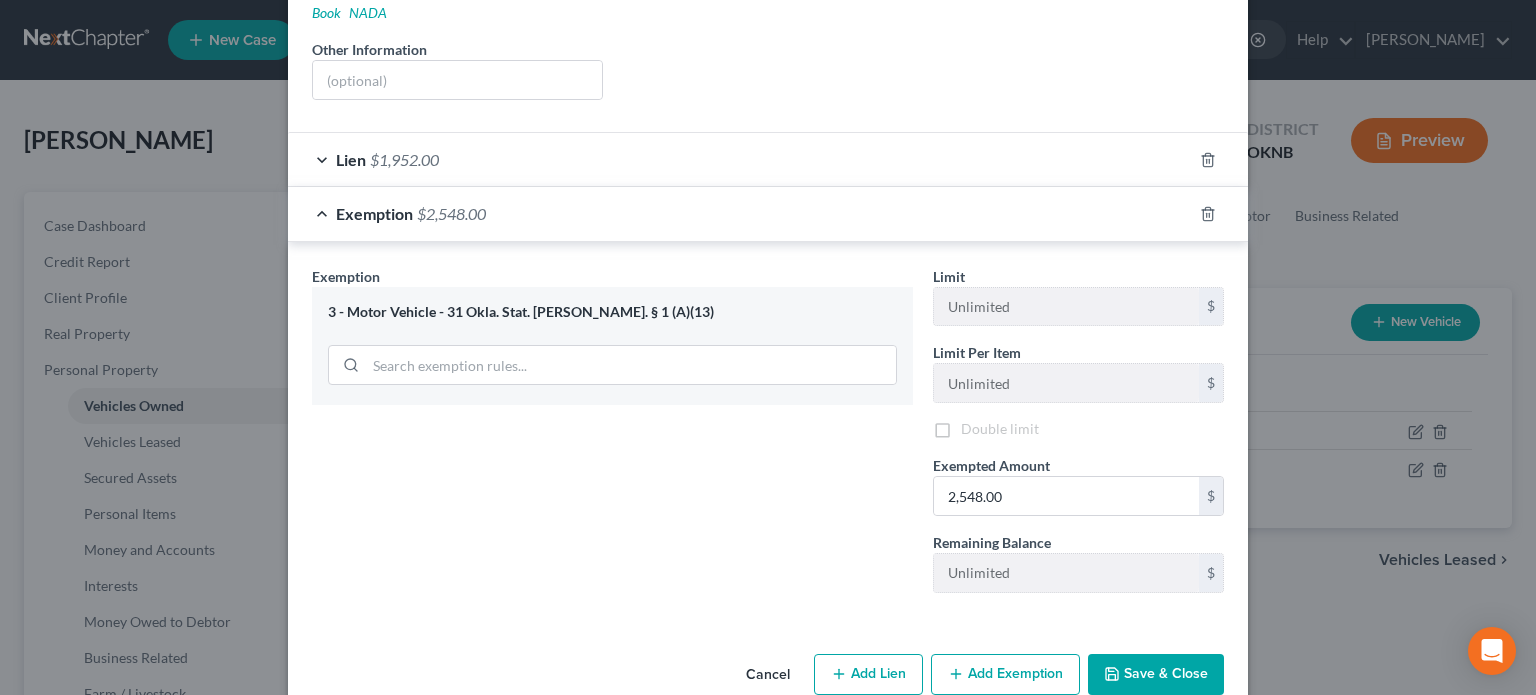 click on "Exemption Set must be selected for CA.
Exemption
*
3 - Motor Vehicle - 31 Okla. Stat. [PERSON_NAME]. § 1 (A)(13)" at bounding box center (612, 437) 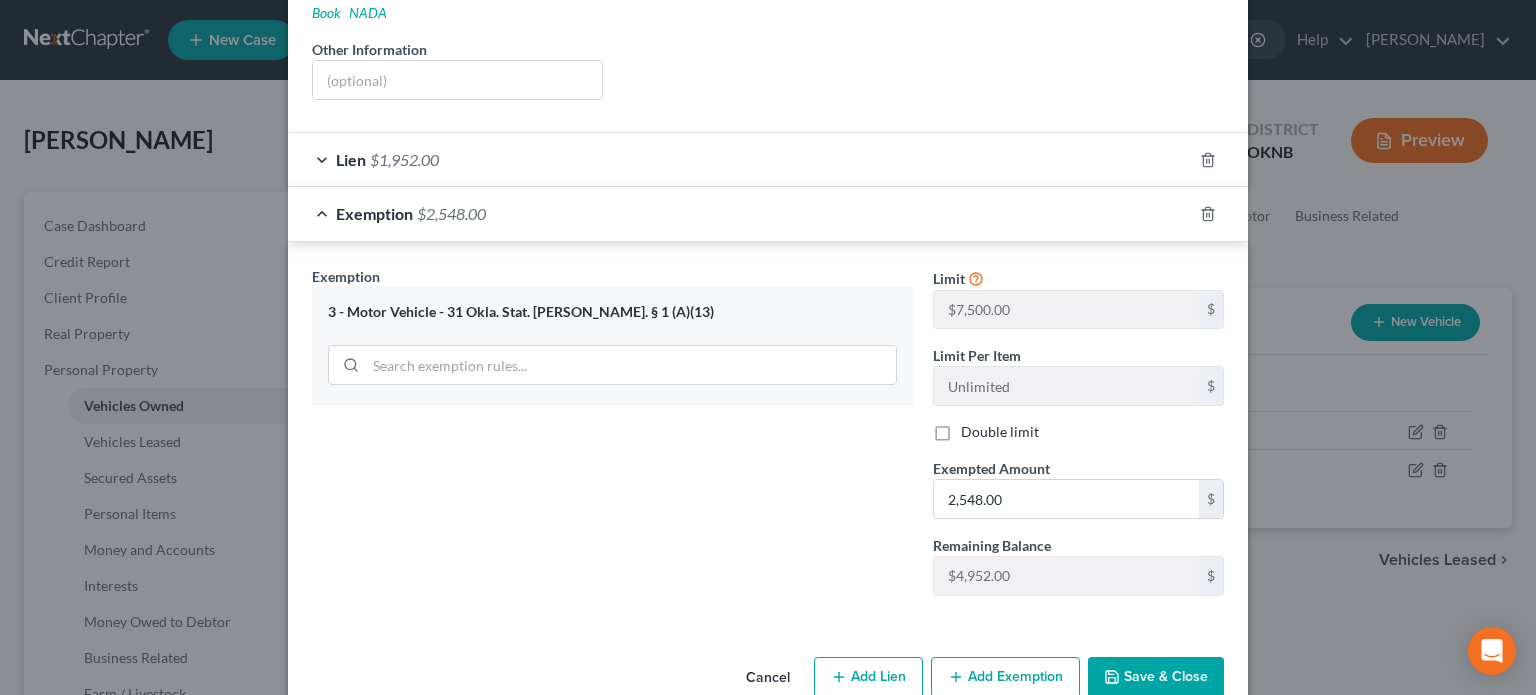 click on "Save & Close" at bounding box center (1156, 678) 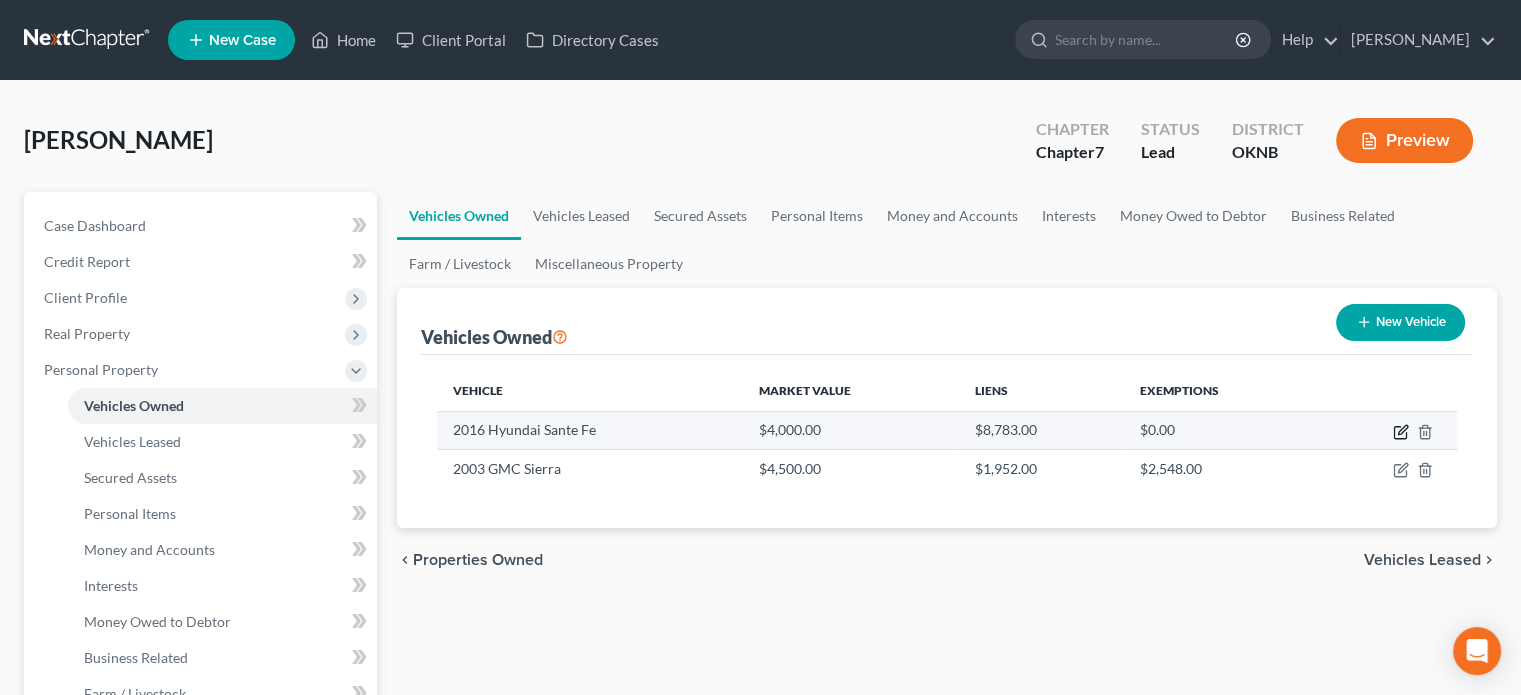 click 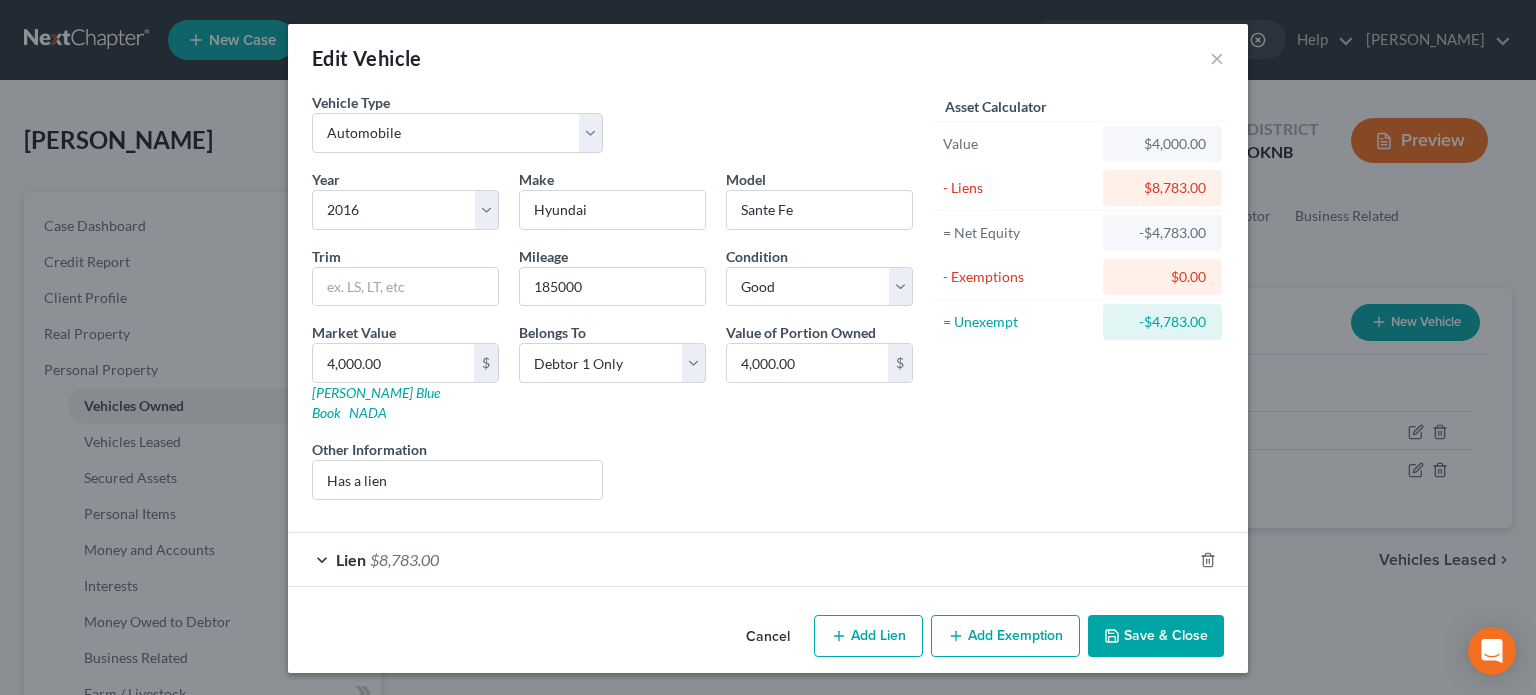 click on "$8,783.00" at bounding box center (404, 559) 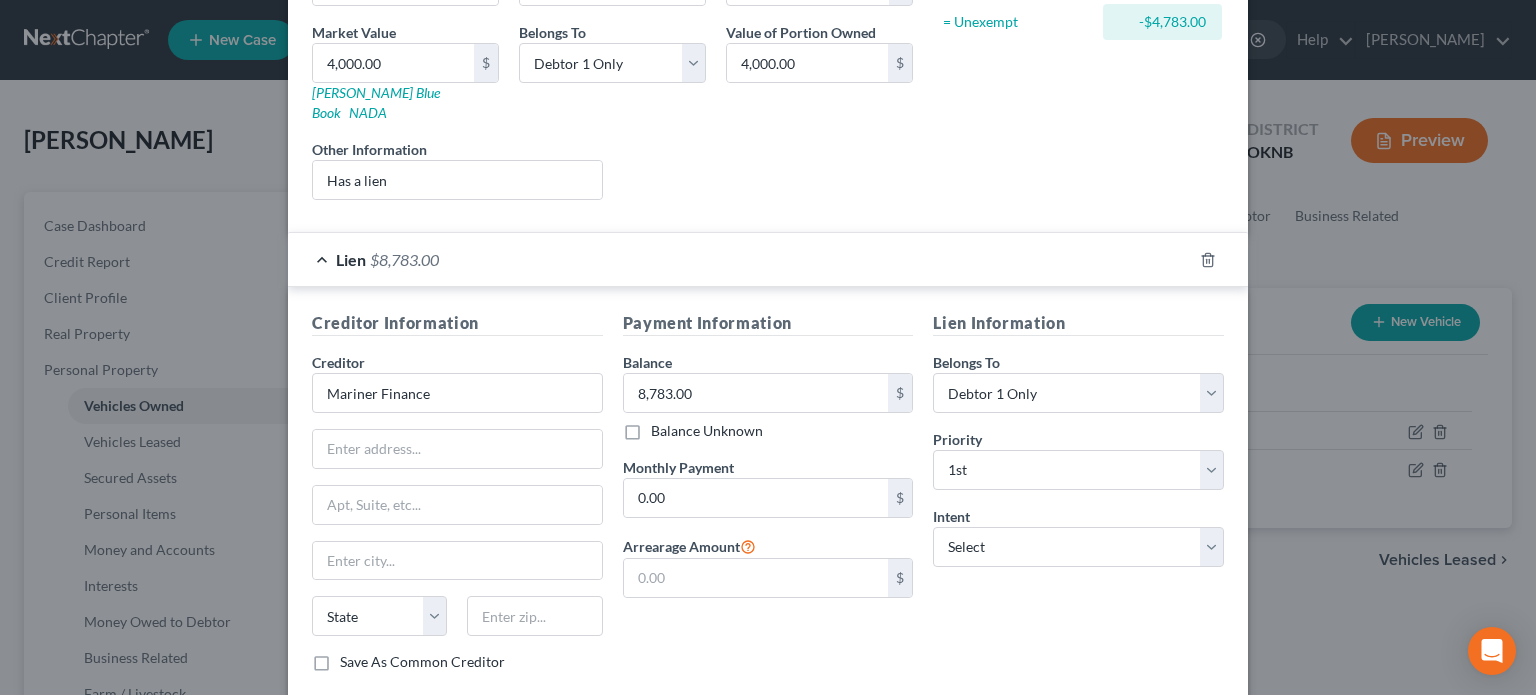 scroll, scrollTop: 394, scrollLeft: 0, axis: vertical 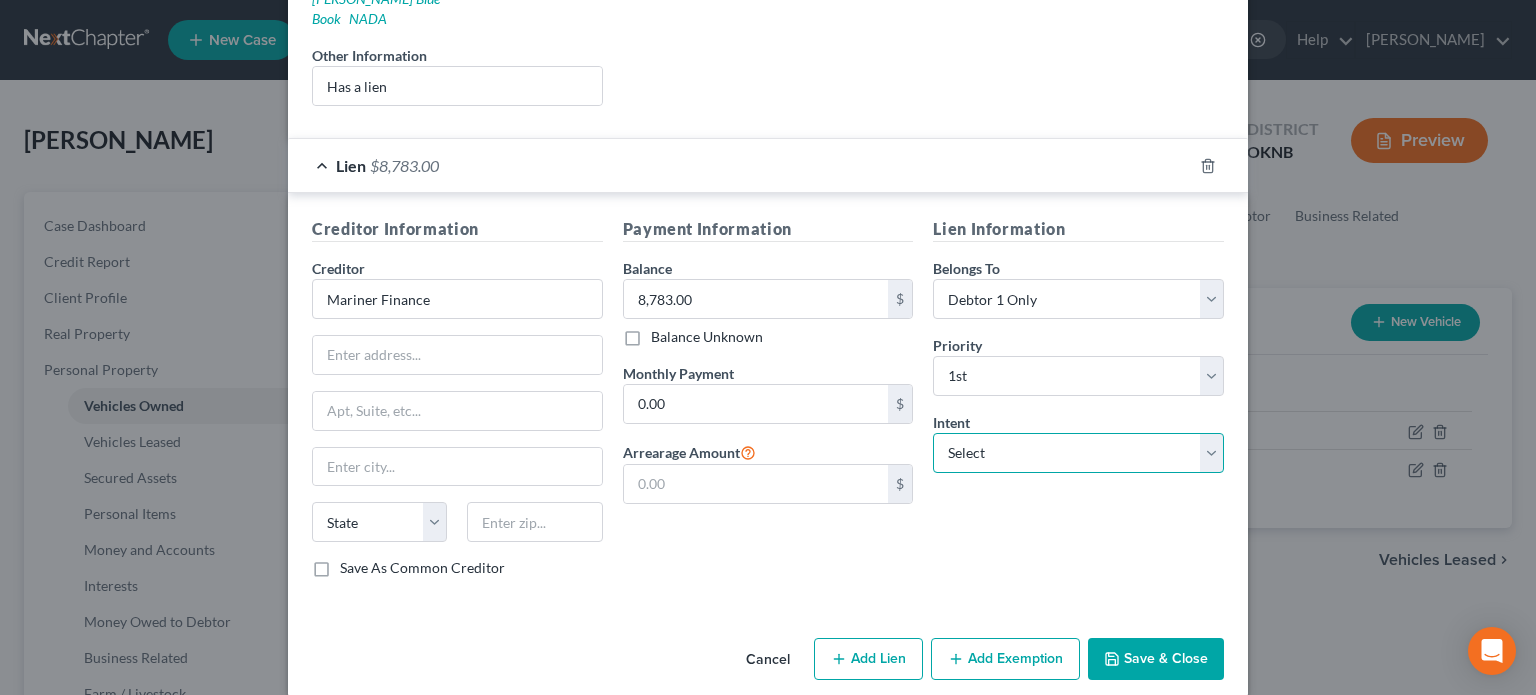 click on "Select Surrender Redeem Reaffirm Avoid Other" at bounding box center [1078, 453] 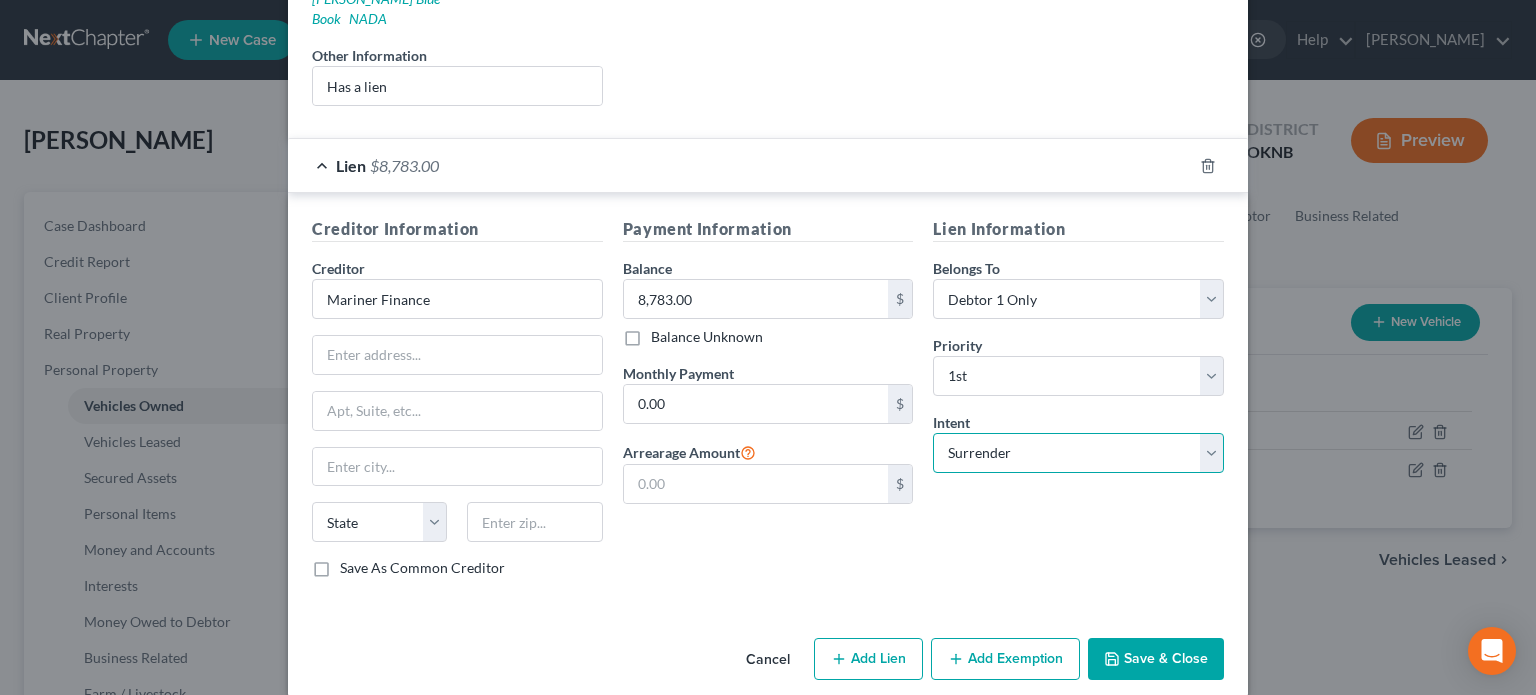 click on "Select Surrender Redeem Reaffirm Avoid Other" at bounding box center (1078, 453) 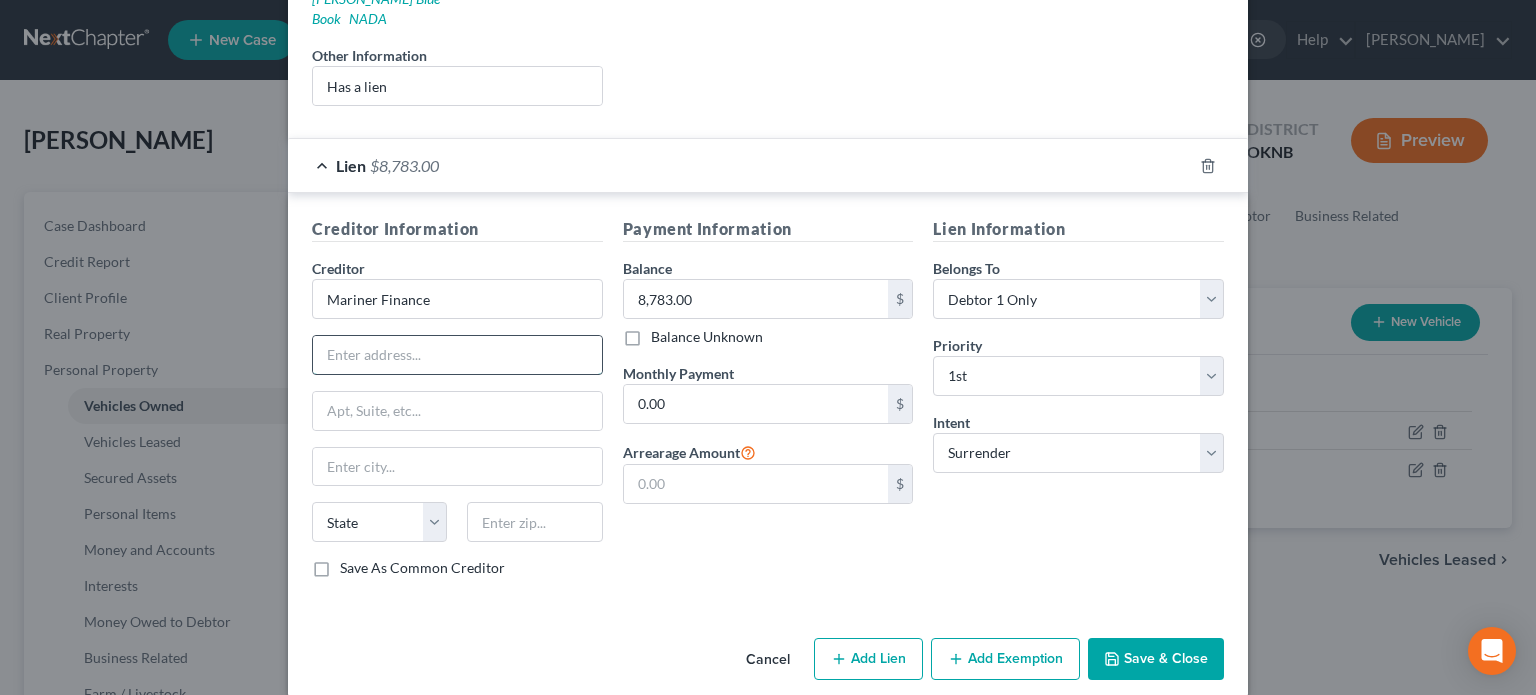 click at bounding box center [457, 355] 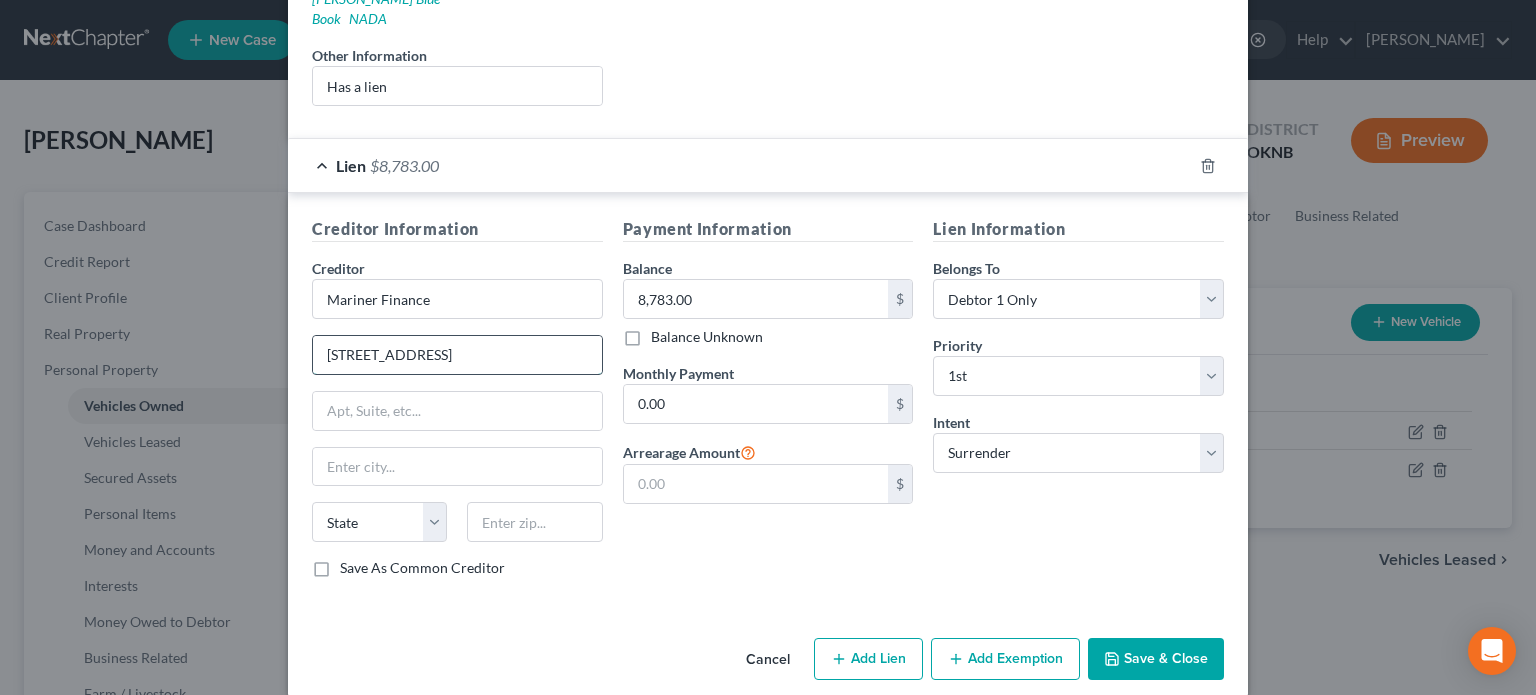 type on "[STREET_ADDRESS]" 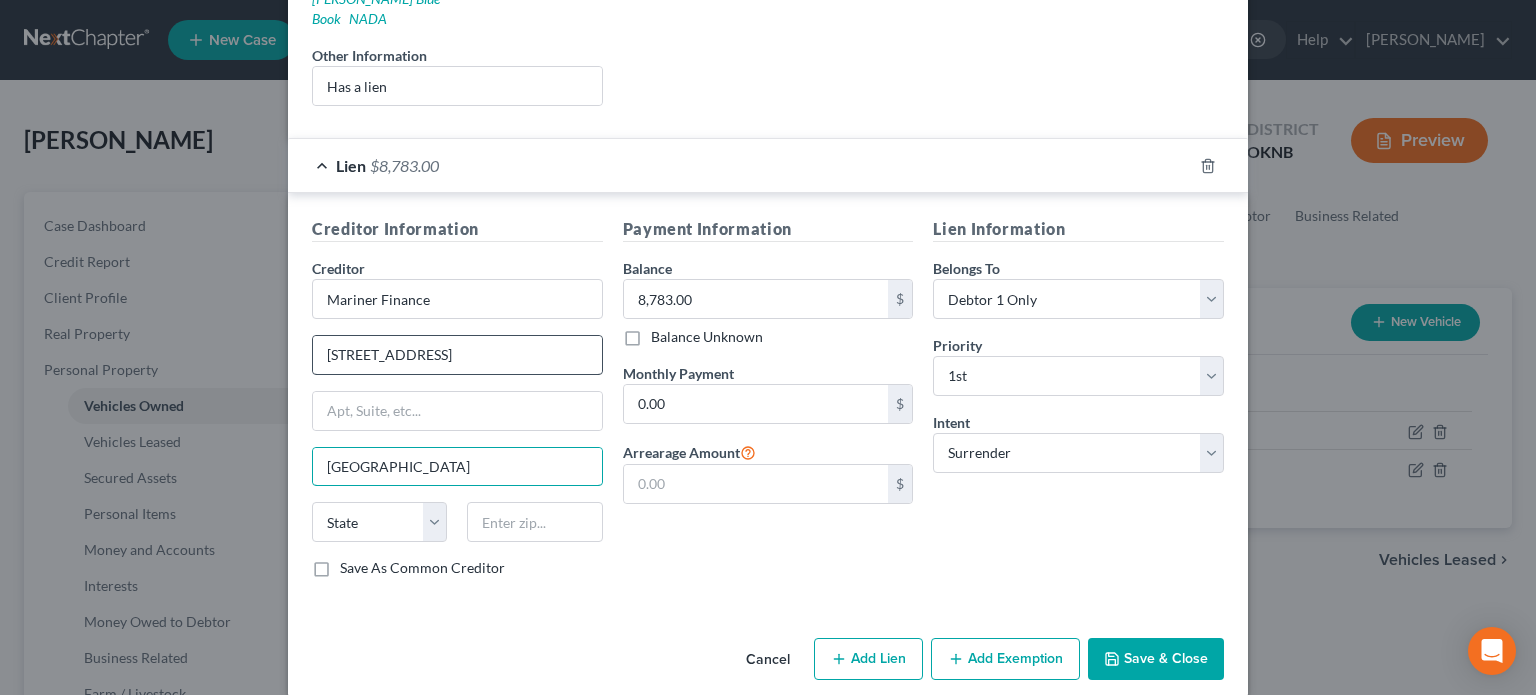 type on "[GEOGRAPHIC_DATA]" 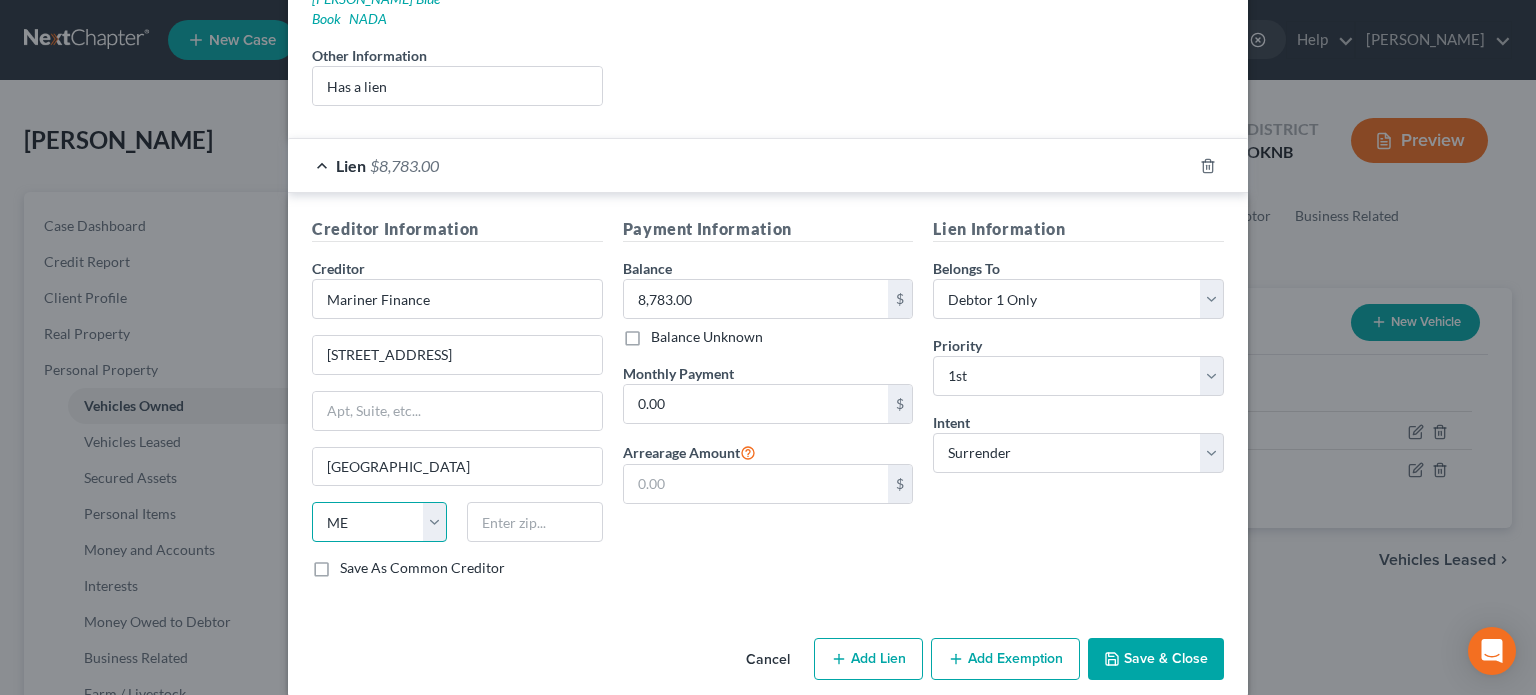 click on "State [US_STATE] AK AR AZ CA CO CT DE DC [GEOGRAPHIC_DATA] [GEOGRAPHIC_DATA] GU HI ID IL IN [GEOGRAPHIC_DATA] [GEOGRAPHIC_DATA] [GEOGRAPHIC_DATA] LA ME MD [GEOGRAPHIC_DATA] [GEOGRAPHIC_DATA] [GEOGRAPHIC_DATA] [GEOGRAPHIC_DATA] [GEOGRAPHIC_DATA] MT NC [GEOGRAPHIC_DATA] [GEOGRAPHIC_DATA] [GEOGRAPHIC_DATA] NH [GEOGRAPHIC_DATA] [GEOGRAPHIC_DATA] [GEOGRAPHIC_DATA] [GEOGRAPHIC_DATA] [GEOGRAPHIC_DATA] [GEOGRAPHIC_DATA] [GEOGRAPHIC_DATA] PR RI SC SD [GEOGRAPHIC_DATA] [GEOGRAPHIC_DATA] [GEOGRAPHIC_DATA] VI [GEOGRAPHIC_DATA] [GEOGRAPHIC_DATA] [GEOGRAPHIC_DATA] WV WI WY" at bounding box center (379, 522) 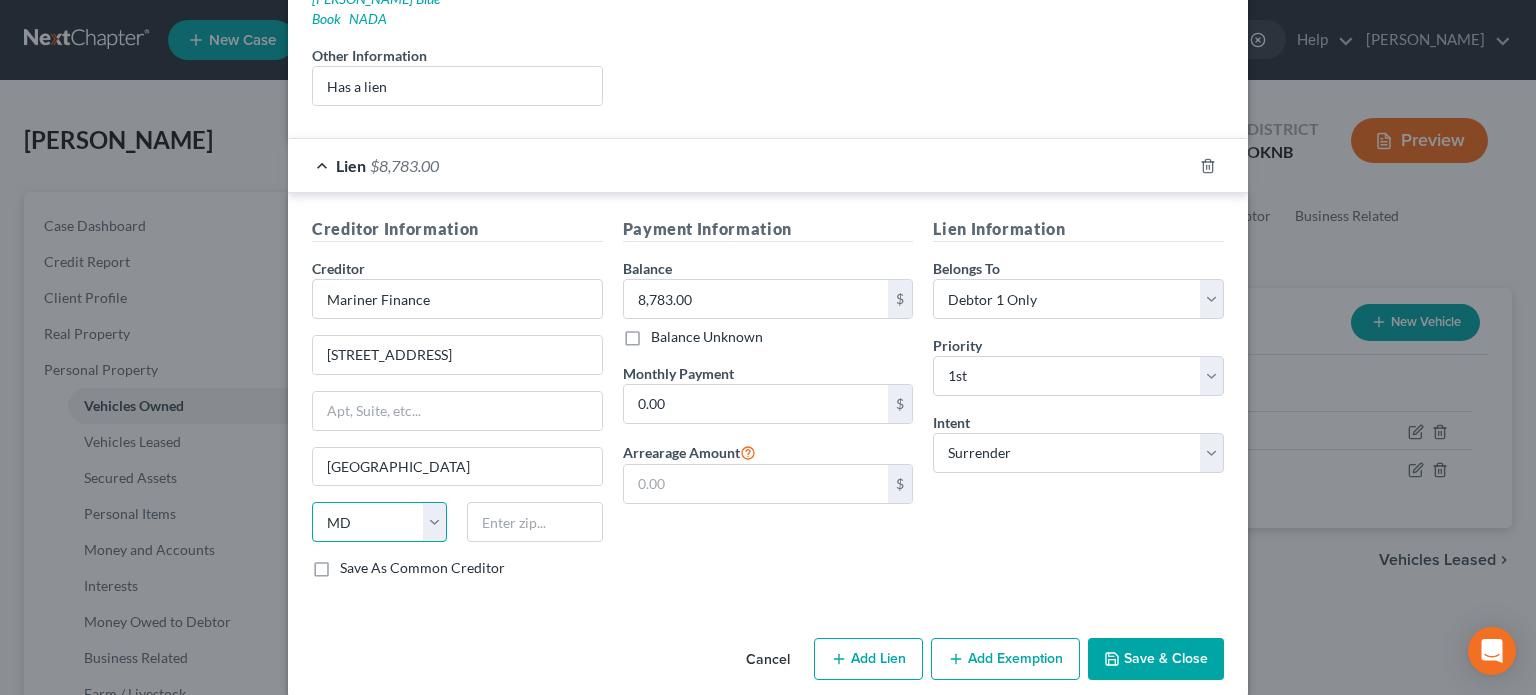 click on "State [US_STATE] AK AR AZ CA CO CT DE DC [GEOGRAPHIC_DATA] [GEOGRAPHIC_DATA] GU HI ID IL IN [GEOGRAPHIC_DATA] [GEOGRAPHIC_DATA] [GEOGRAPHIC_DATA] LA ME MD [GEOGRAPHIC_DATA] [GEOGRAPHIC_DATA] [GEOGRAPHIC_DATA] [GEOGRAPHIC_DATA] [GEOGRAPHIC_DATA] MT NC [GEOGRAPHIC_DATA] [GEOGRAPHIC_DATA] [GEOGRAPHIC_DATA] NH [GEOGRAPHIC_DATA] [GEOGRAPHIC_DATA] [GEOGRAPHIC_DATA] [GEOGRAPHIC_DATA] [GEOGRAPHIC_DATA] [GEOGRAPHIC_DATA] [GEOGRAPHIC_DATA] PR RI SC SD [GEOGRAPHIC_DATA] [GEOGRAPHIC_DATA] [GEOGRAPHIC_DATA] VI [GEOGRAPHIC_DATA] [GEOGRAPHIC_DATA] [GEOGRAPHIC_DATA] WV WI WY" at bounding box center [379, 522] 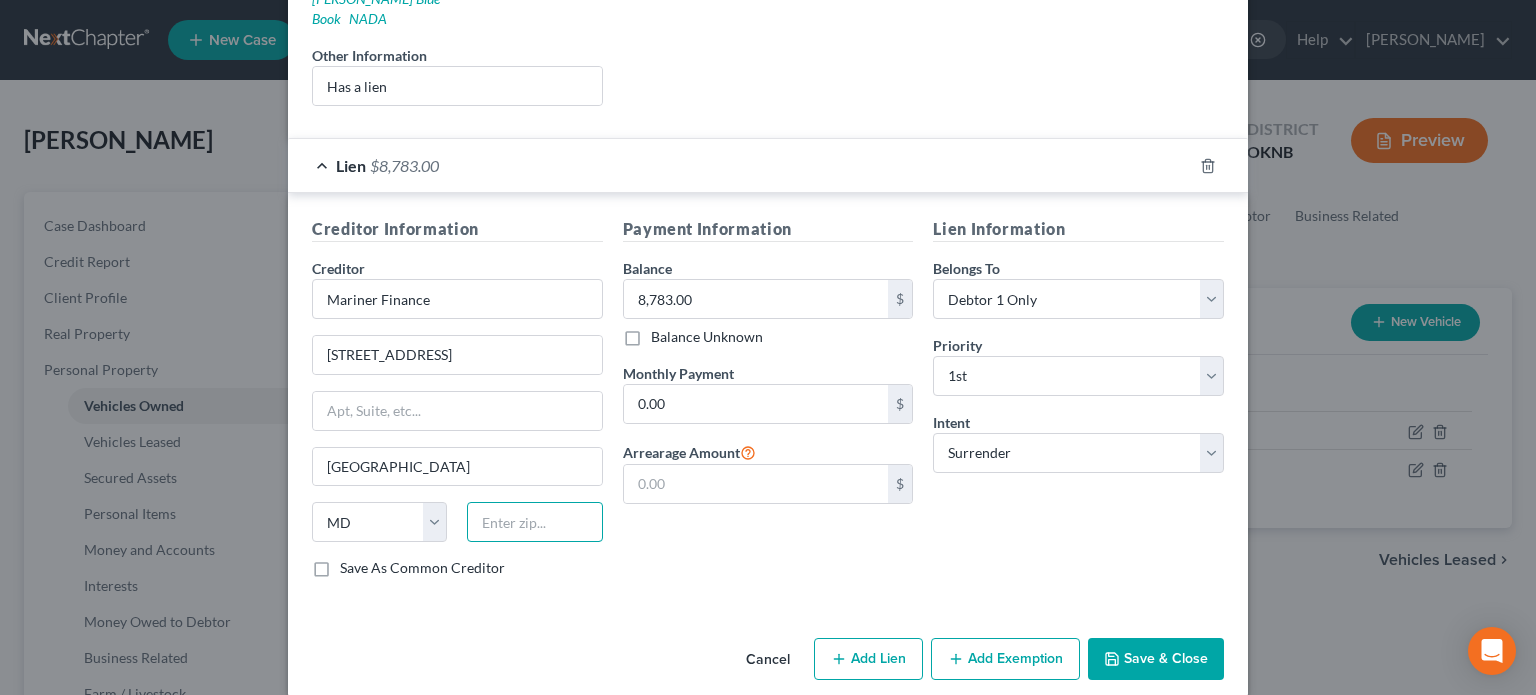click at bounding box center [534, 522] 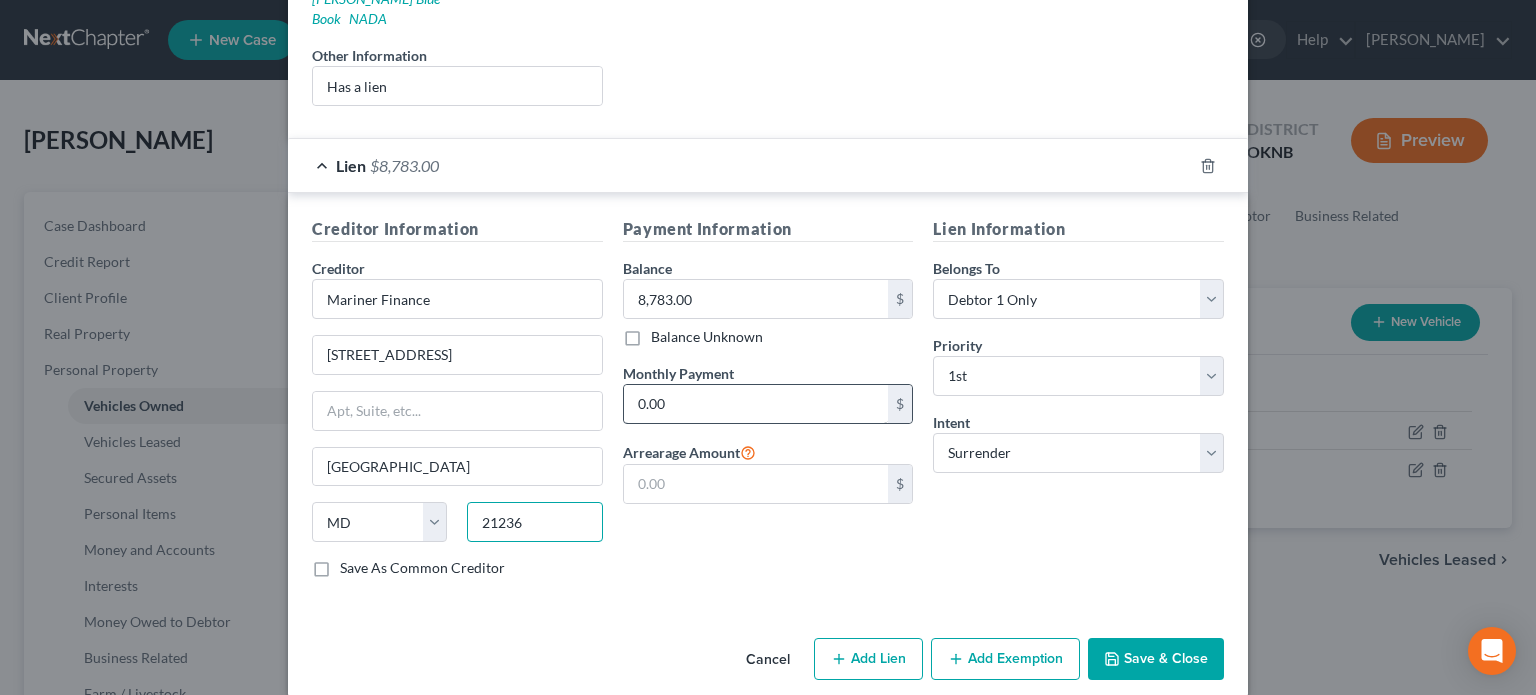 type on "21236" 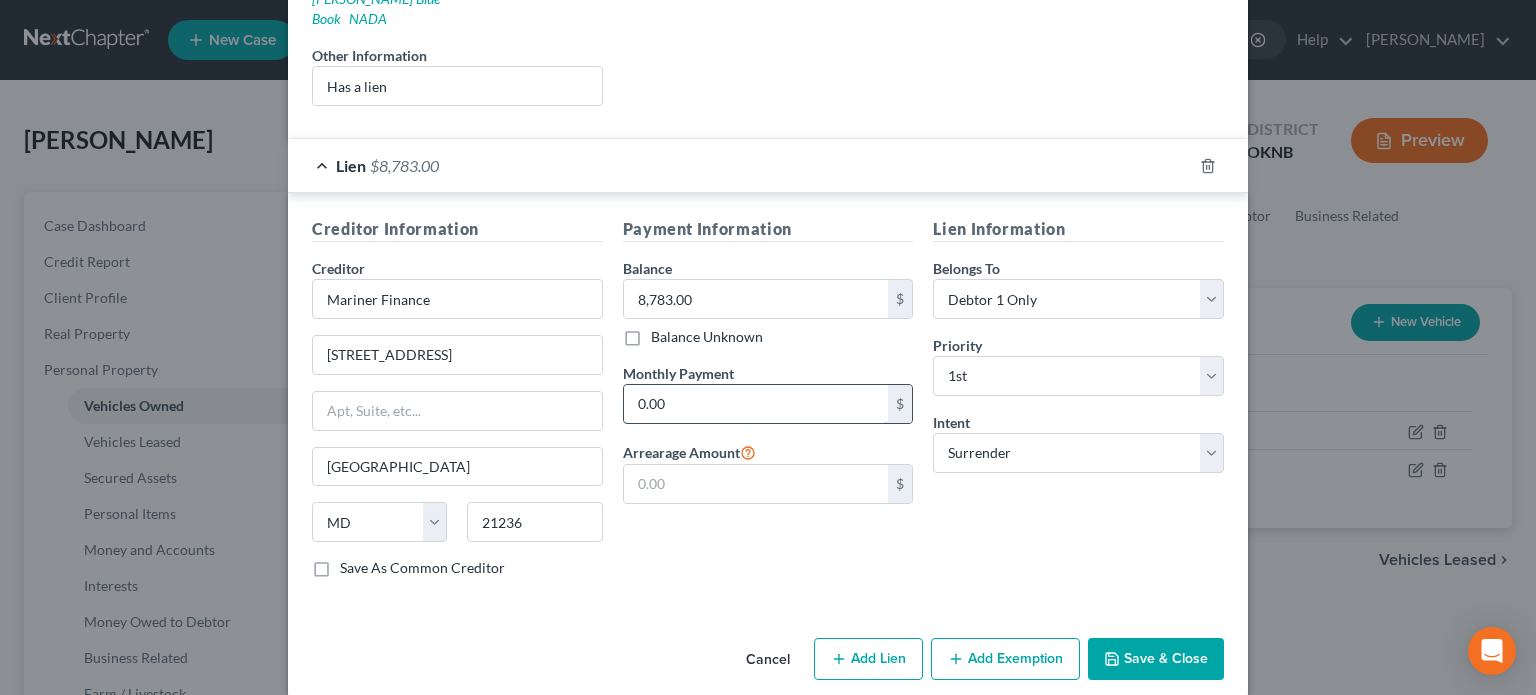 click on "0.00" at bounding box center [756, 404] 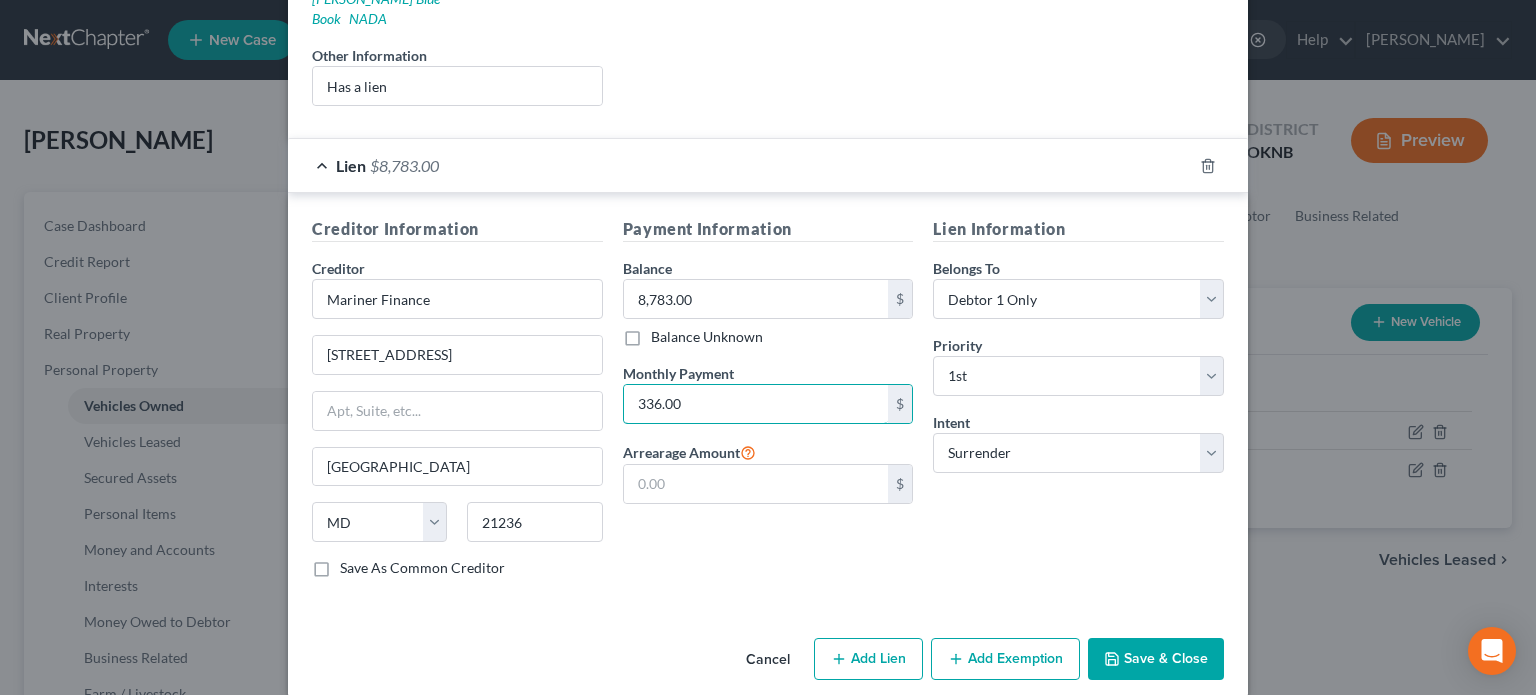 type on "336.00" 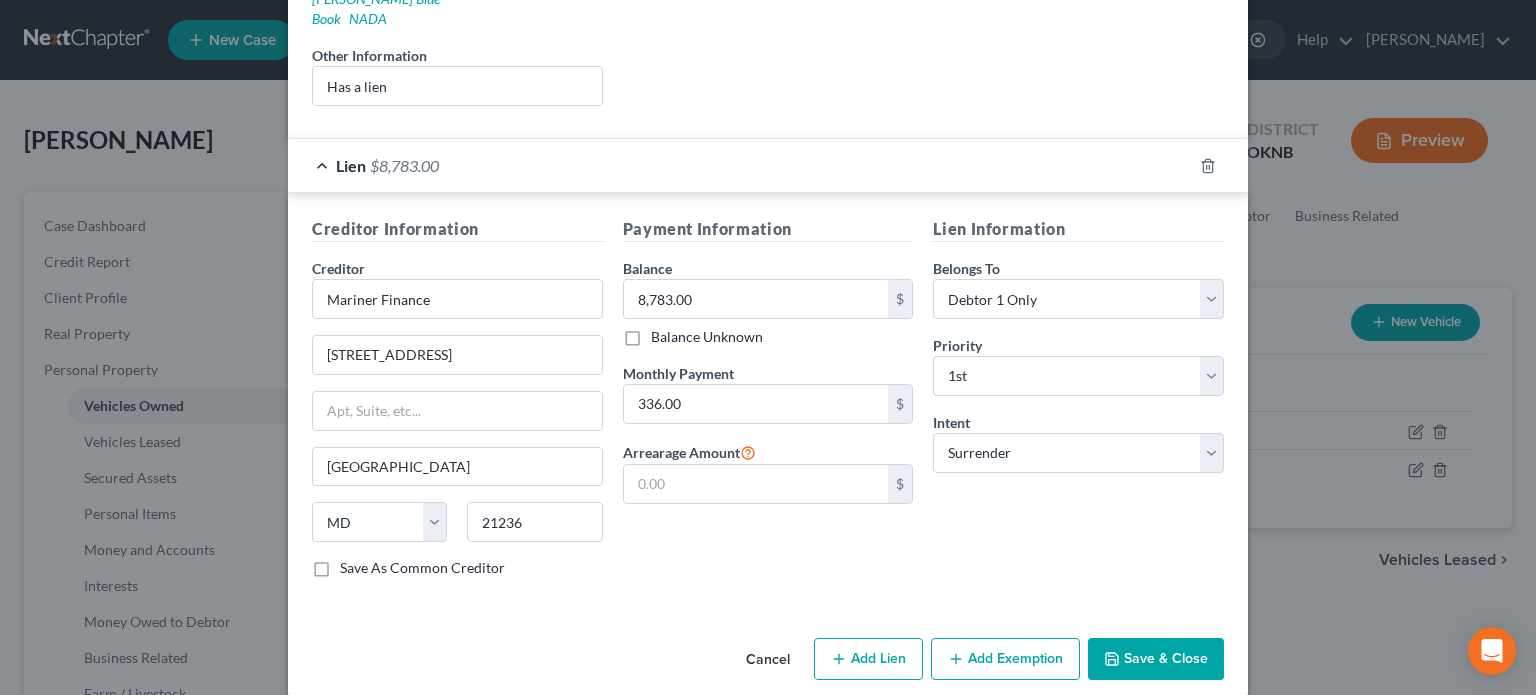 click on "Save & Close" at bounding box center [1156, 659] 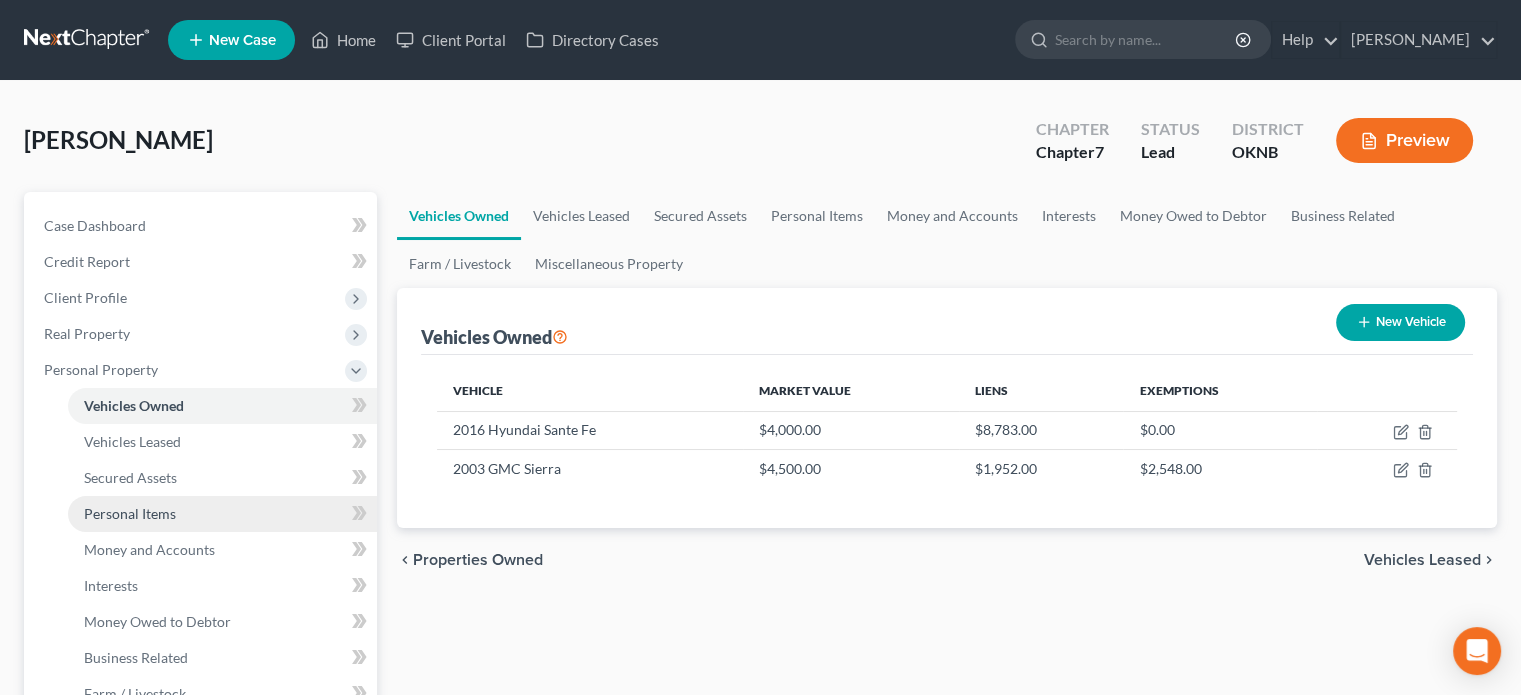 click on "Personal Items" at bounding box center [130, 513] 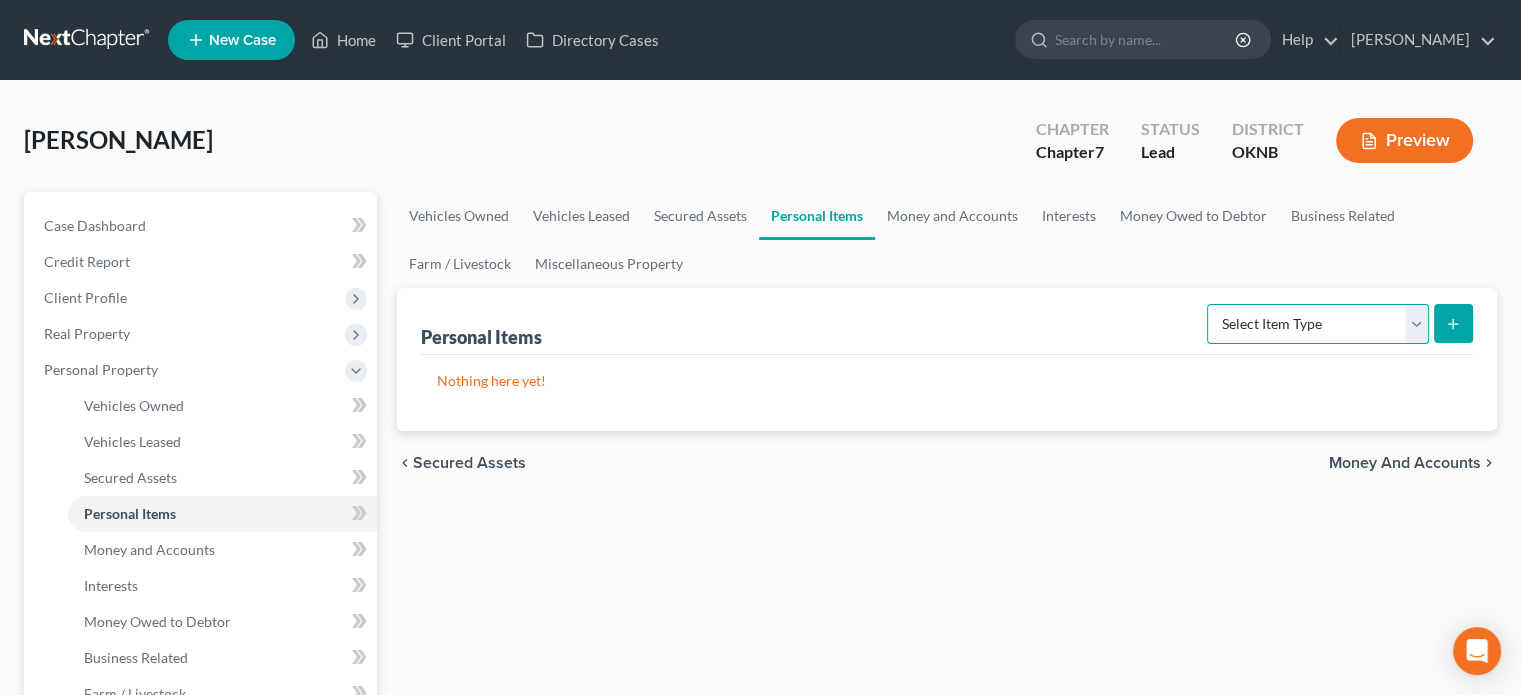 click on "Select Item Type Clothing Collectibles Of Value Electronics Firearms Household Goods Jewelry Other Pet(s) Sports & Hobby Equipment" at bounding box center [1318, 324] 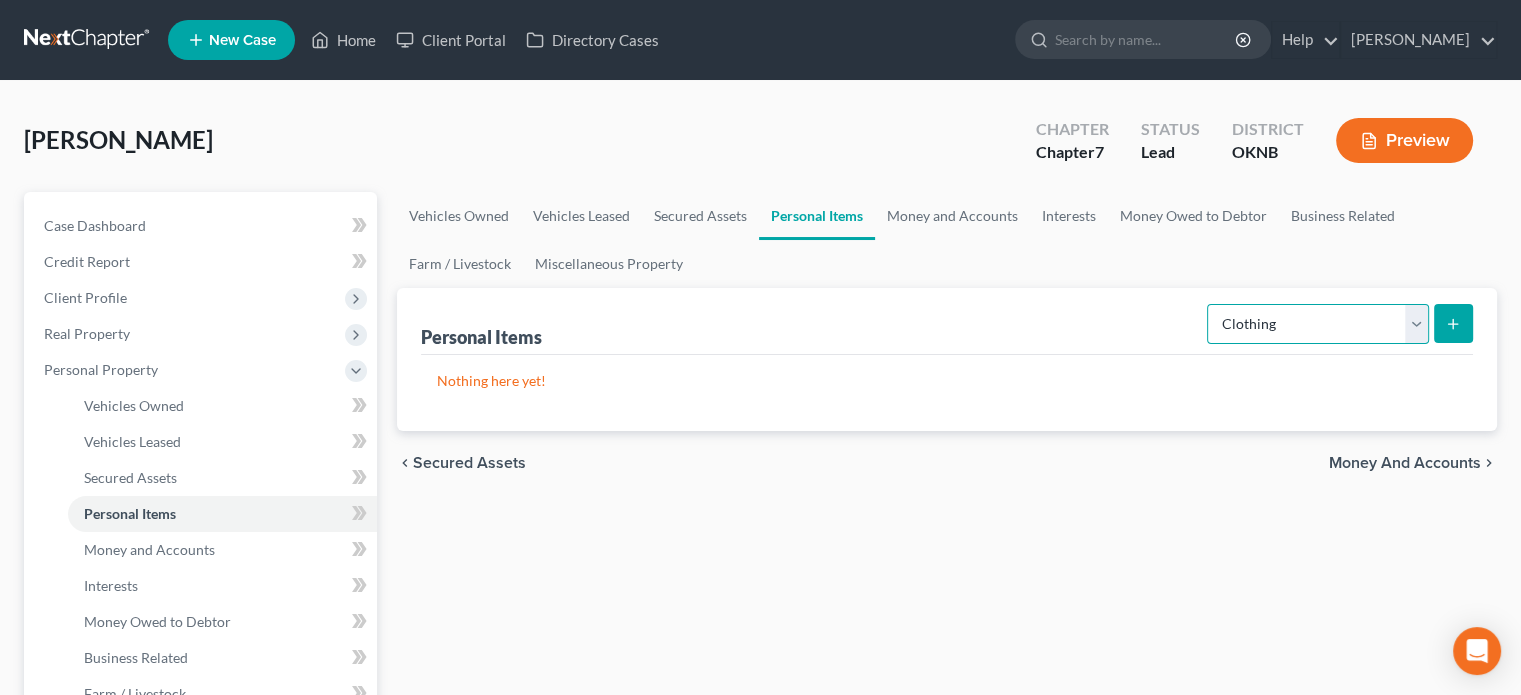 click on "Select Item Type Clothing Collectibles Of Value Electronics Firearms Household Goods Jewelry Other Pet(s) Sports & Hobby Equipment" at bounding box center [1318, 324] 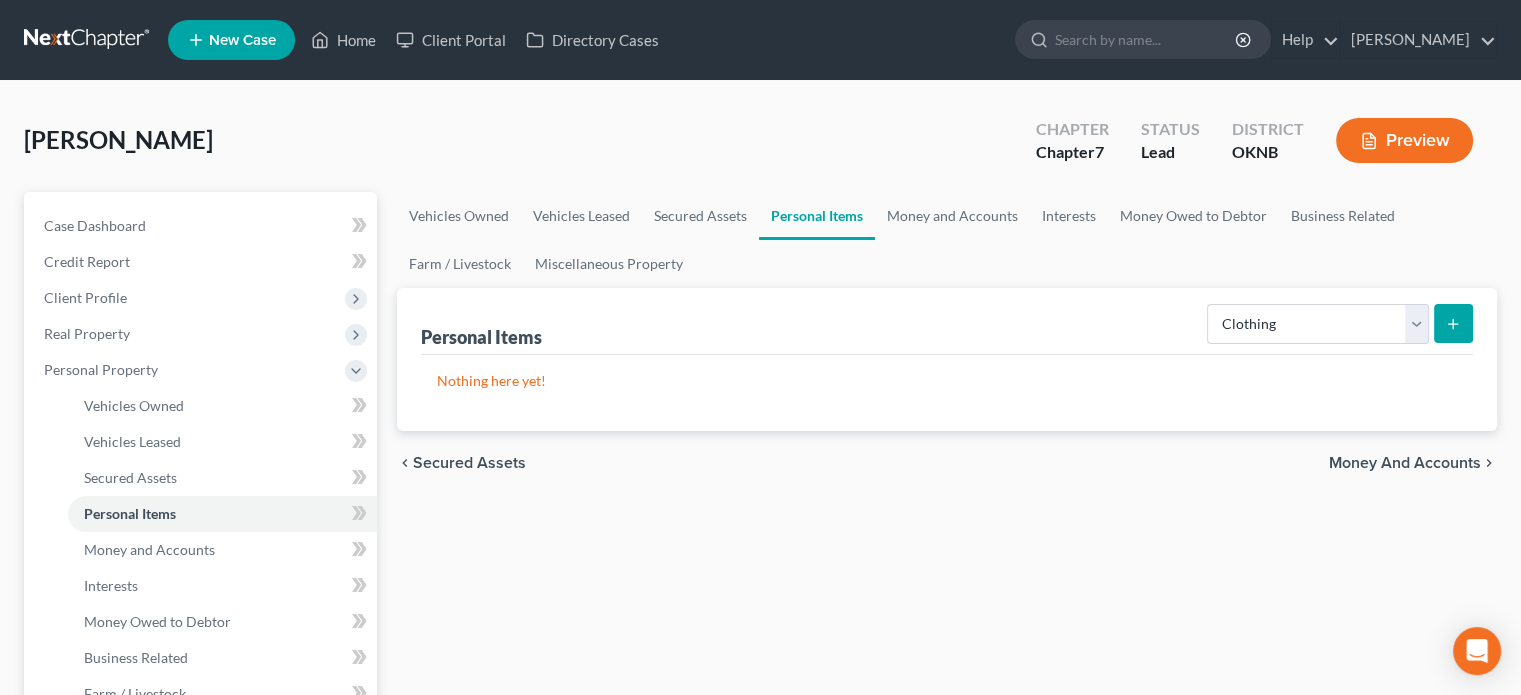 click at bounding box center (1453, 323) 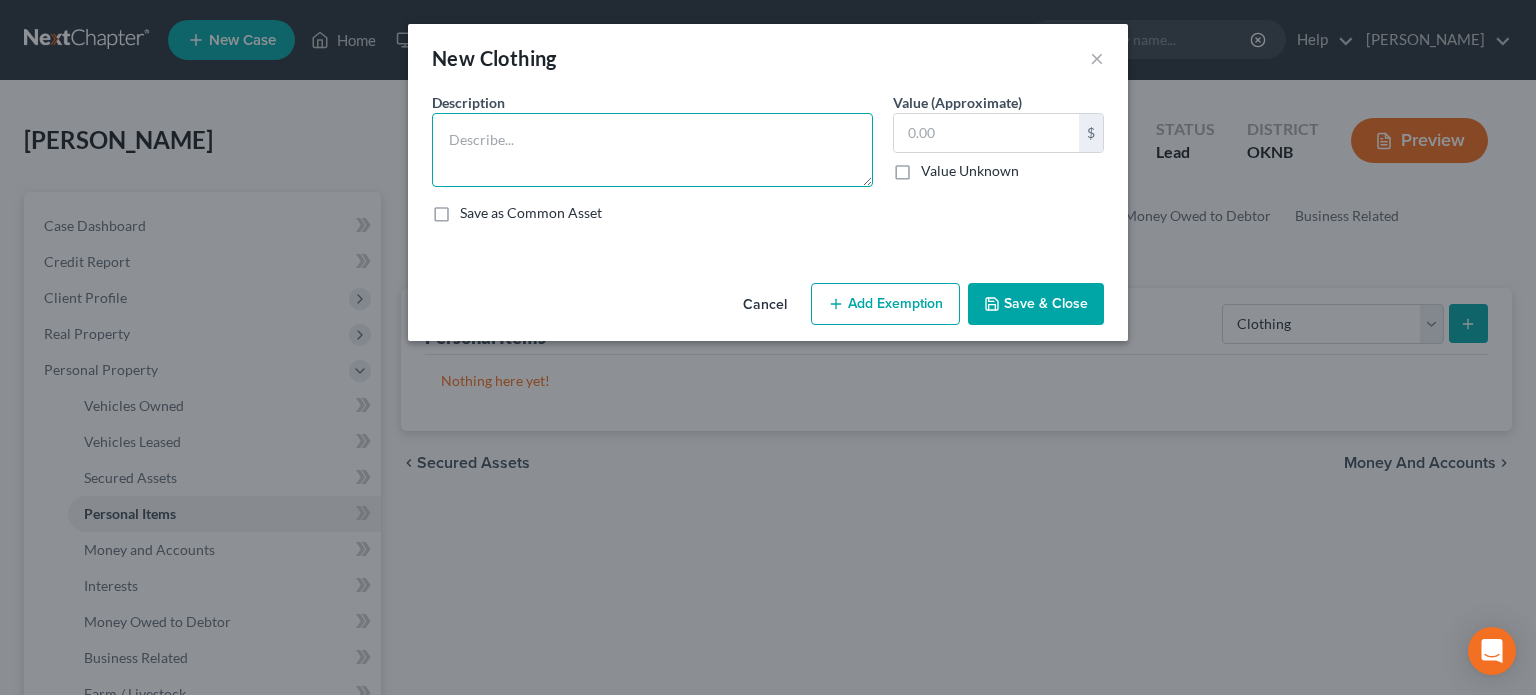click at bounding box center (652, 150) 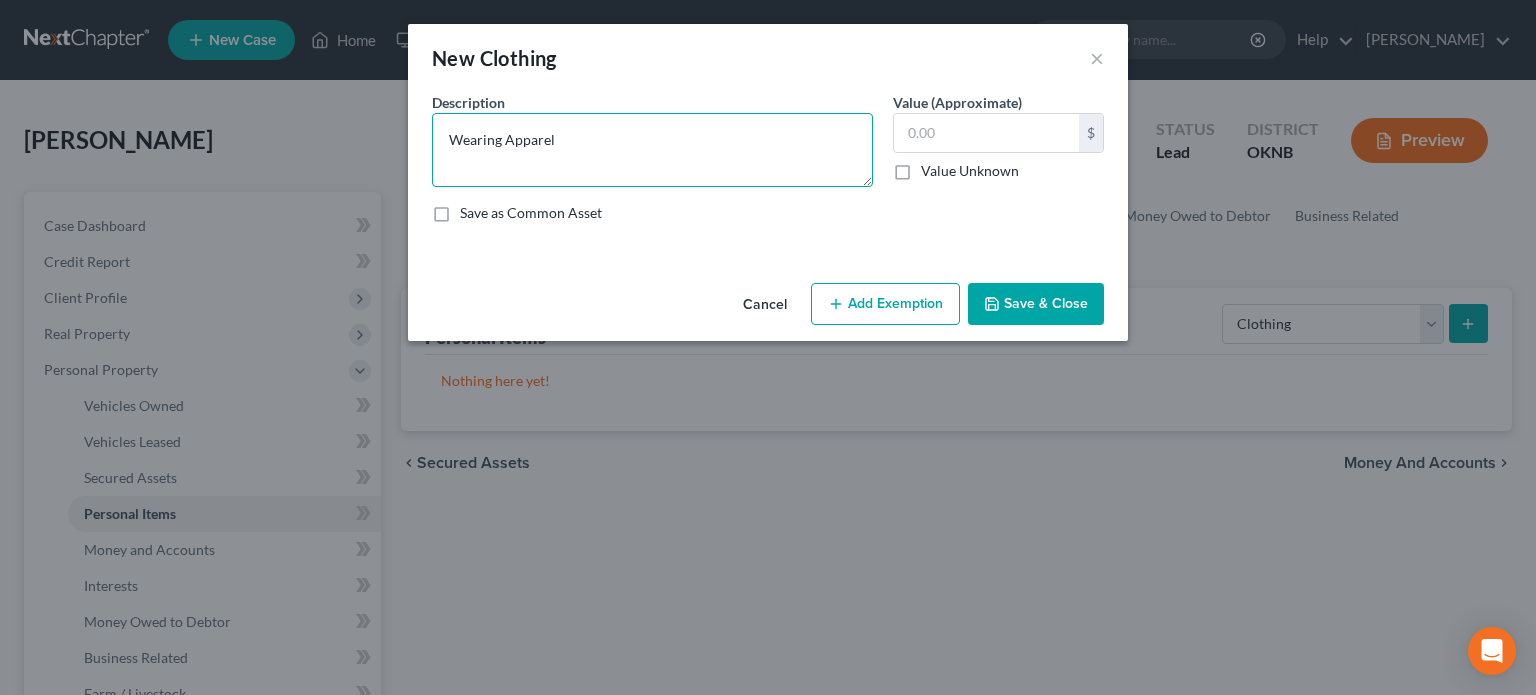 type on "Wearing Apparel" 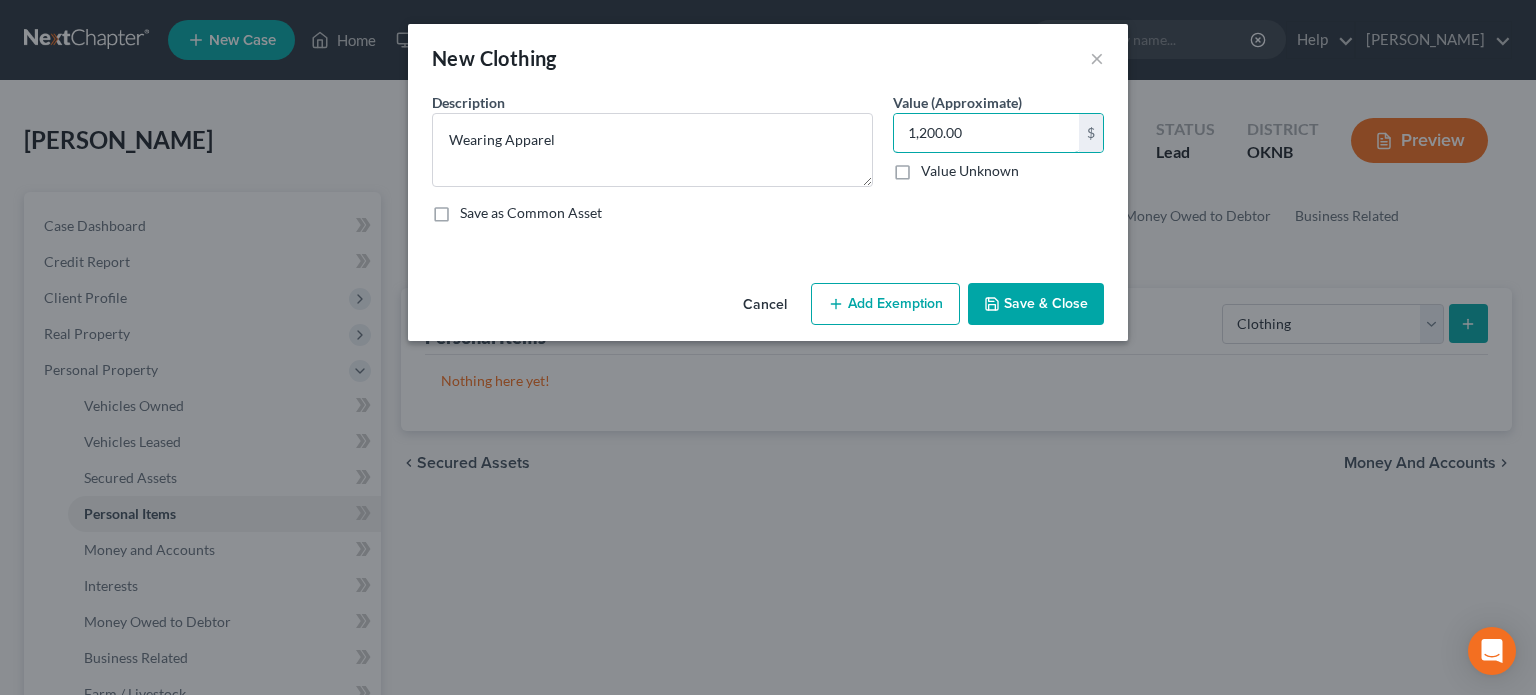 type on "1,200.00" 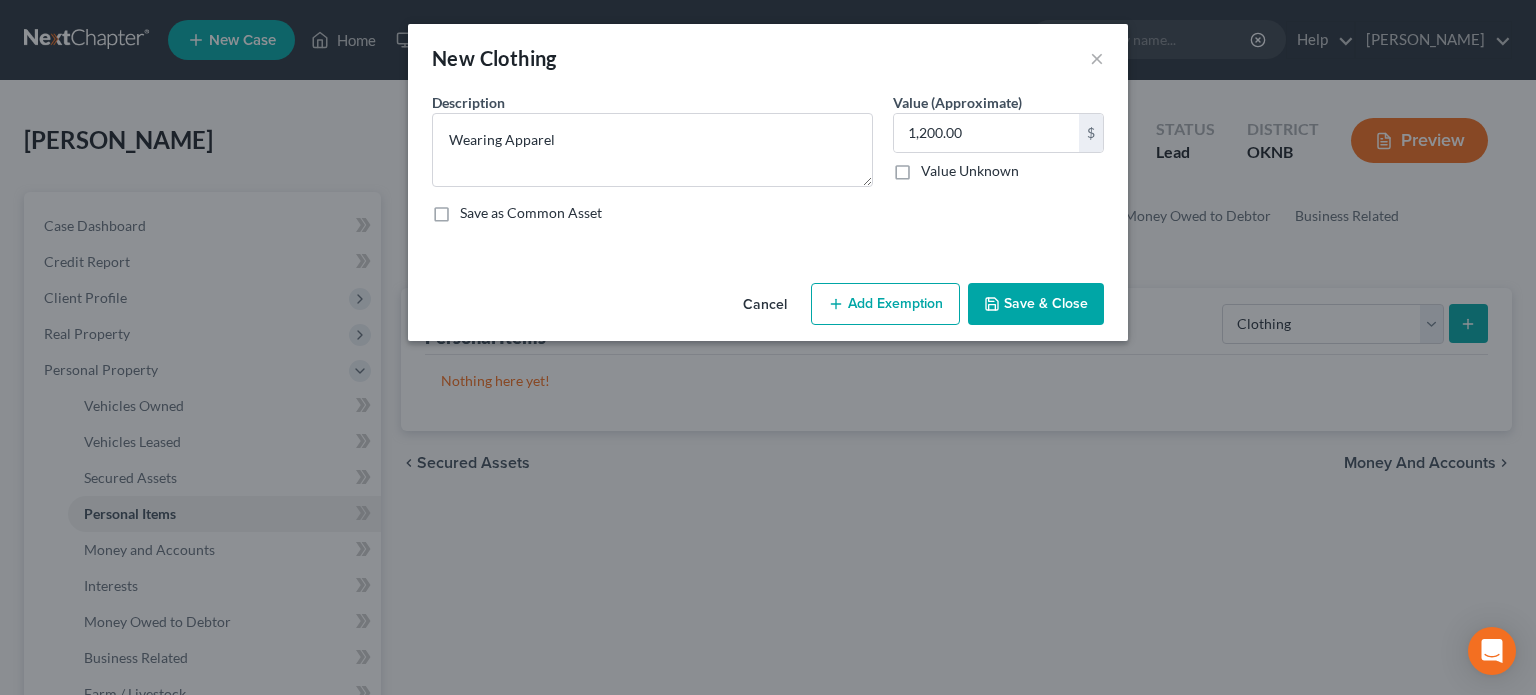 click on "Add Exemption" at bounding box center [885, 304] 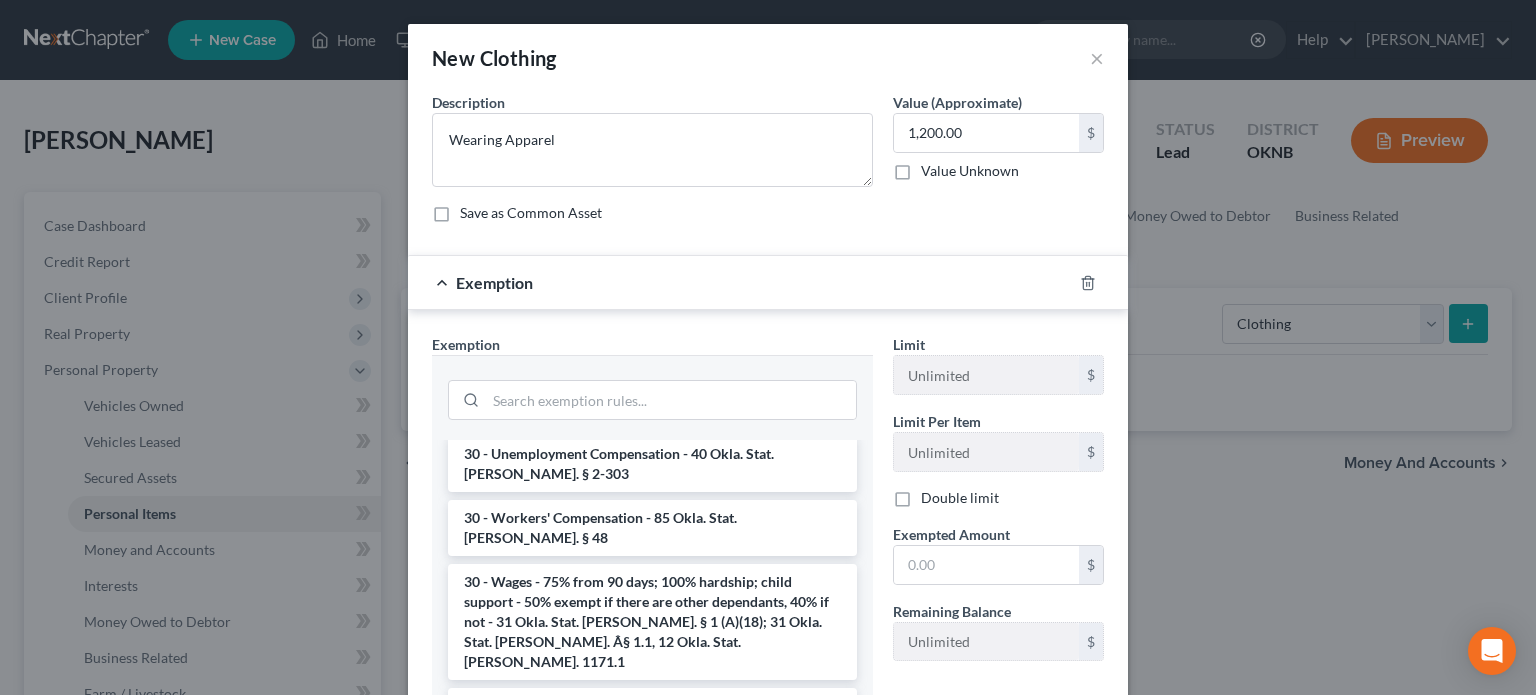 scroll, scrollTop: 2448, scrollLeft: 0, axis: vertical 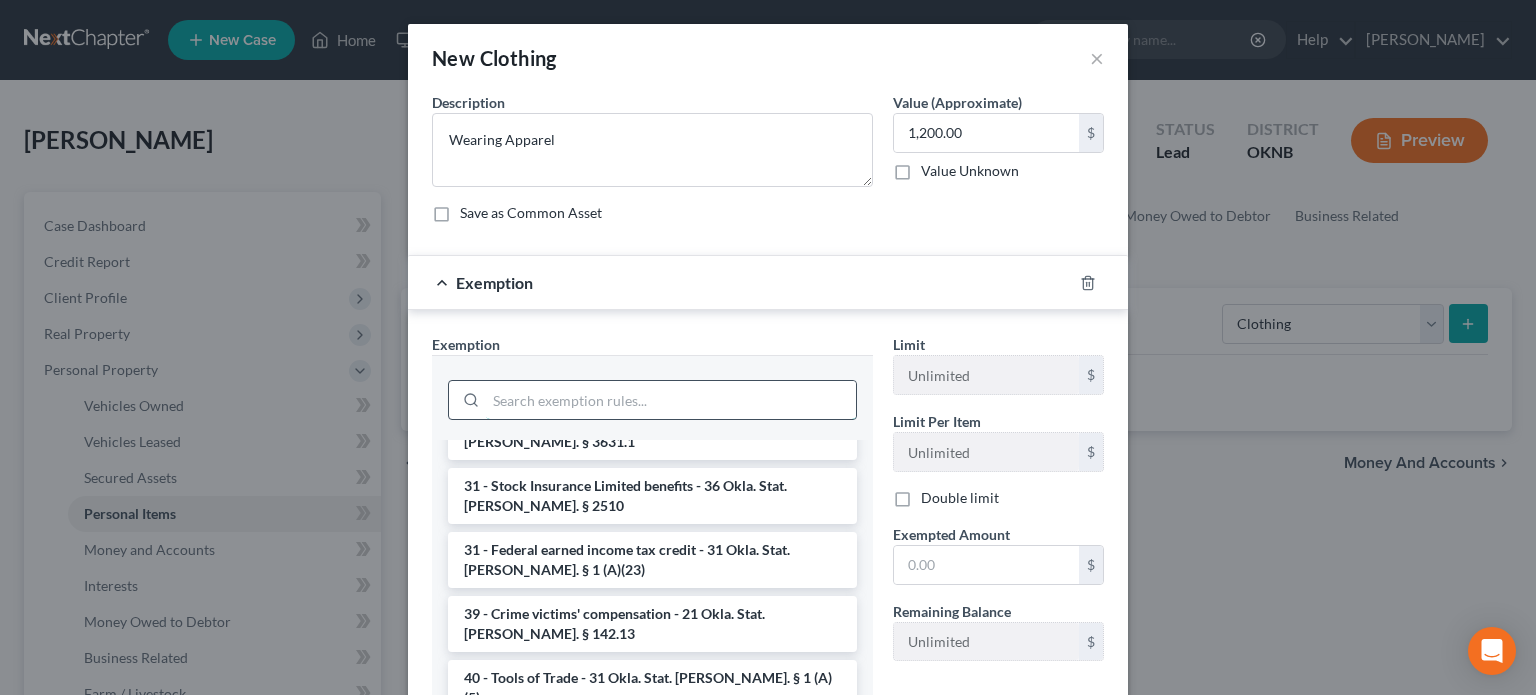 click at bounding box center [671, 400] 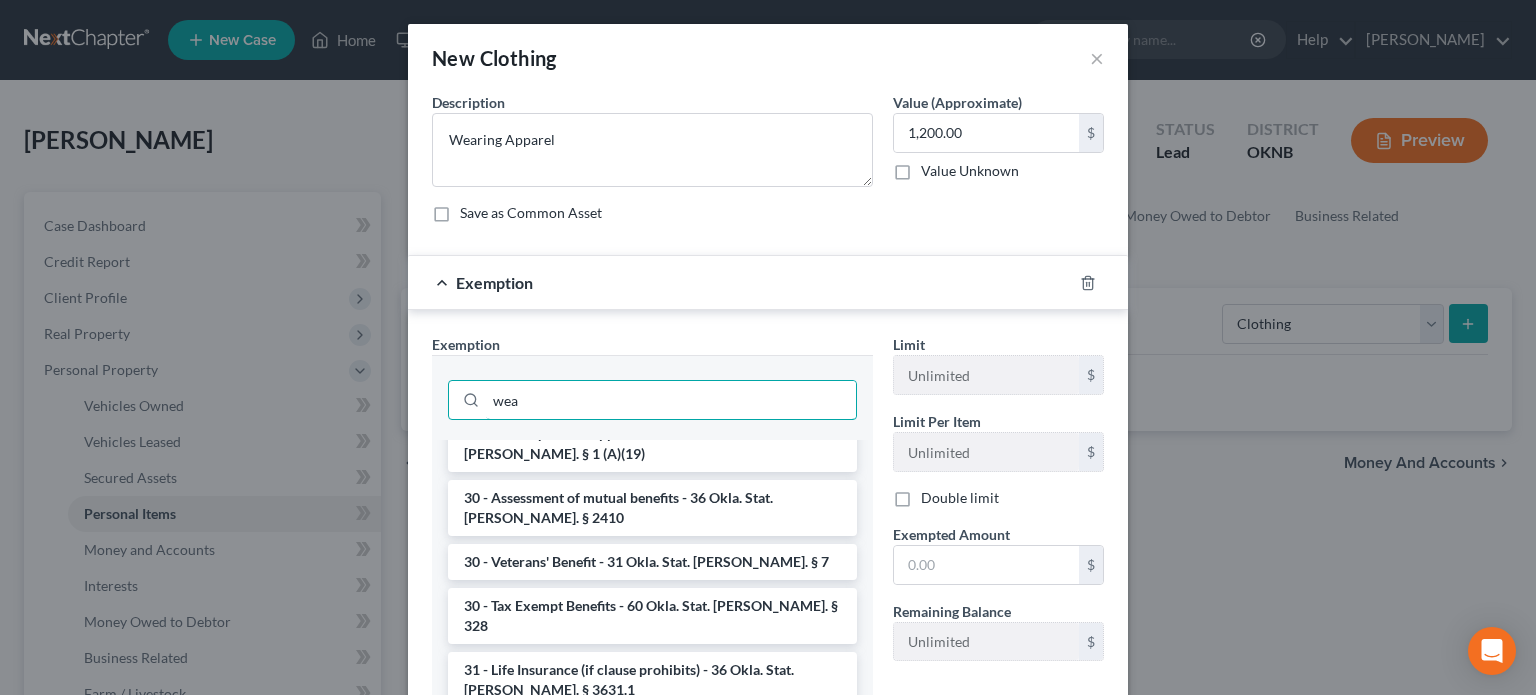 scroll, scrollTop: 0, scrollLeft: 0, axis: both 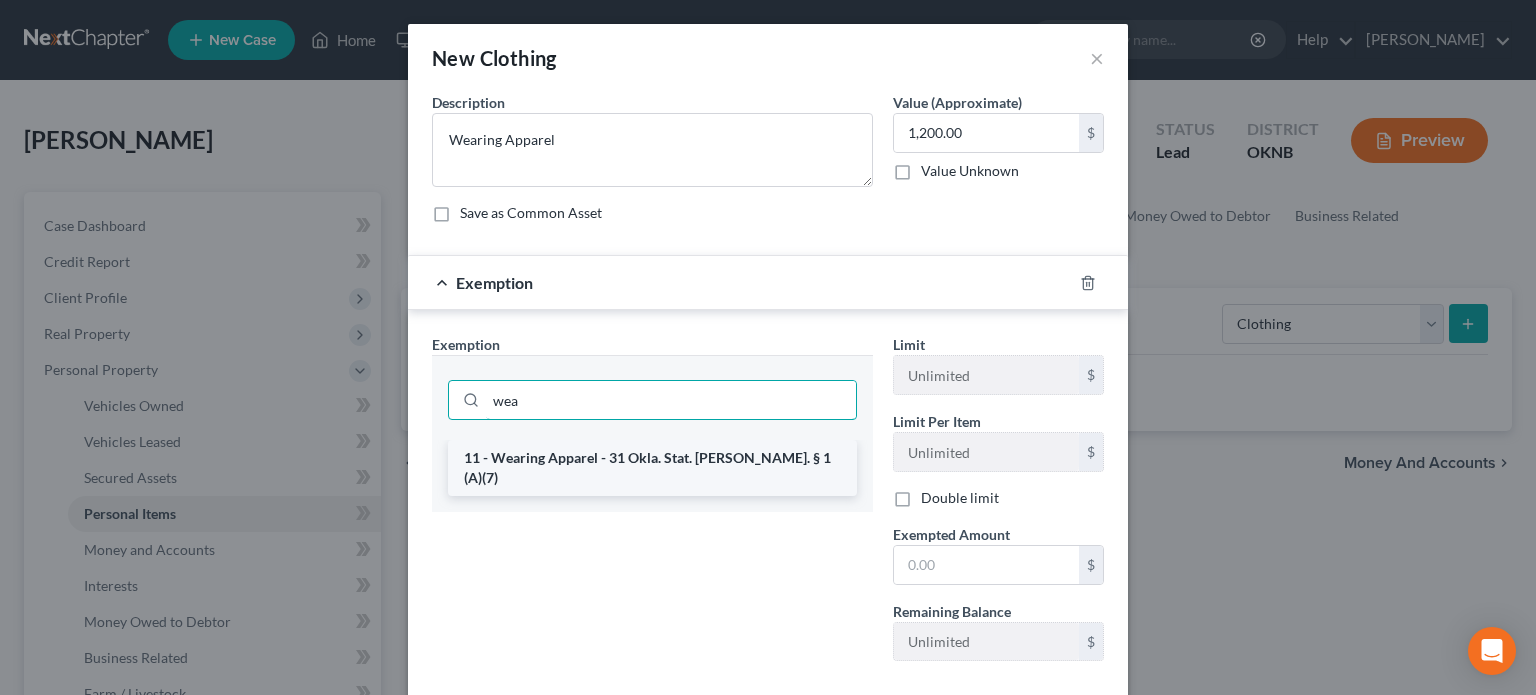 type on "wea" 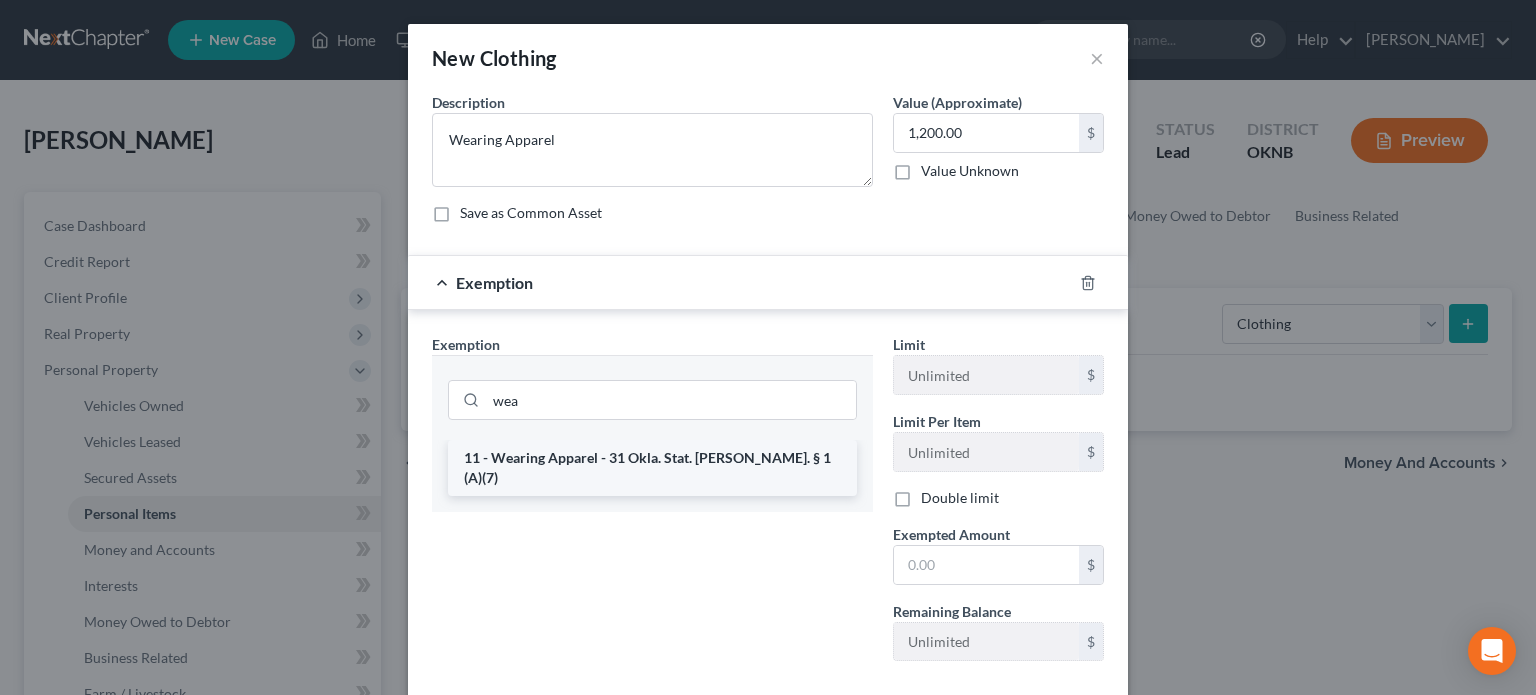 click on "11 - Wearing Apparel - 31 Okla. Stat. [PERSON_NAME]. § 1 (A)(7)" at bounding box center (652, 468) 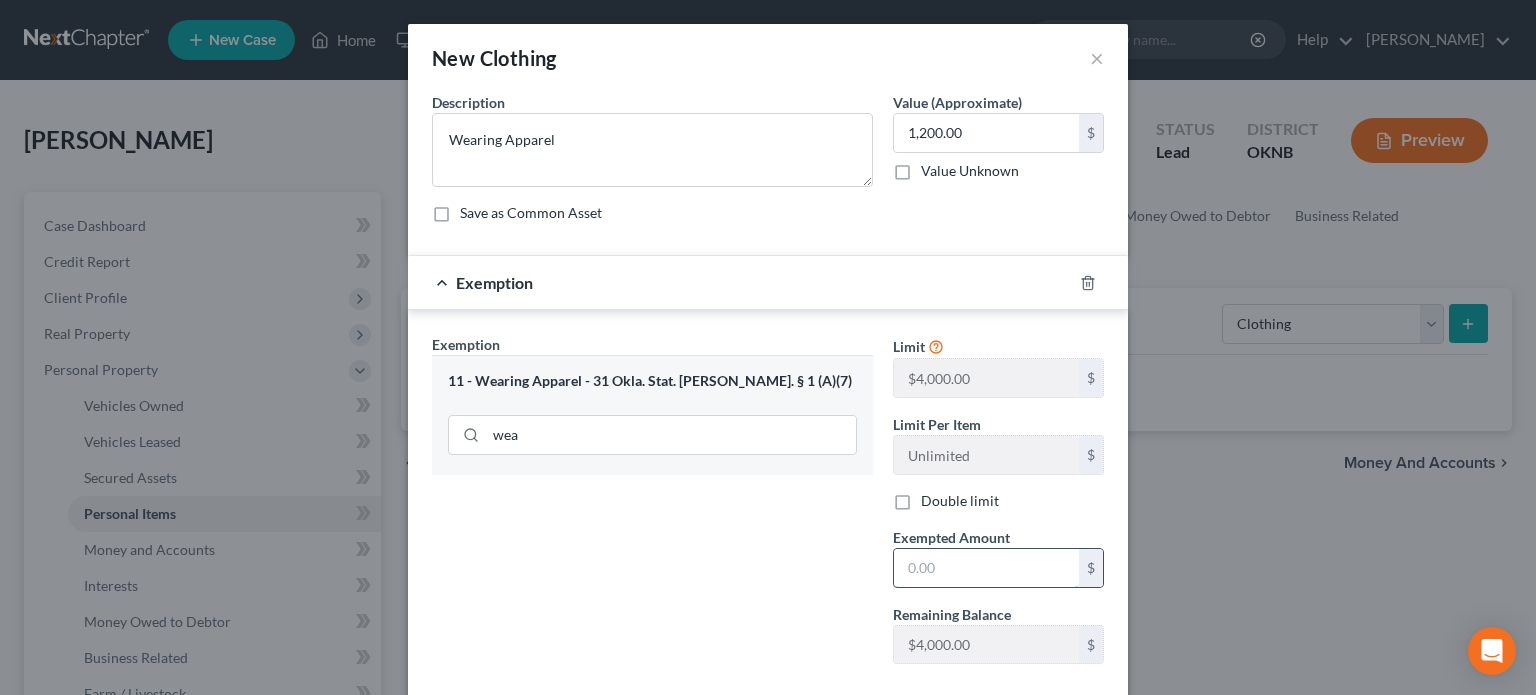 click at bounding box center [986, 568] 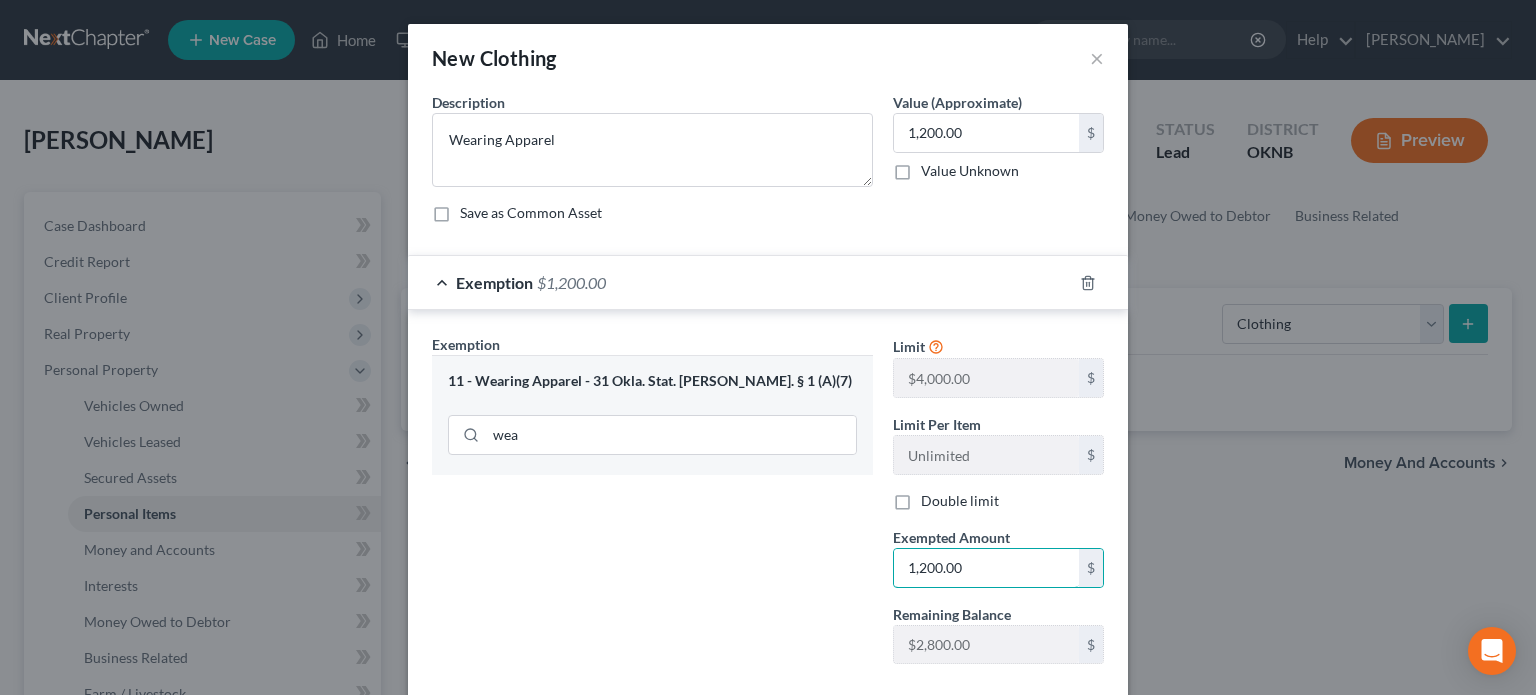 scroll, scrollTop: 109, scrollLeft: 0, axis: vertical 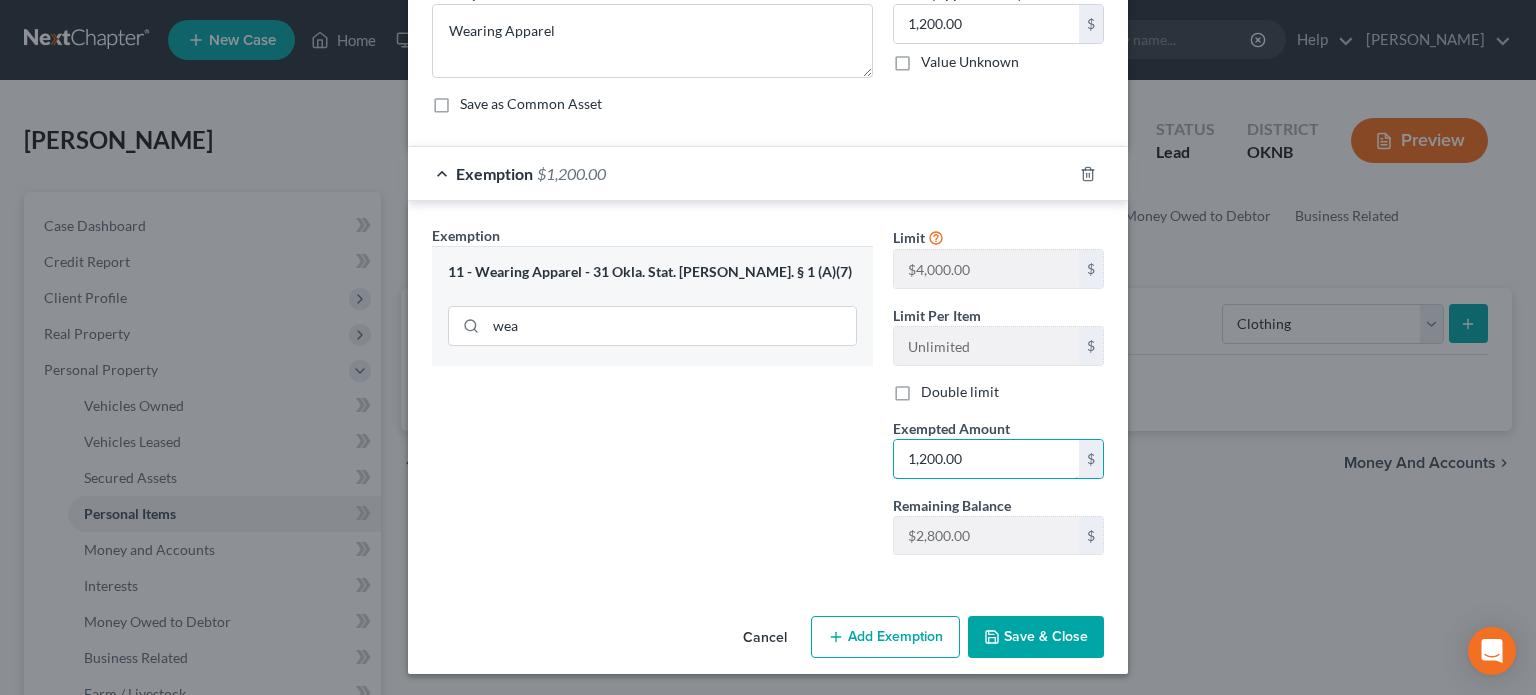 type on "1,200.00" 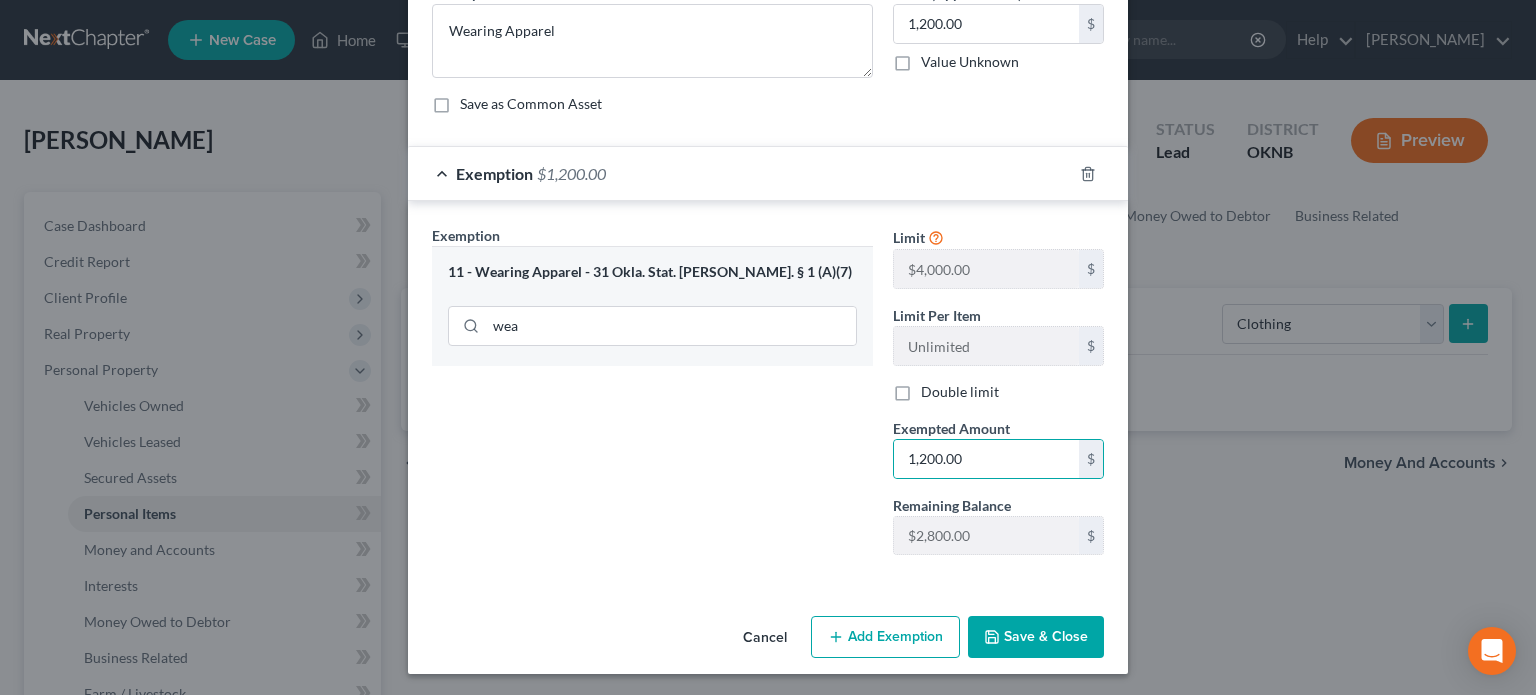 click on "Save & Close" at bounding box center (1036, 637) 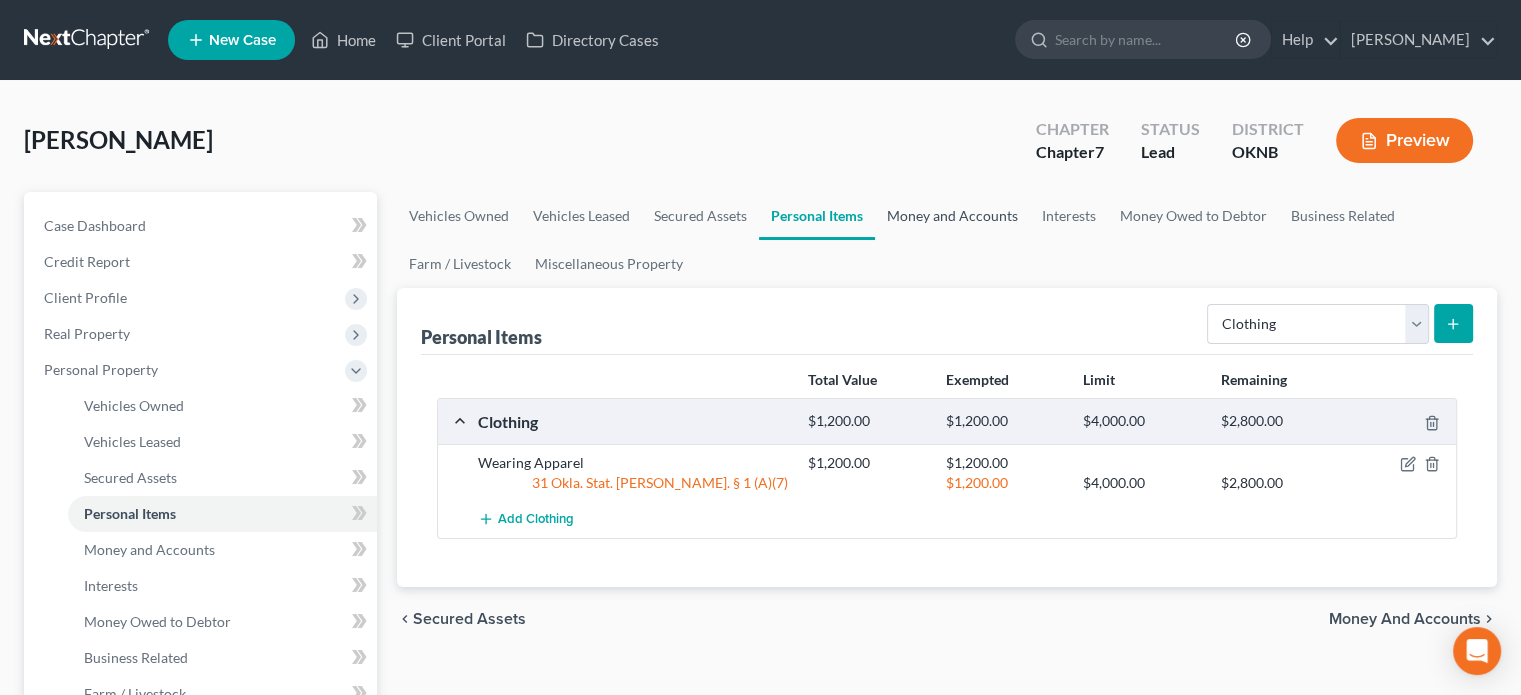 click on "Money and Accounts" at bounding box center [952, 216] 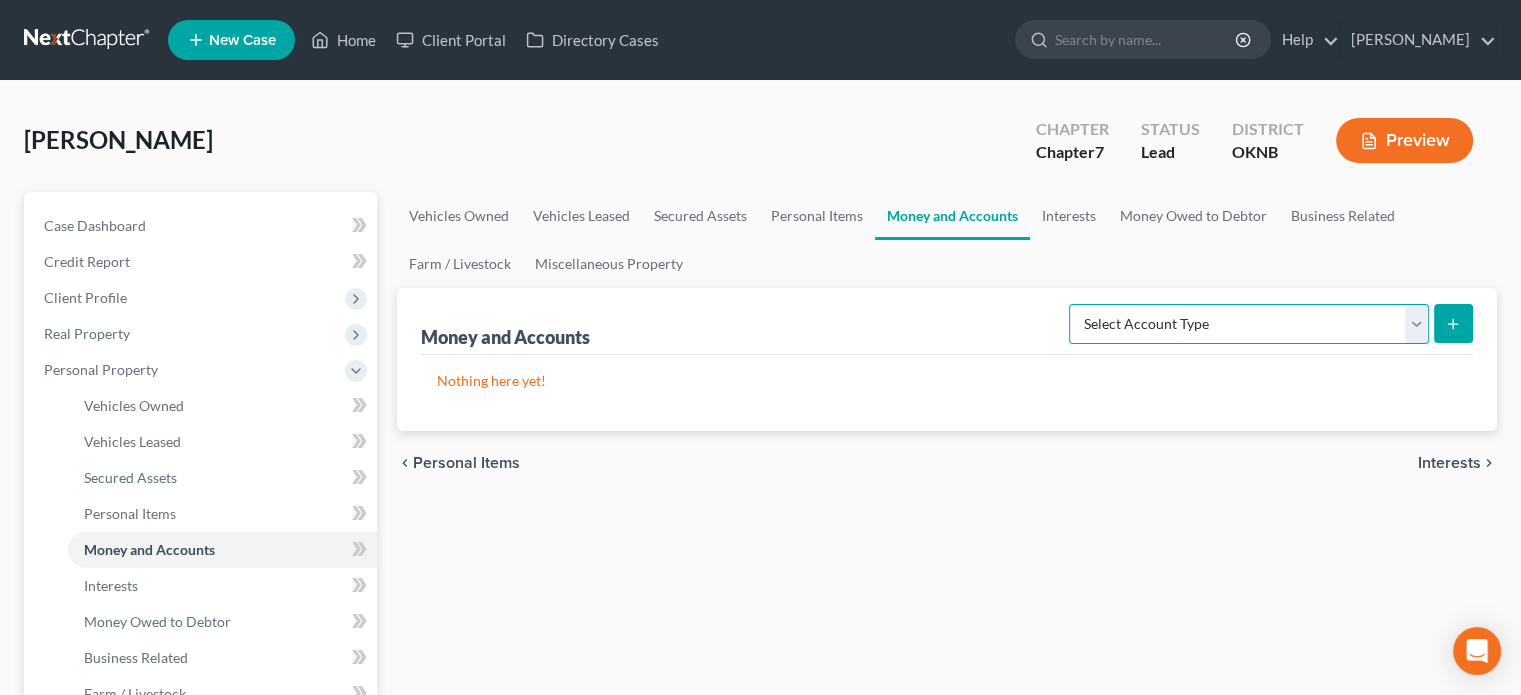 click on "Select Account Type Brokerage Cash on Hand Certificates of Deposit Checking Account Money Market Other (Credit Union, Health Savings Account, etc) Safe Deposit Box Savings Account Security Deposits or Prepayments" at bounding box center (1249, 324) 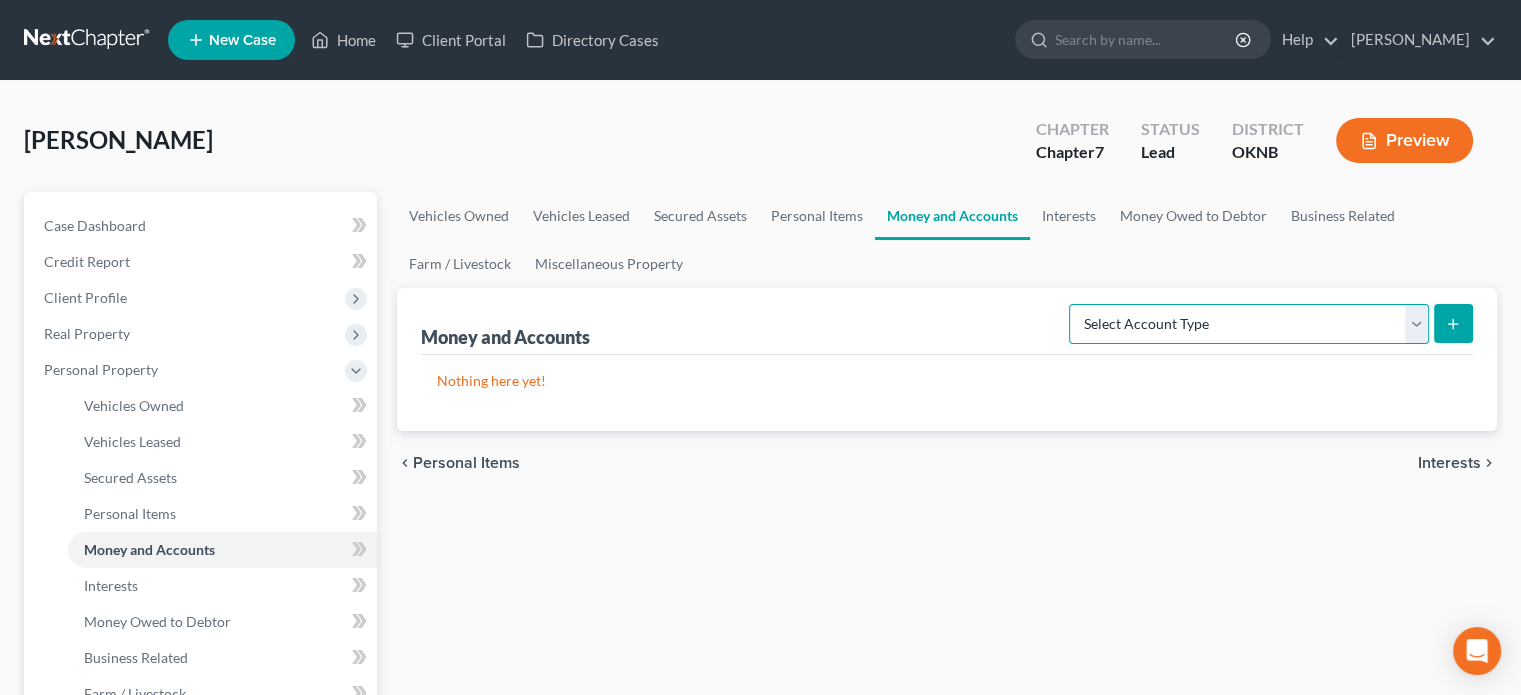 select on "checking" 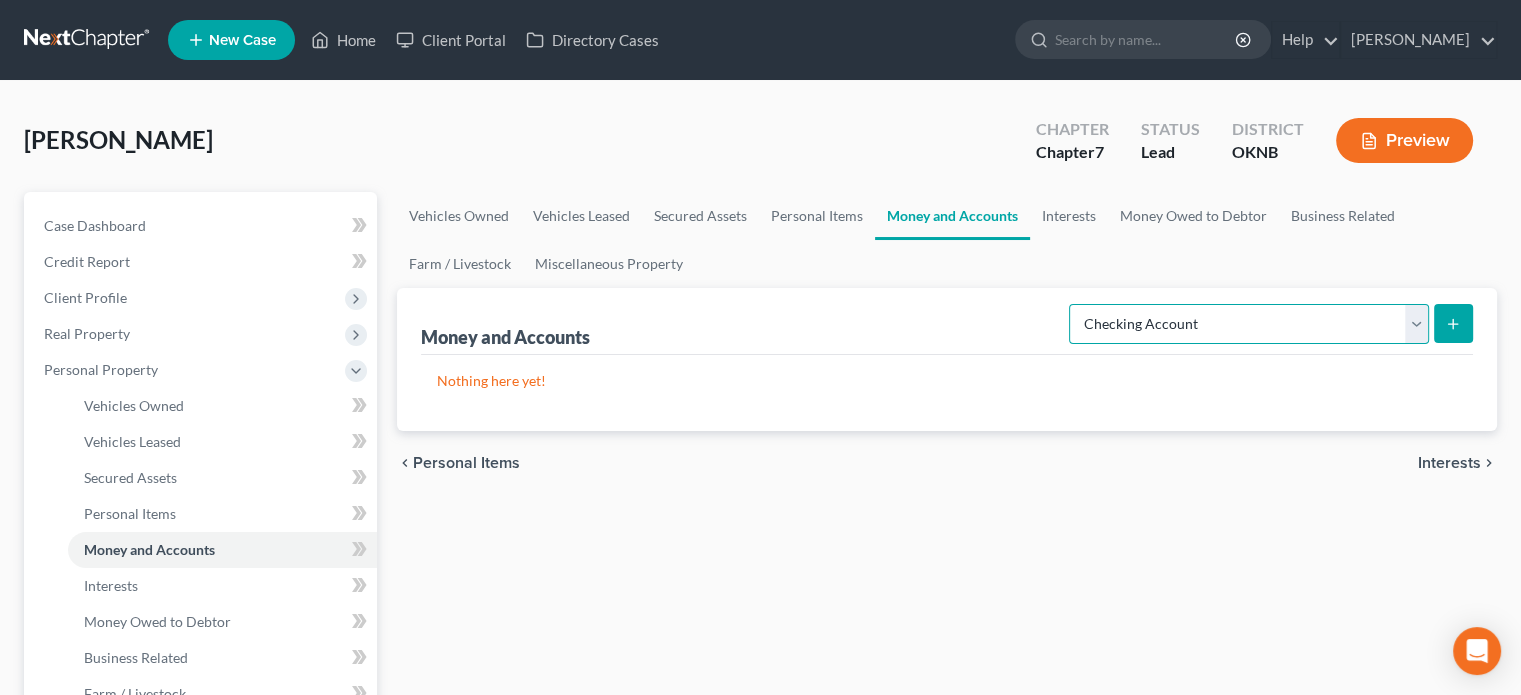 click on "Select Account Type Brokerage Cash on Hand Certificates of Deposit Checking Account Money Market Other (Credit Union, Health Savings Account, etc) Safe Deposit Box Savings Account Security Deposits or Prepayments" at bounding box center [1249, 324] 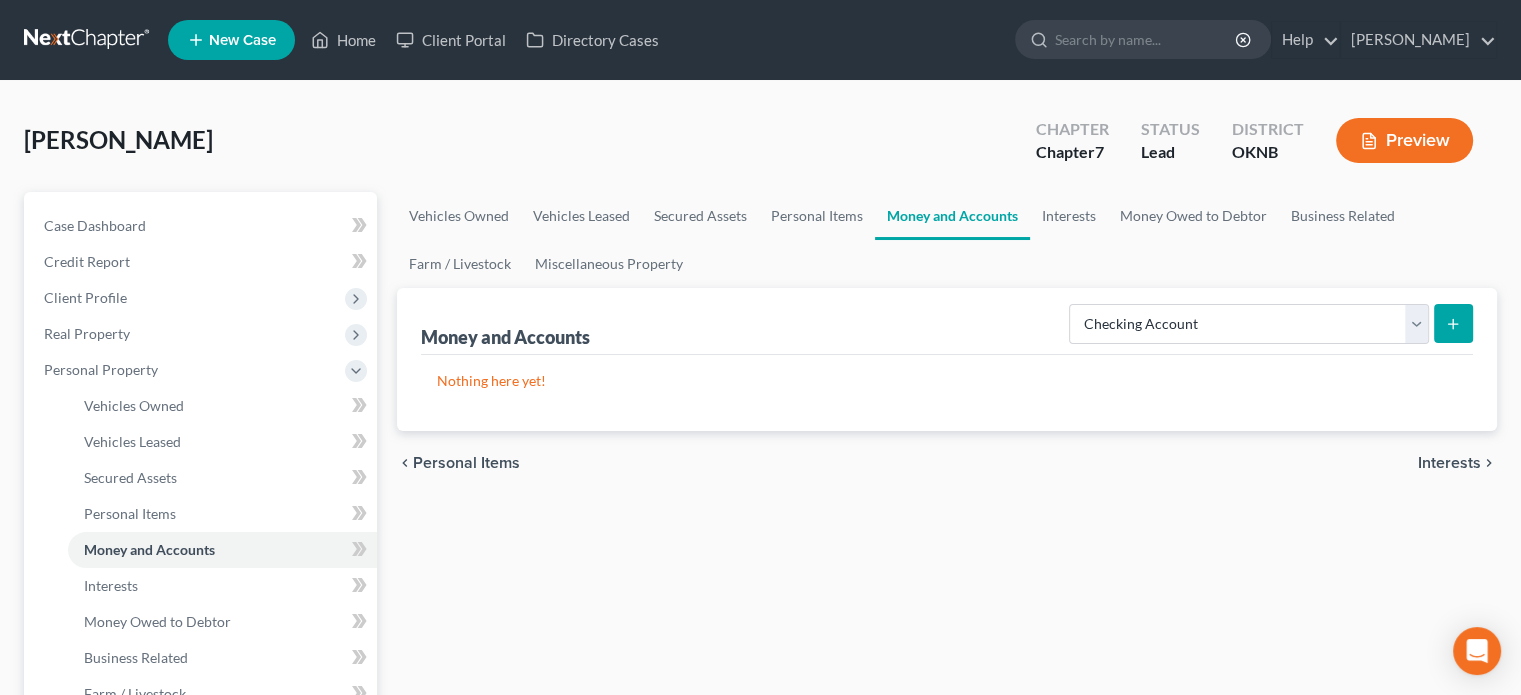 click 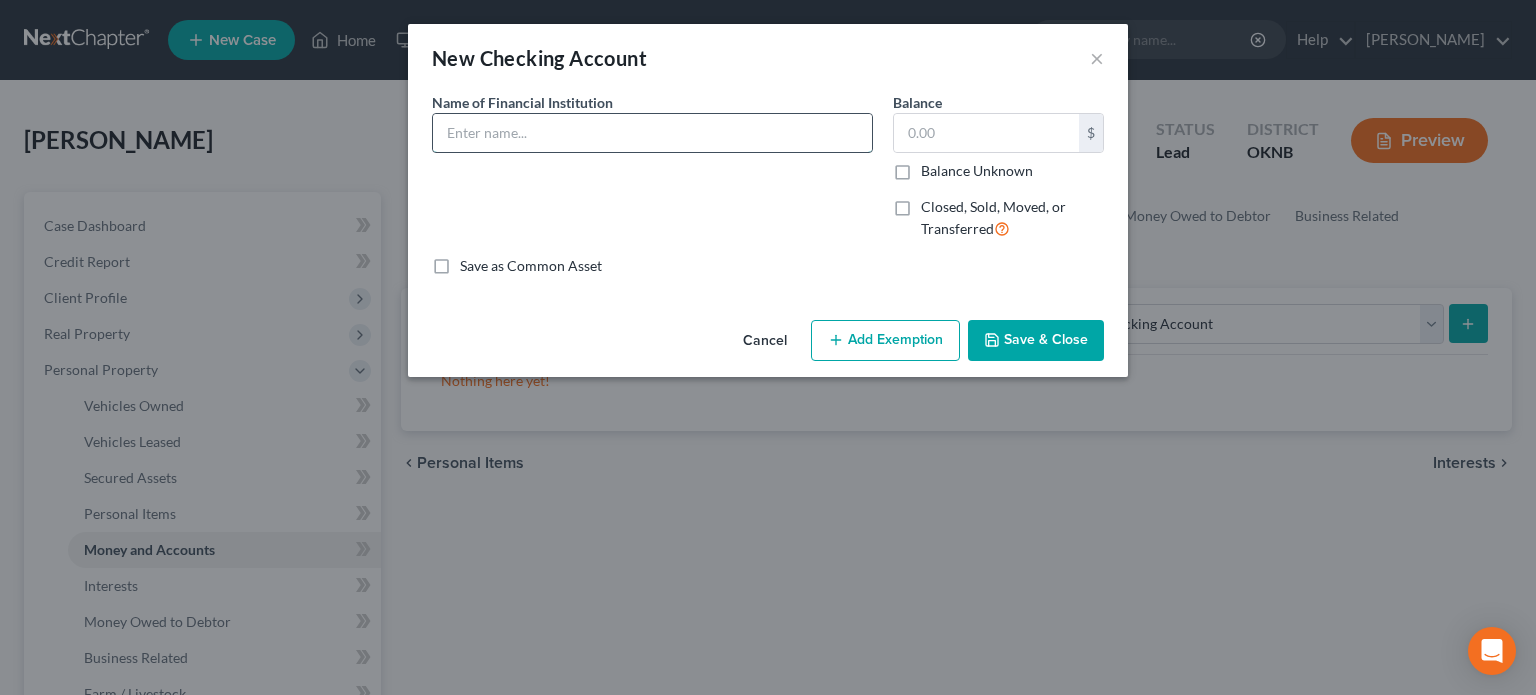 click at bounding box center (652, 133) 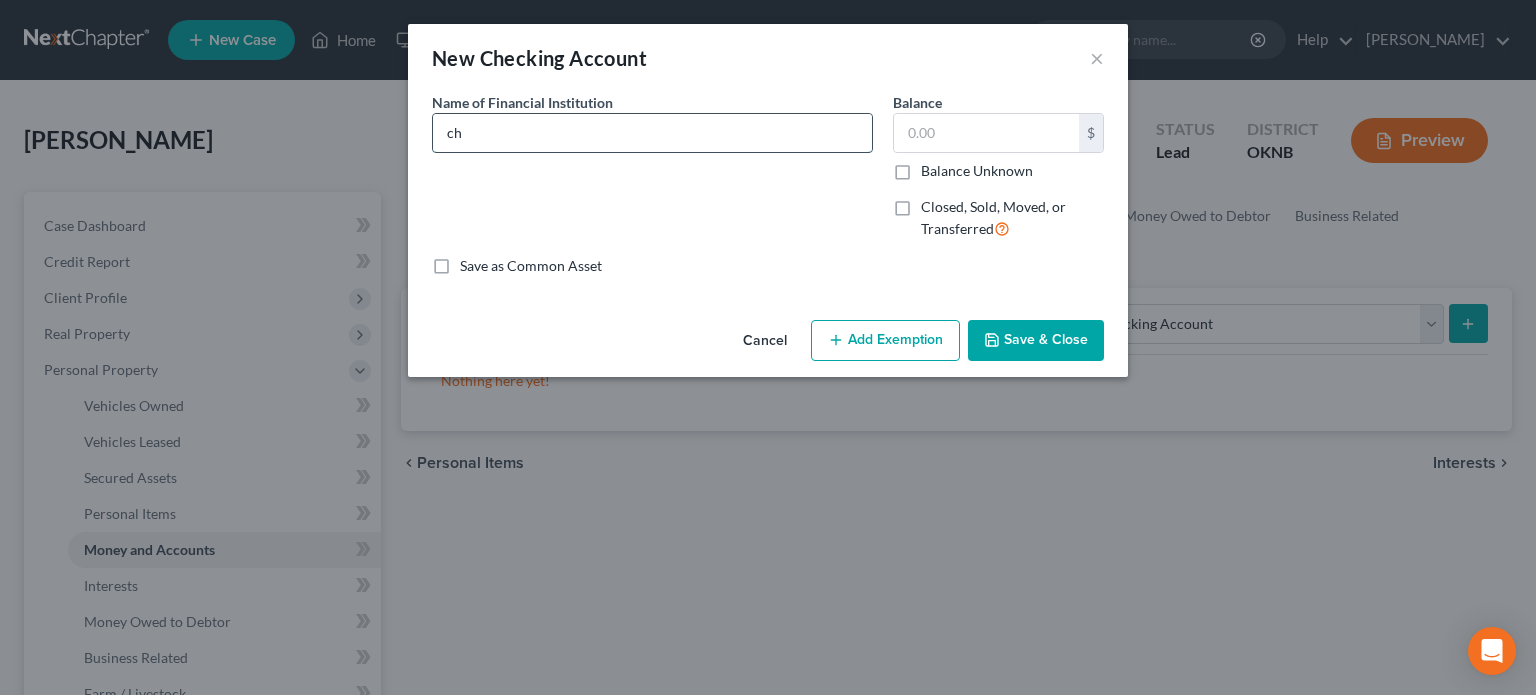 type on "c" 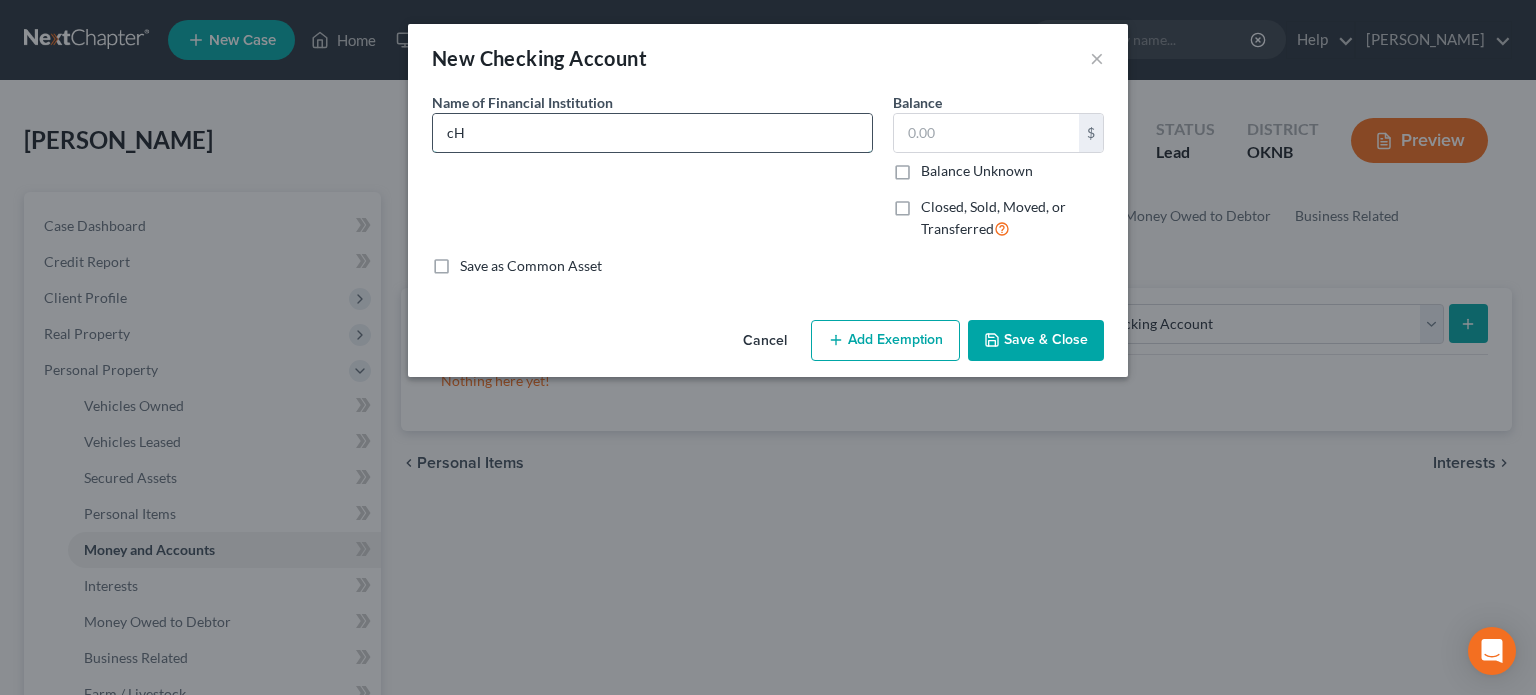 type on "c" 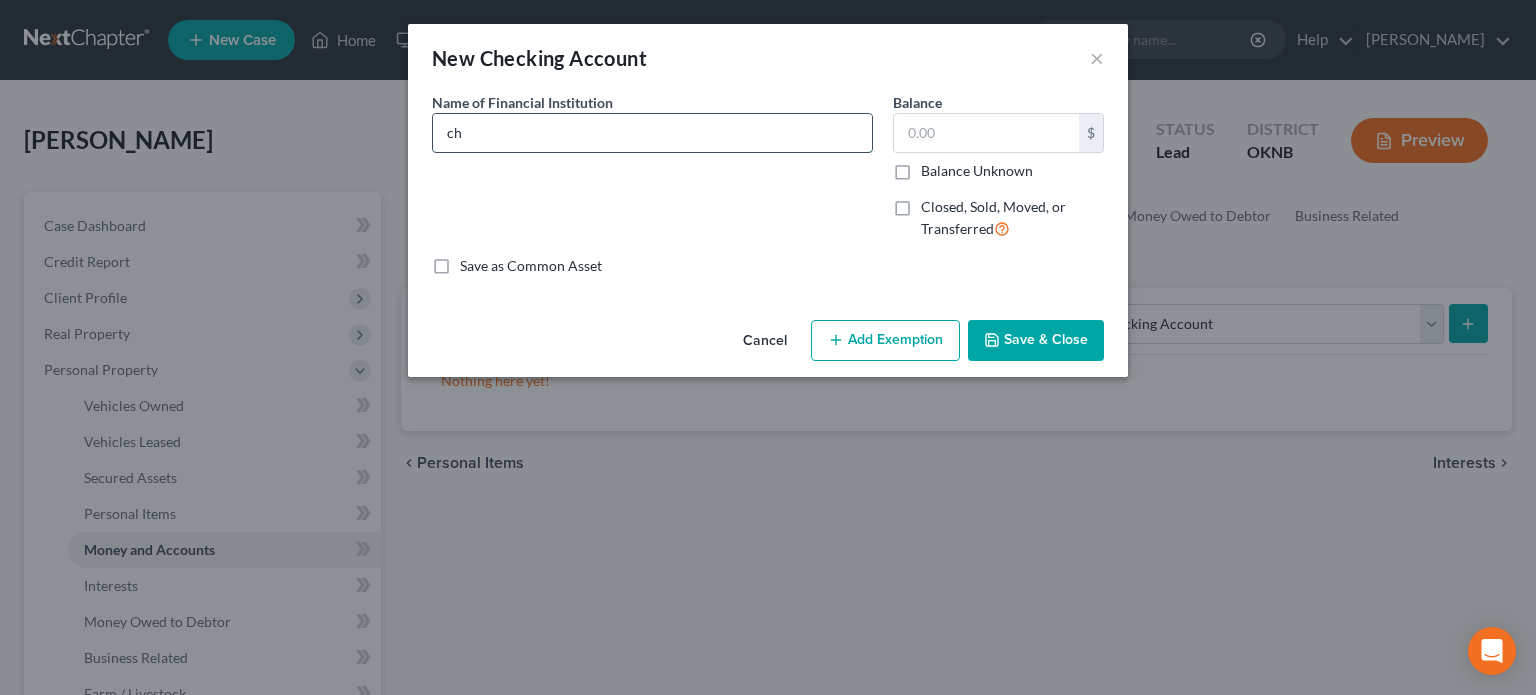 type on "c" 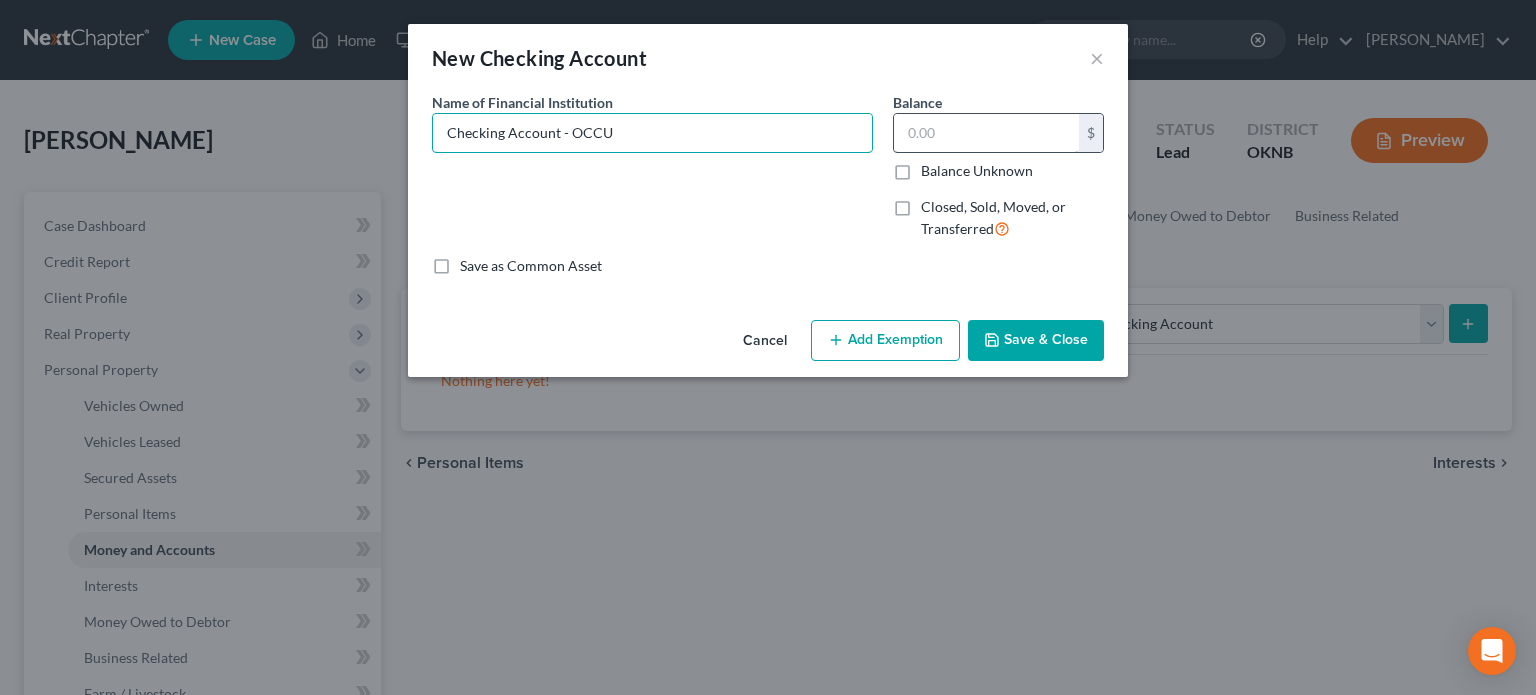 type on "Checking Account - OCCU" 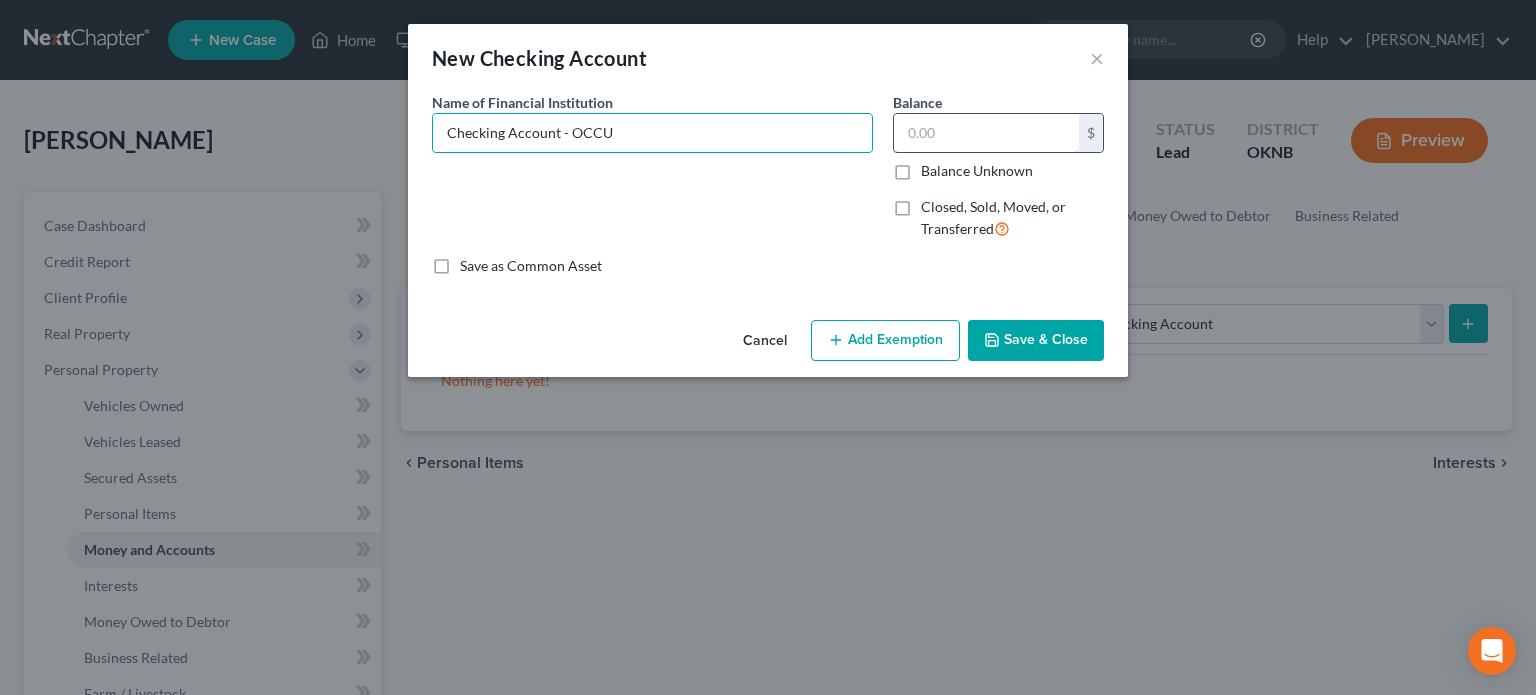 click at bounding box center [986, 133] 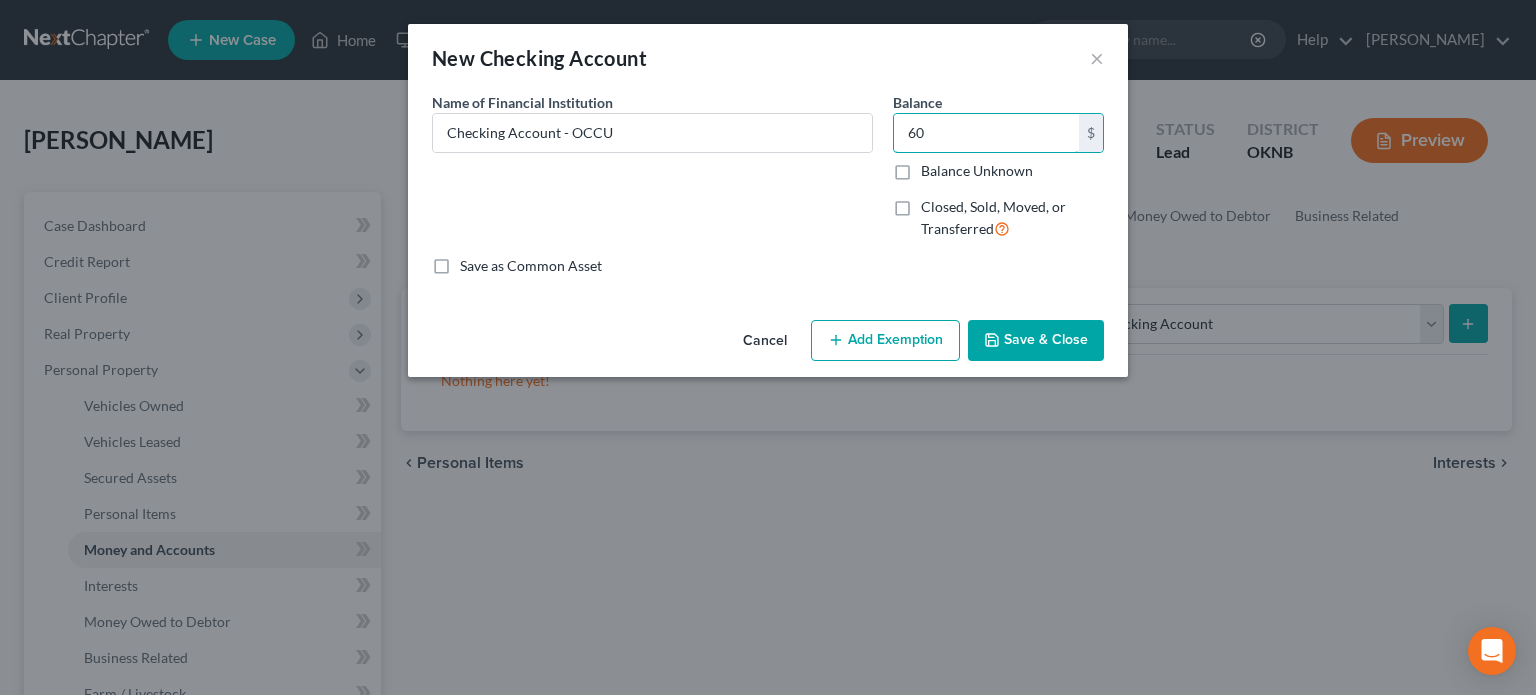 type on "6" 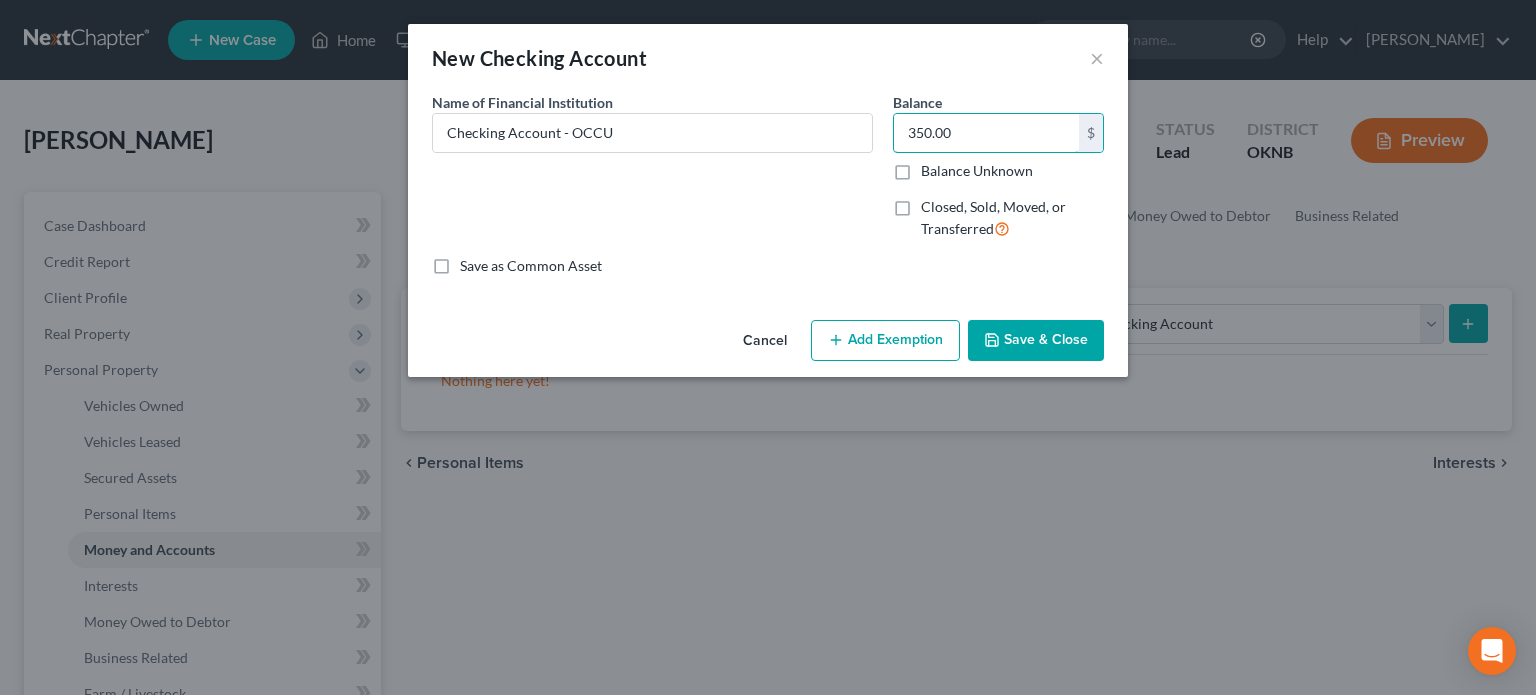 type on "350.00" 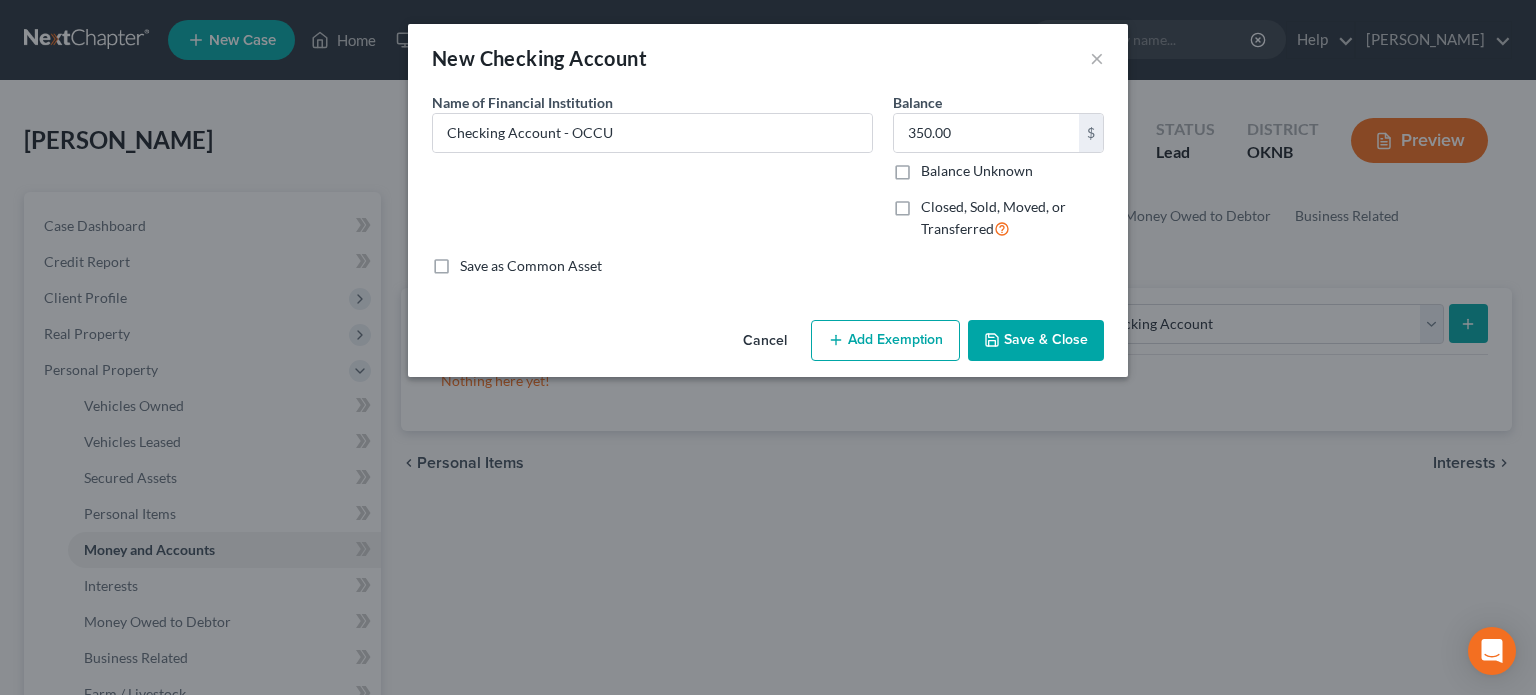 click on "Add Exemption" at bounding box center (885, 341) 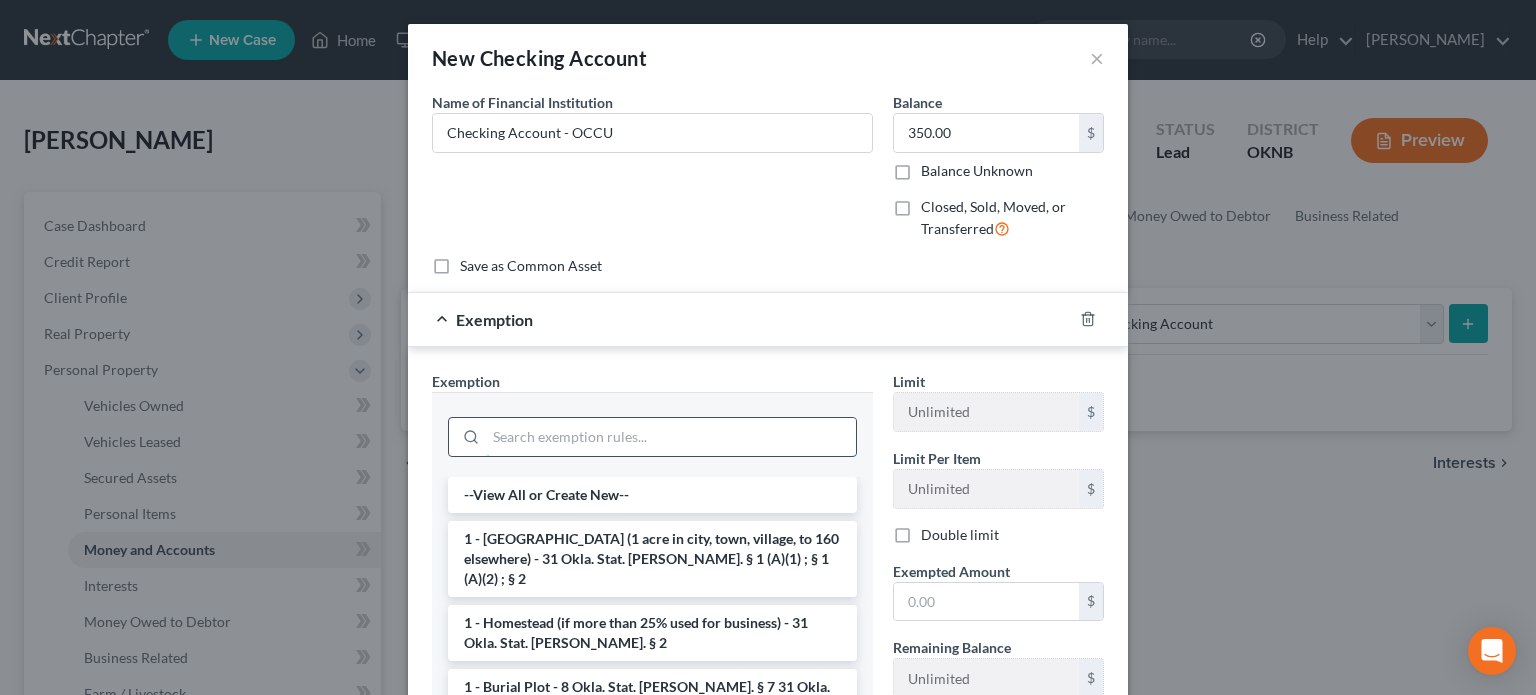 click at bounding box center [671, 437] 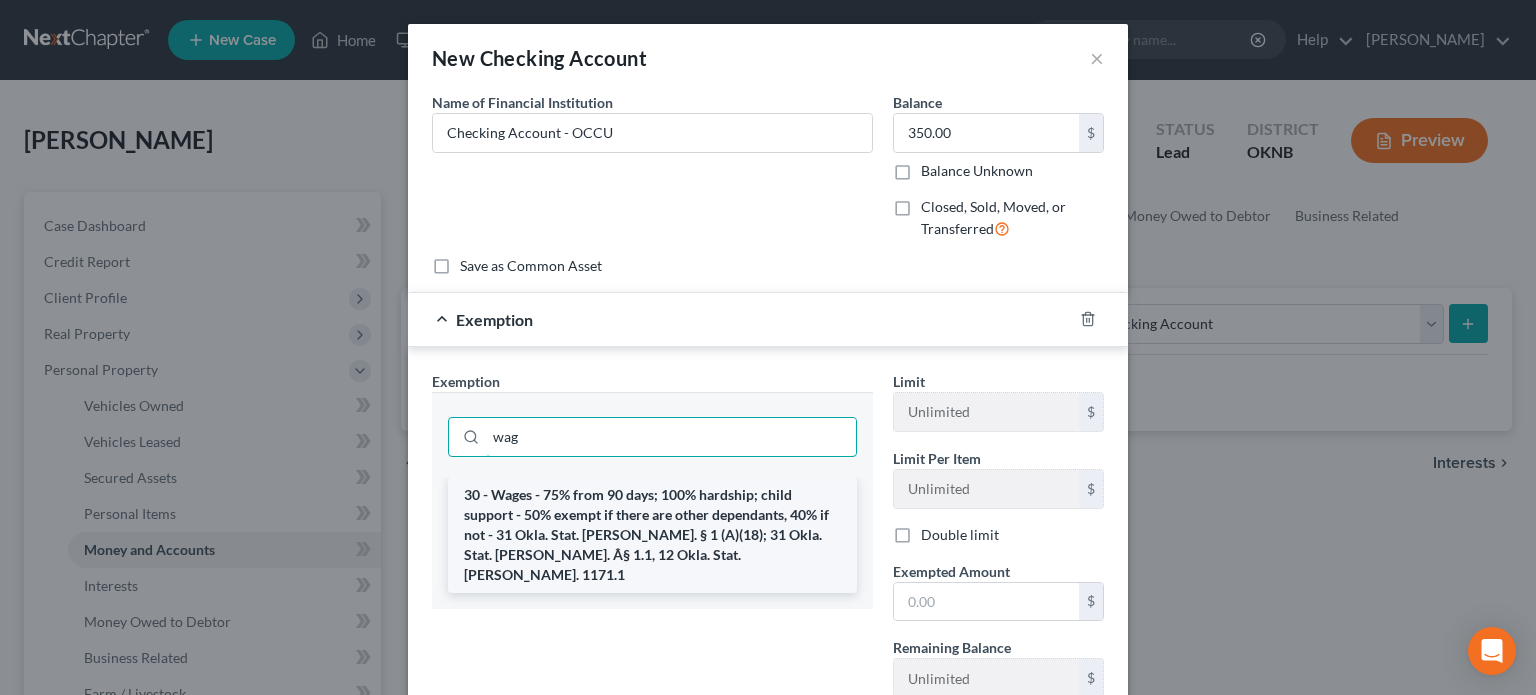 type on "wag" 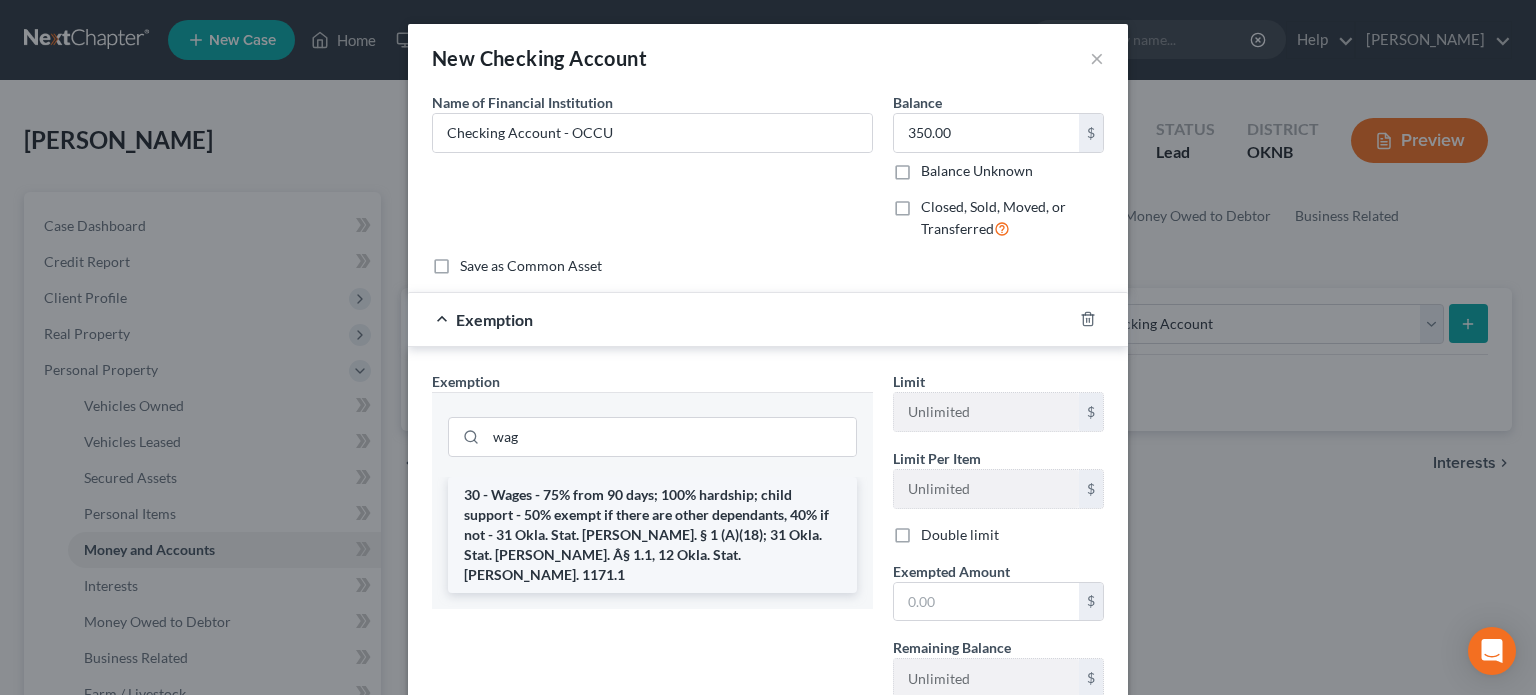 click on "30 - Wages - 75% from 90 days; 100% hardship; child support - 50% exempt if there are other dependants, 40% if not - 31 Okla. Stat. [PERSON_NAME]. § 1 (A)(18); 31 Okla. Stat. [PERSON_NAME]. Â§ 1.1, 12 Okla. Stat. [PERSON_NAME]. 1171.1" at bounding box center [652, 535] 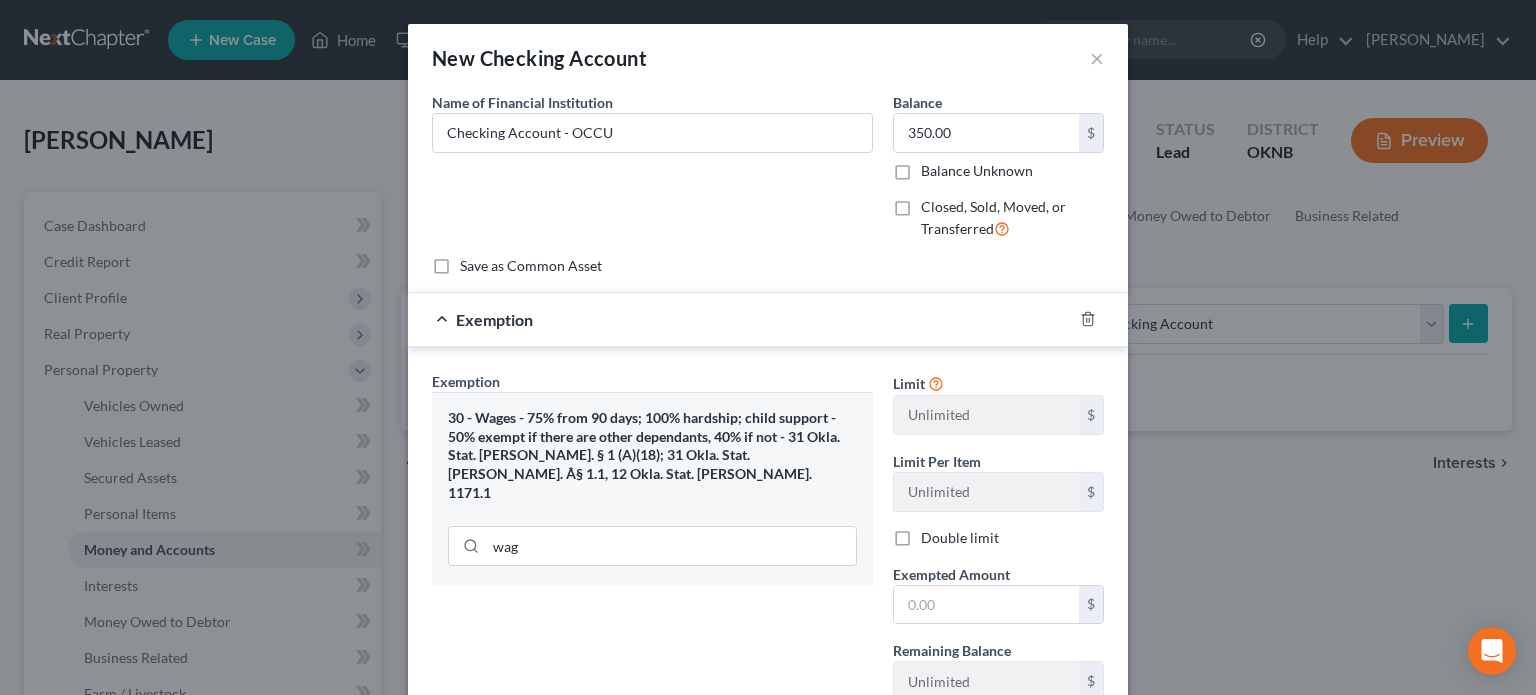 scroll, scrollTop: 100, scrollLeft: 0, axis: vertical 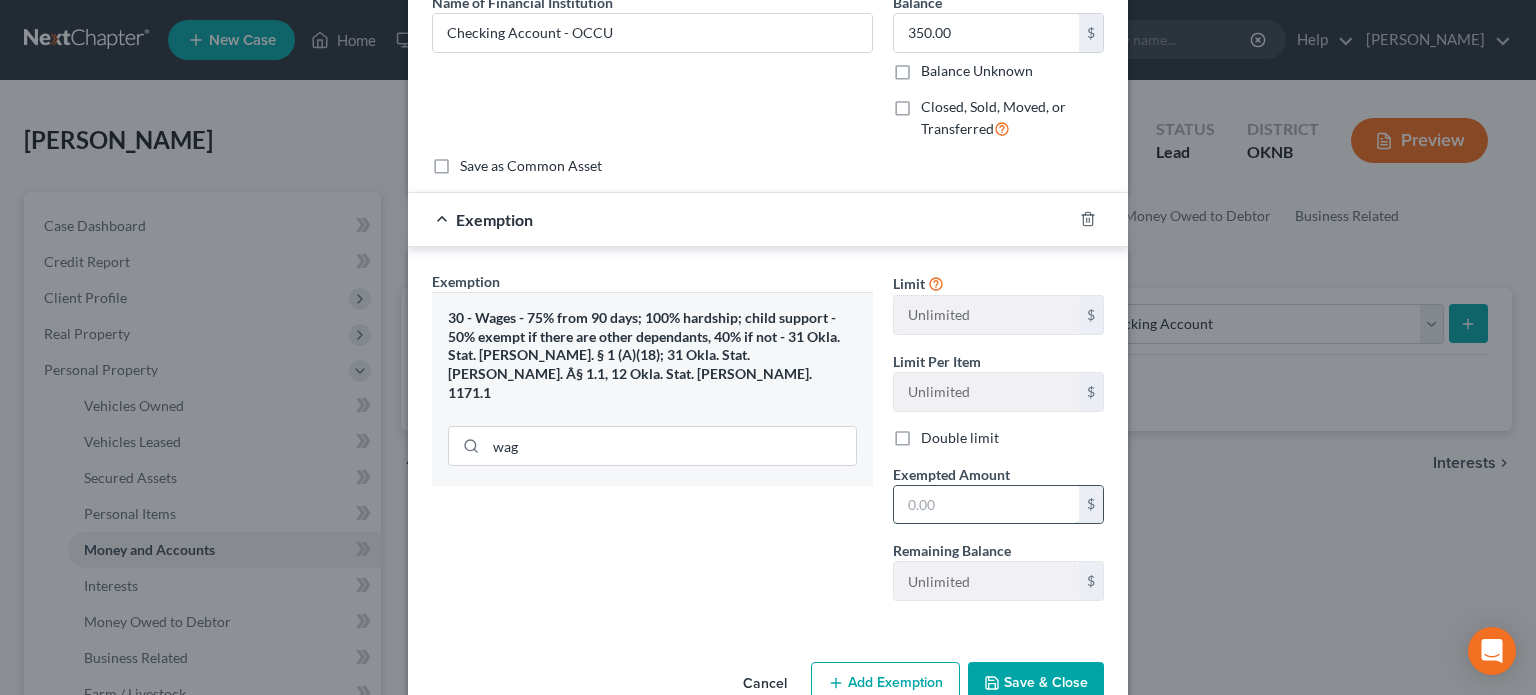 click at bounding box center [986, 505] 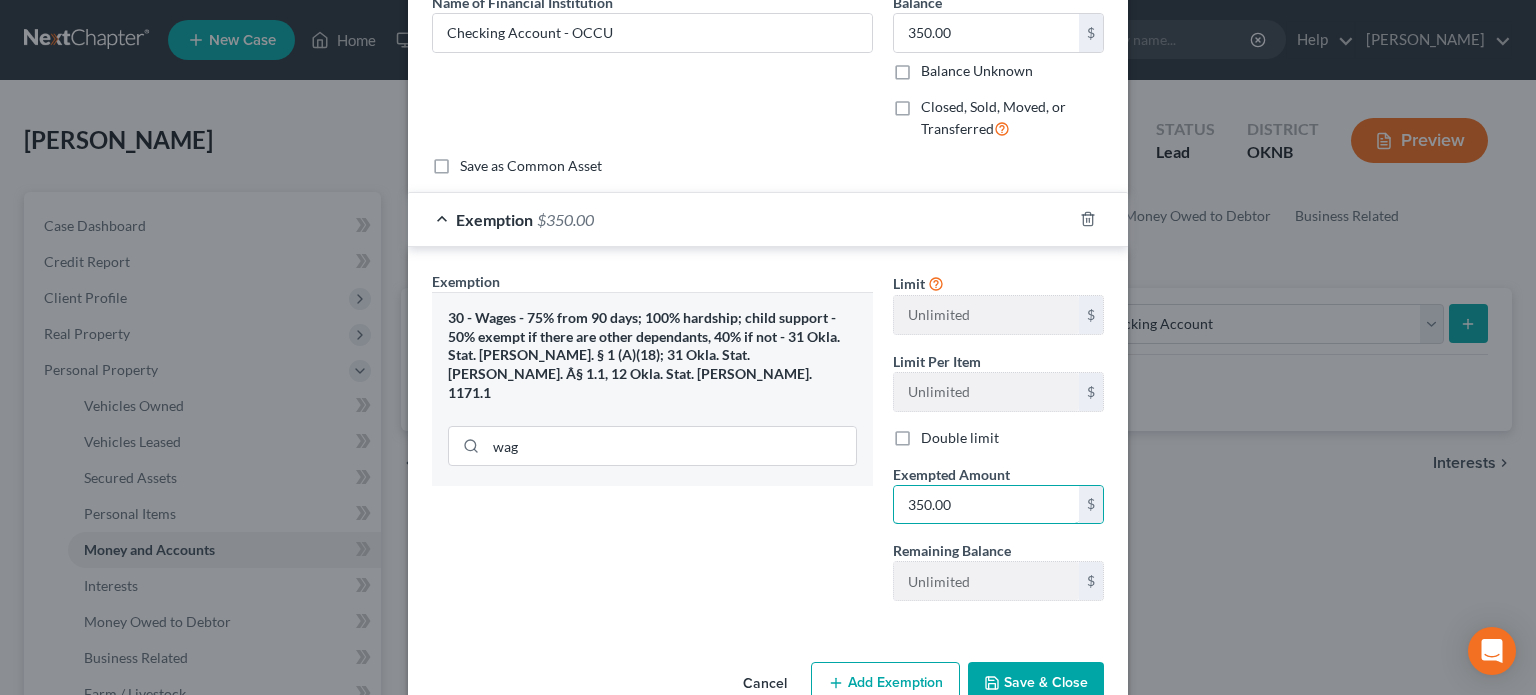 type on "350.00" 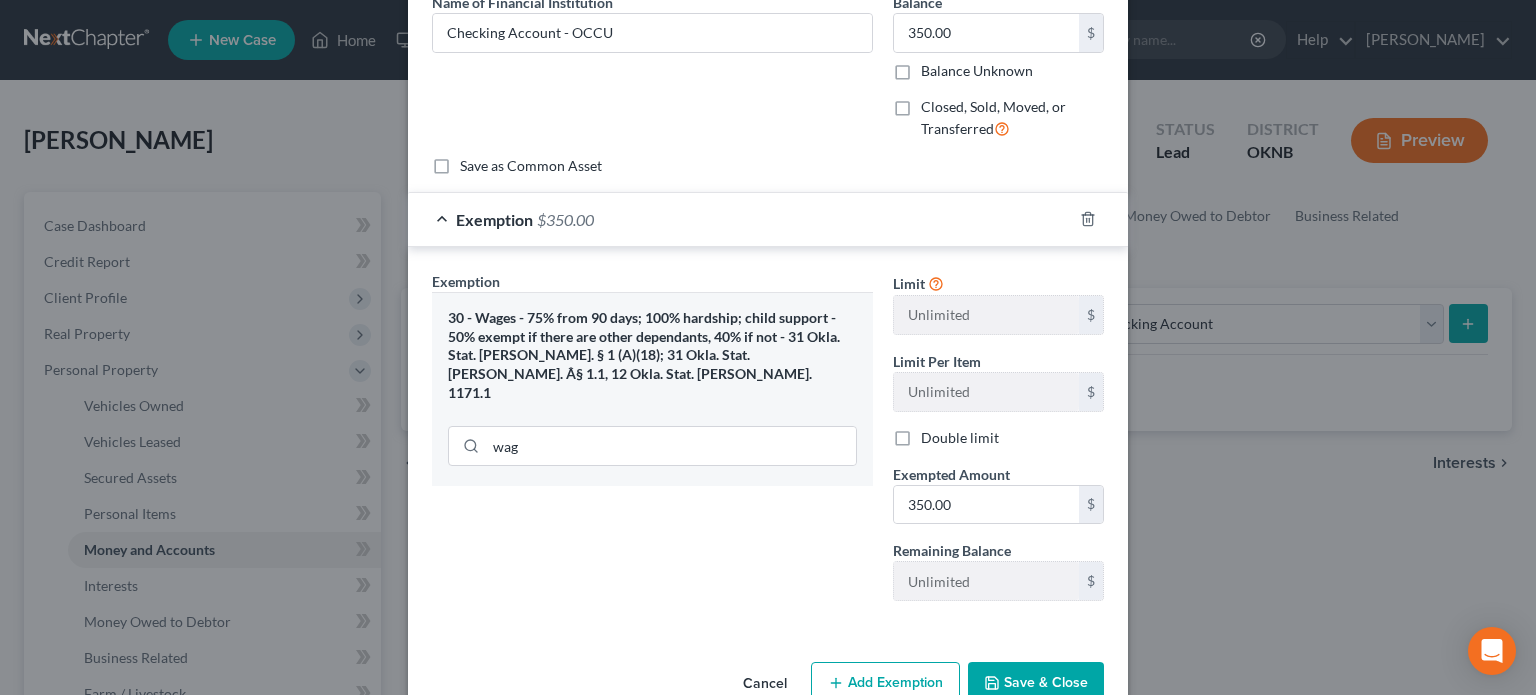 click on "Save & Close" at bounding box center [1036, 683] 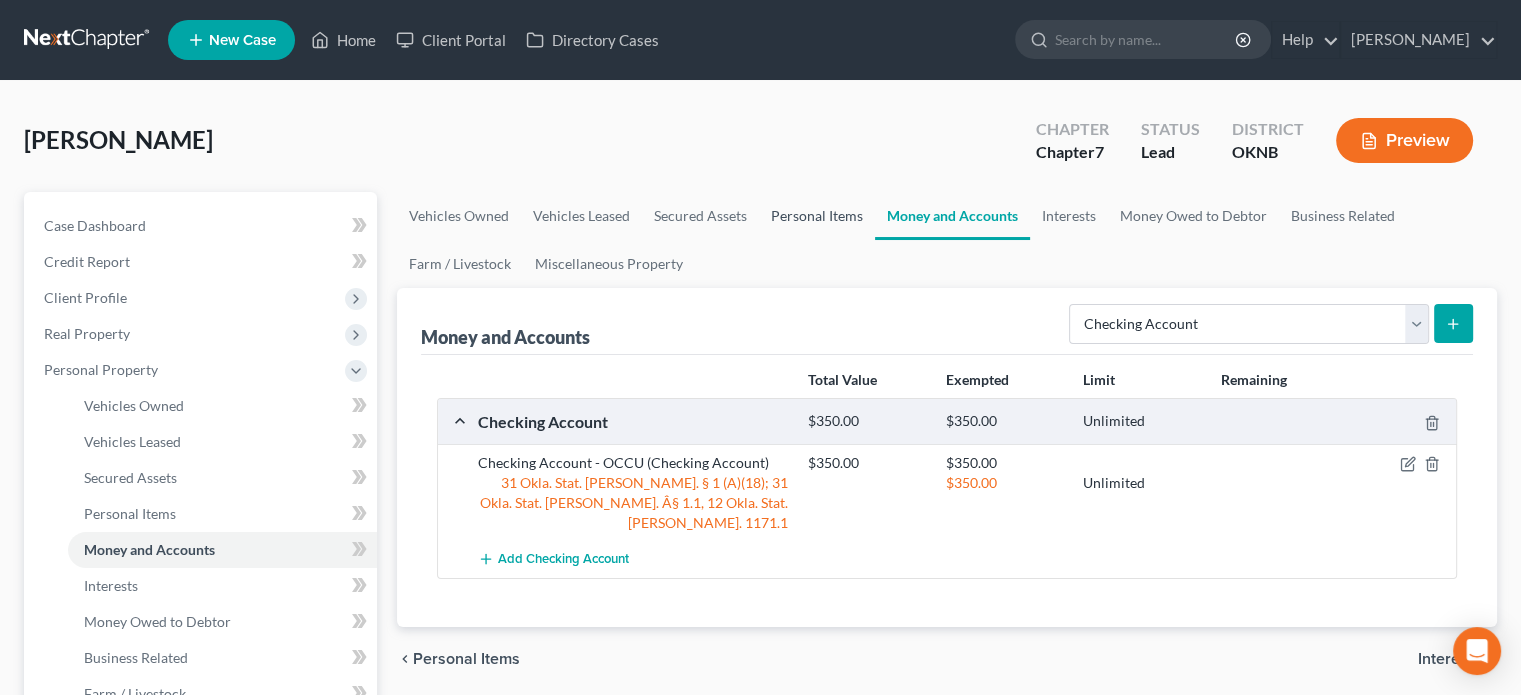 click on "Personal Items" at bounding box center [817, 216] 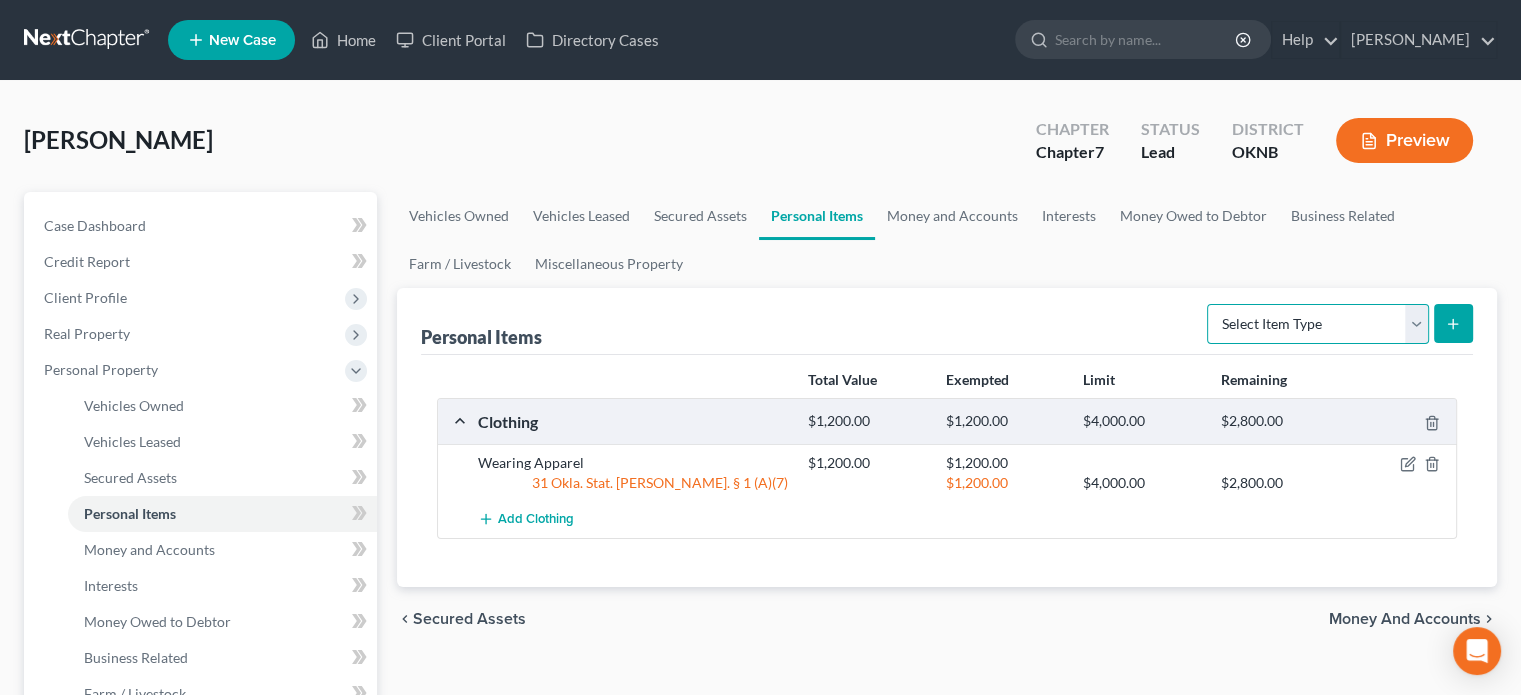 click on "Select Item Type Clothing Collectibles Of Value Electronics Firearms Household Goods Jewelry Other Pet(s) Sports & Hobby Equipment" at bounding box center (1318, 324) 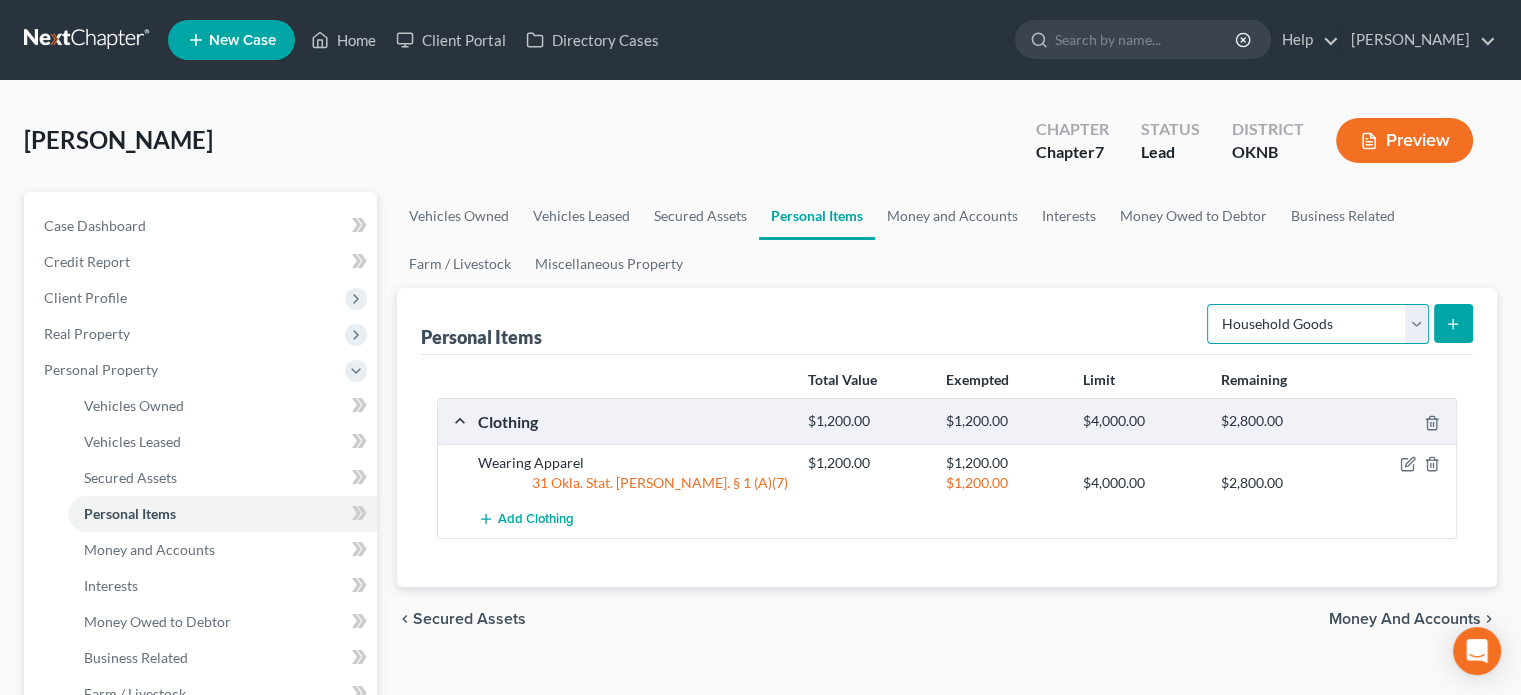 click on "Select Item Type Clothing Collectibles Of Value Electronics Firearms Household Goods Jewelry Other Pet(s) Sports & Hobby Equipment" at bounding box center (1318, 324) 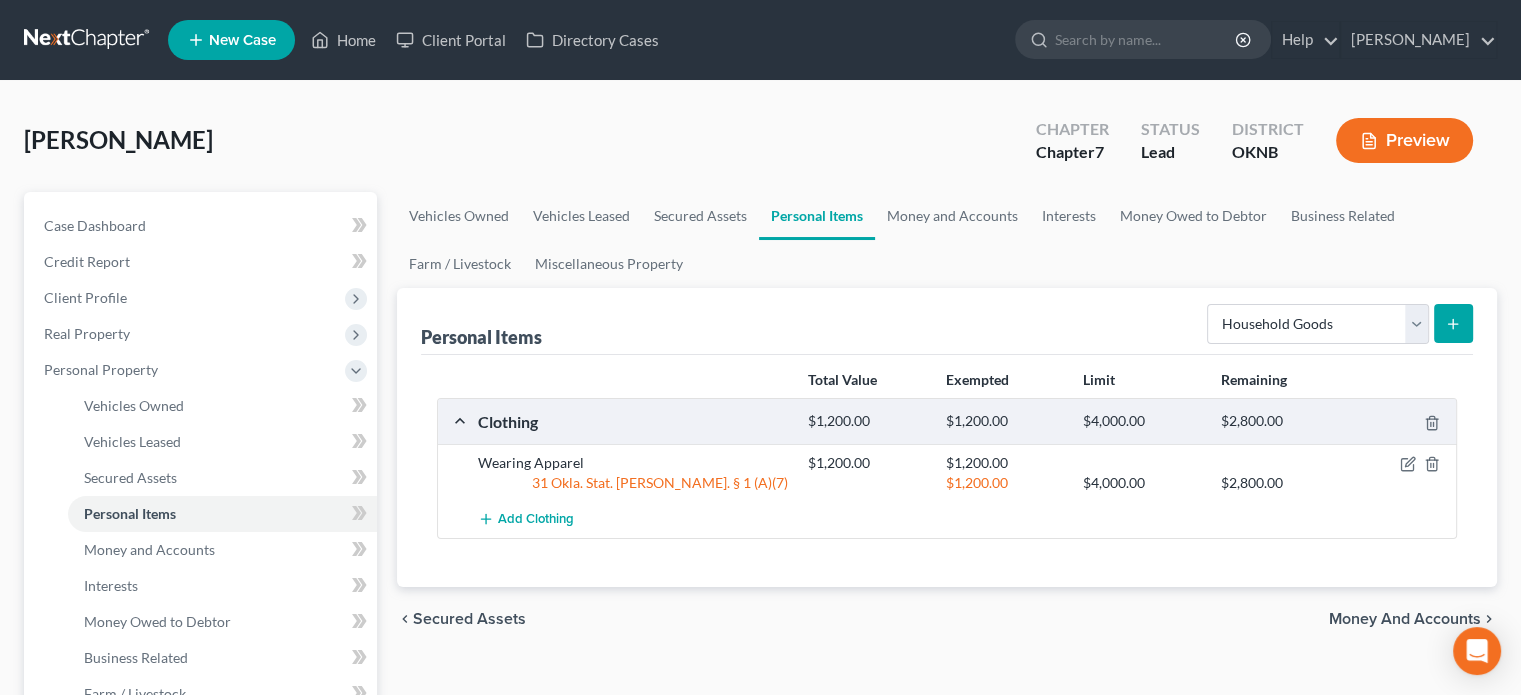 click 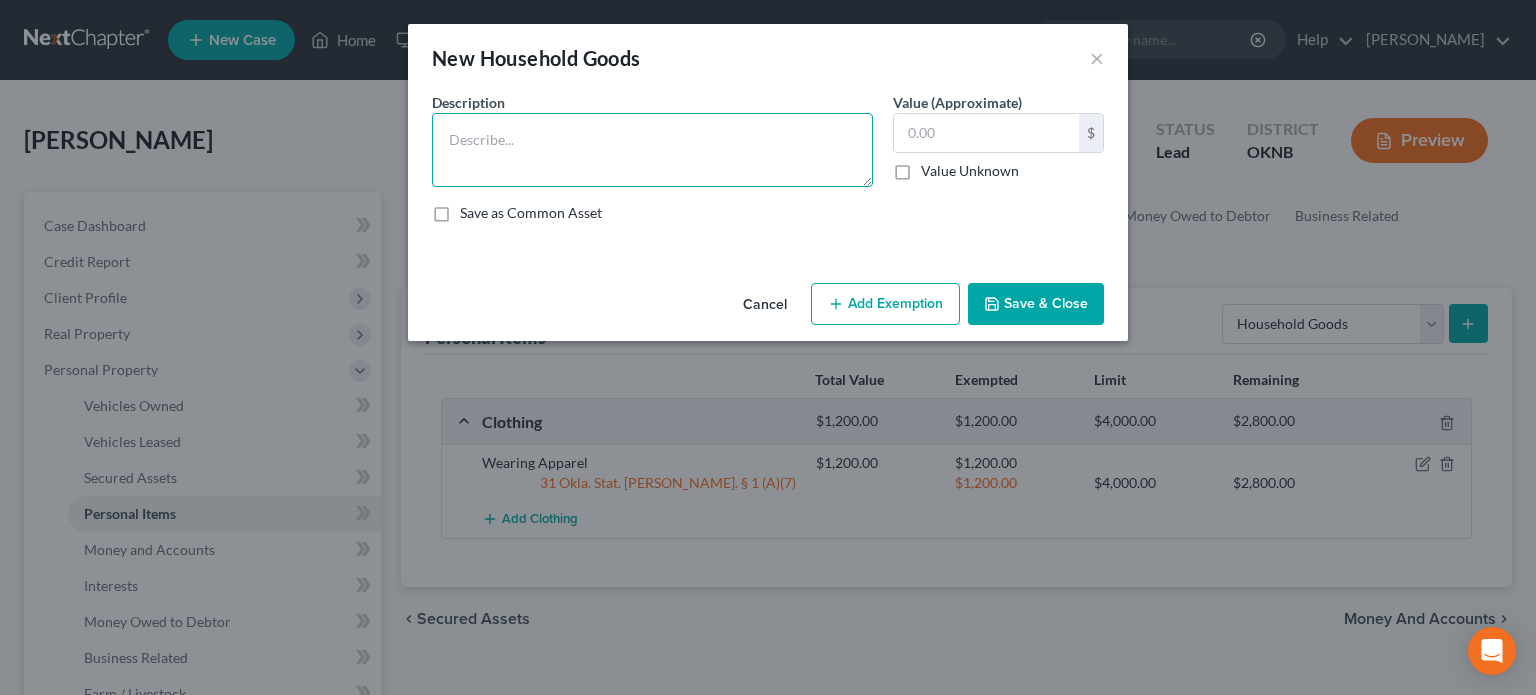 click at bounding box center [652, 150] 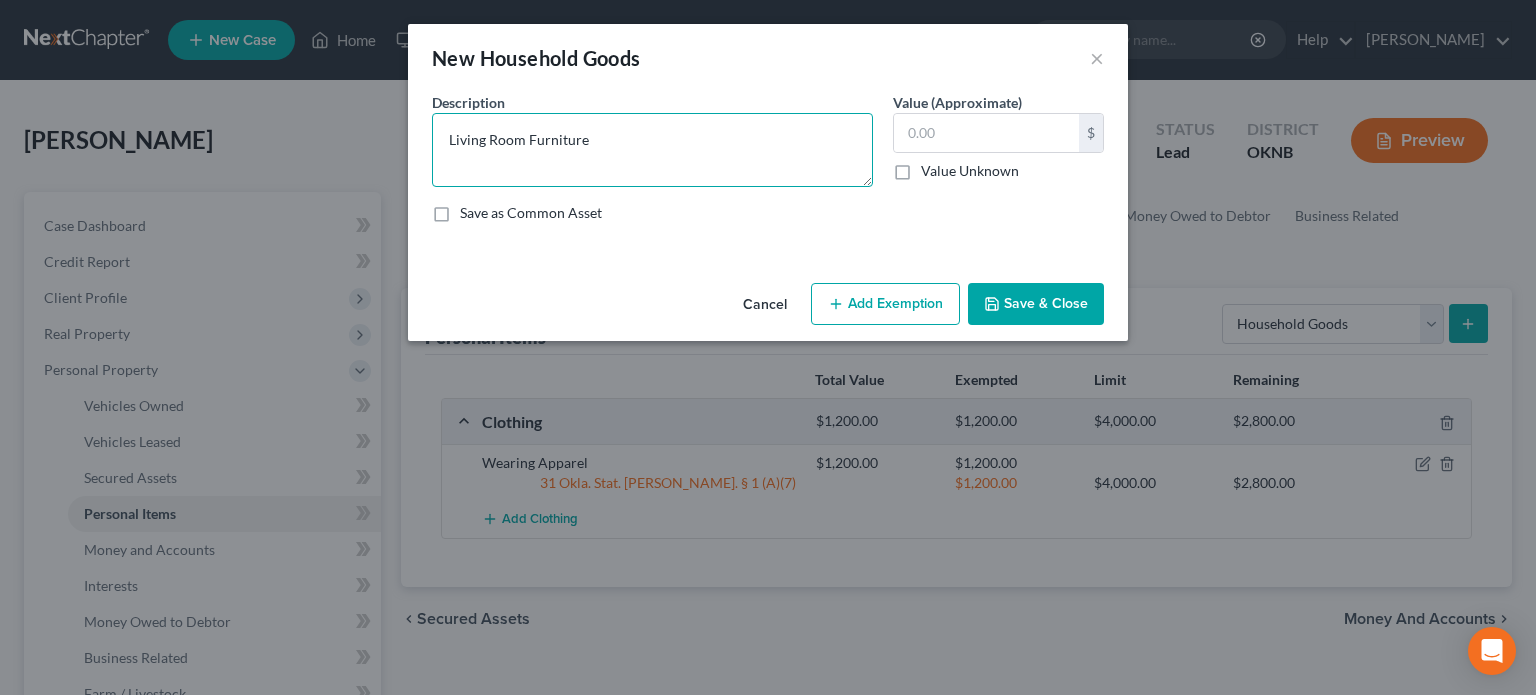 type on "Living Room Furniture" 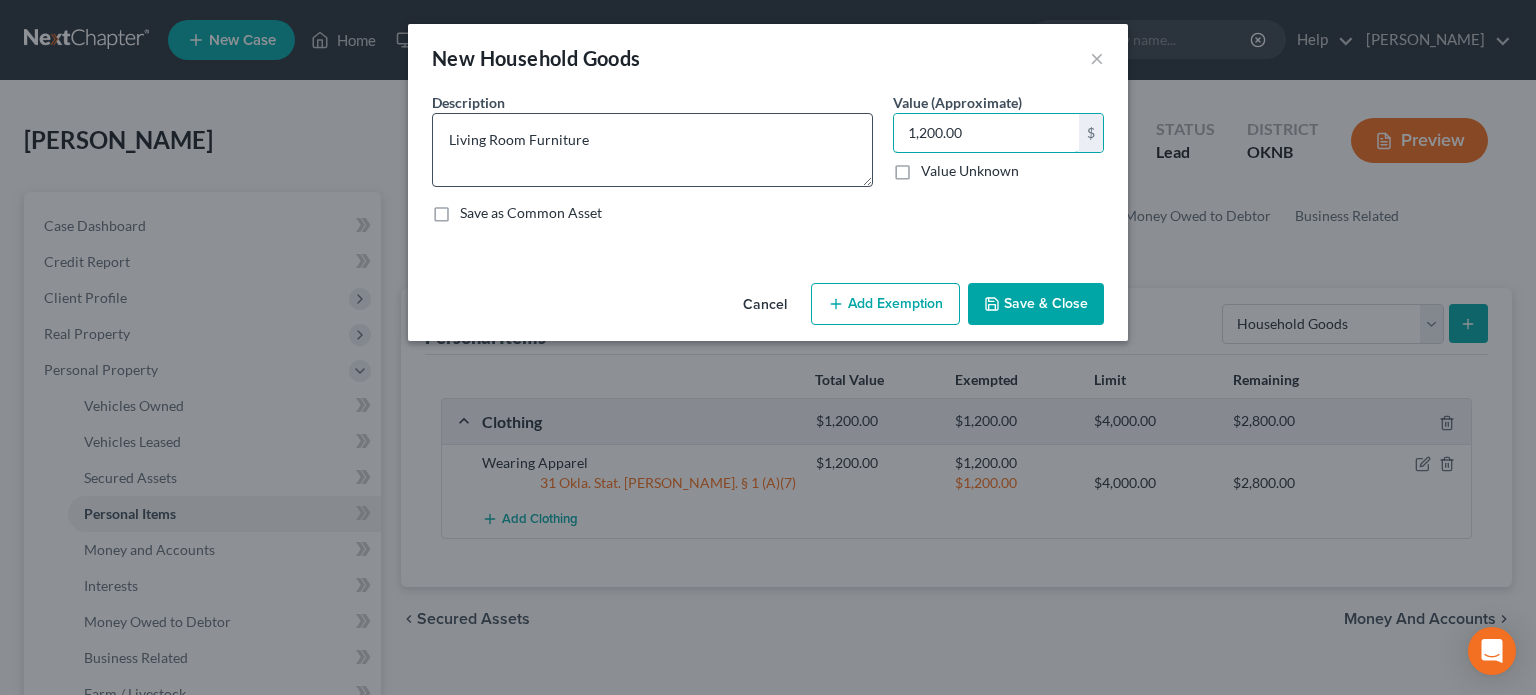 type on "1,200.00" 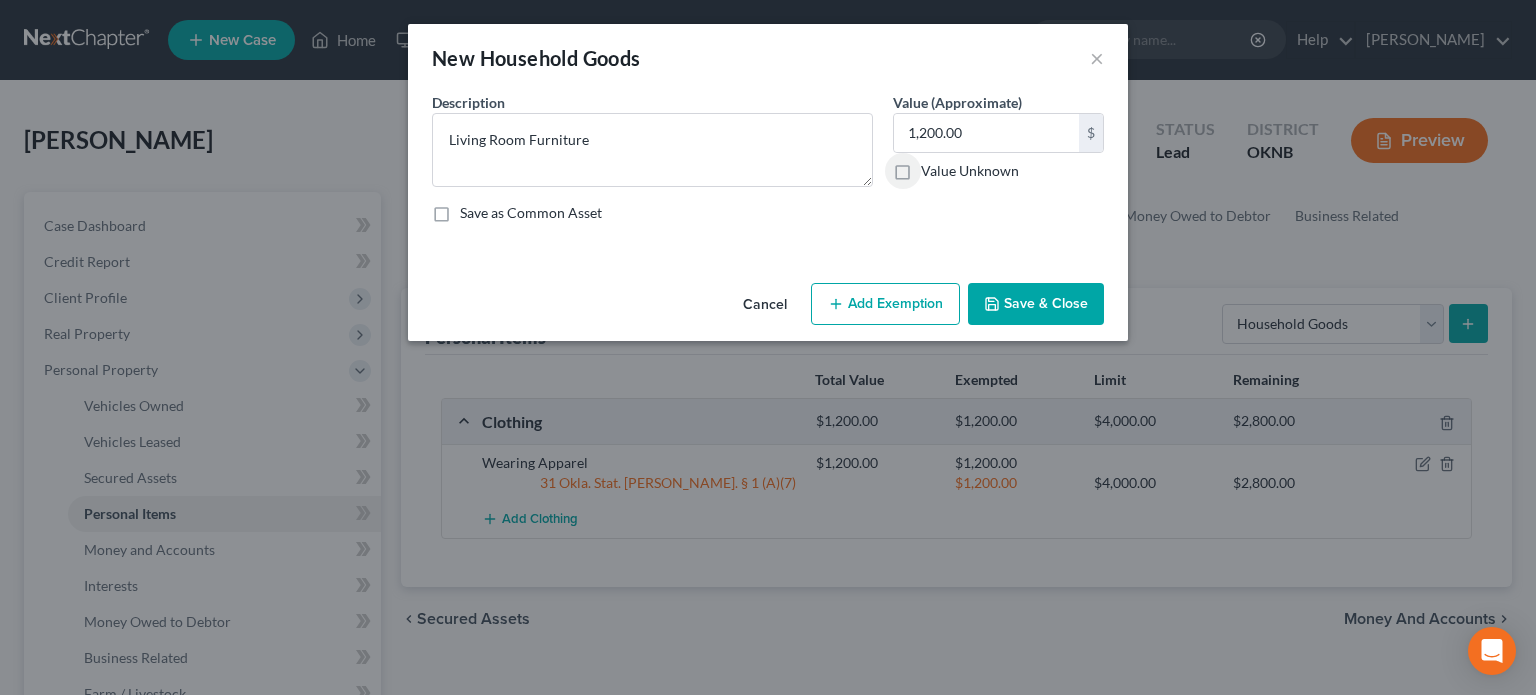 click on "Add Exemption" at bounding box center [885, 304] 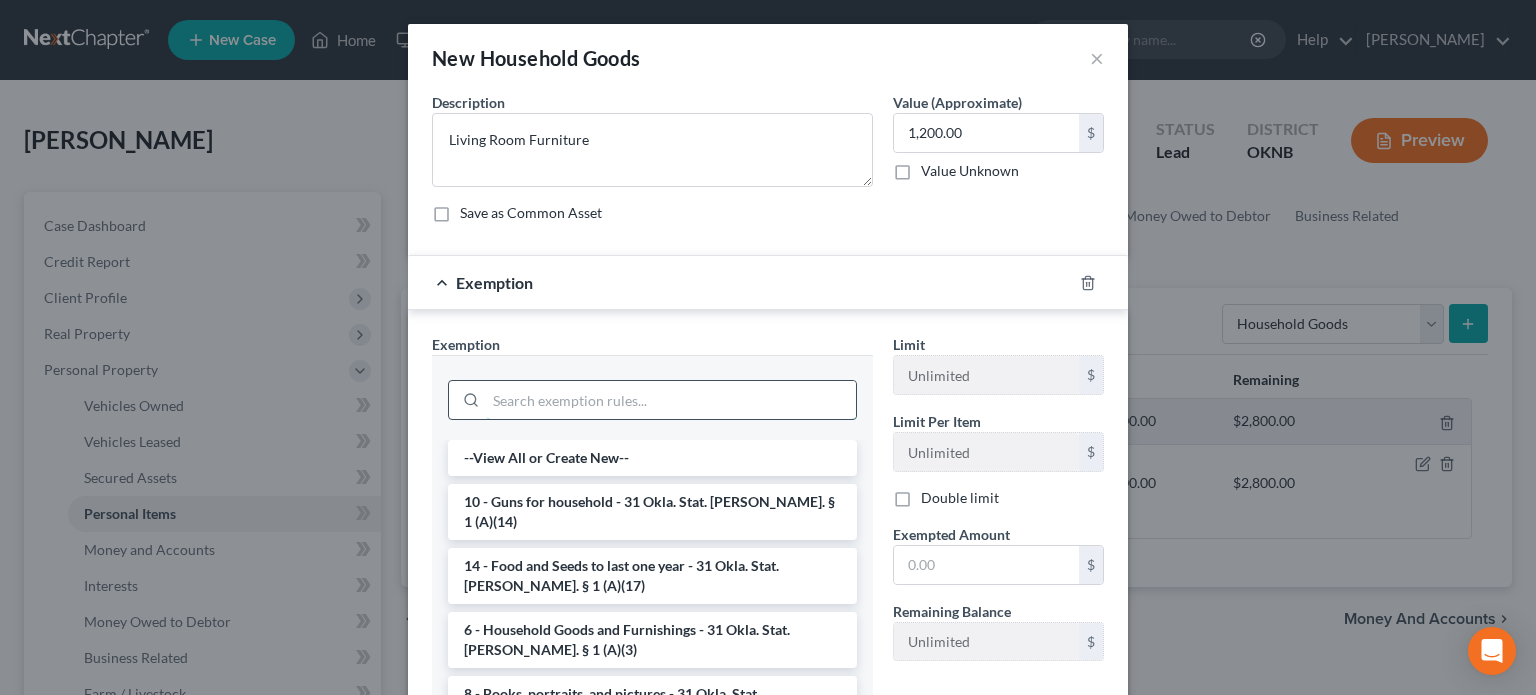 click at bounding box center (671, 400) 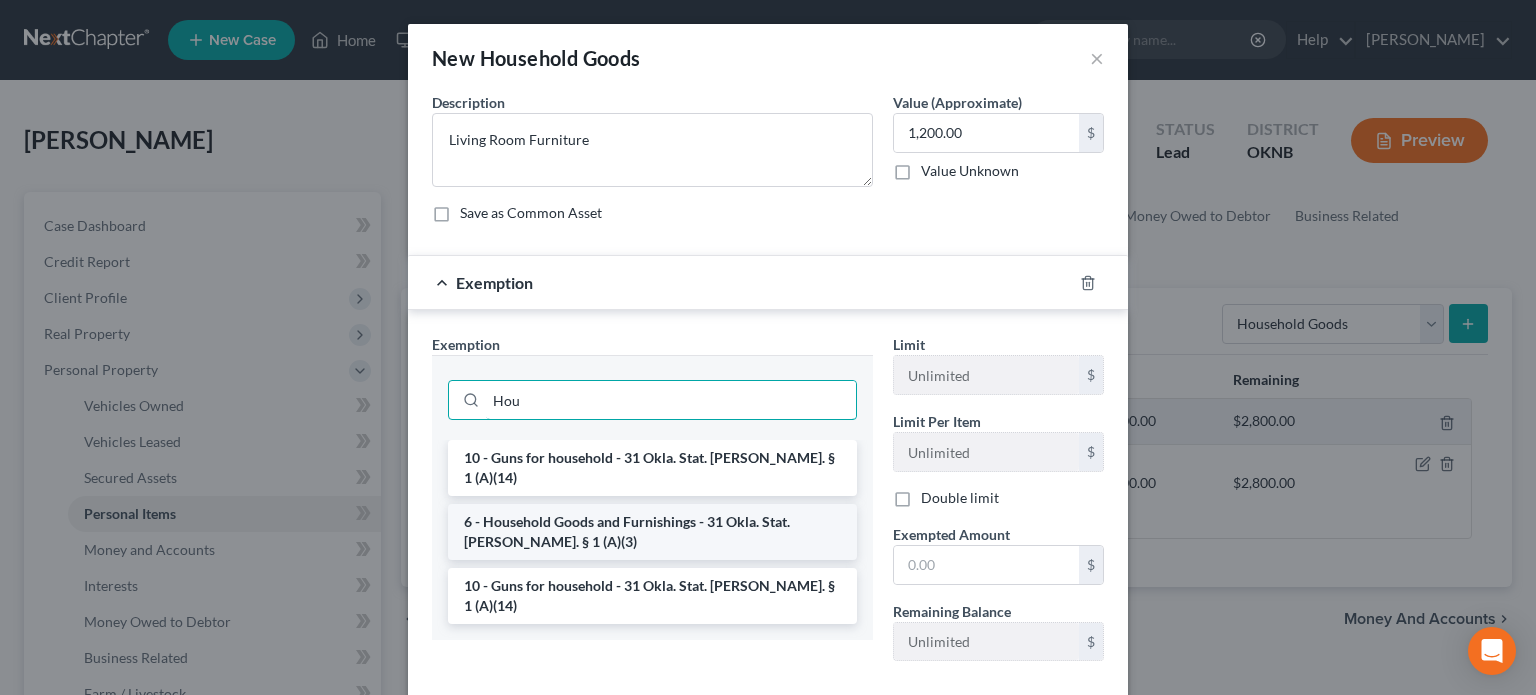 type on "Hou" 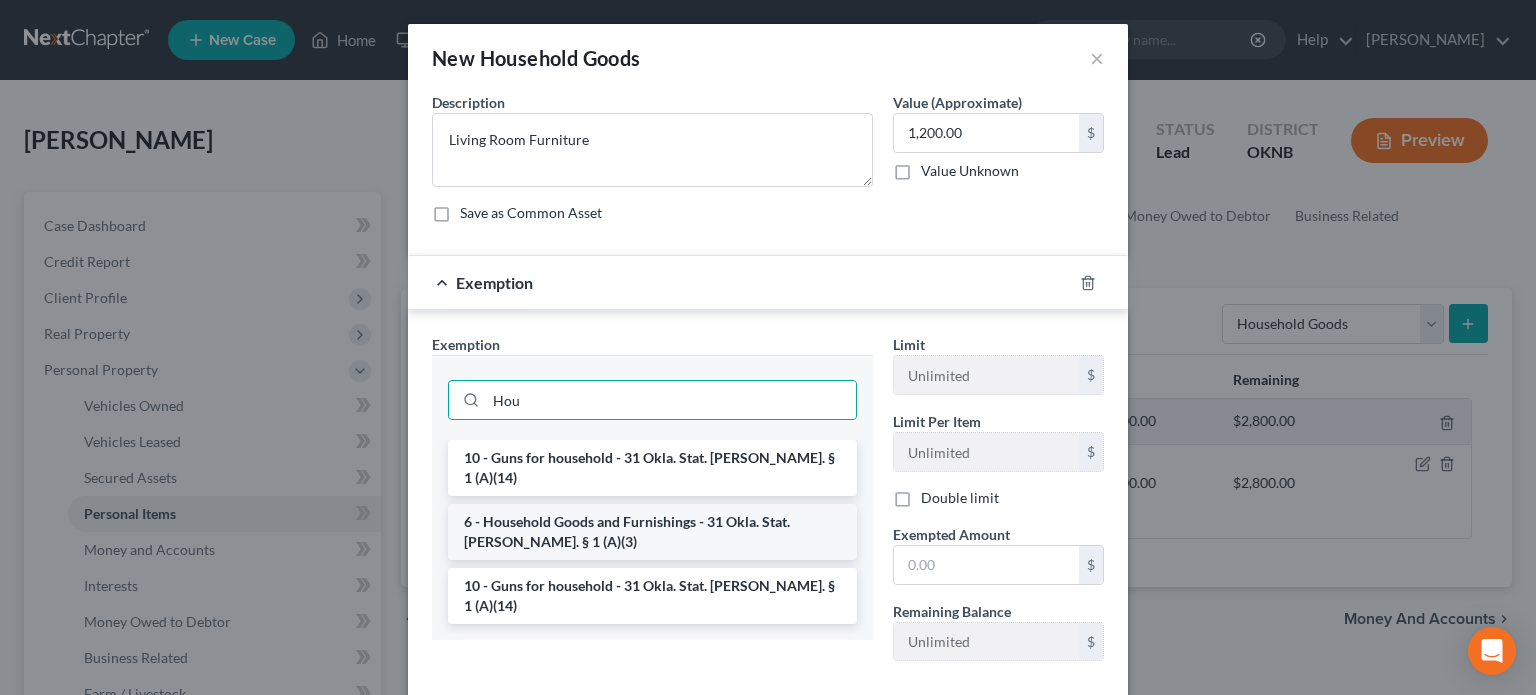 click on "6 - Household Goods and Furnishings - 31 Okla. Stat. [PERSON_NAME]. § 1 (A)(3)" at bounding box center (652, 532) 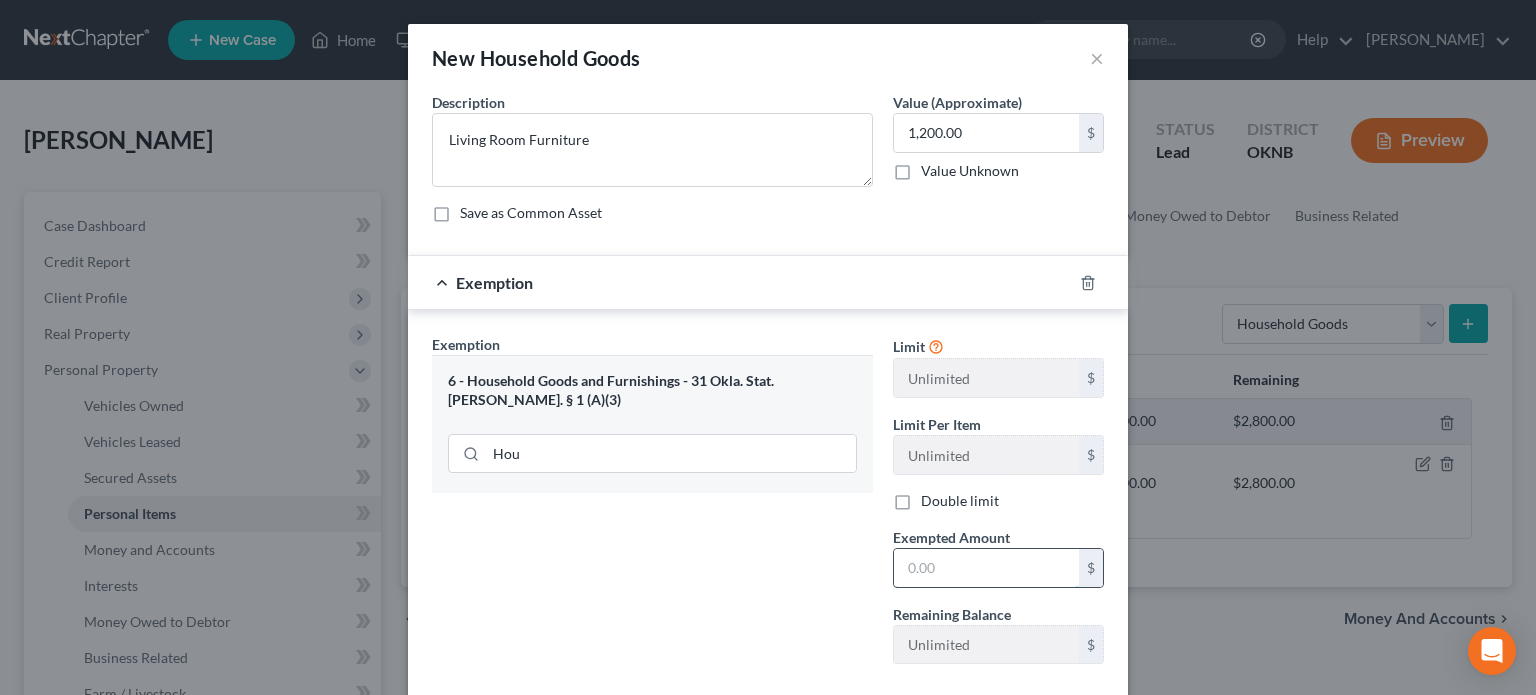 click at bounding box center (986, 568) 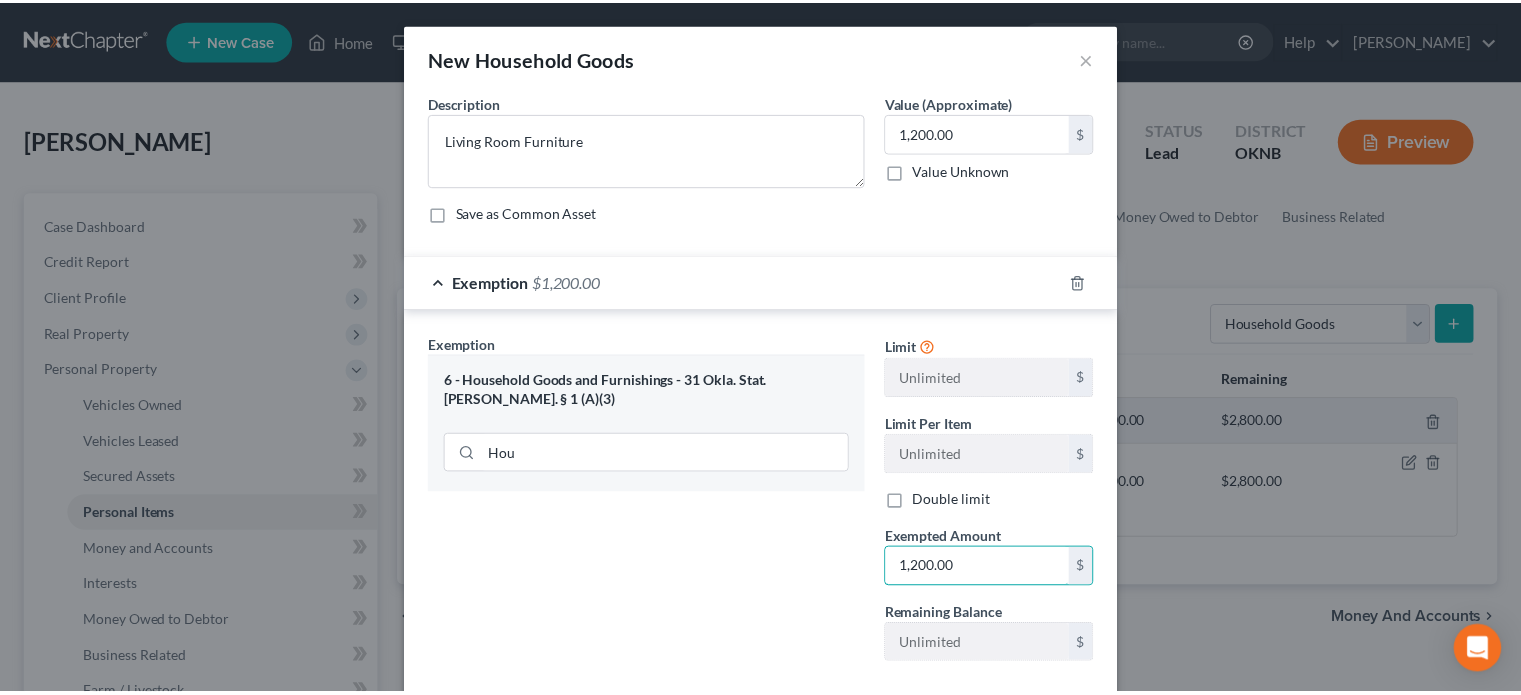 scroll, scrollTop: 109, scrollLeft: 0, axis: vertical 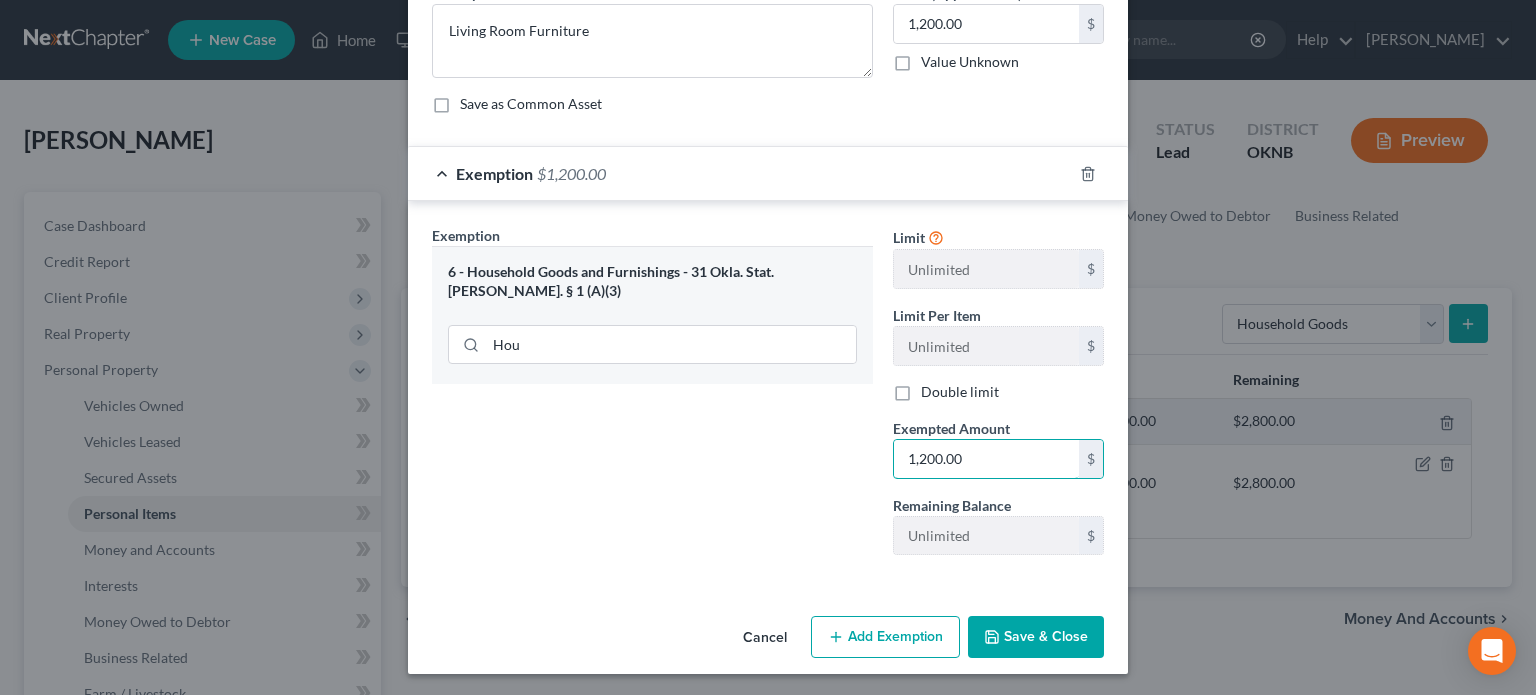 type on "1,200.00" 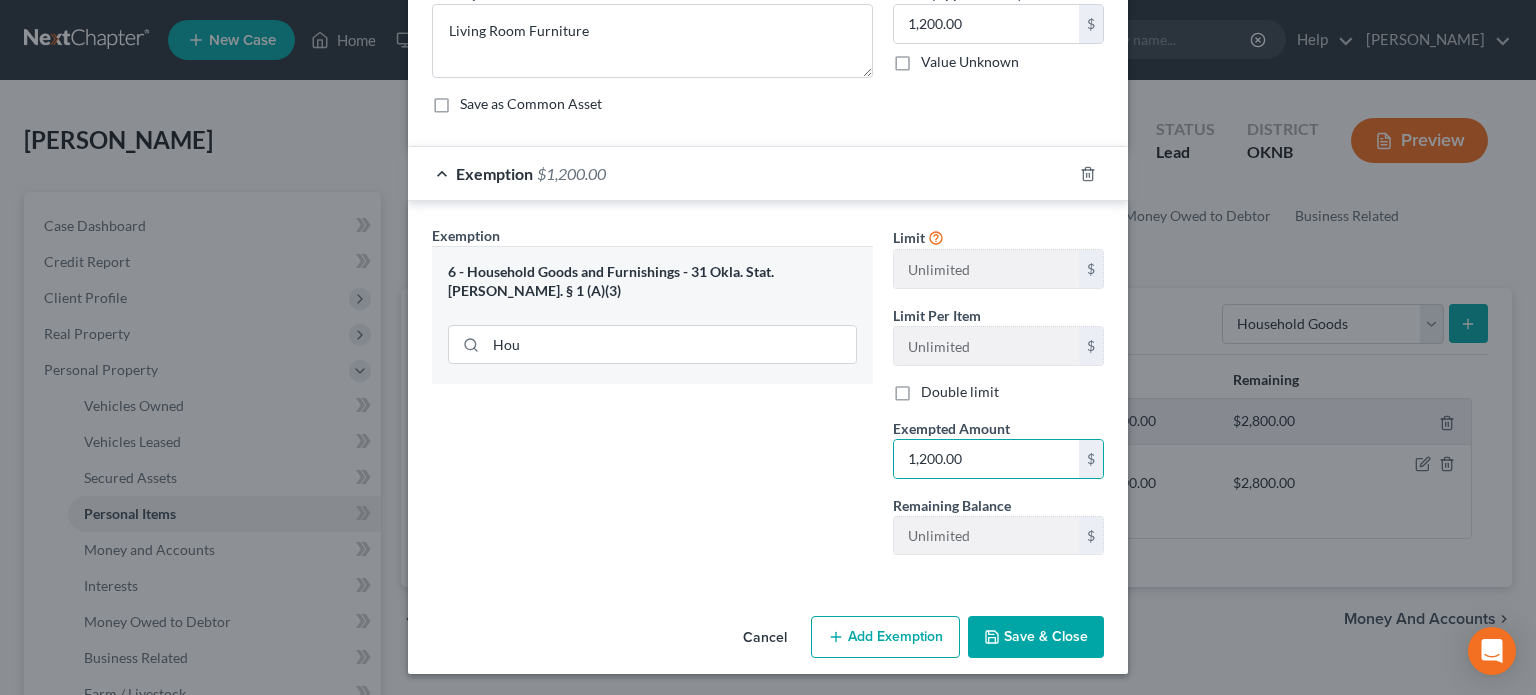 click on "Save & Close" at bounding box center (1036, 637) 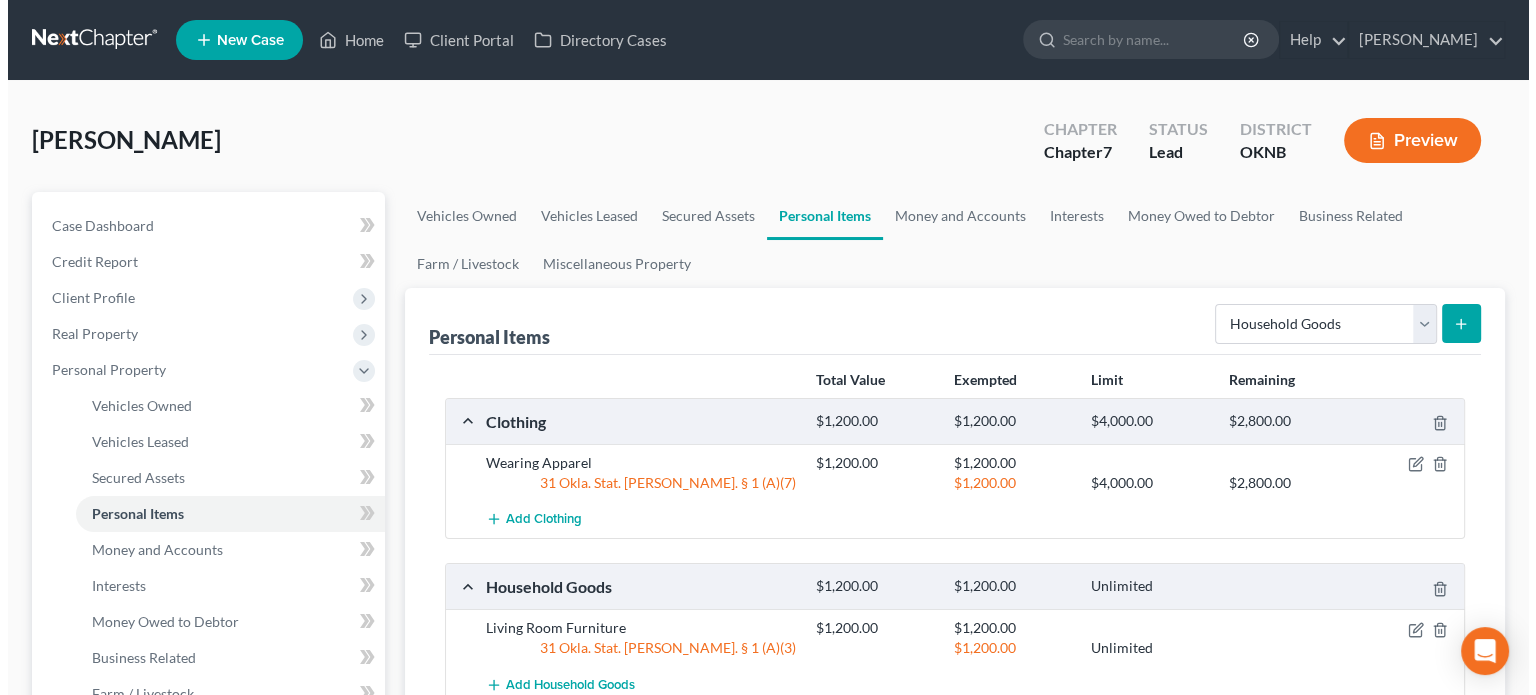 scroll, scrollTop: 200, scrollLeft: 0, axis: vertical 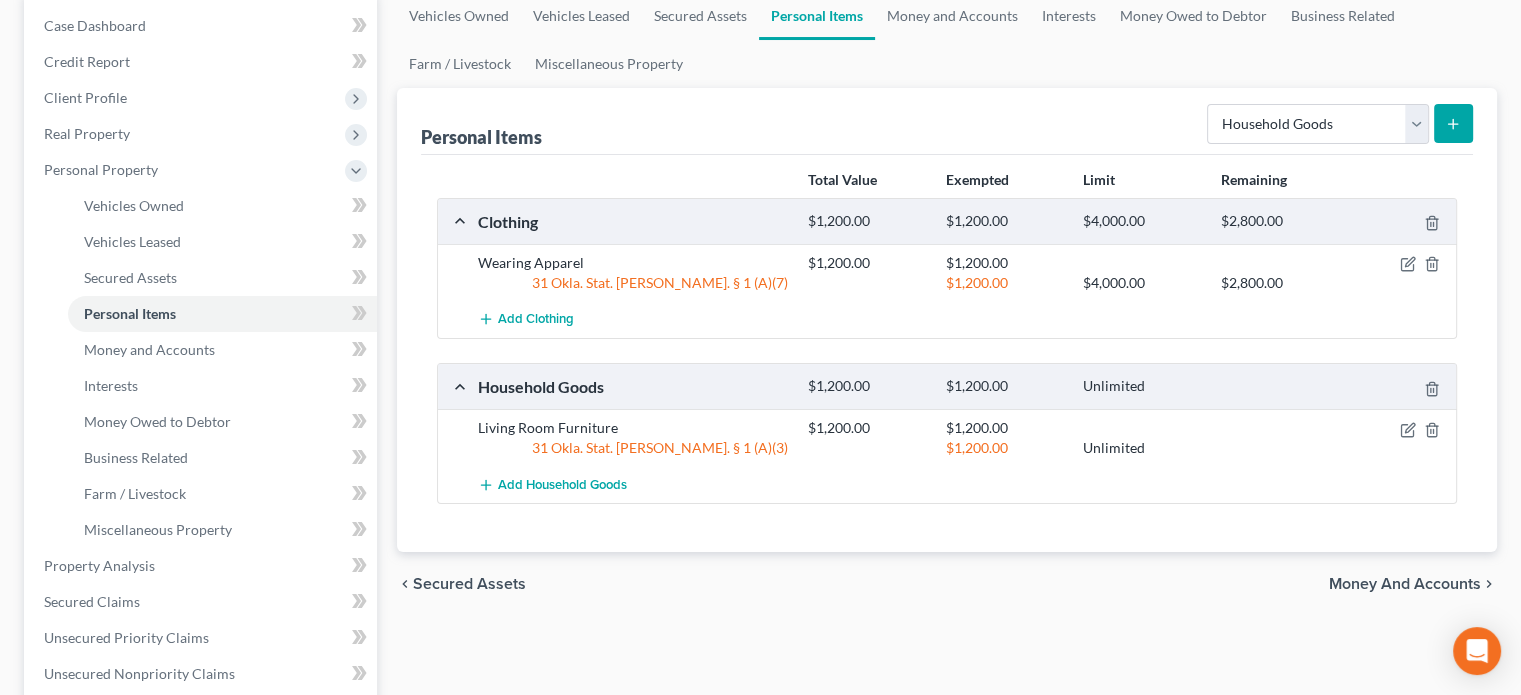 click 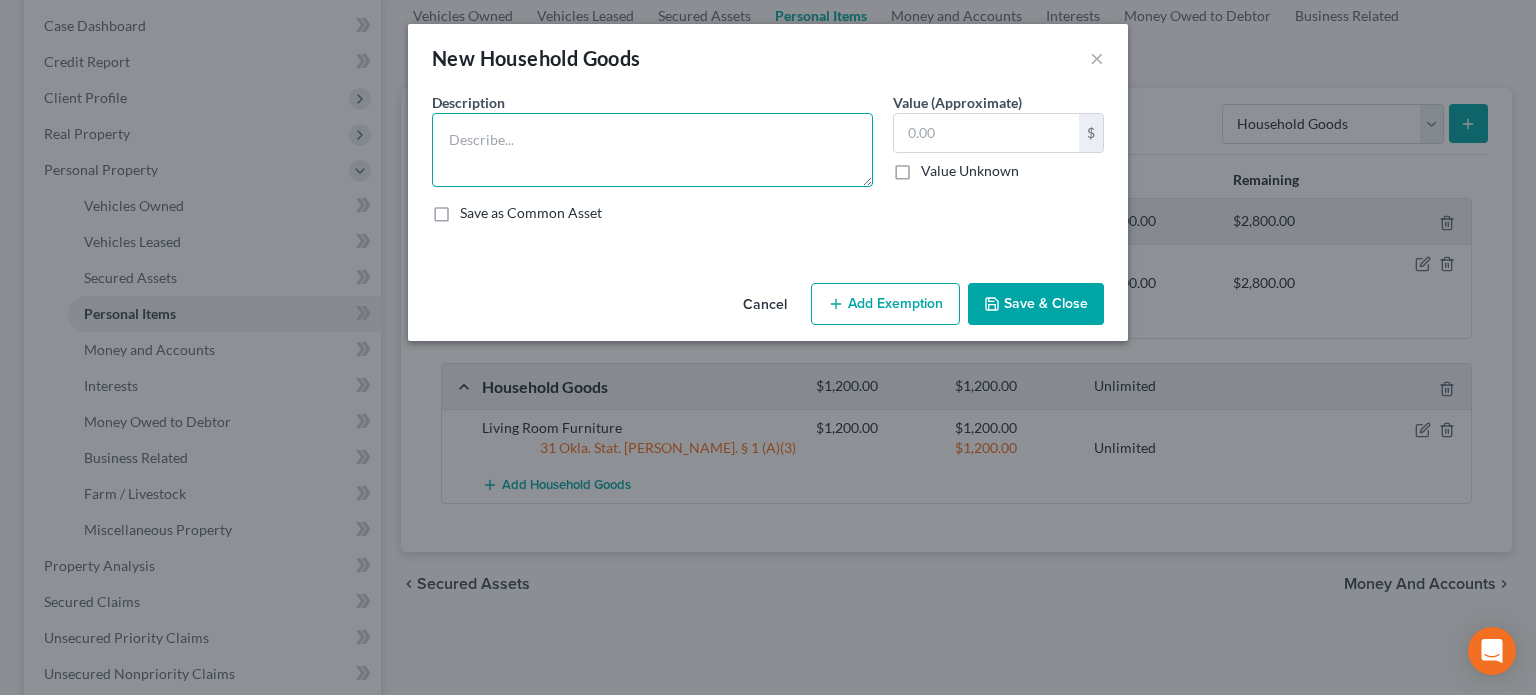 click at bounding box center (652, 150) 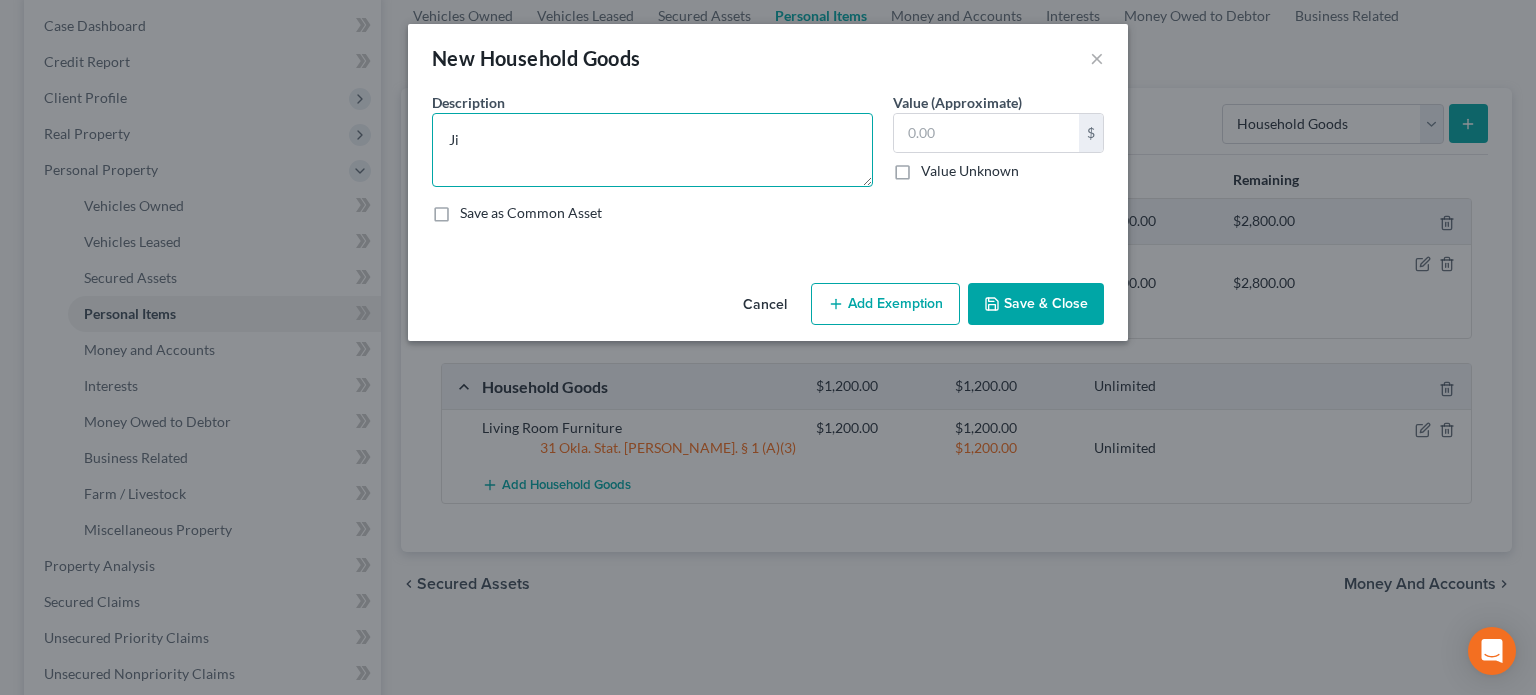 type on "J" 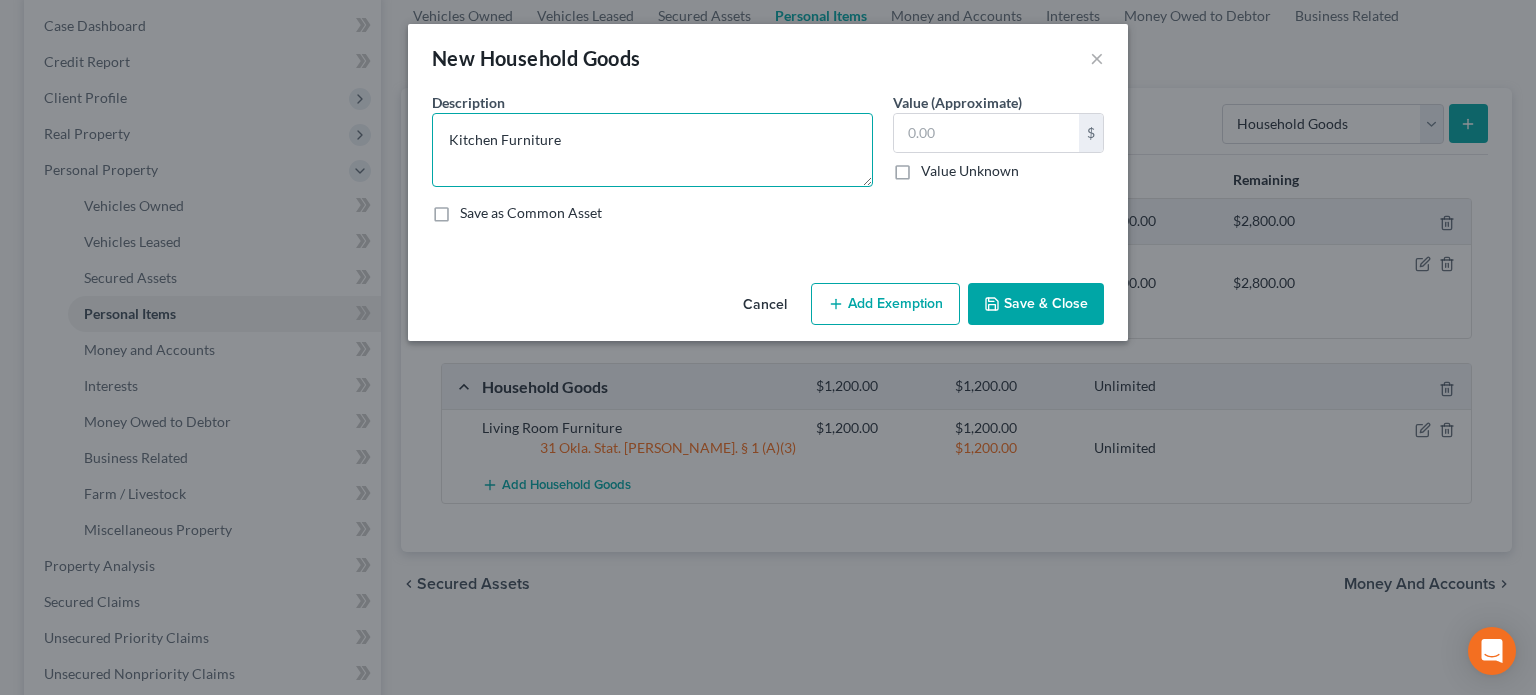 type on "Kitchen Furniture" 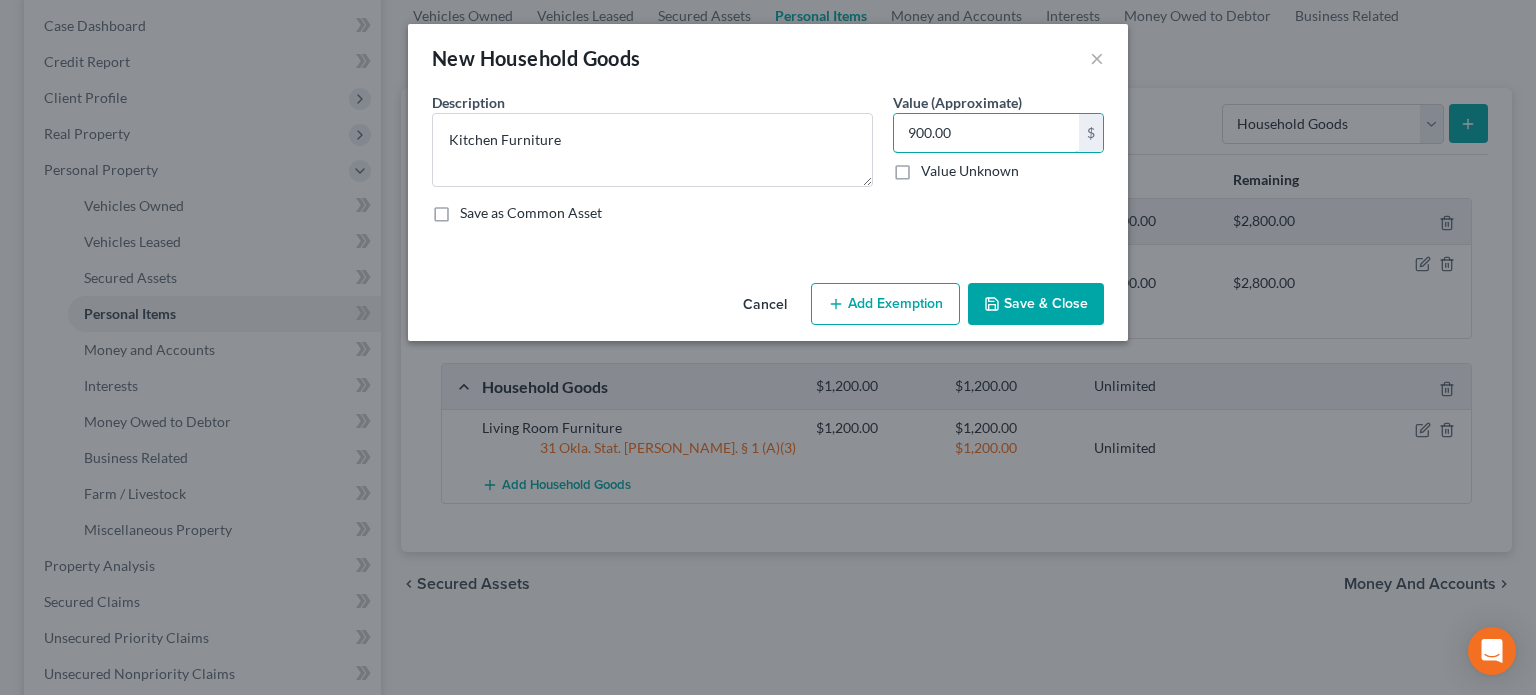 type on "900.00" 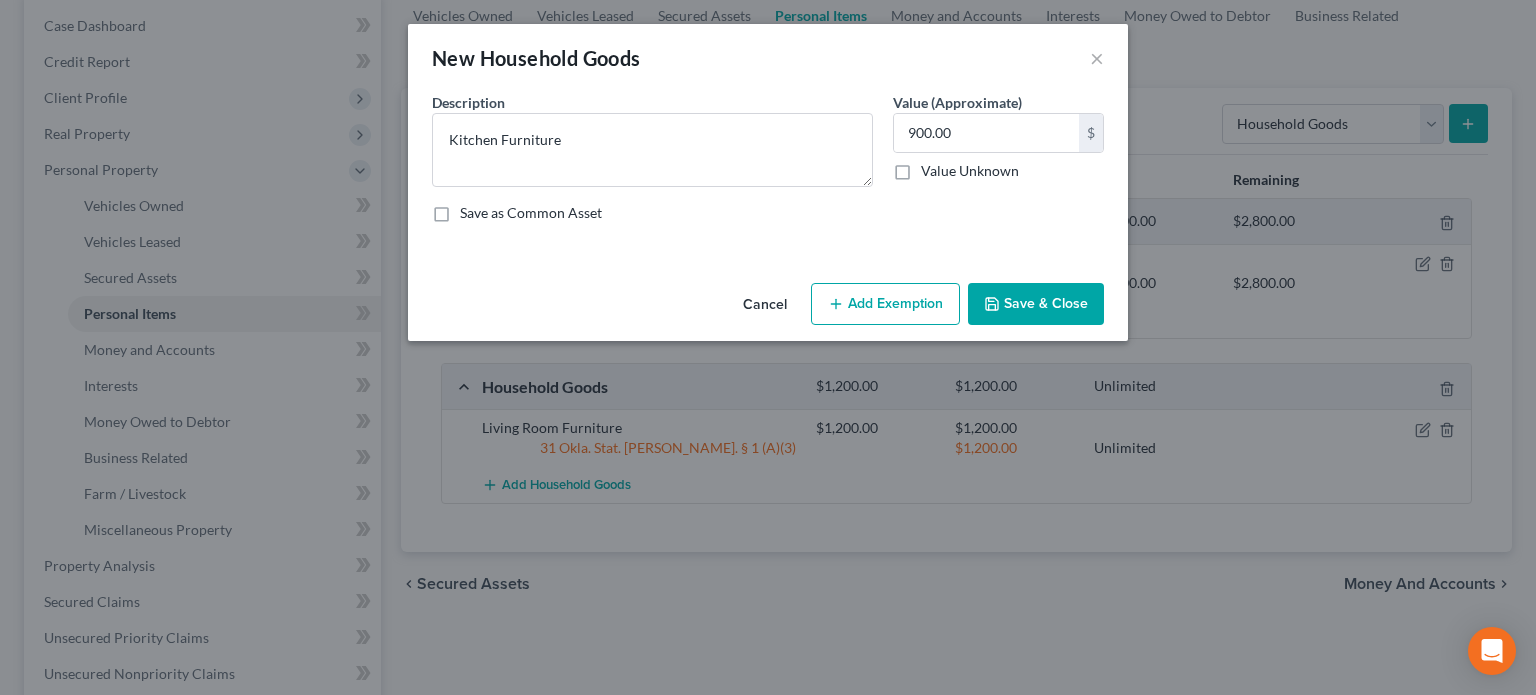 click on "Add Exemption" at bounding box center [885, 304] 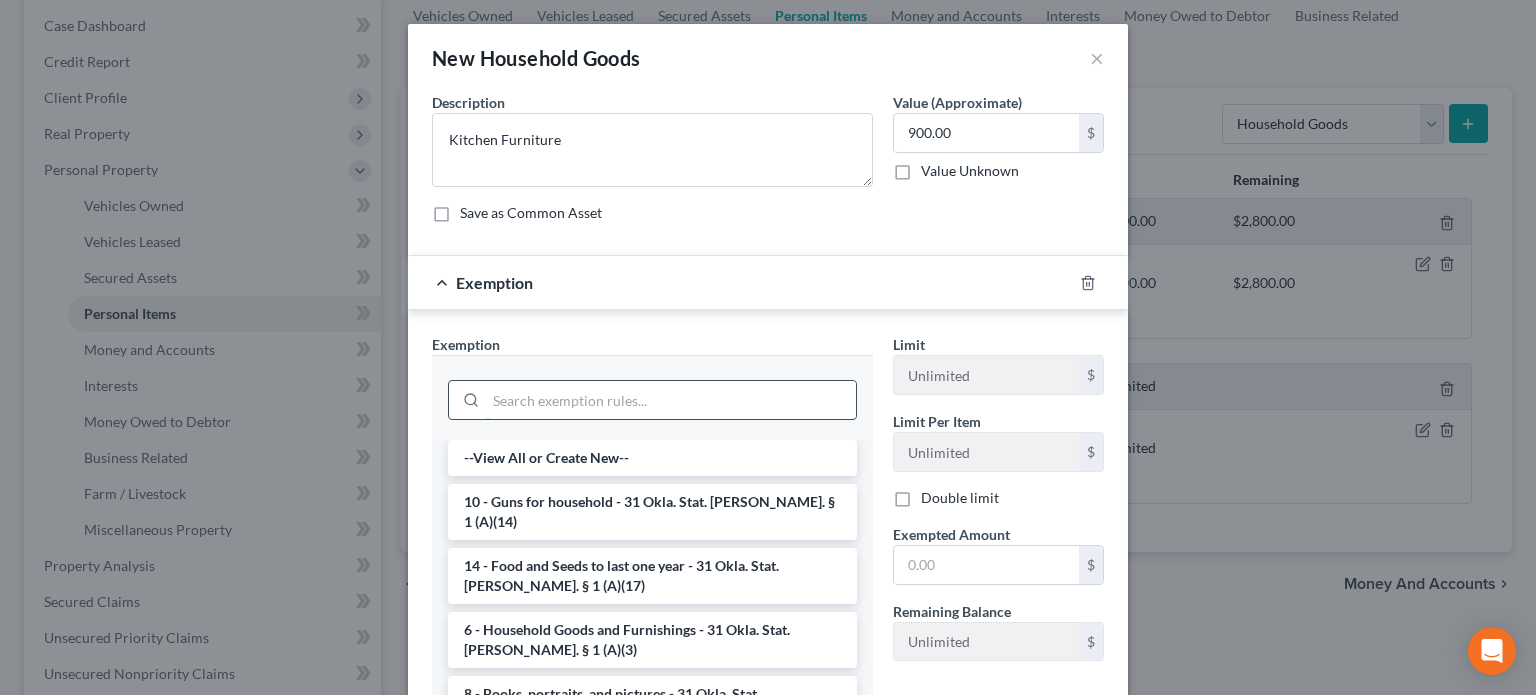 click at bounding box center [671, 400] 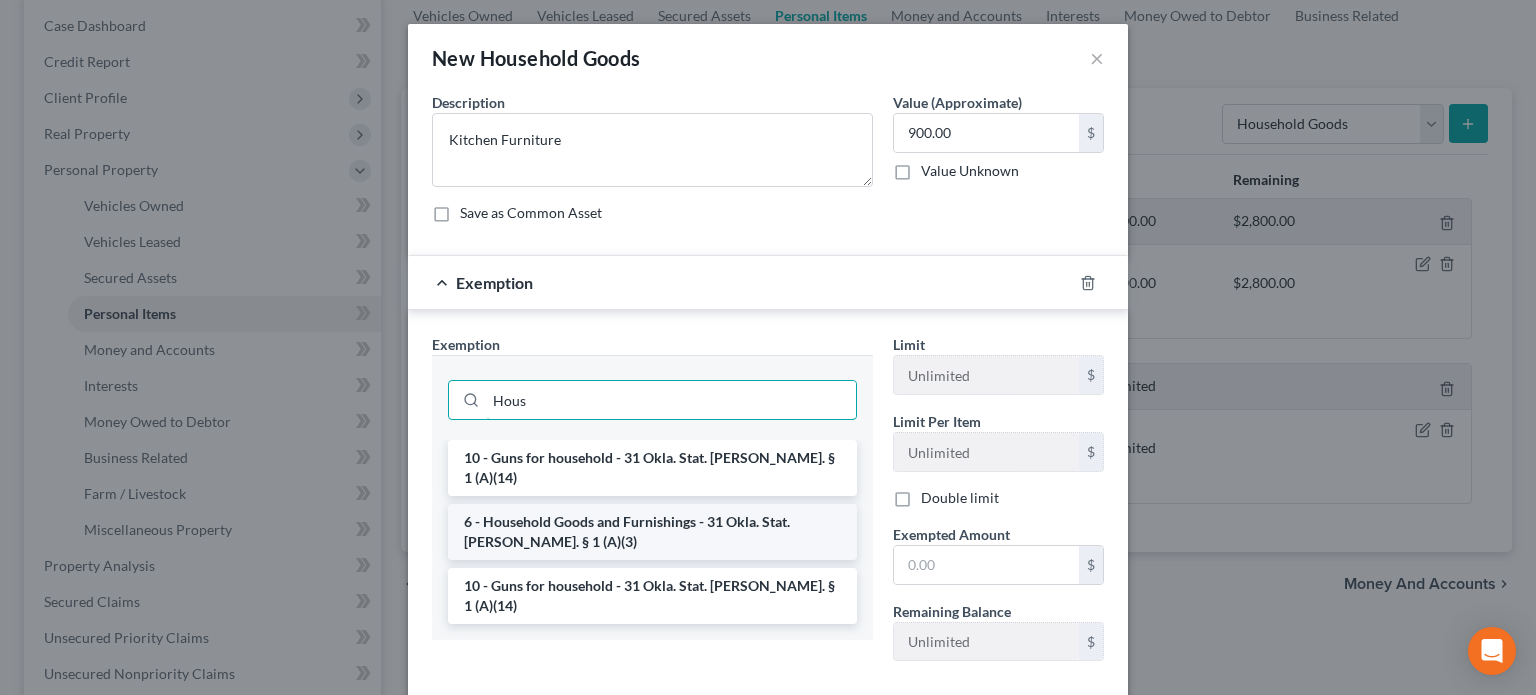 type on "Hous" 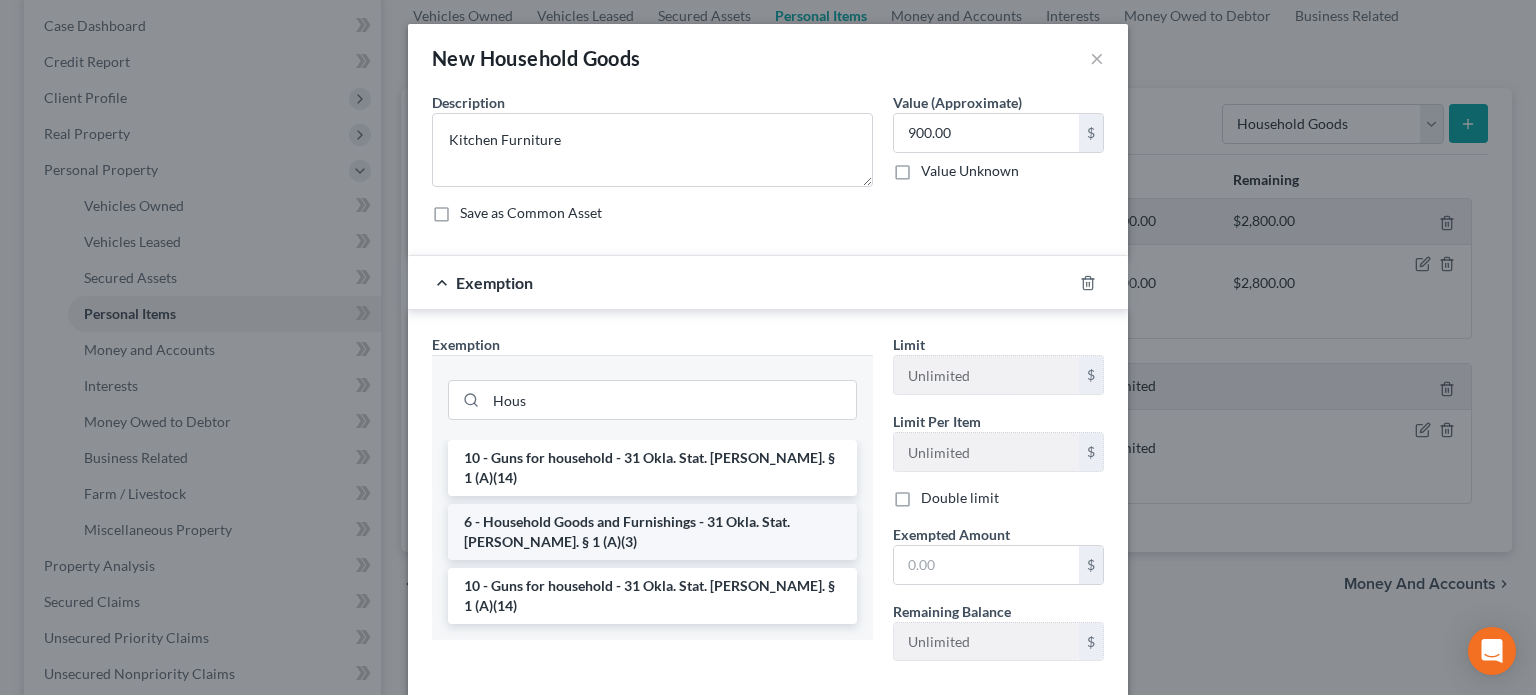 click on "6 - Household Goods and Furnishings - 31 Okla. Stat. [PERSON_NAME]. § 1 (A)(3)" at bounding box center [652, 532] 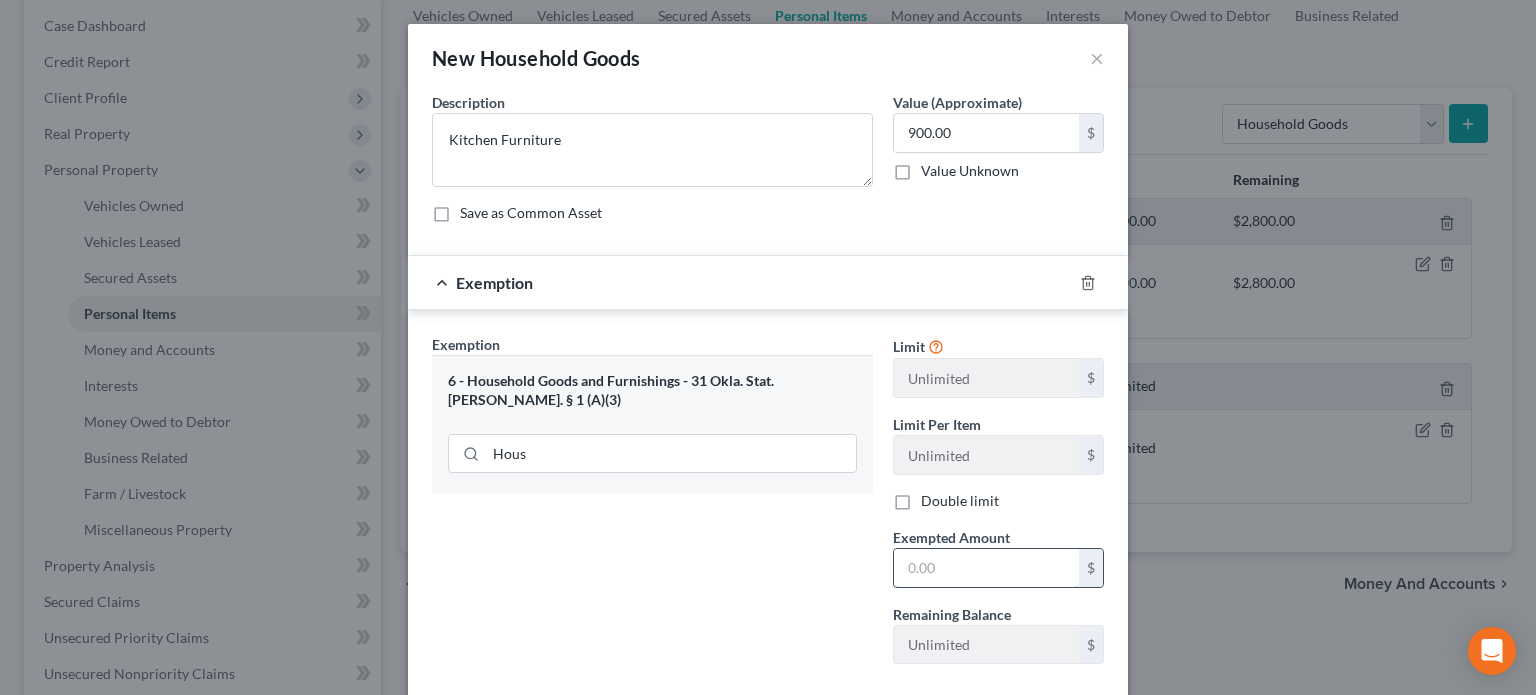 click at bounding box center (986, 568) 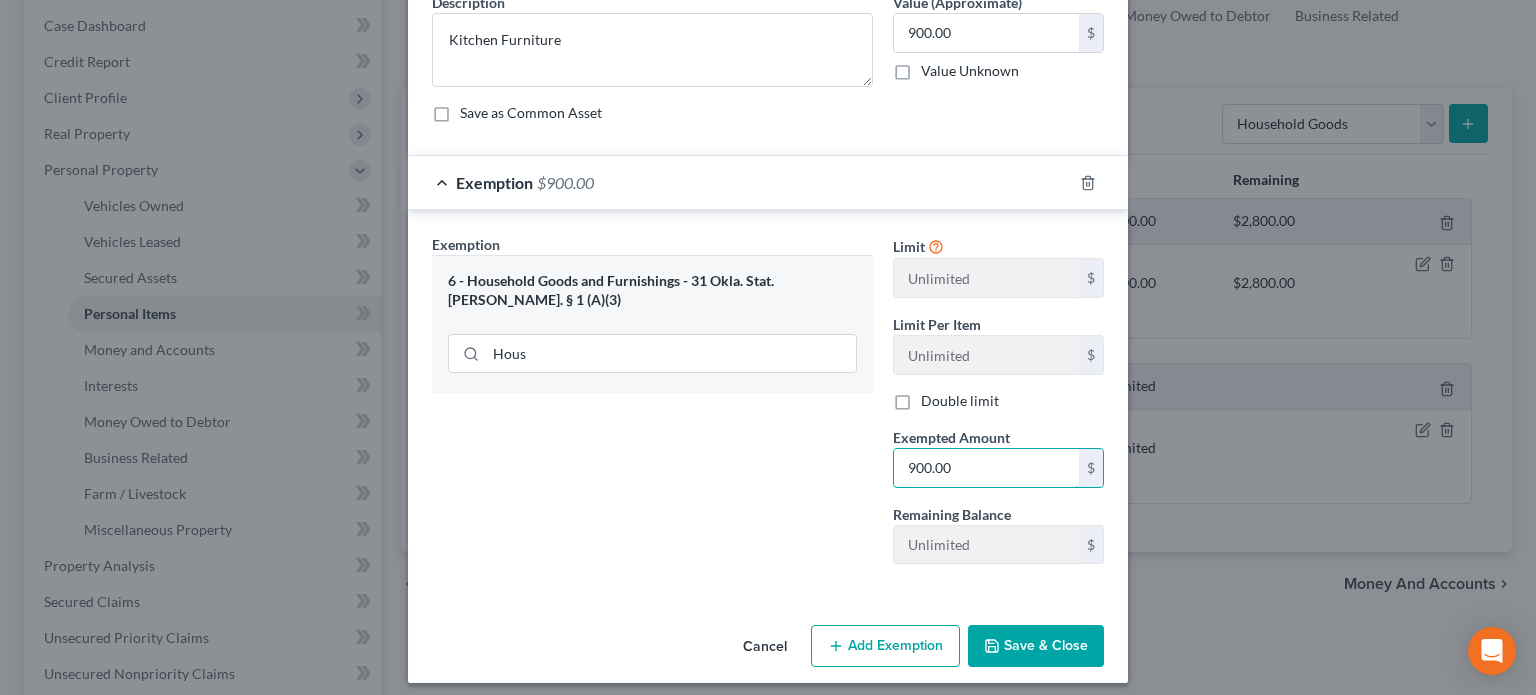 scroll, scrollTop: 109, scrollLeft: 0, axis: vertical 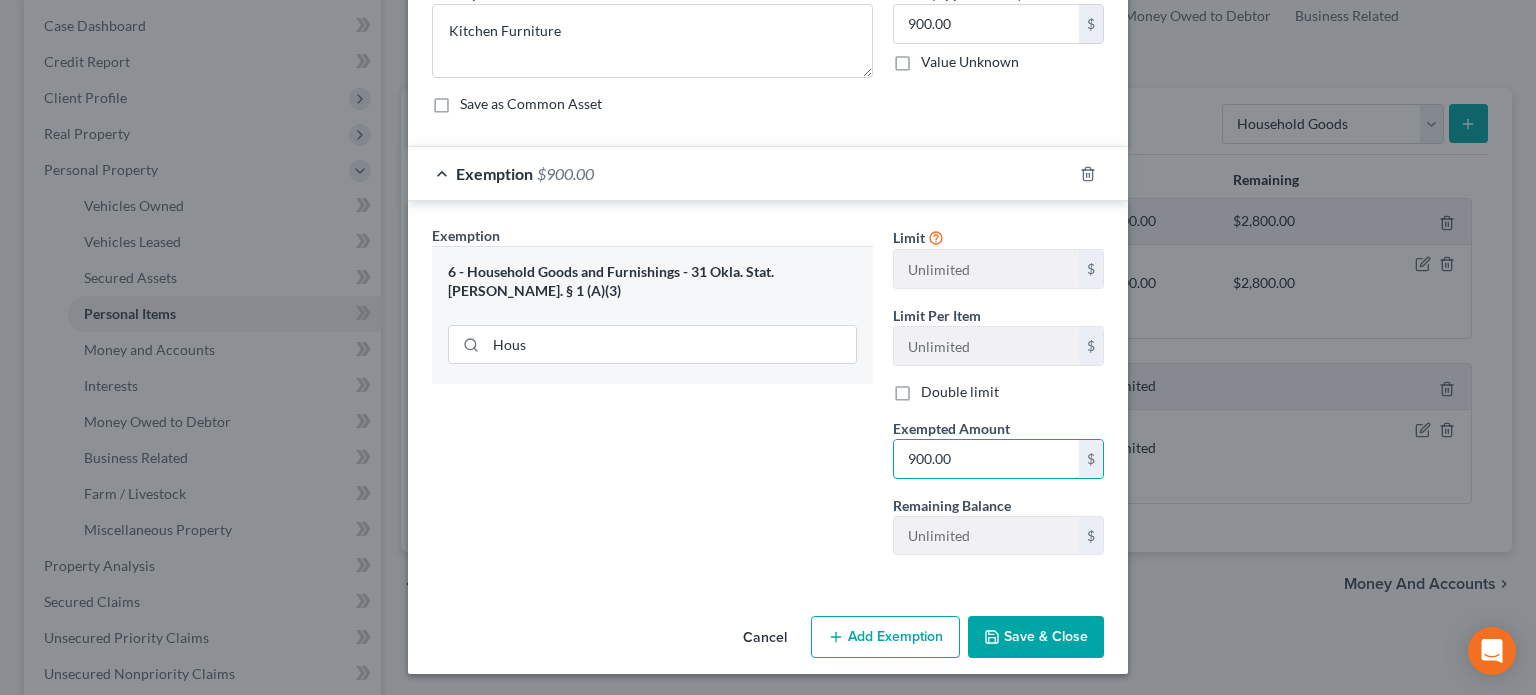 type on "900.00" 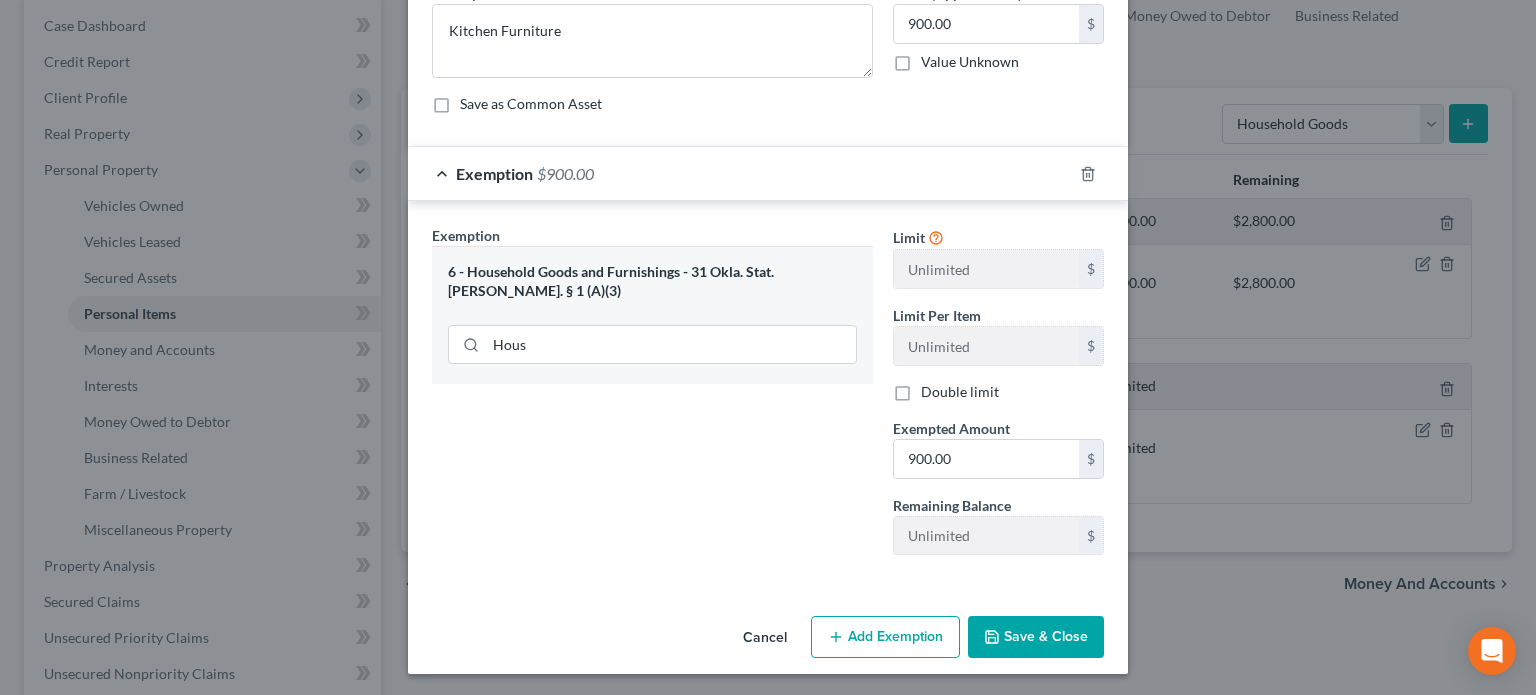 click on "Save & Close" at bounding box center [1036, 637] 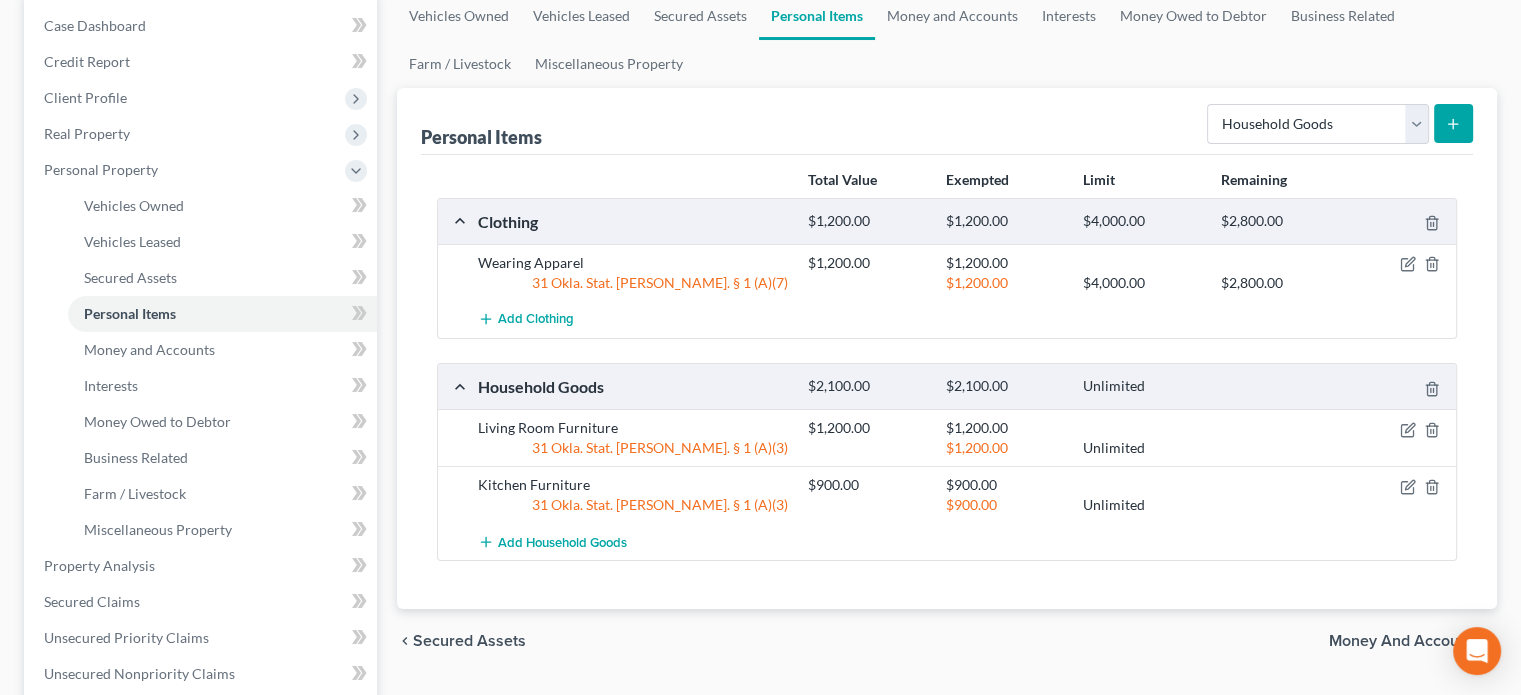 click at bounding box center [1453, 123] 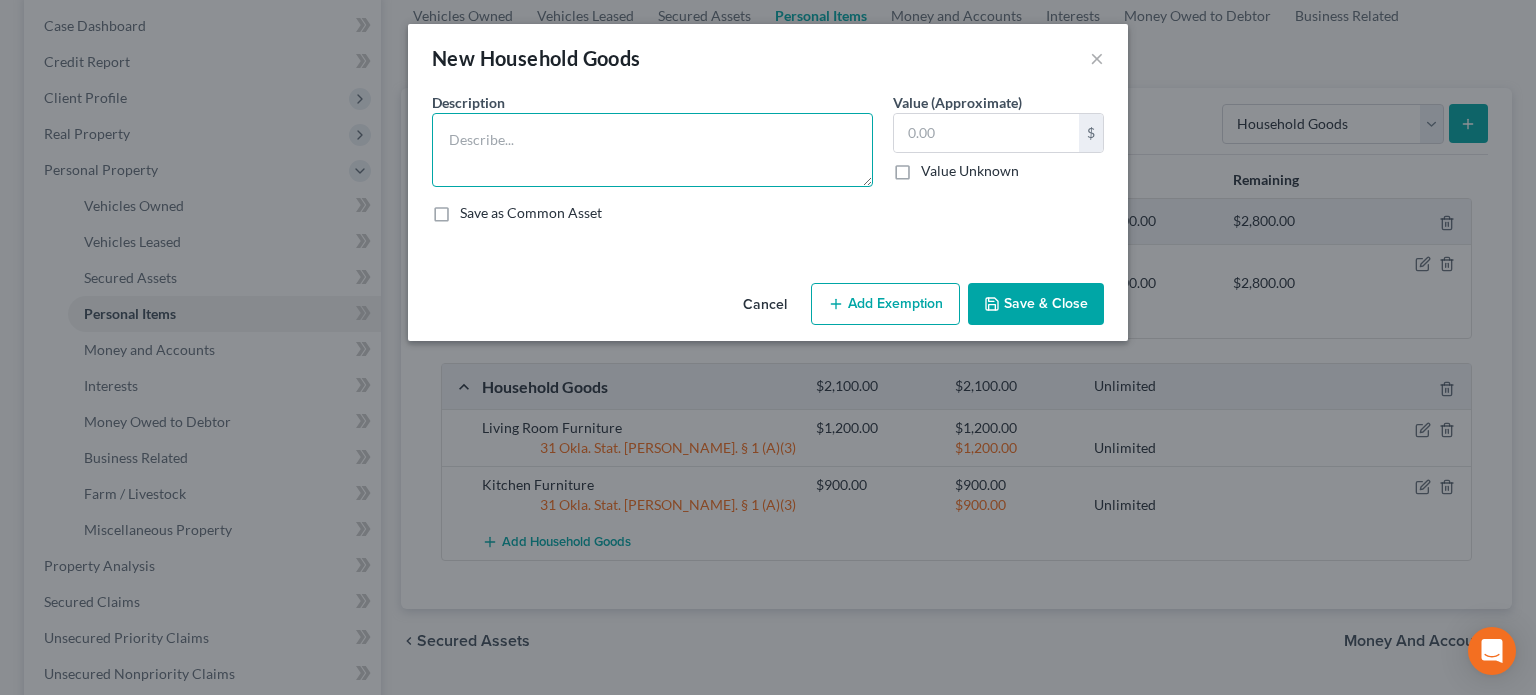 drag, startPoint x: 550, startPoint y: 165, endPoint x: 538, endPoint y: 175, distance: 15.6205 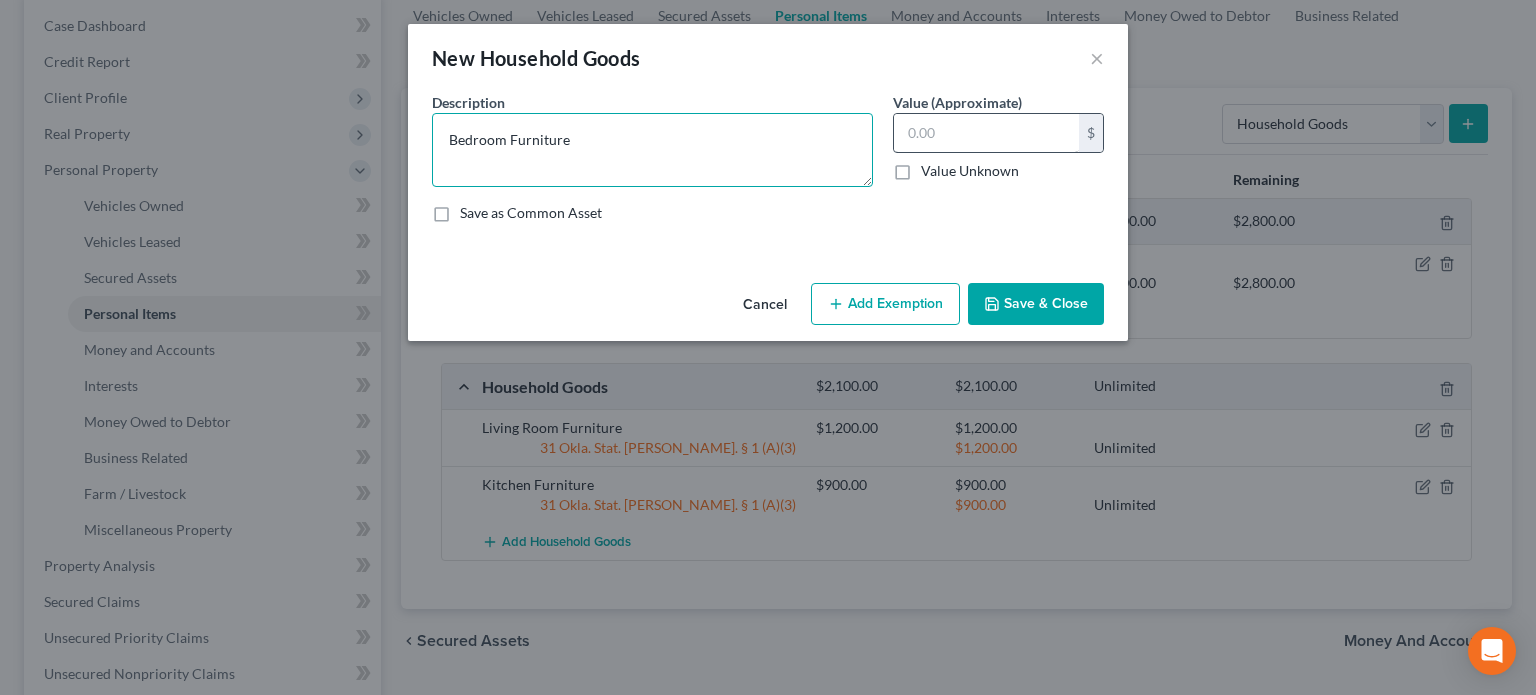 type on "Bedroom Furniture" 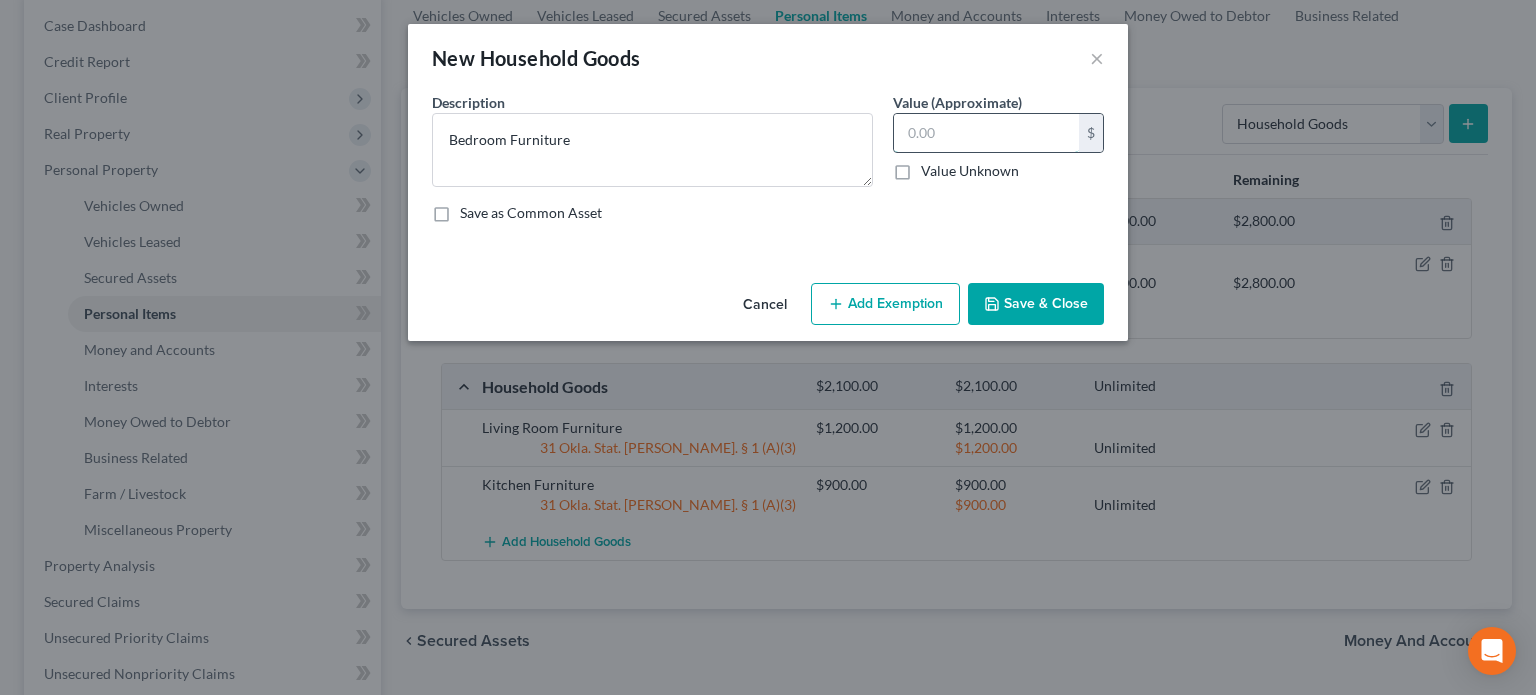 click at bounding box center [986, 133] 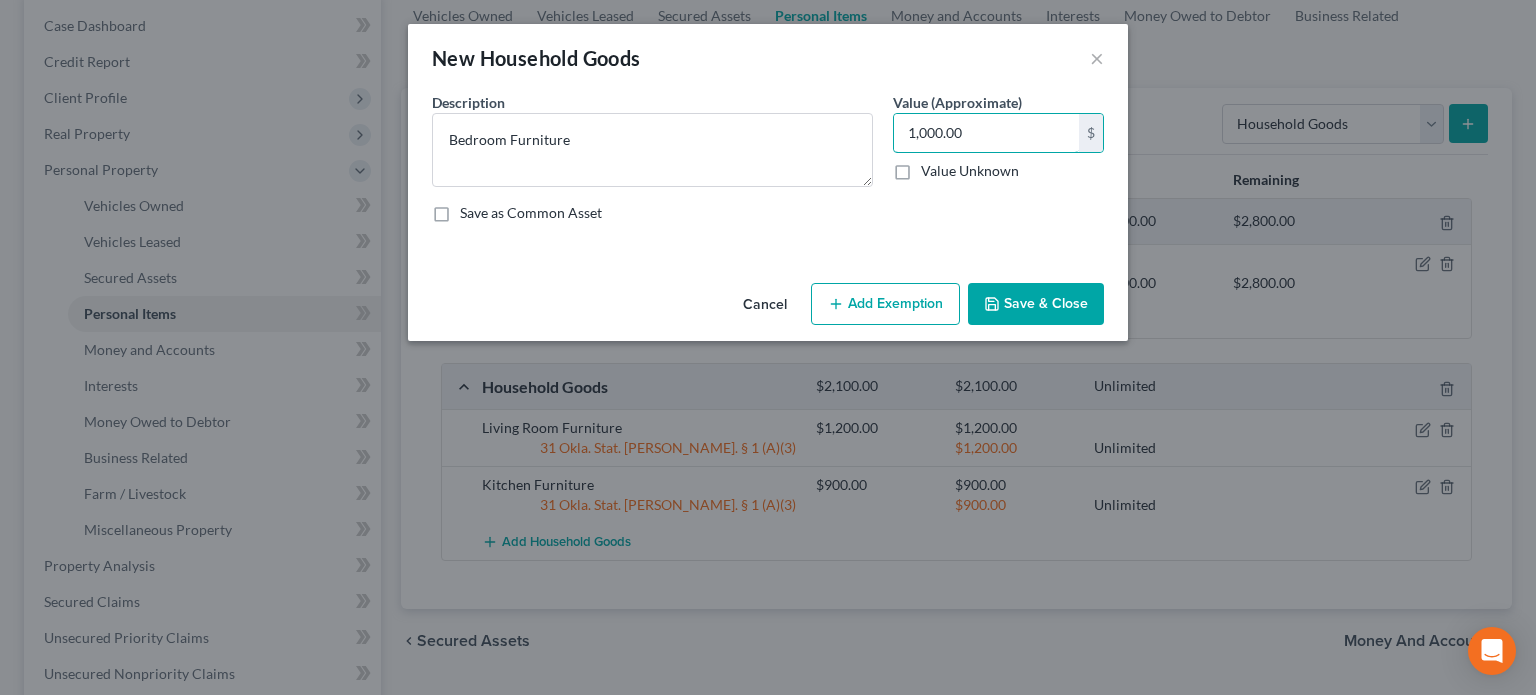 type on "1,000.00" 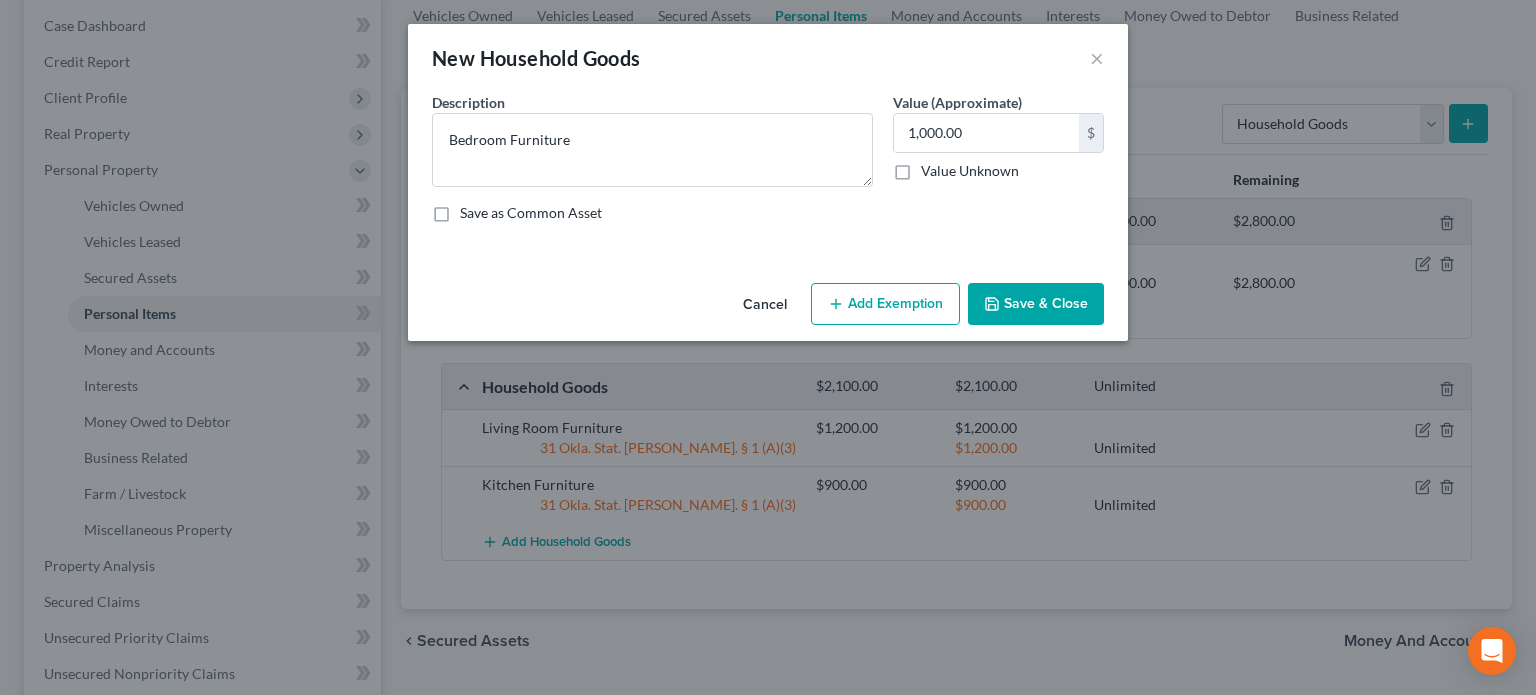 click on "Add Exemption" at bounding box center (885, 304) 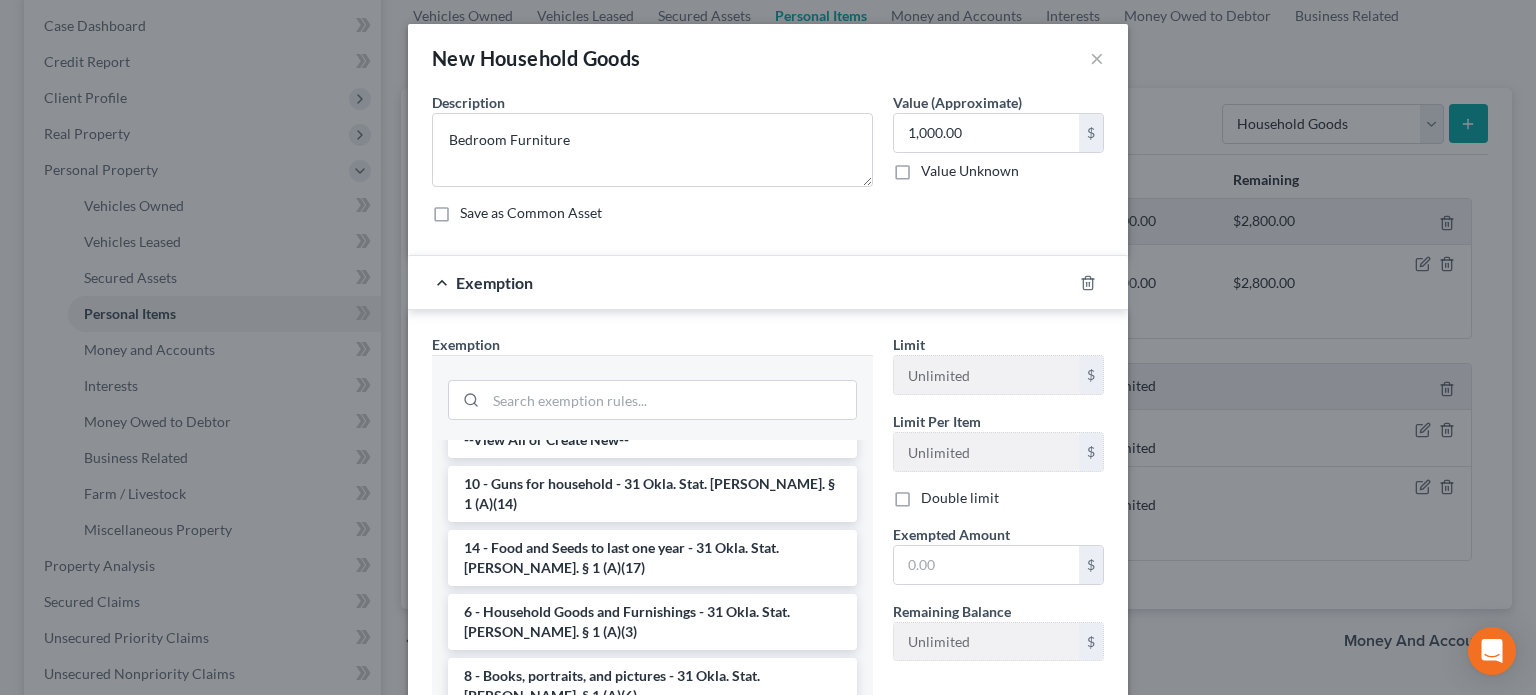 scroll, scrollTop: 107, scrollLeft: 0, axis: vertical 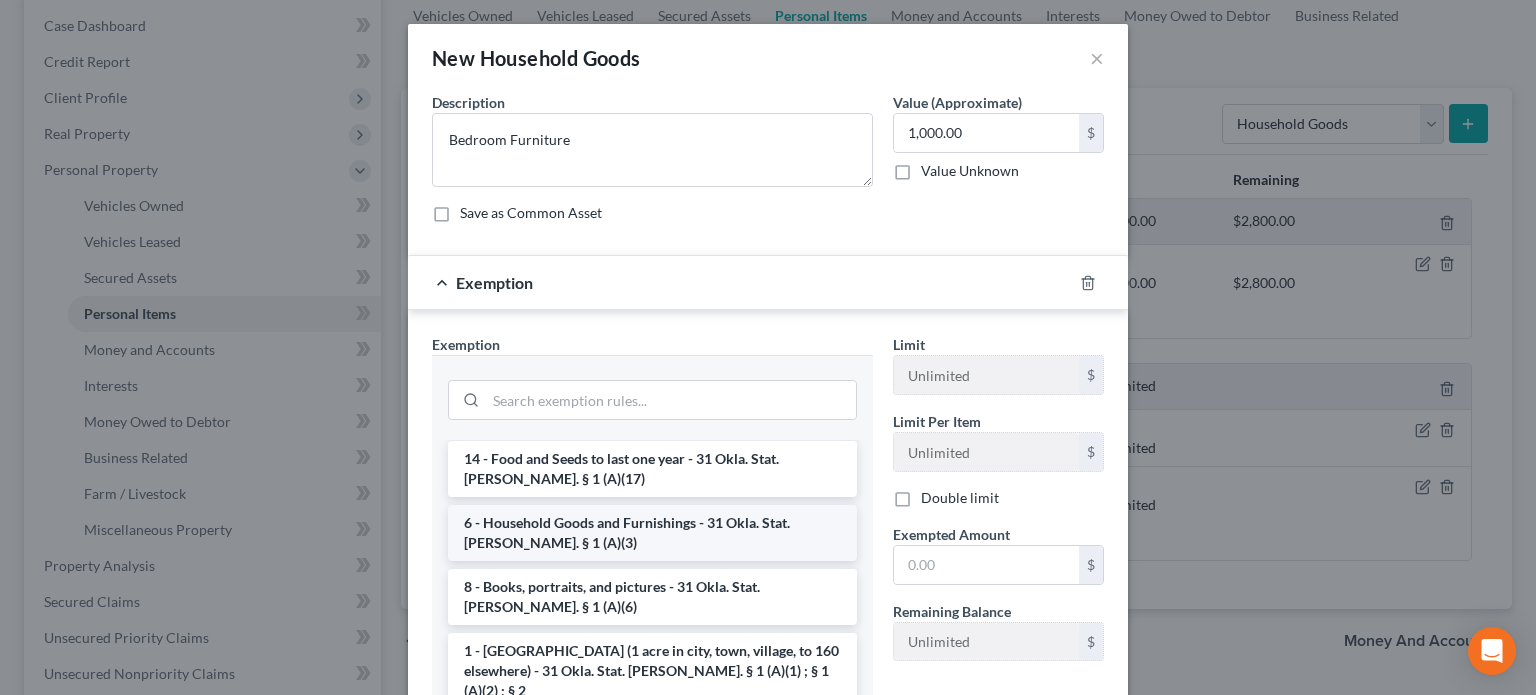 click on "6 - Household Goods and Furnishings - 31 Okla. Stat. [PERSON_NAME]. § 1 (A)(3)" at bounding box center [652, 533] 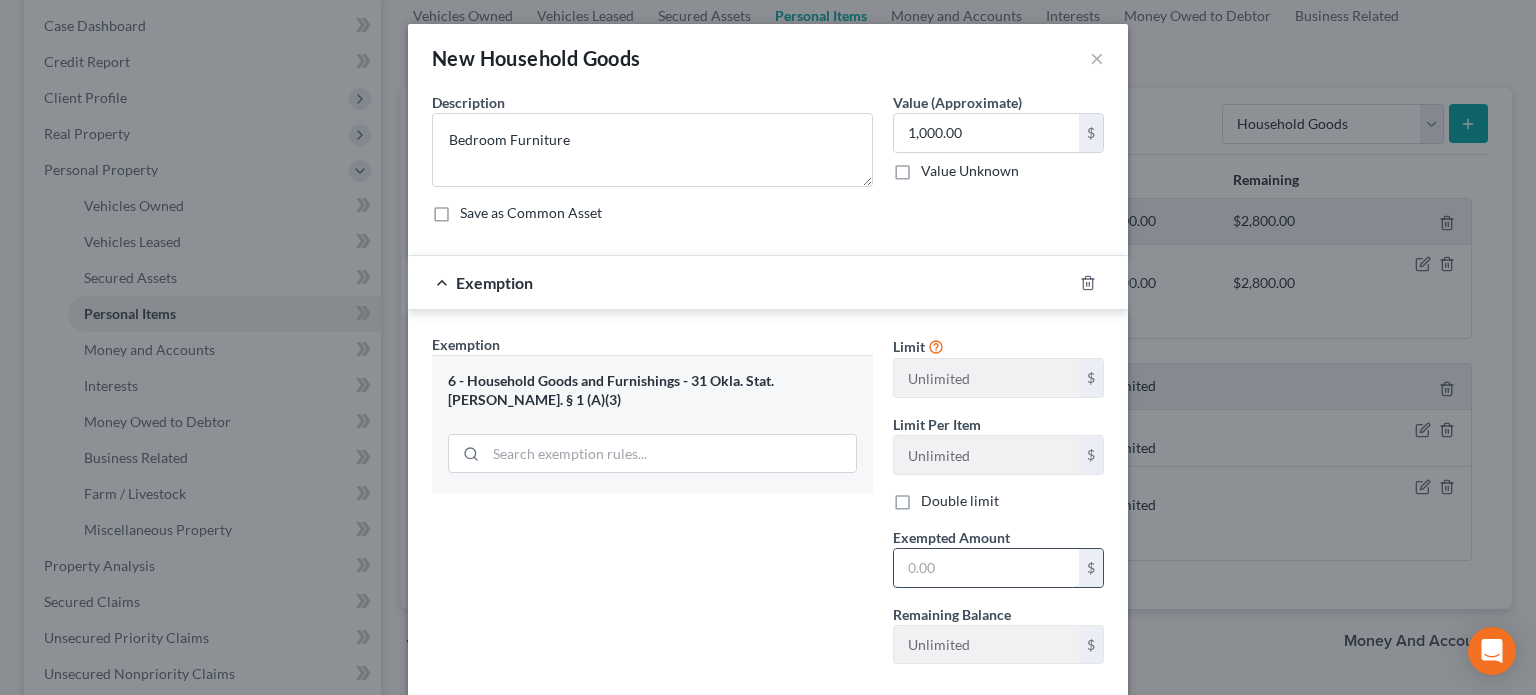 click at bounding box center [986, 568] 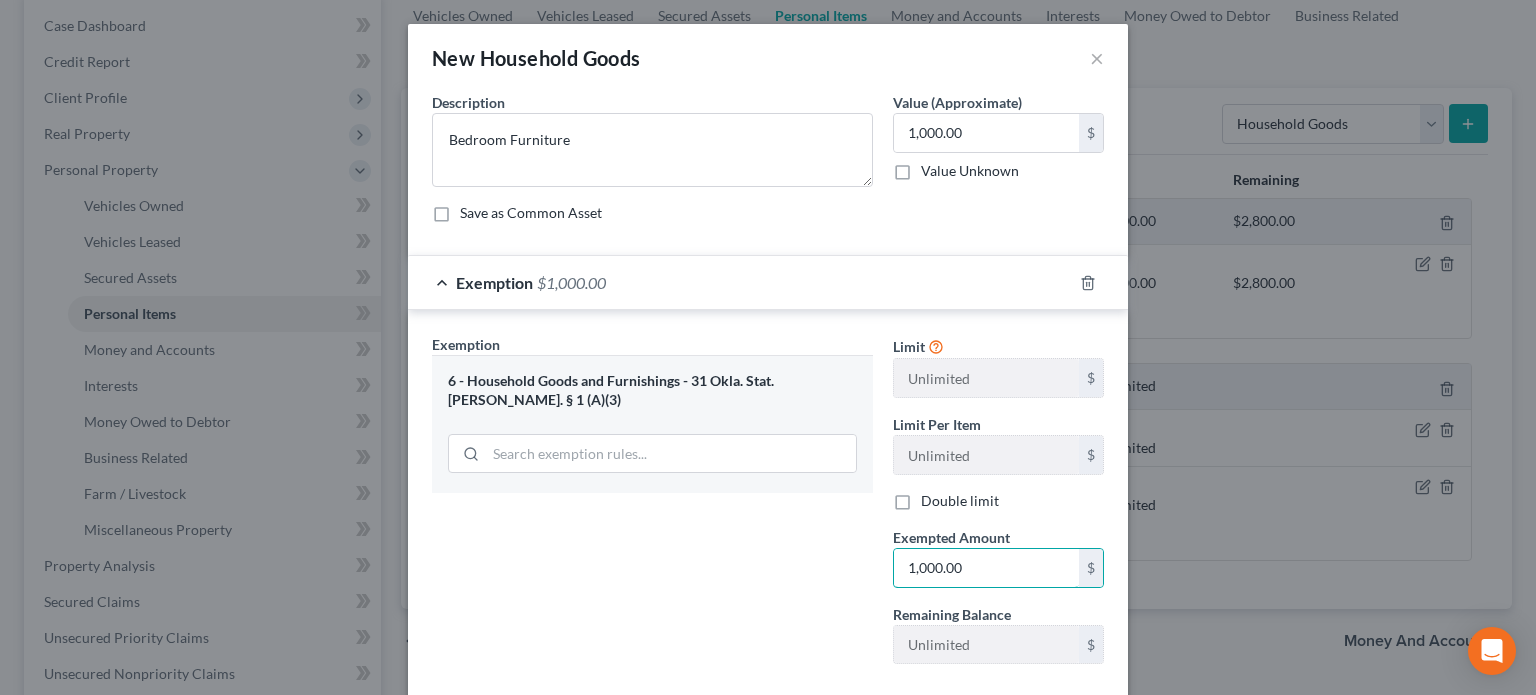 scroll, scrollTop: 109, scrollLeft: 0, axis: vertical 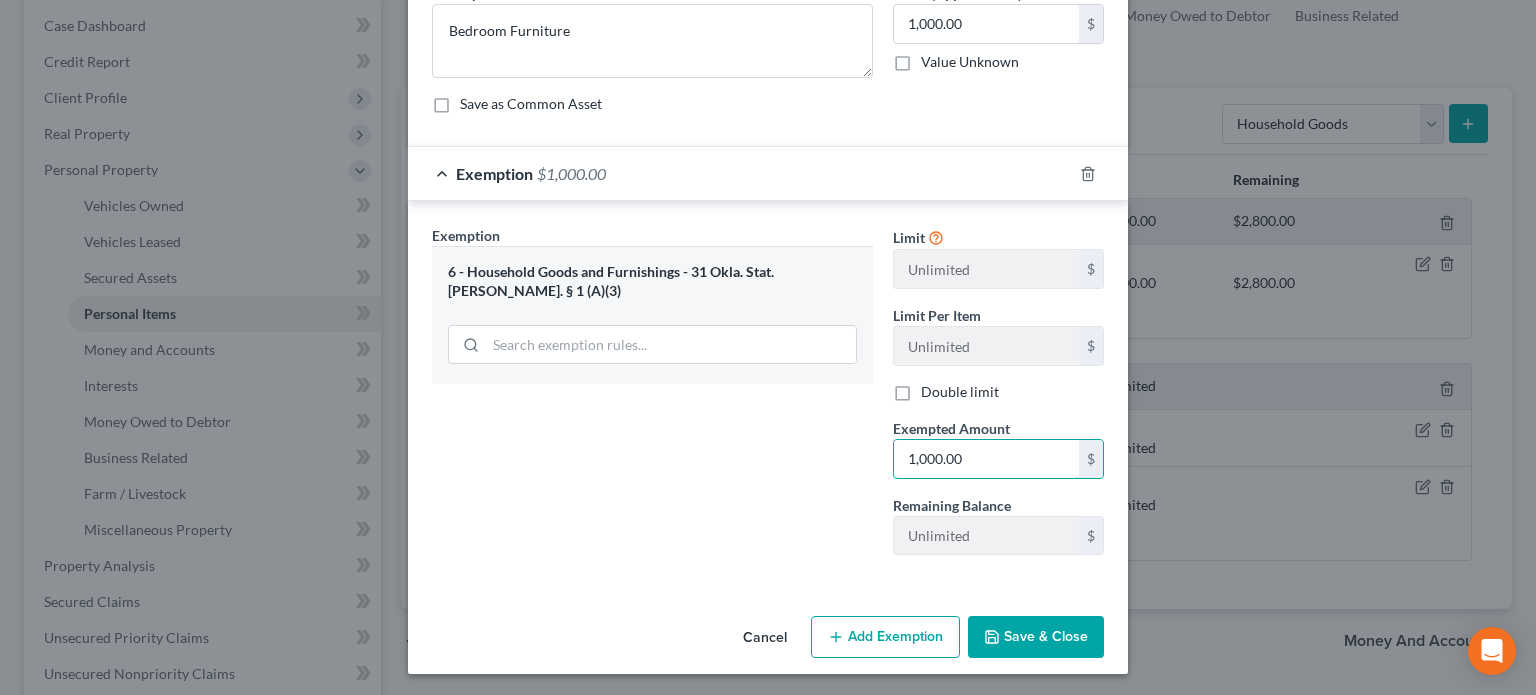 type on "1,000.00" 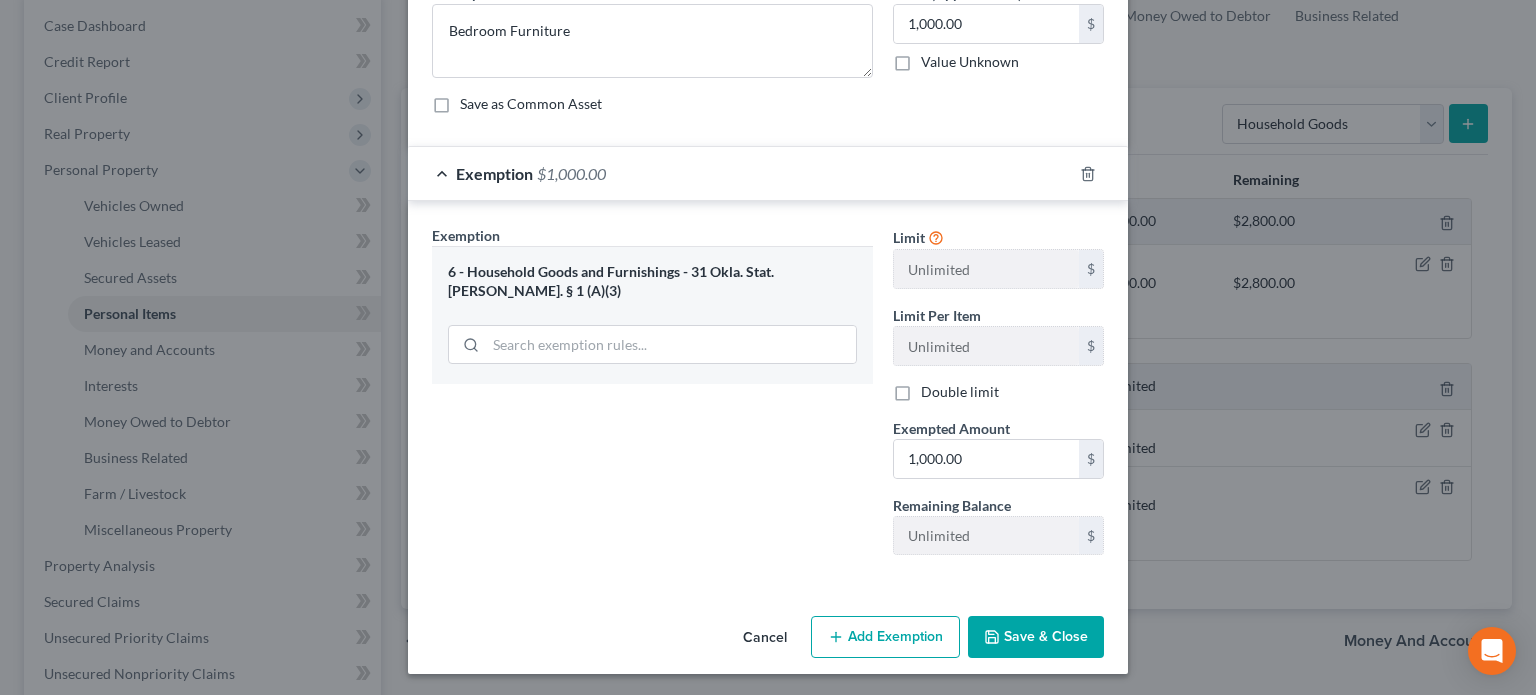 click on "Save & Close" at bounding box center (1036, 637) 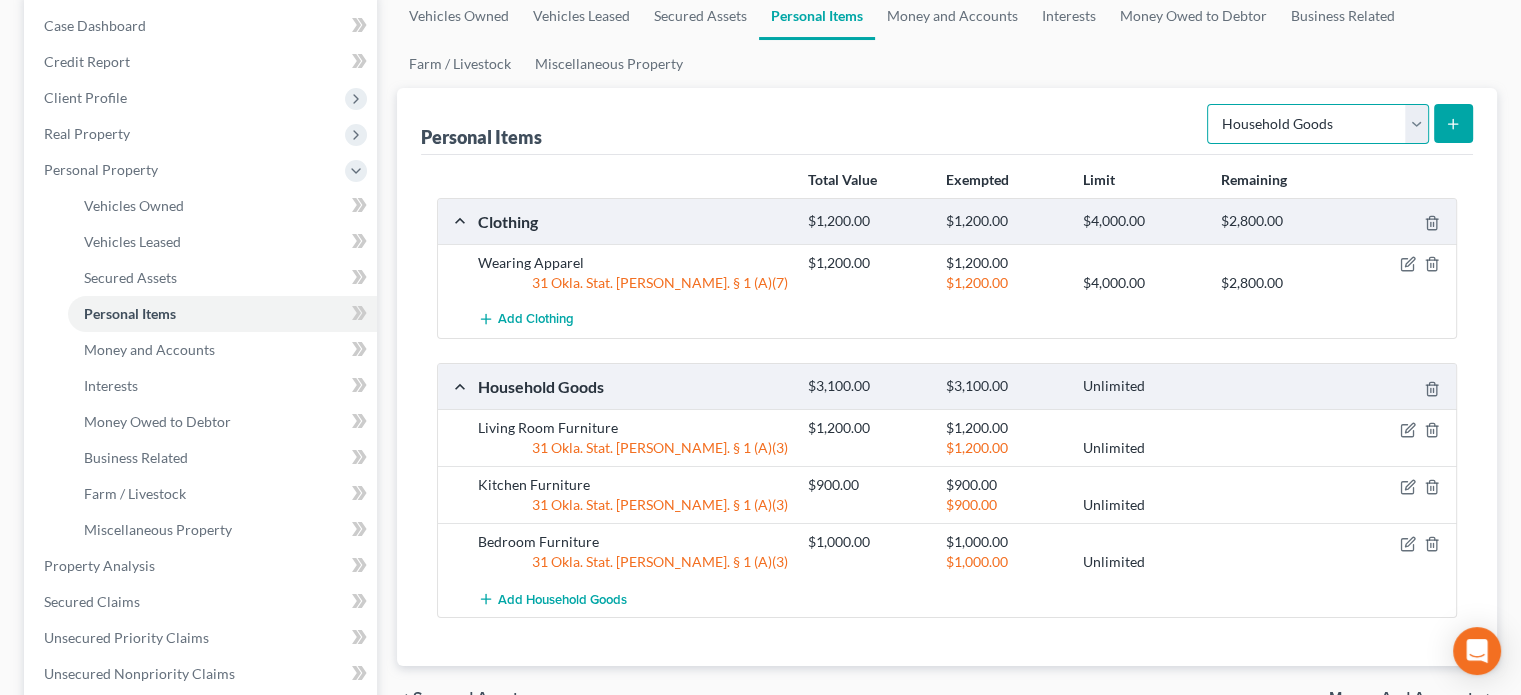 click on "Select Item Type Clothing Collectibles Of Value Electronics Firearms Household Goods Jewelry Other Pet(s) Sports & Hobby Equipment" at bounding box center [1318, 124] 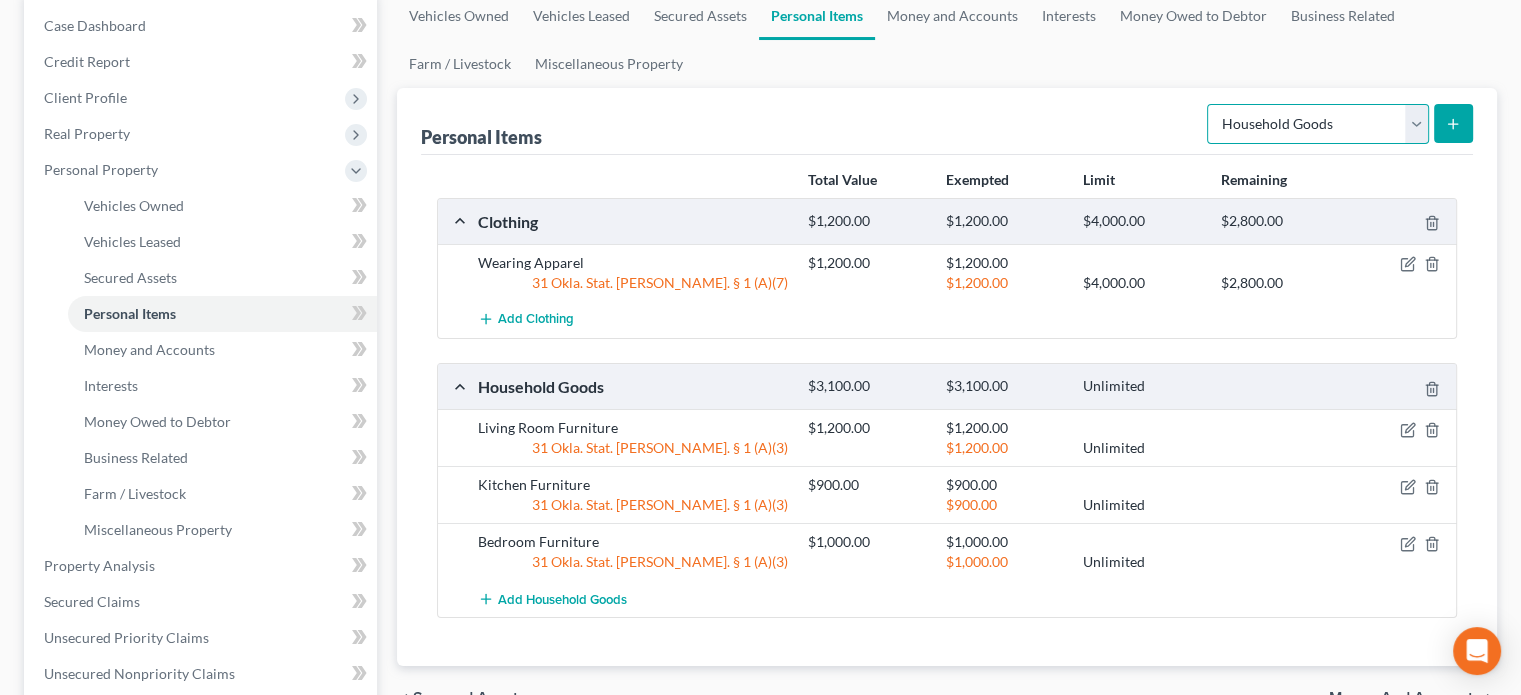 select on "jewelry" 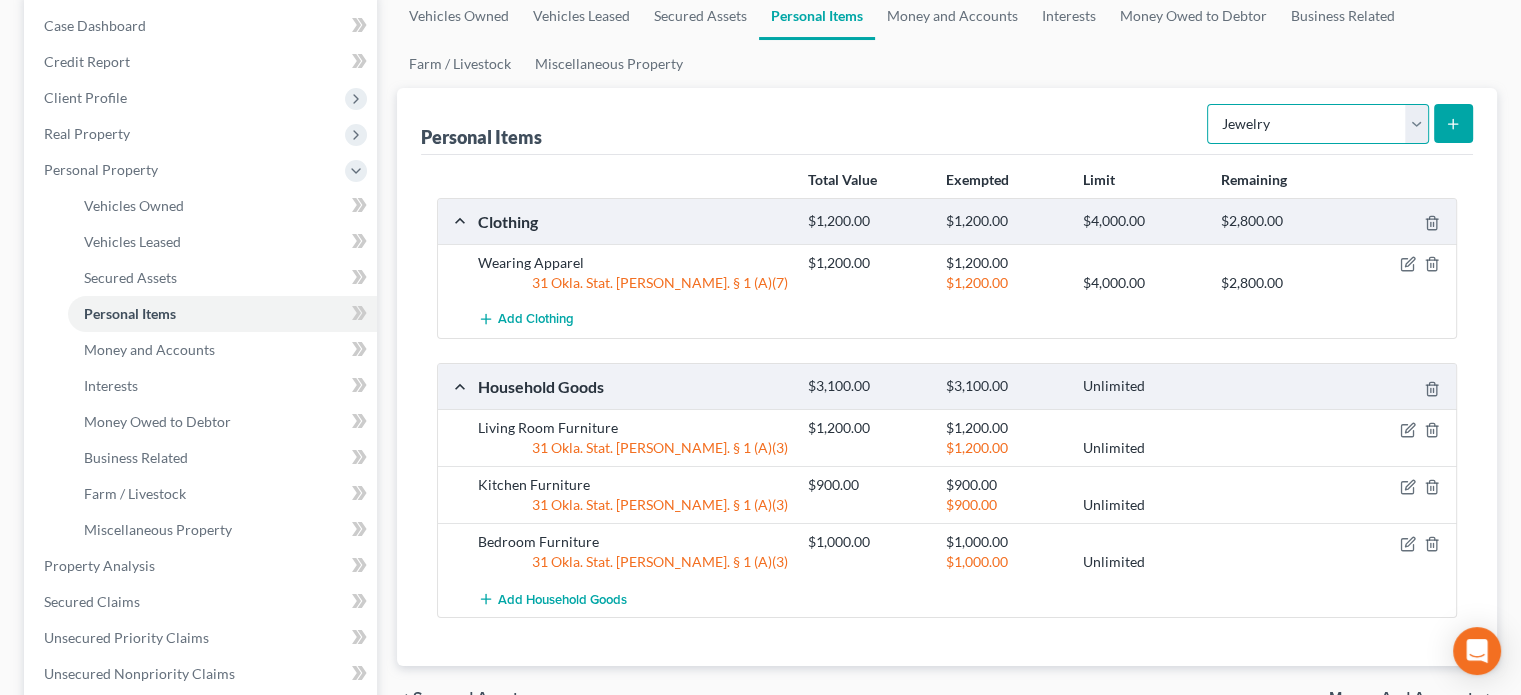 click on "Select Item Type Clothing Collectibles Of Value Electronics Firearms Household Goods Jewelry Other Pet(s) Sports & Hobby Equipment" at bounding box center (1318, 124) 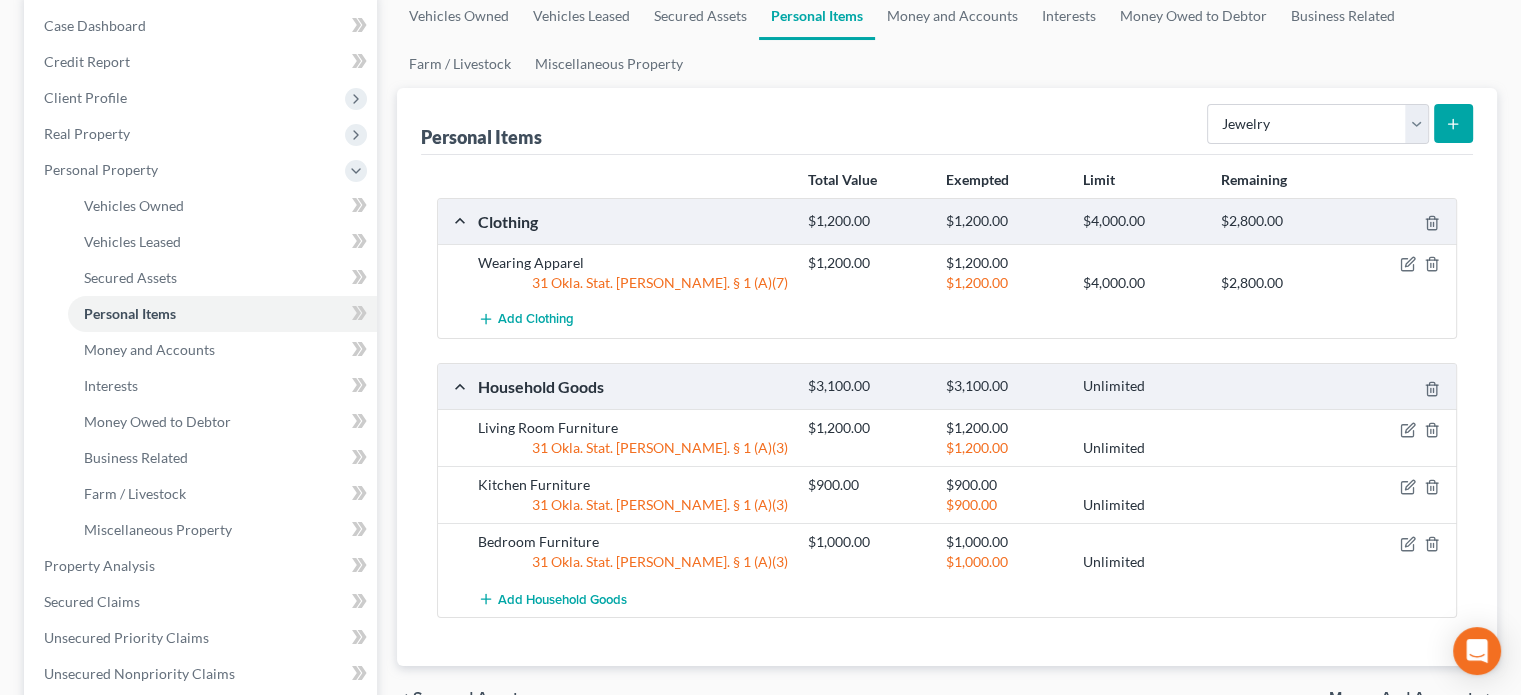 click 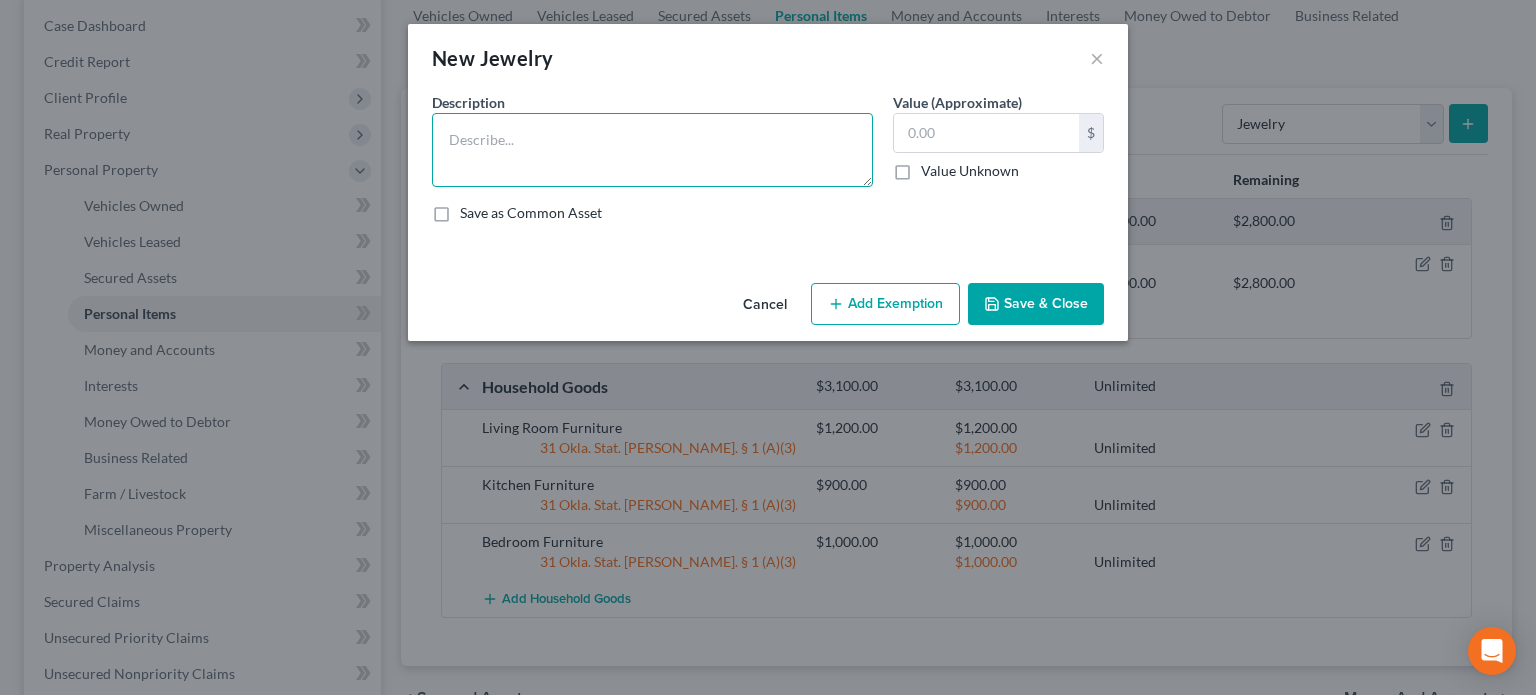drag, startPoint x: 552, startPoint y: 167, endPoint x: 540, endPoint y: 163, distance: 12.649111 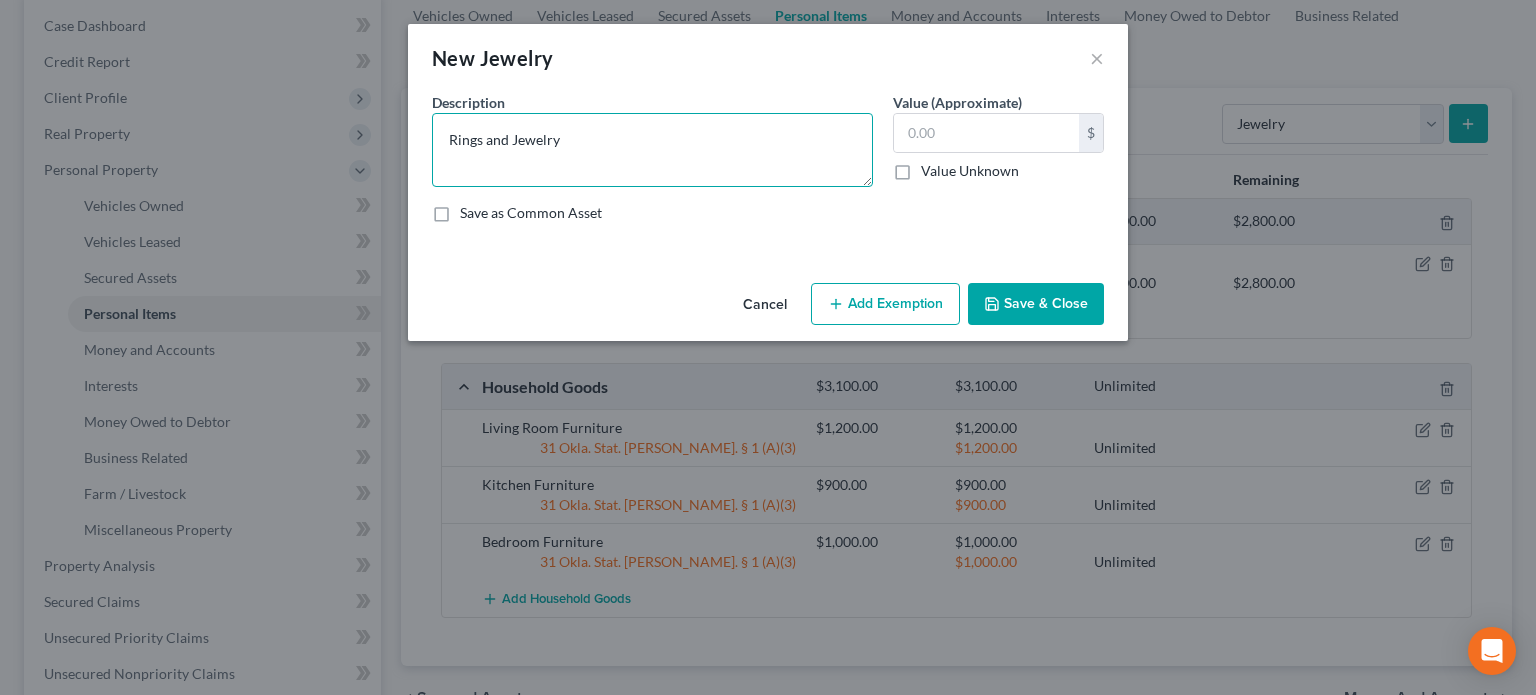 type on "Rings and Jewelry" 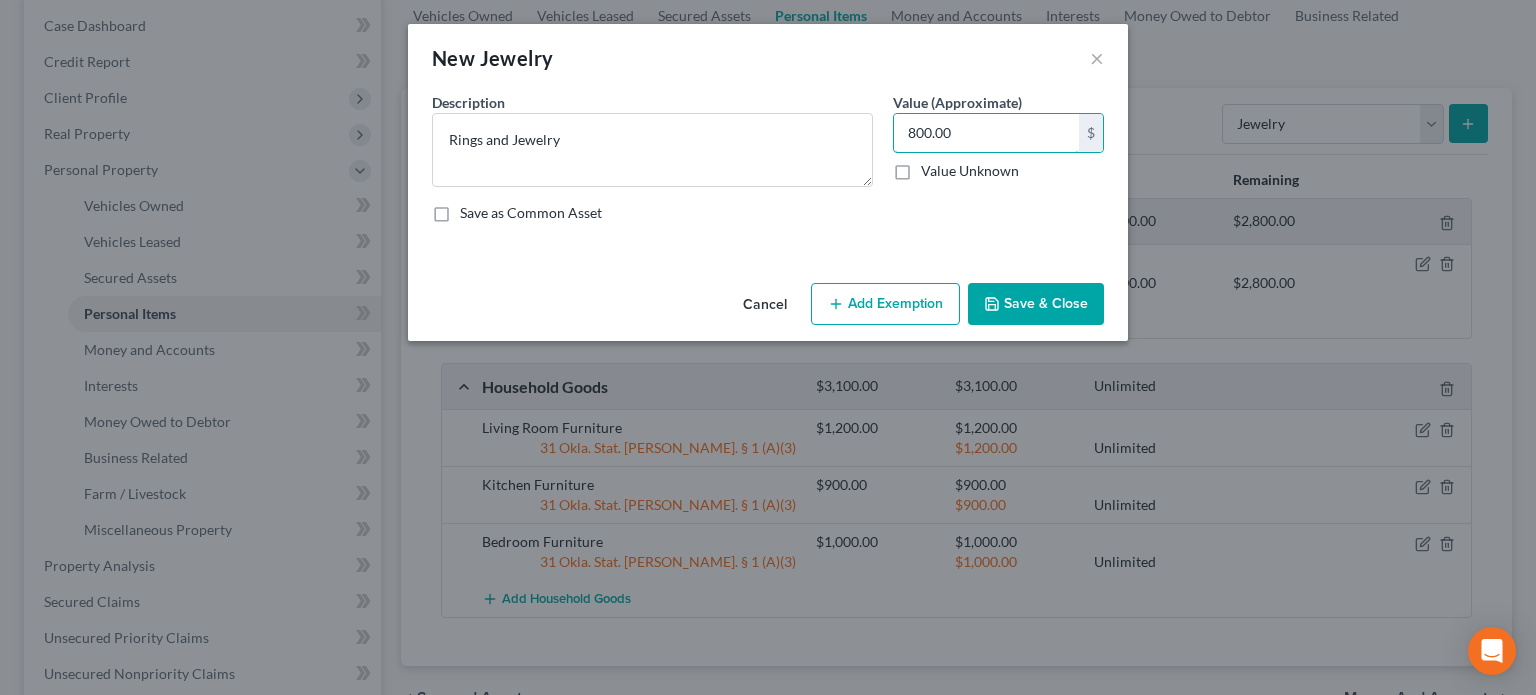 type on "800.00" 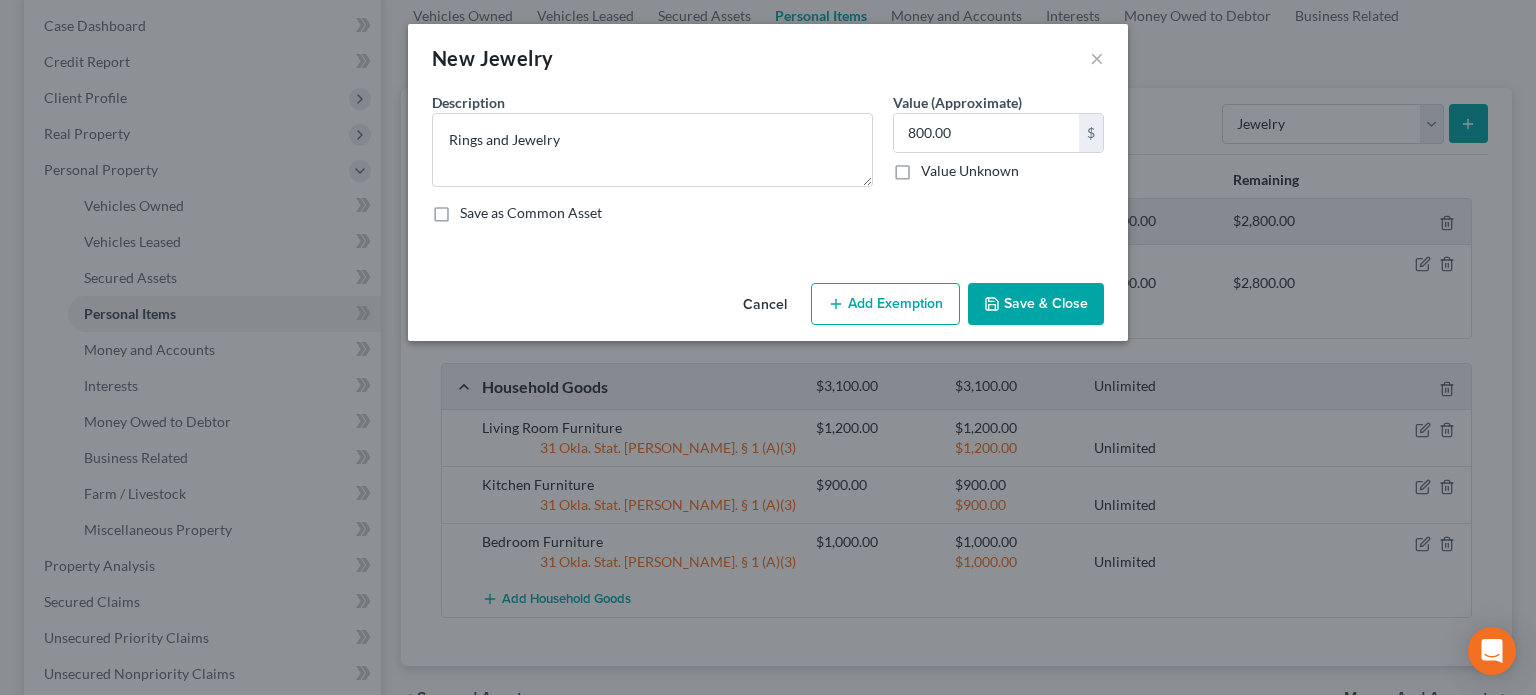 click on "Add Exemption" at bounding box center [885, 304] 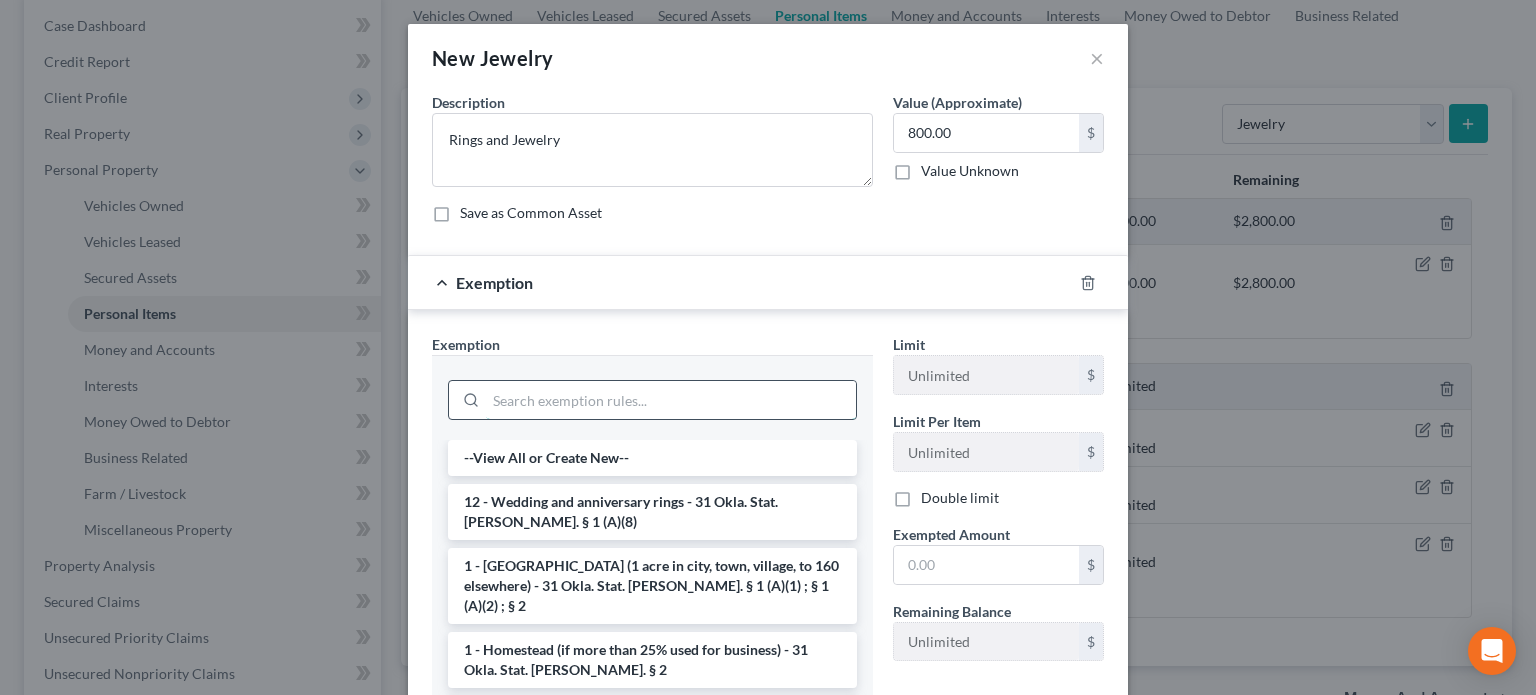 click at bounding box center [671, 400] 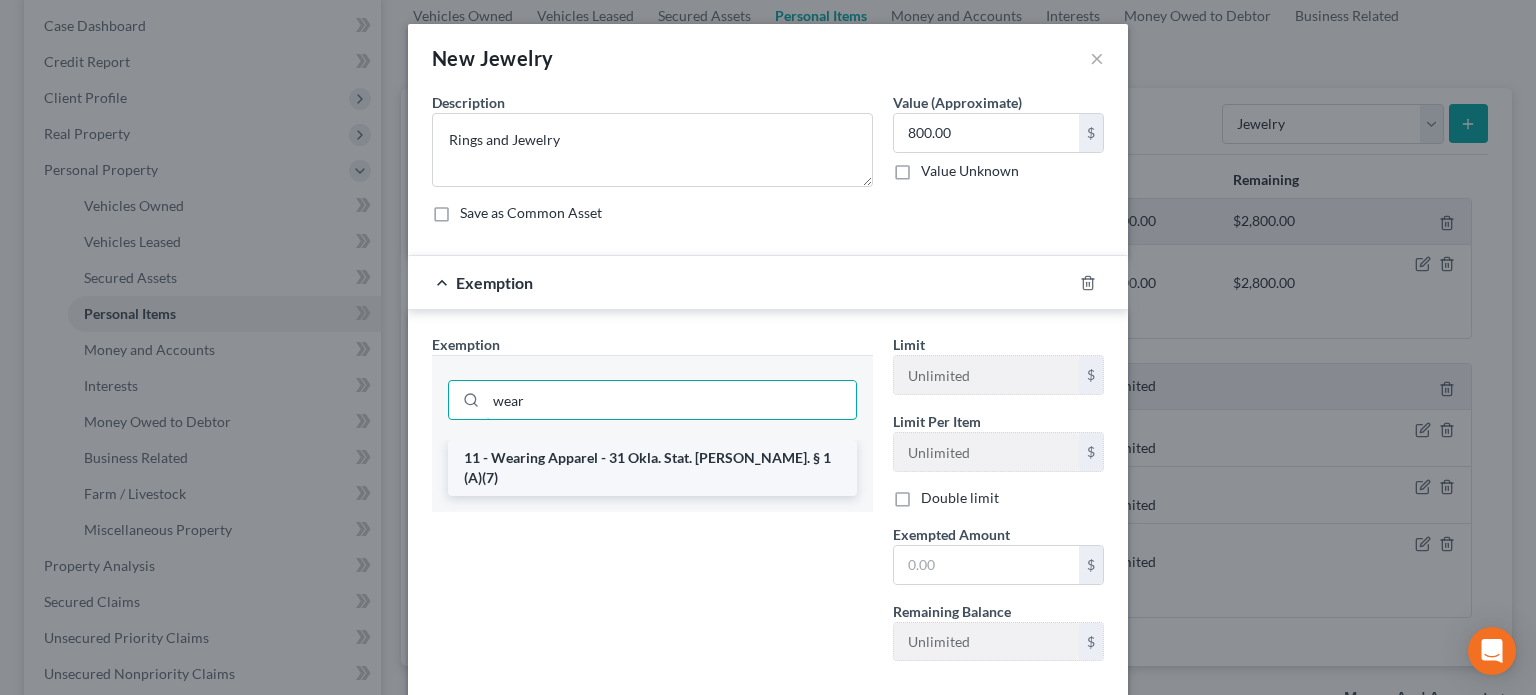 type on "wear" 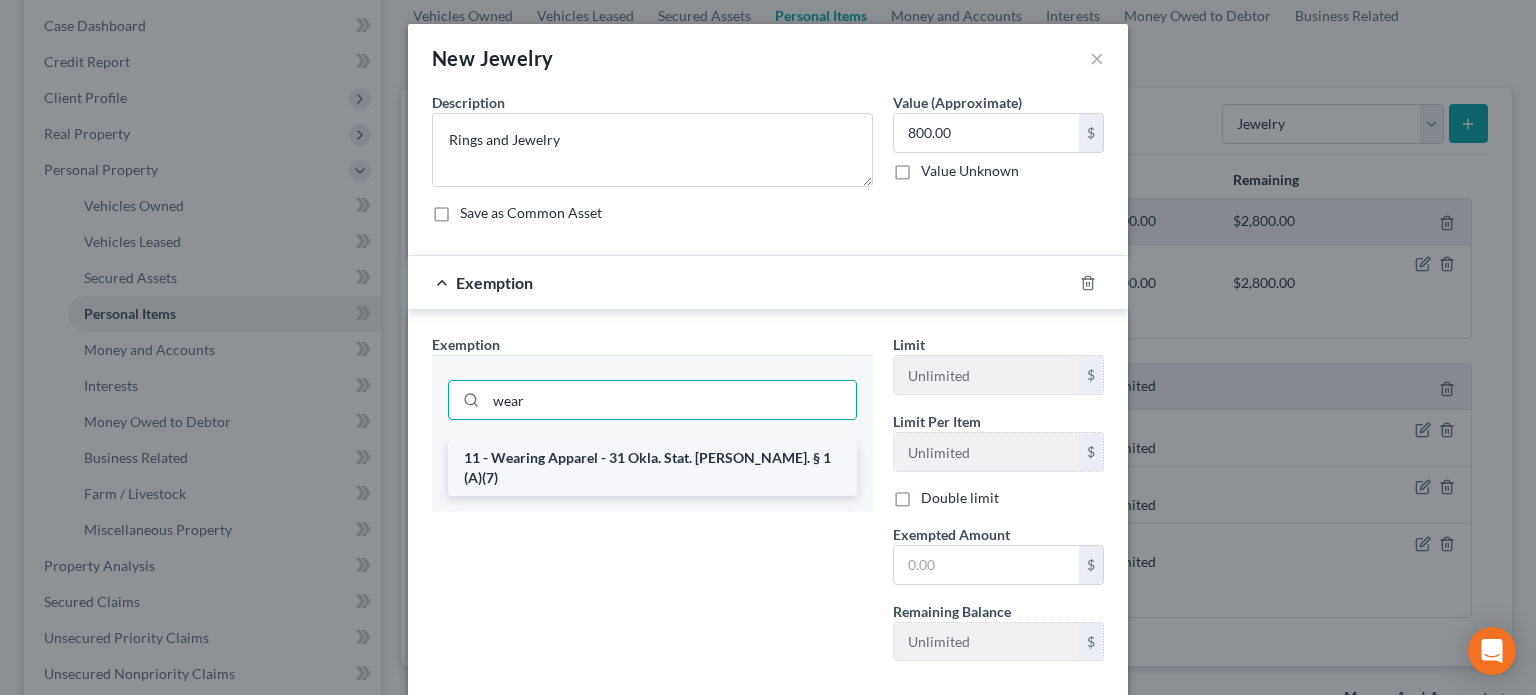 click on "11 - Wearing Apparel - 31 Okla. Stat. [PERSON_NAME]. § 1 (A)(7)" at bounding box center (652, 468) 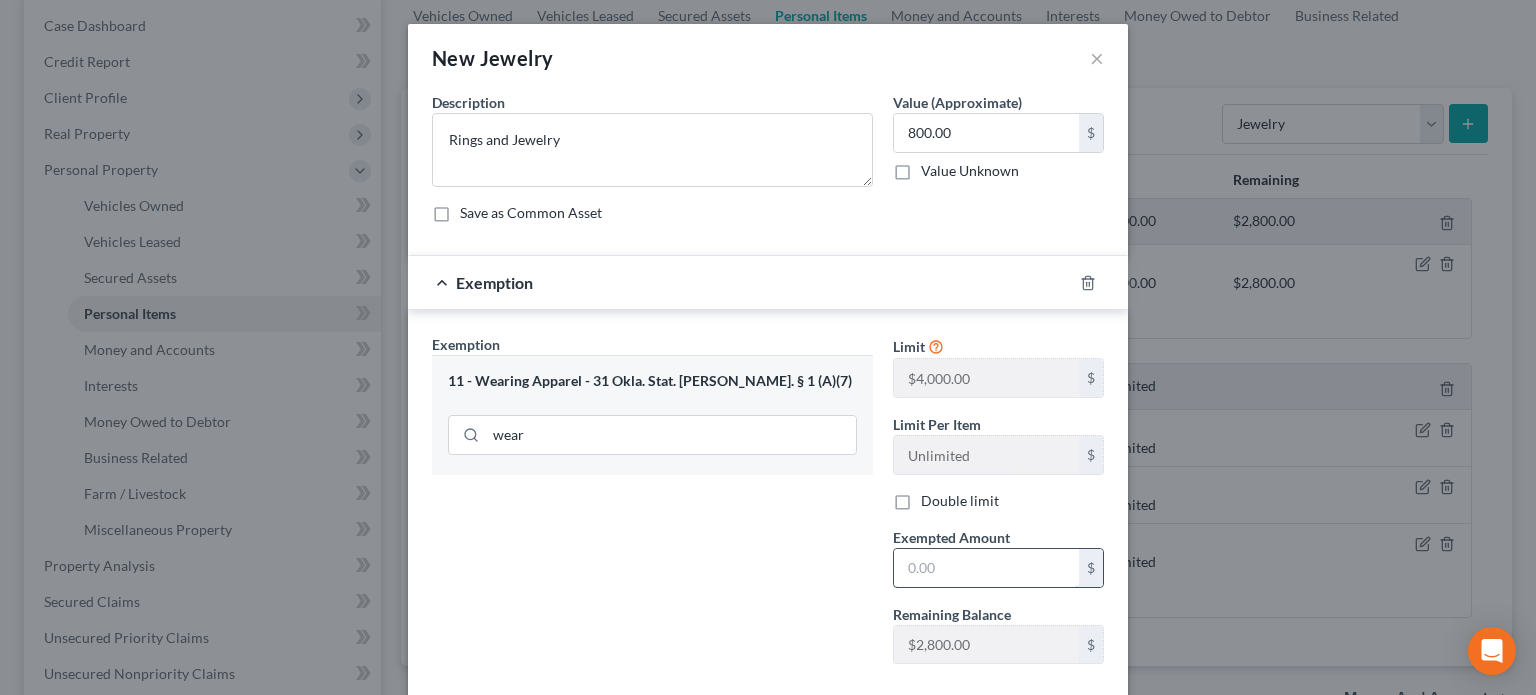click at bounding box center [986, 568] 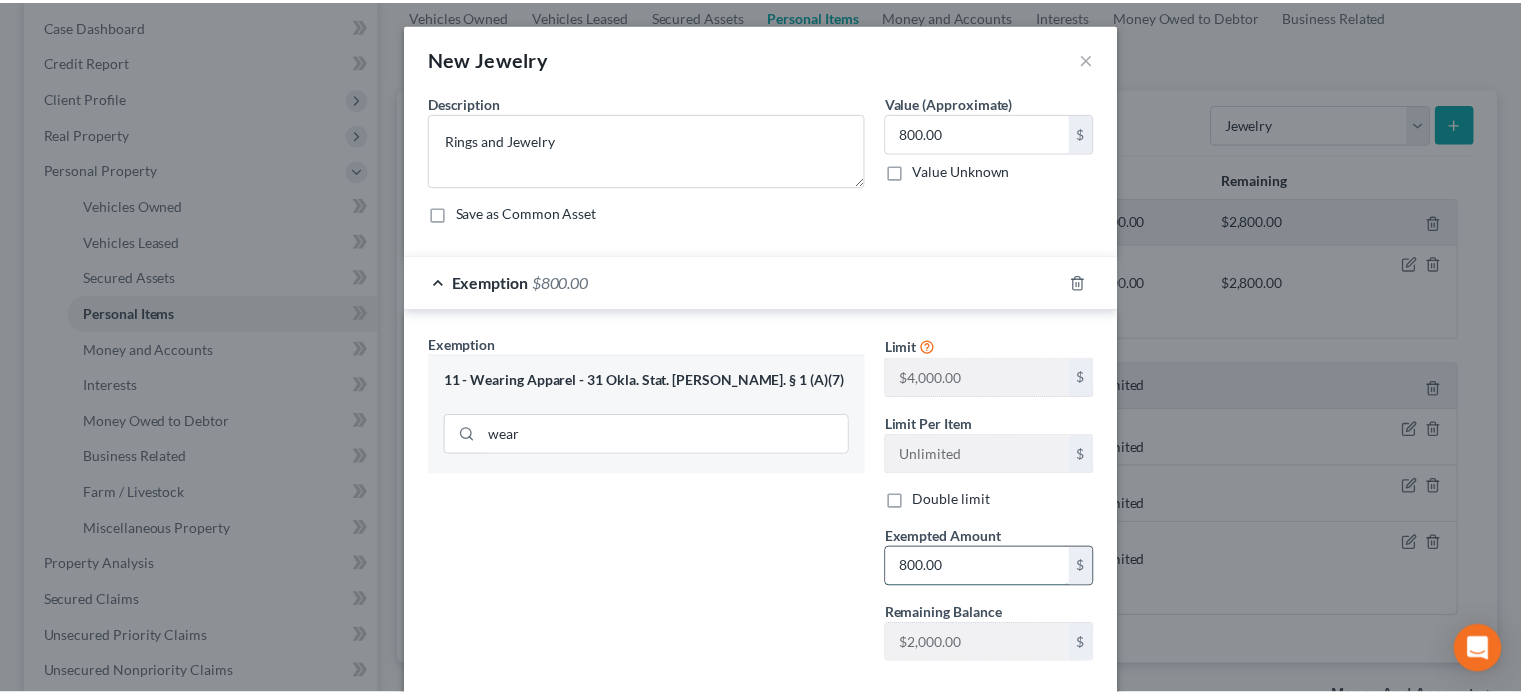 scroll, scrollTop: 109, scrollLeft: 0, axis: vertical 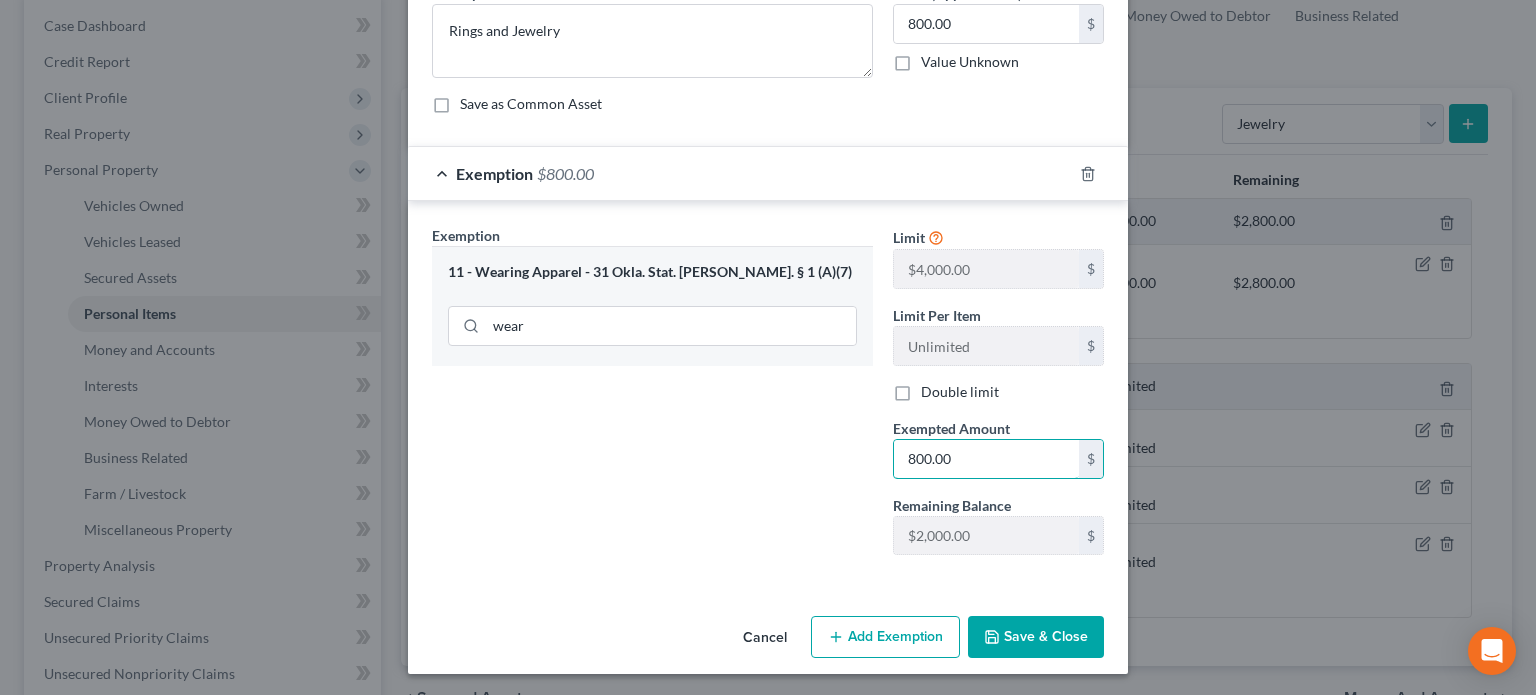 type on "800.00" 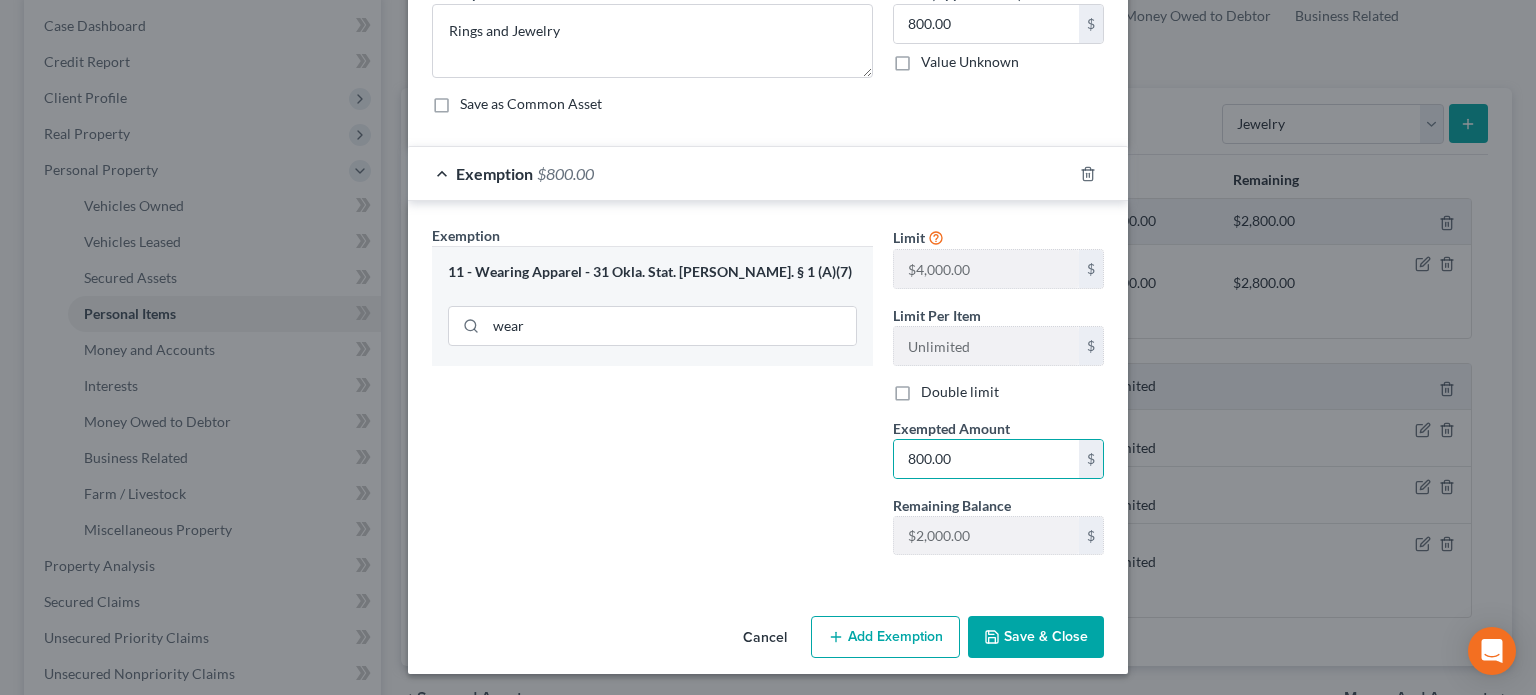 click on "Save & Close" at bounding box center (1036, 637) 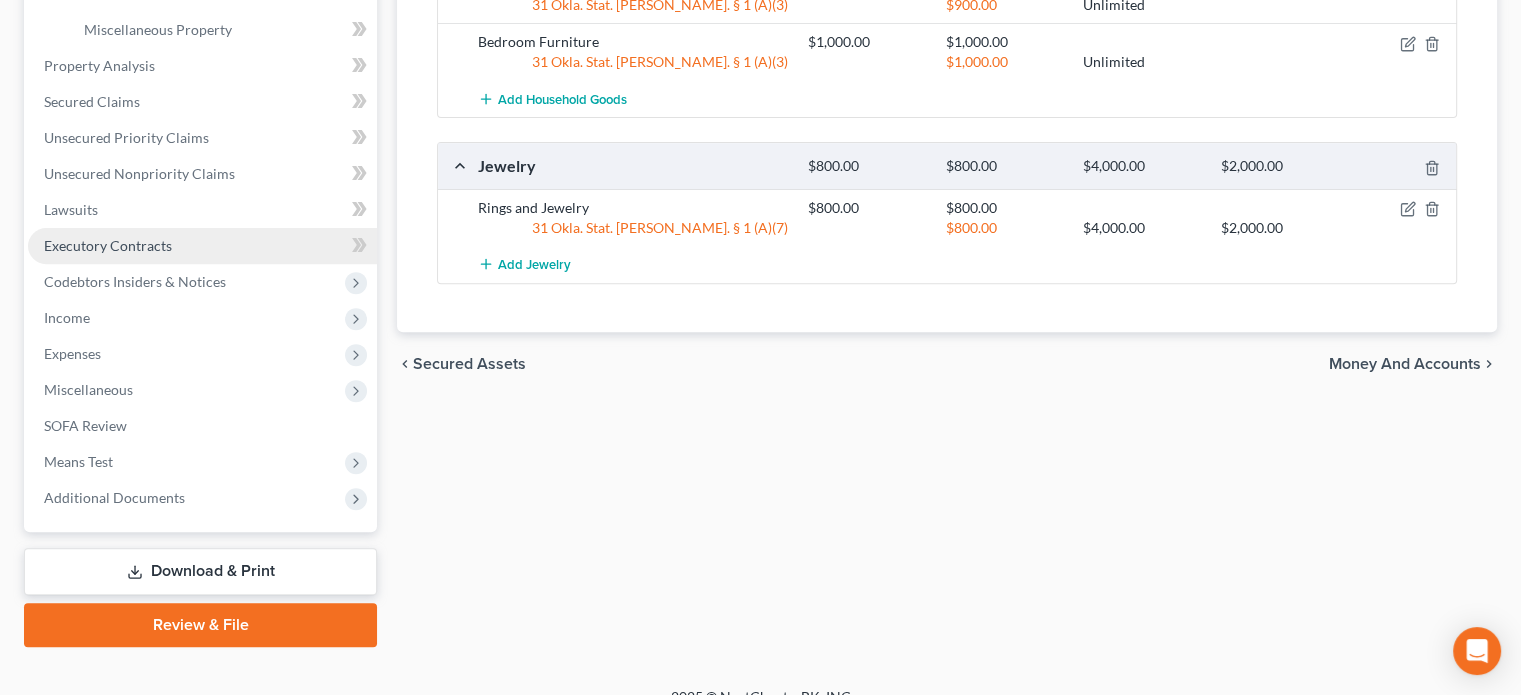 scroll, scrollTop: 726, scrollLeft: 0, axis: vertical 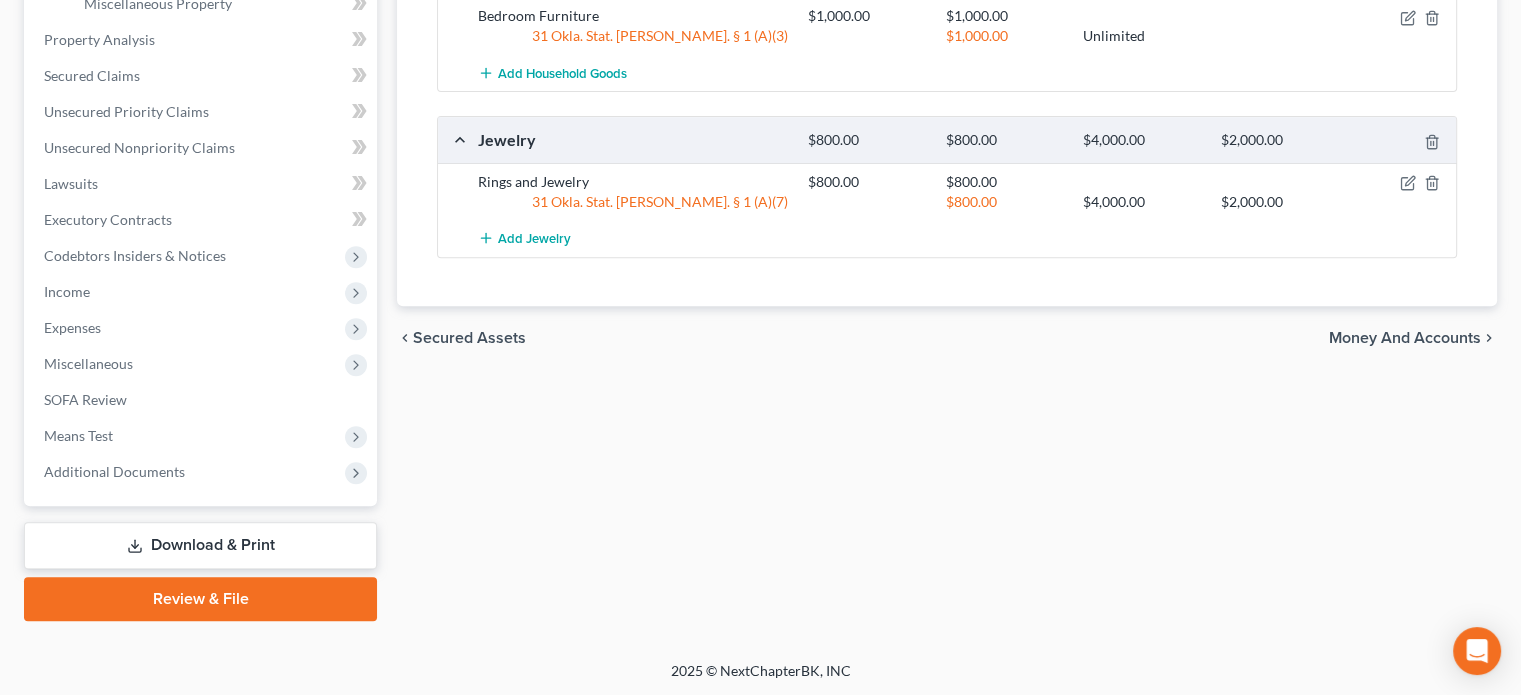 click on "Review & File" at bounding box center [200, 599] 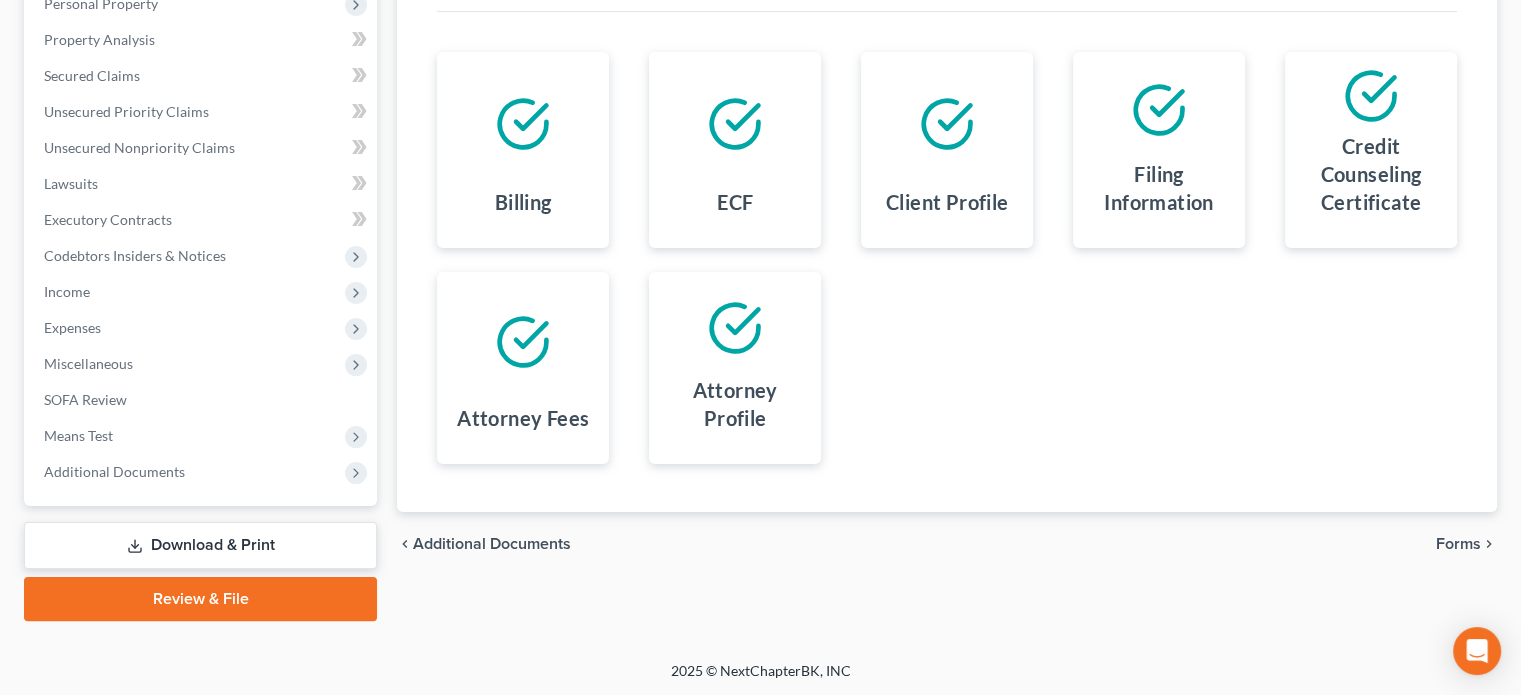 scroll, scrollTop: 0, scrollLeft: 0, axis: both 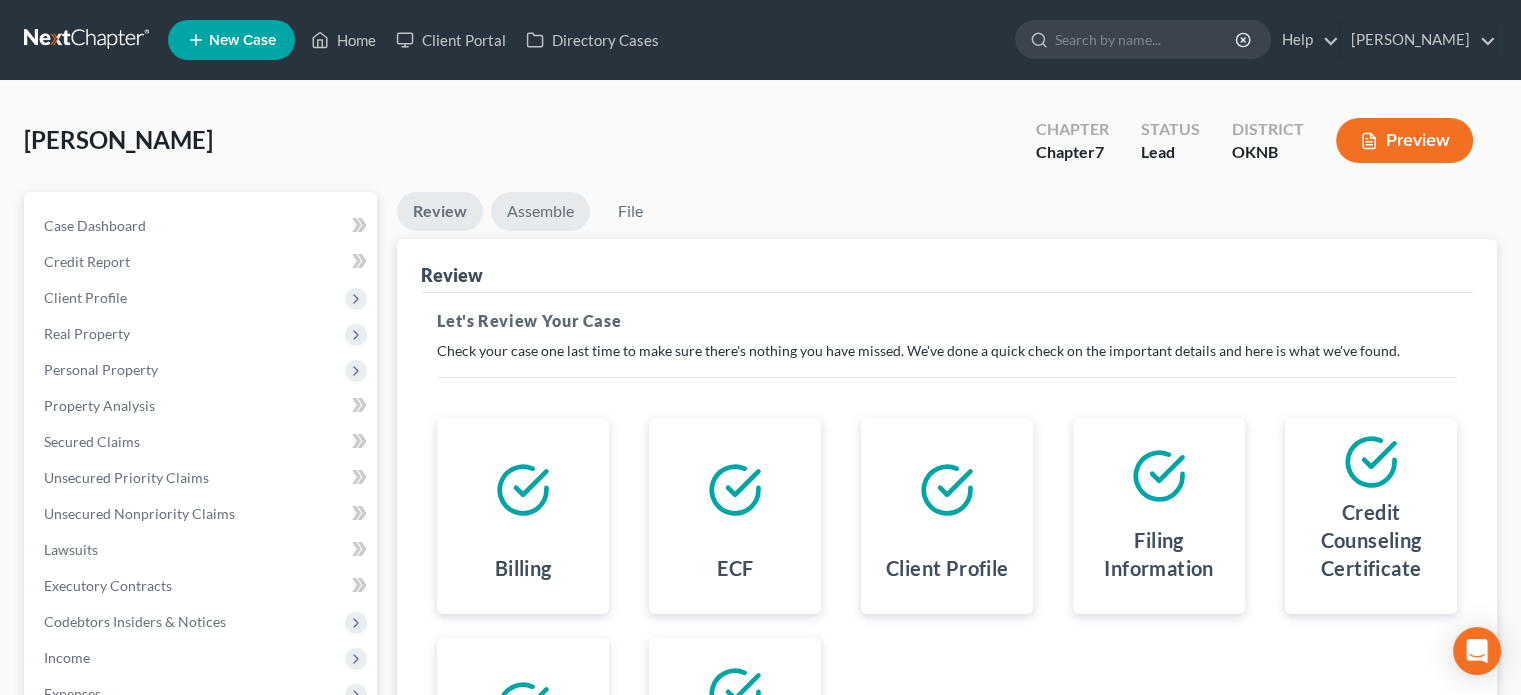 click on "Assemble" at bounding box center [540, 211] 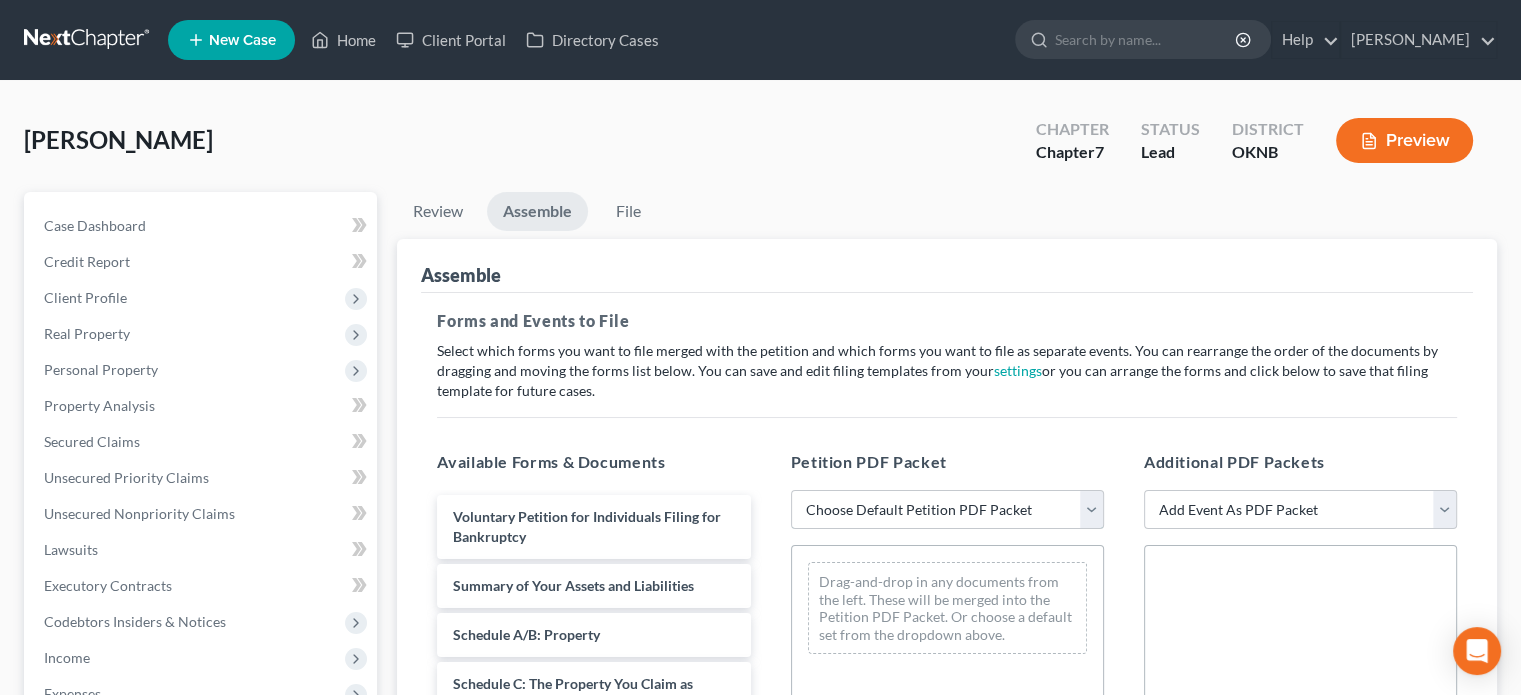 click on "Choose Default Petition PDF Packet Emergency Filing (Voluntary Petition and Creditor List Only) Chapter 7 Template" at bounding box center [947, 510] 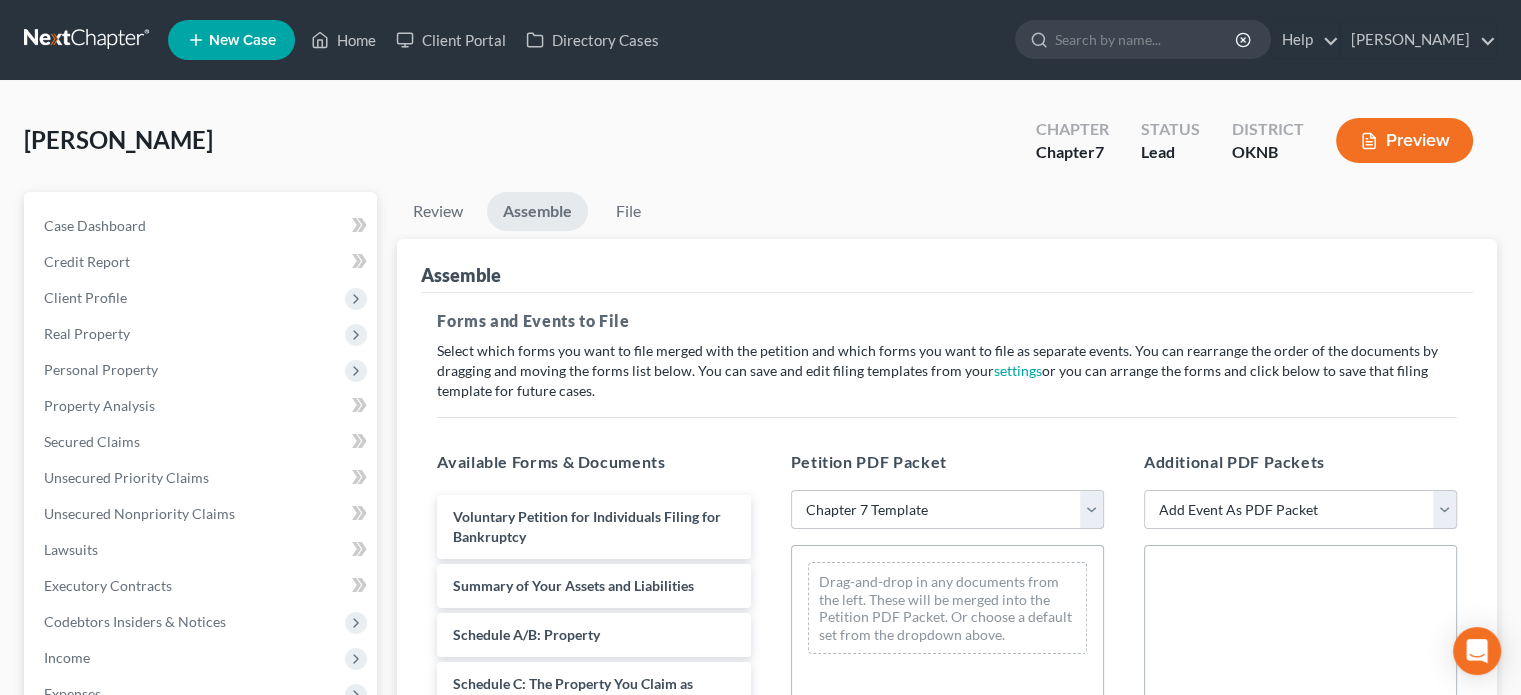 click on "Choose Default Petition PDF Packet Emergency Filing (Voluntary Petition and Creditor List Only) Chapter 7 Template" at bounding box center (947, 510) 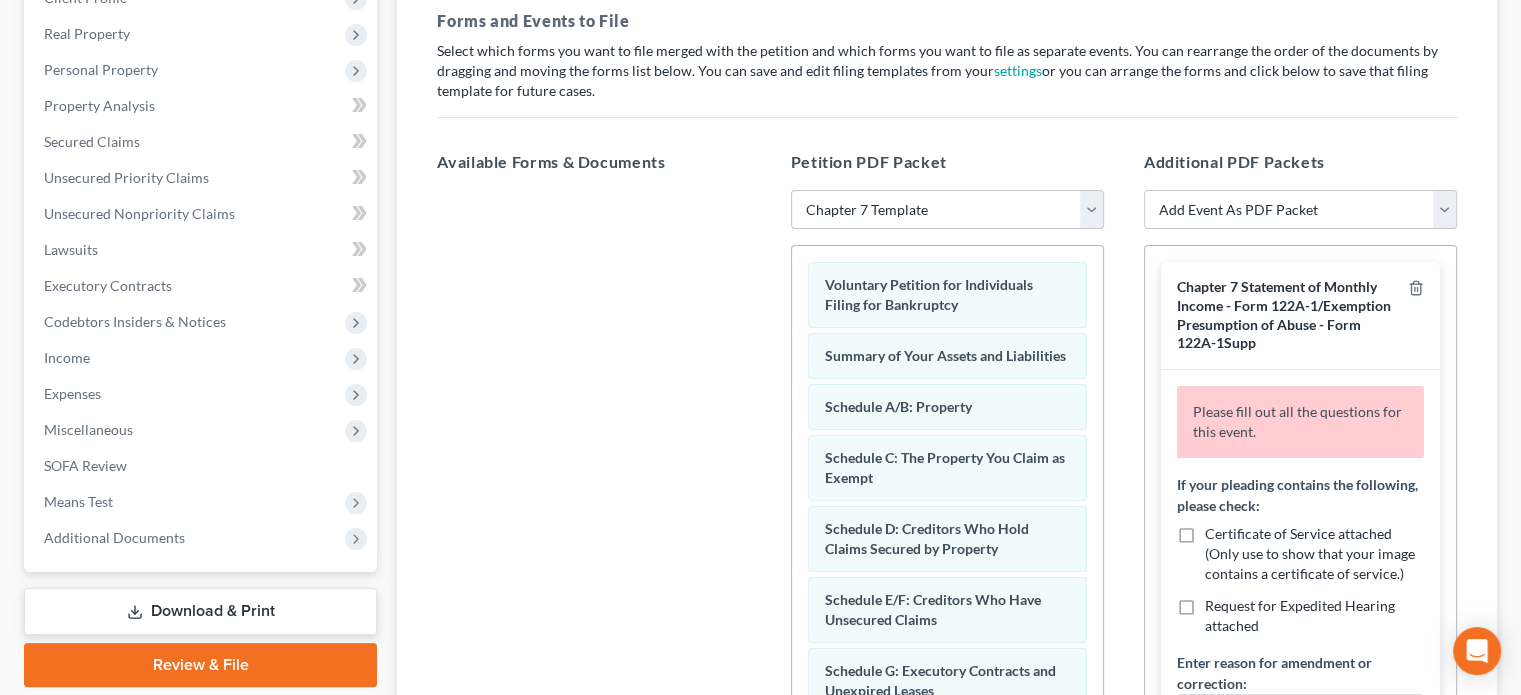 scroll, scrollTop: 400, scrollLeft: 0, axis: vertical 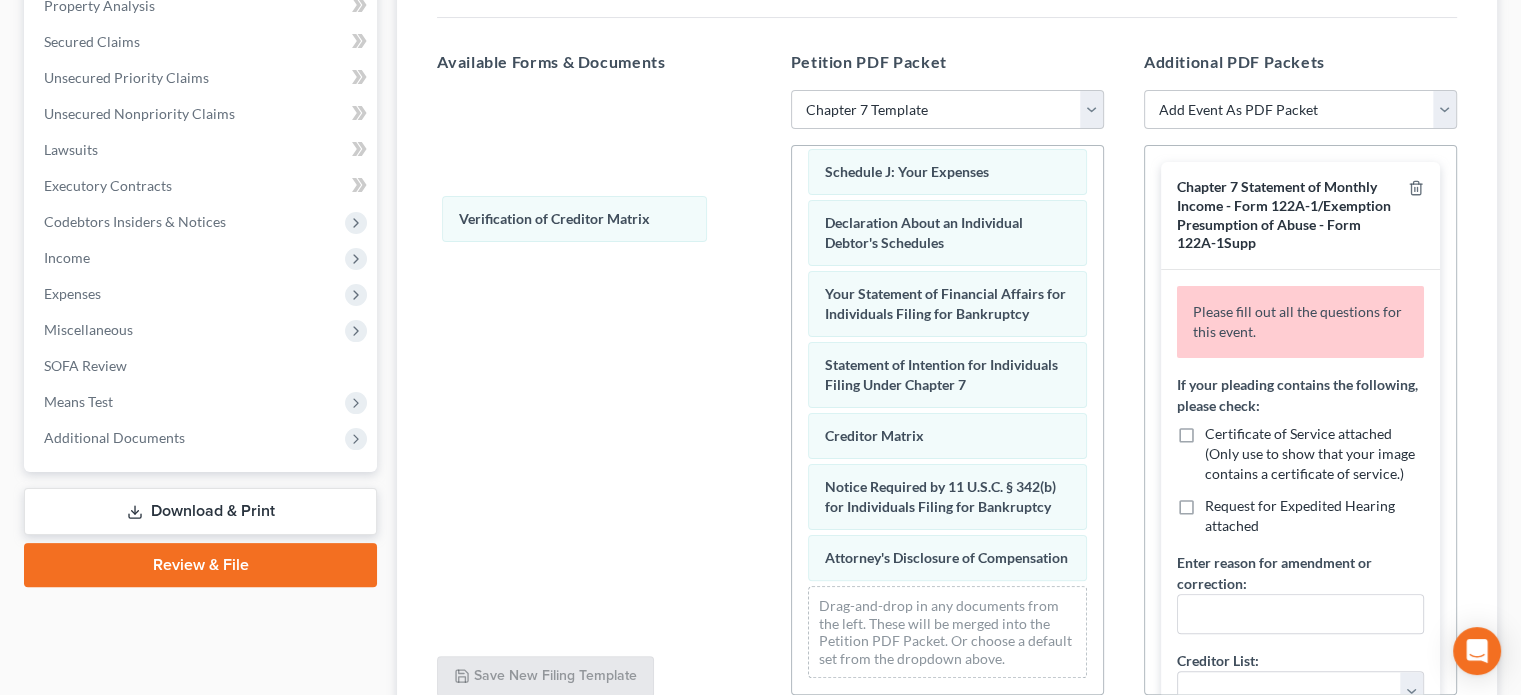 drag, startPoint x: 880, startPoint y: 421, endPoint x: 507, endPoint y: 219, distance: 424.1851 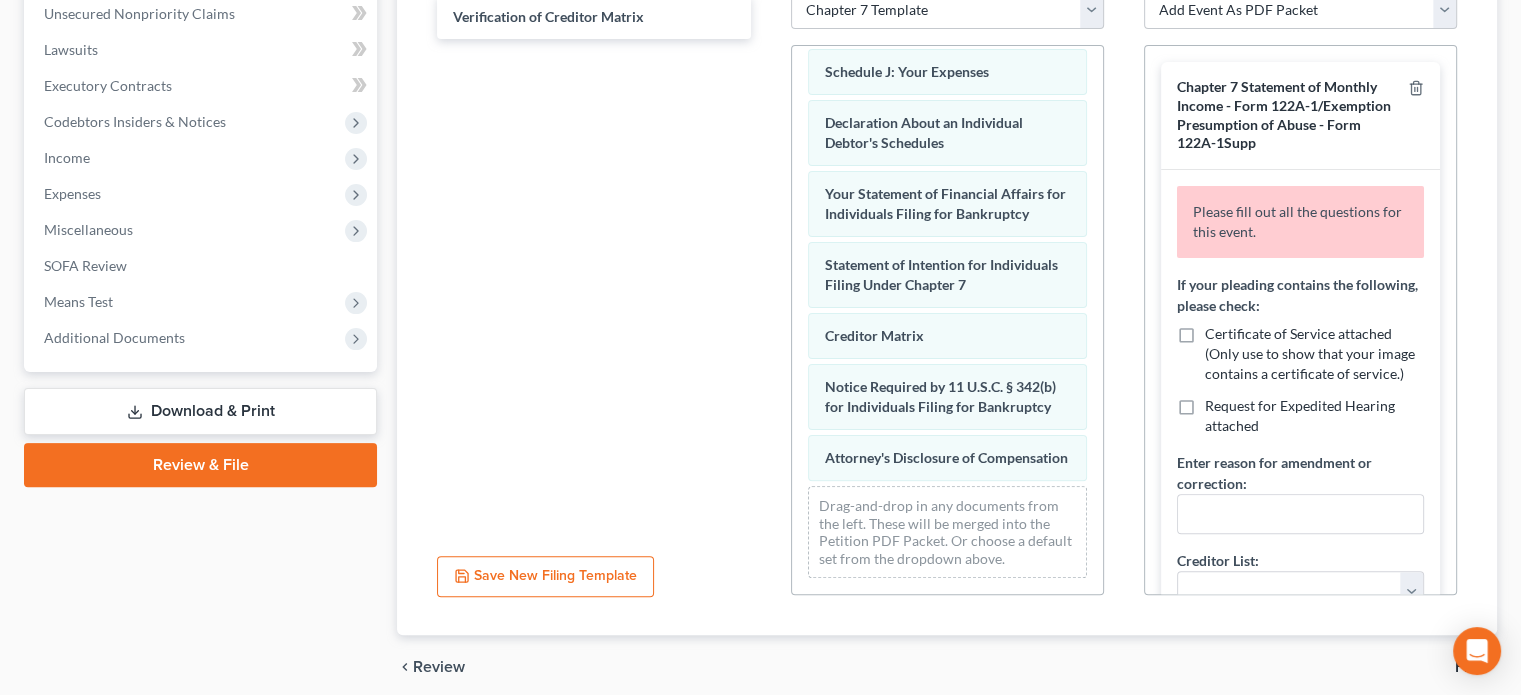 scroll, scrollTop: 578, scrollLeft: 0, axis: vertical 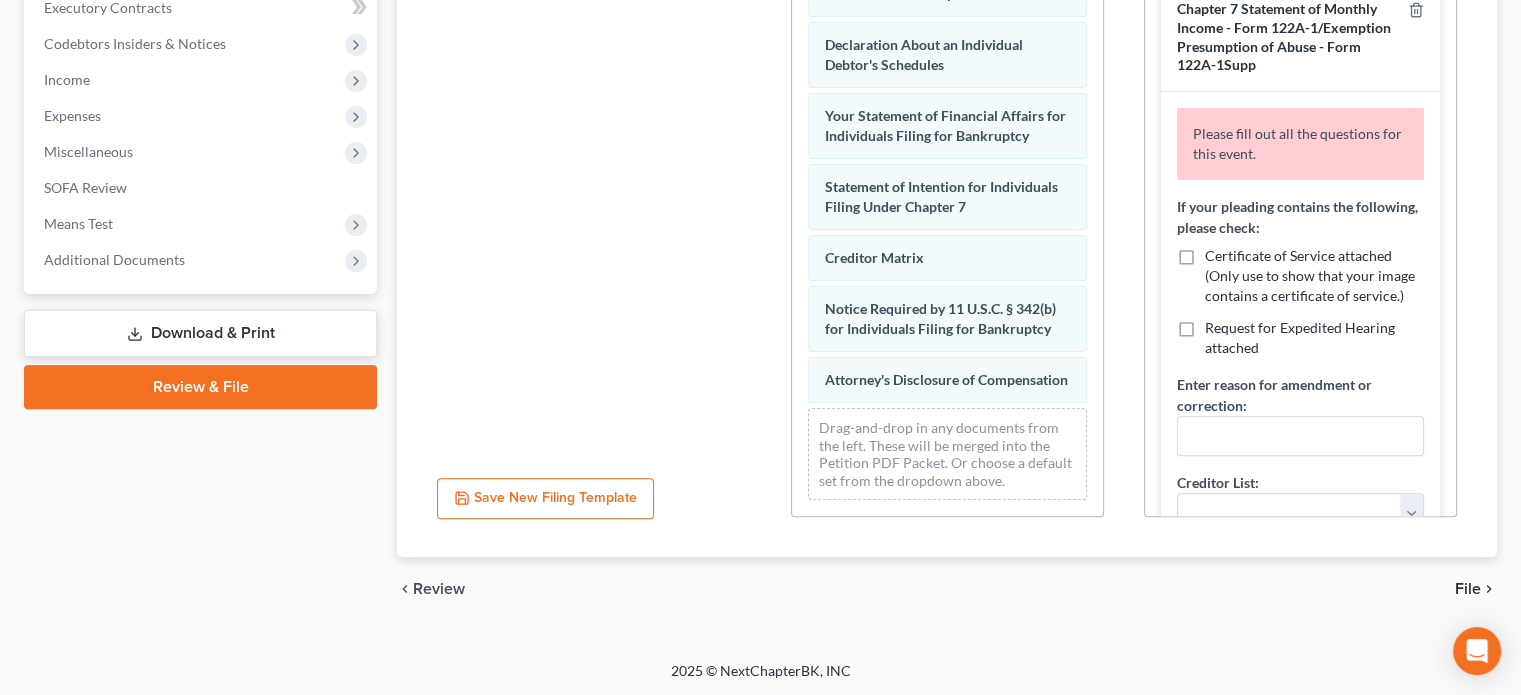 click on "Download & Print" at bounding box center [200, 333] 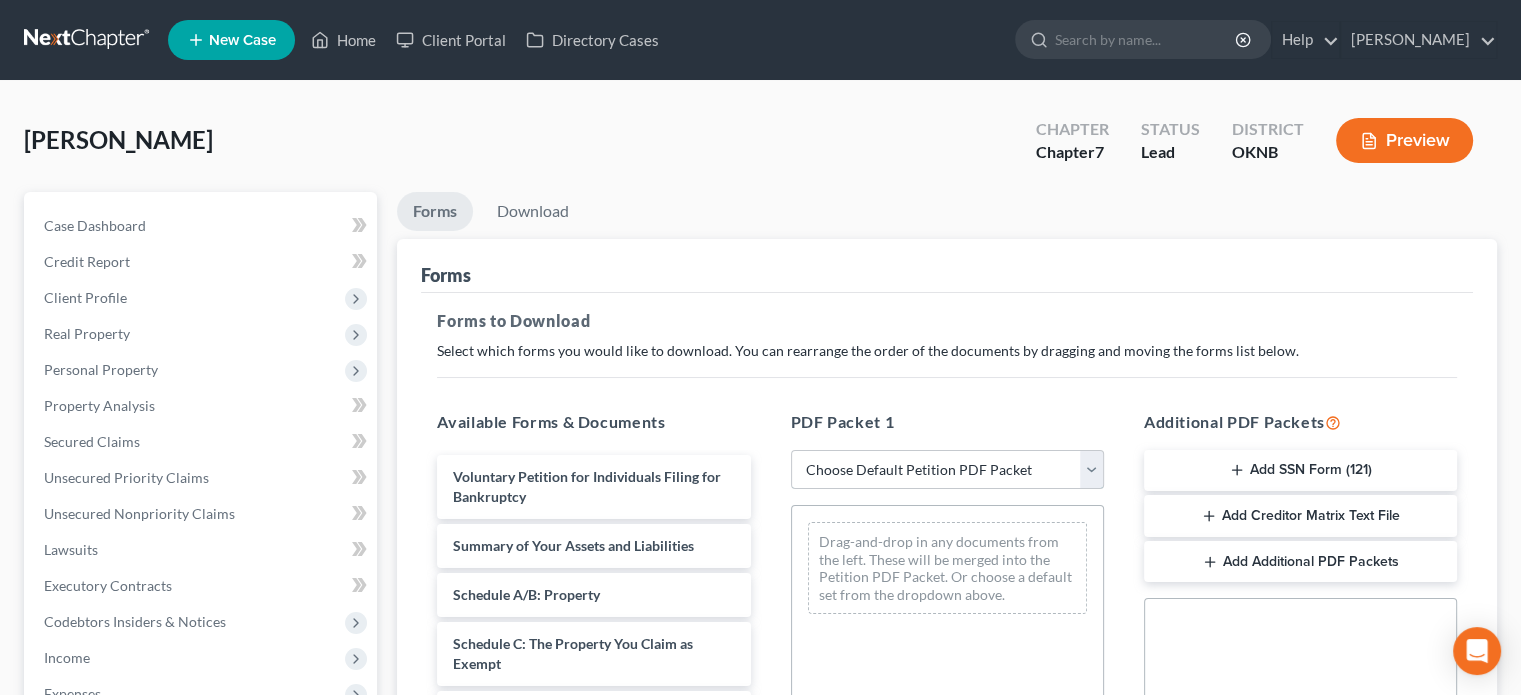 click on "Choose Default Petition PDF Packet Complete Bankruptcy Petition (all forms and schedules) Emergency Filing Forms (Petition and Creditor List Only) Amended Forms Signature Pages Only Peitition" at bounding box center [947, 470] 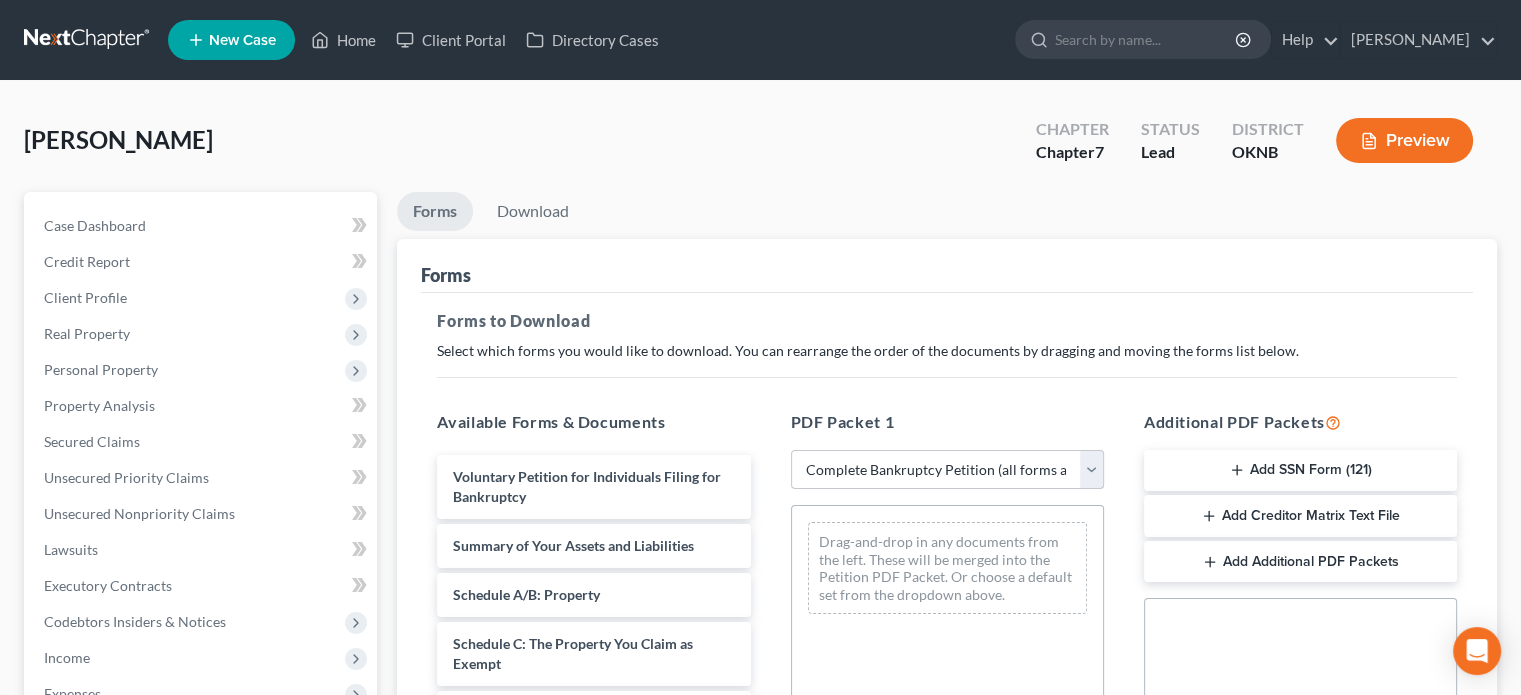 click on "Choose Default Petition PDF Packet Complete Bankruptcy Petition (all forms and schedules) Emergency Filing Forms (Petition and Creditor List Only) Amended Forms Signature Pages Only Peitition" at bounding box center (947, 470) 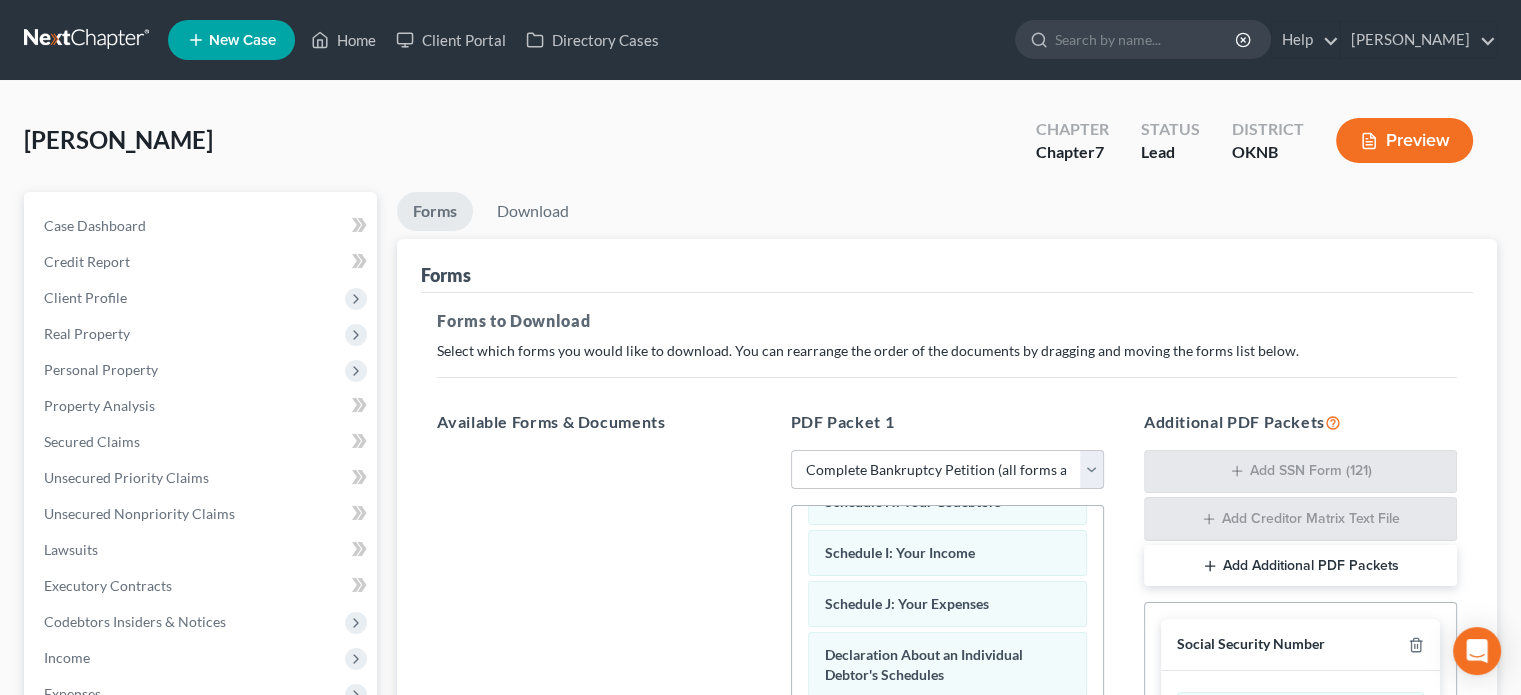 scroll, scrollTop: 745, scrollLeft: 0, axis: vertical 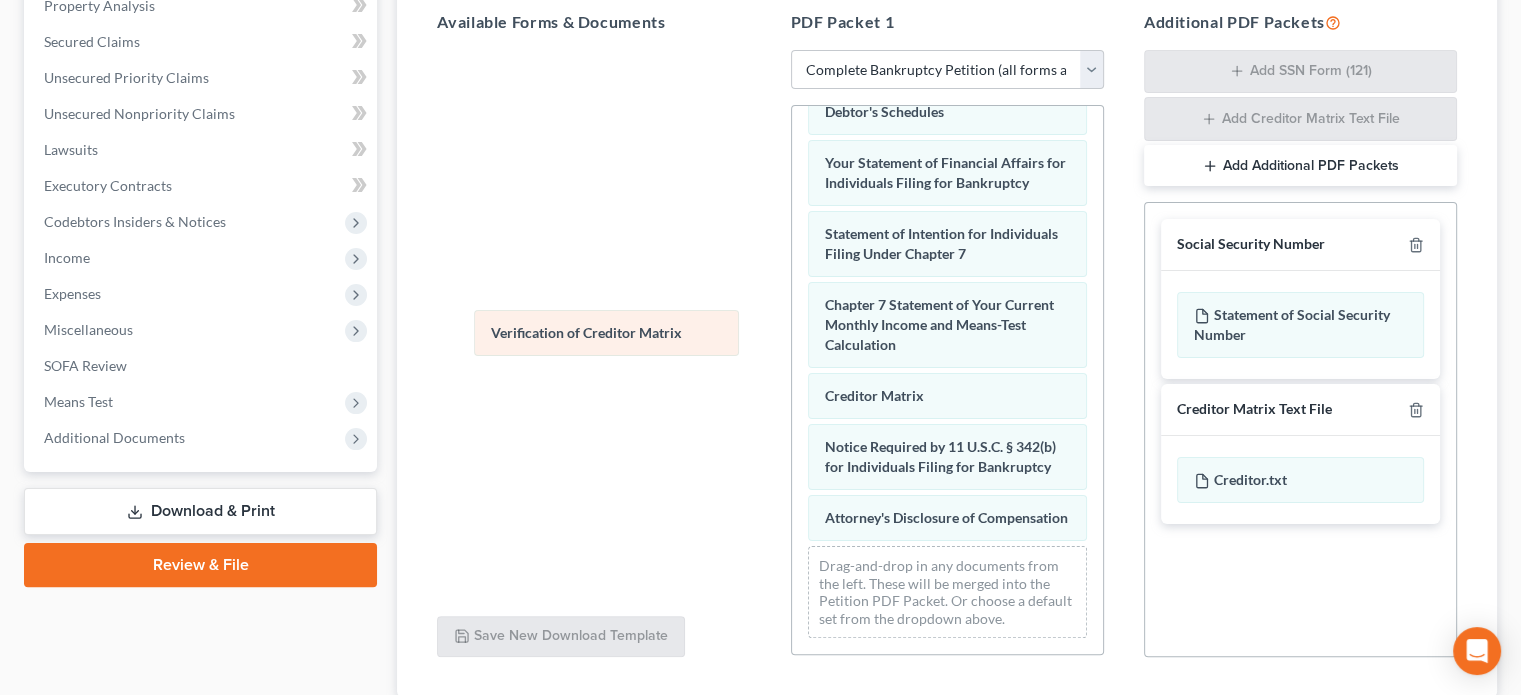 drag, startPoint x: 884, startPoint y: 387, endPoint x: 524, endPoint y: 333, distance: 364.02747 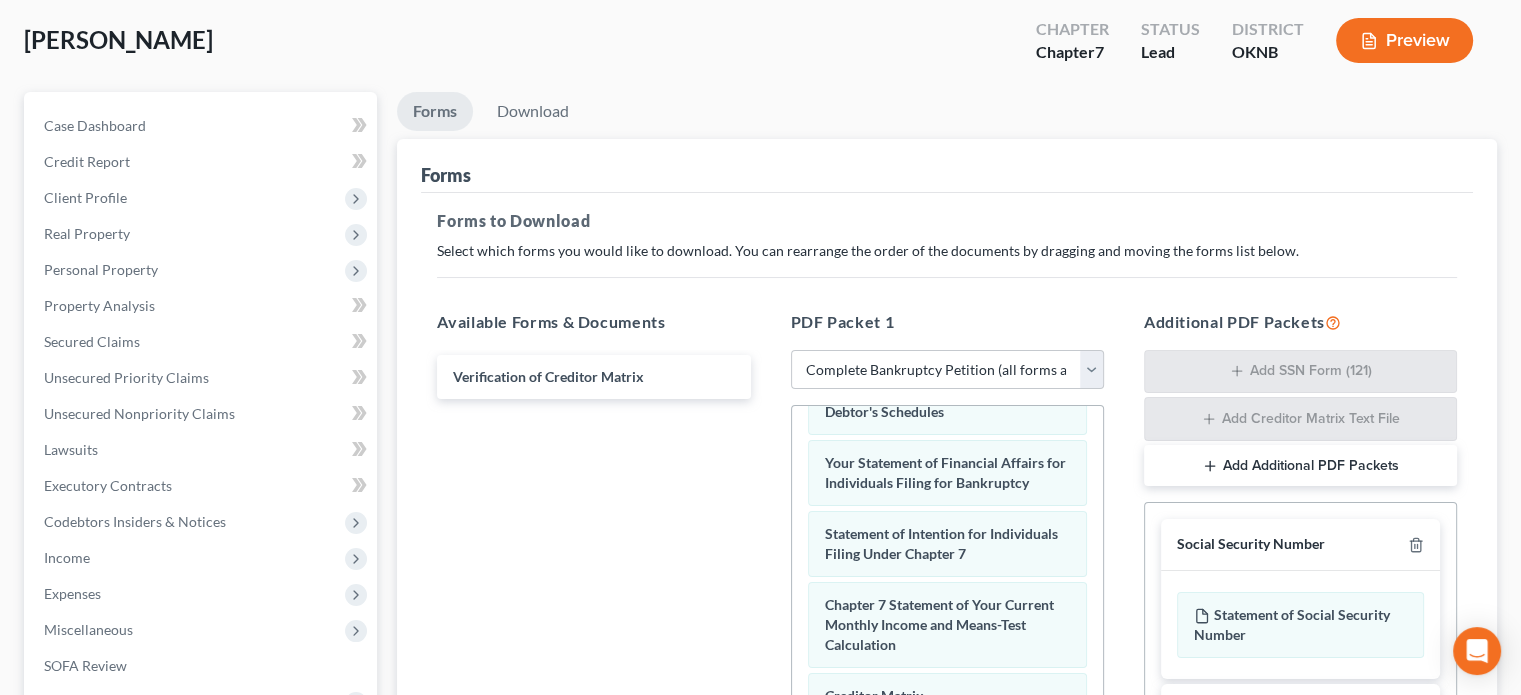 scroll, scrollTop: 0, scrollLeft: 0, axis: both 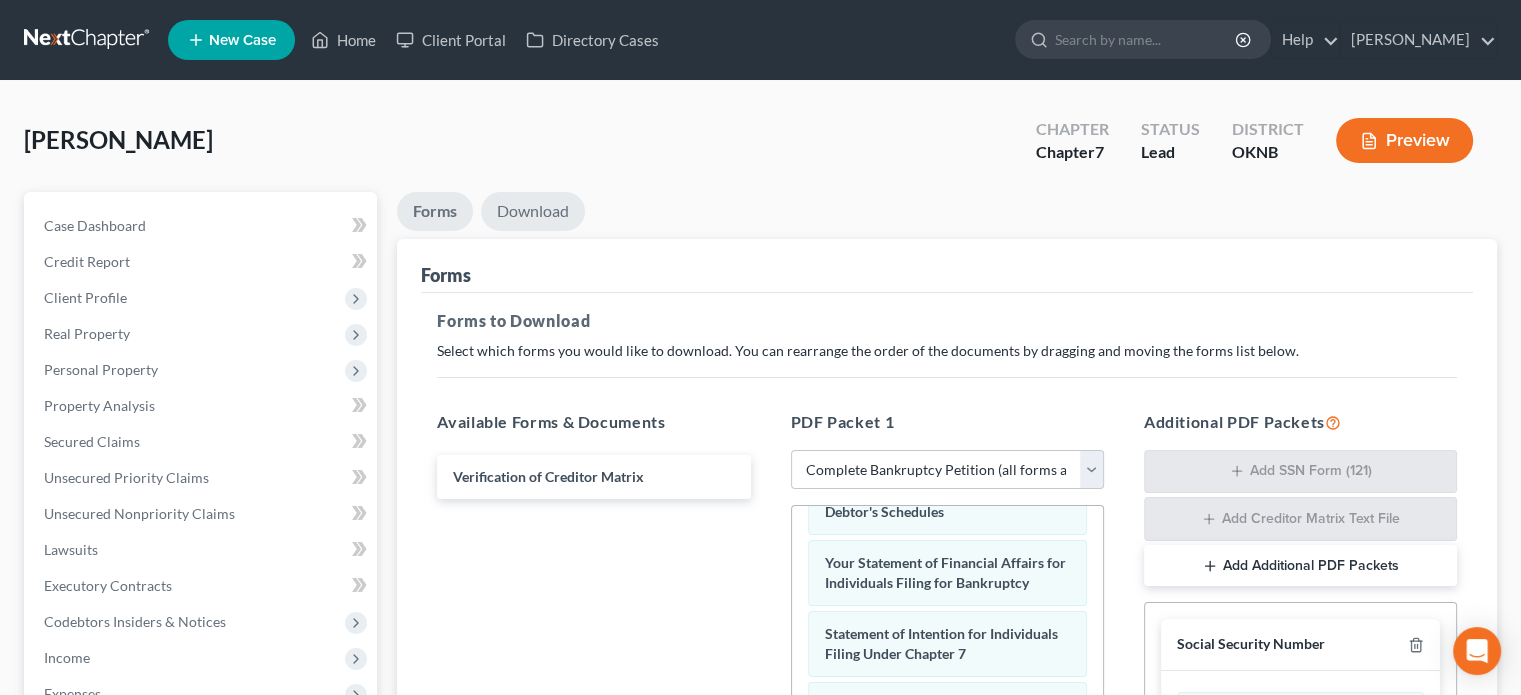 click on "Download" at bounding box center (533, 211) 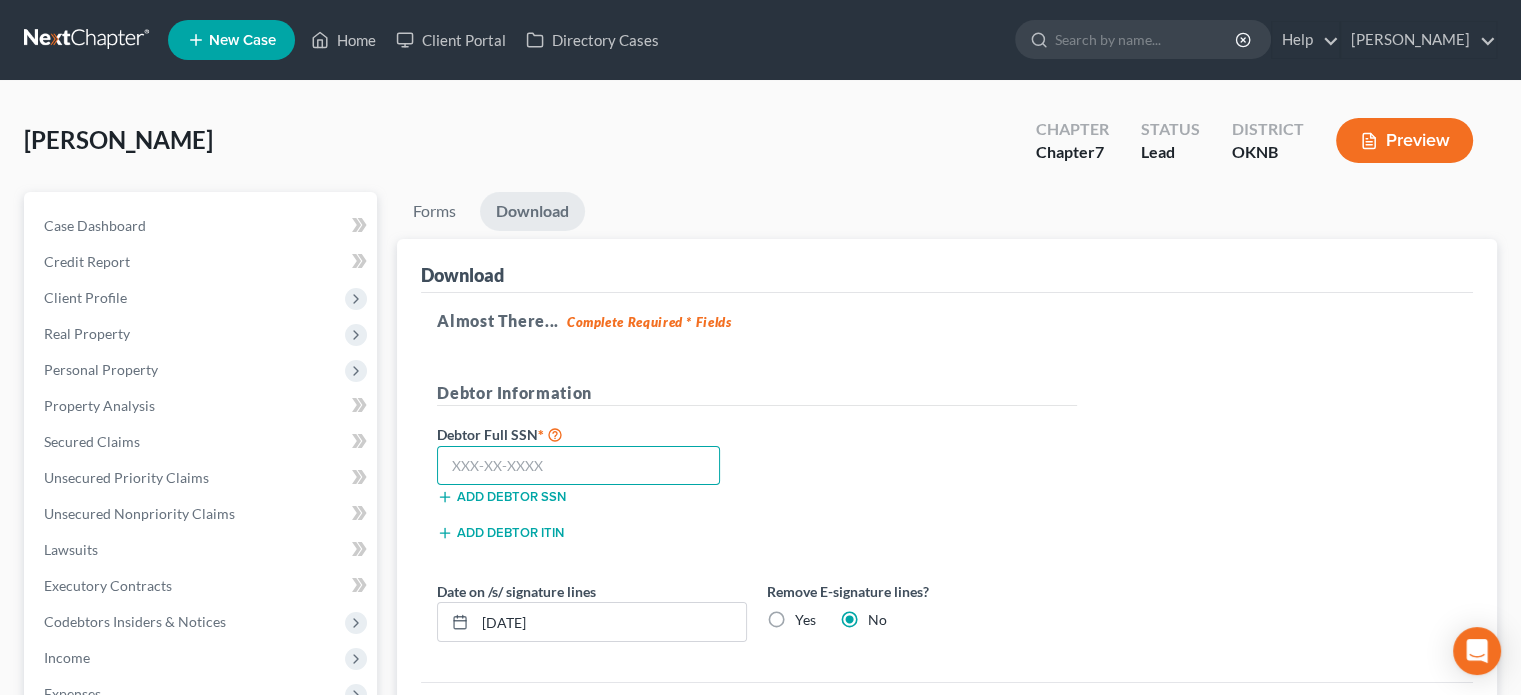 click at bounding box center (578, 466) 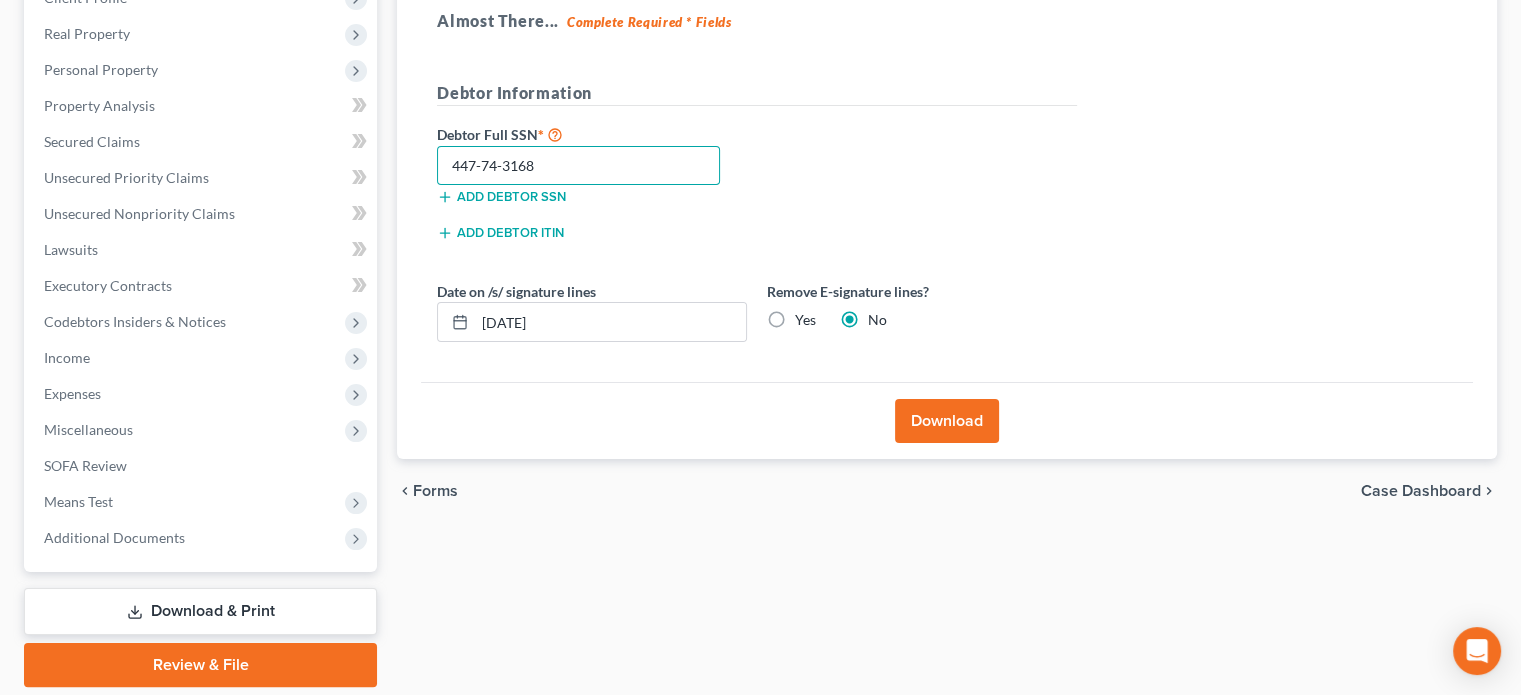 scroll, scrollTop: 366, scrollLeft: 0, axis: vertical 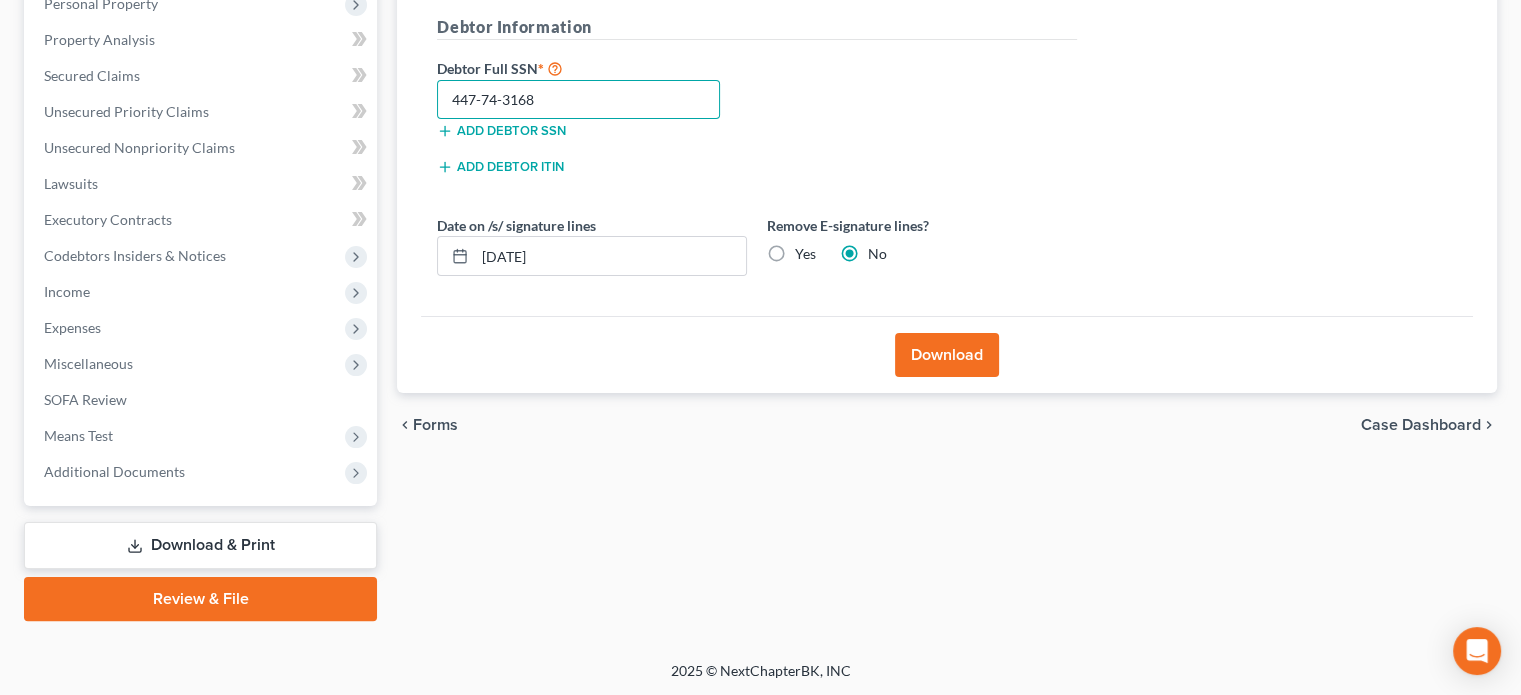 type on "447-74-3168" 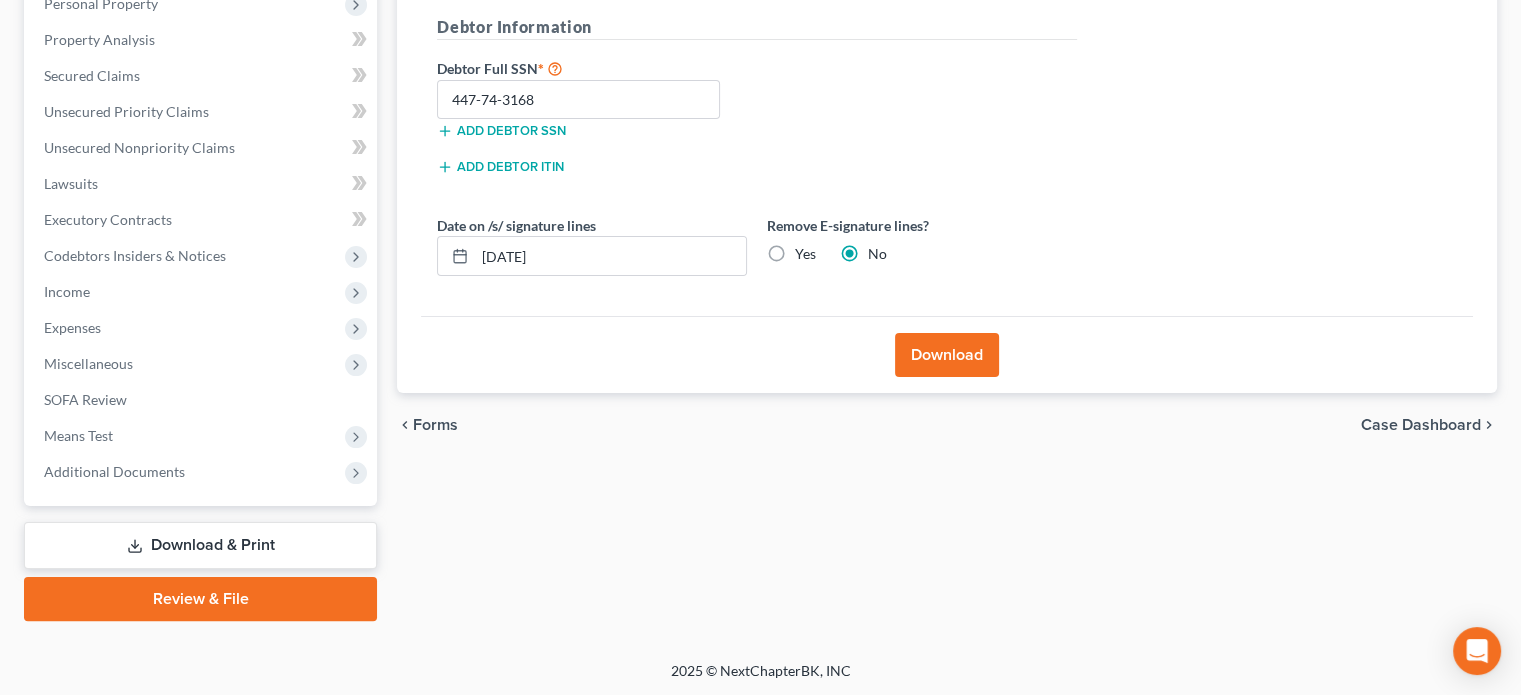 click on "Download" at bounding box center (947, 355) 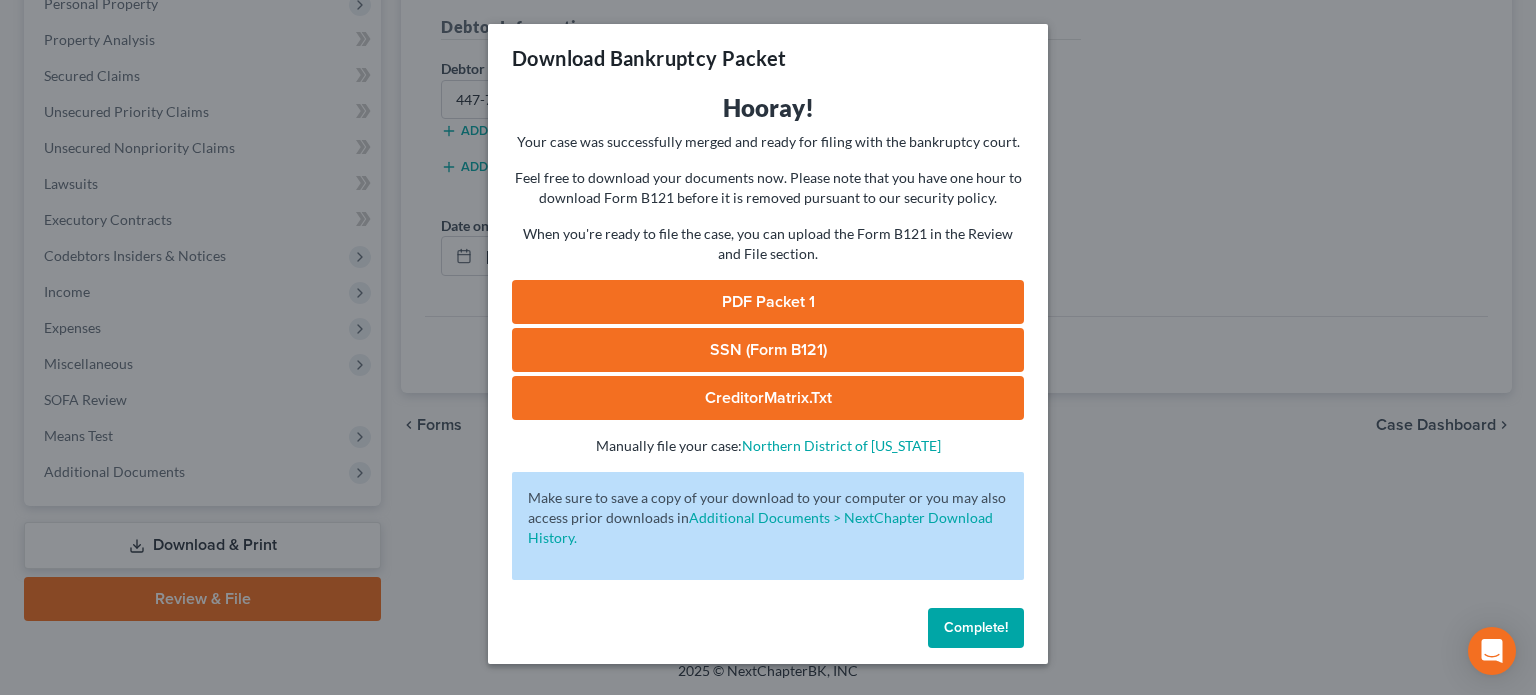 click on "Complete!" at bounding box center (976, 627) 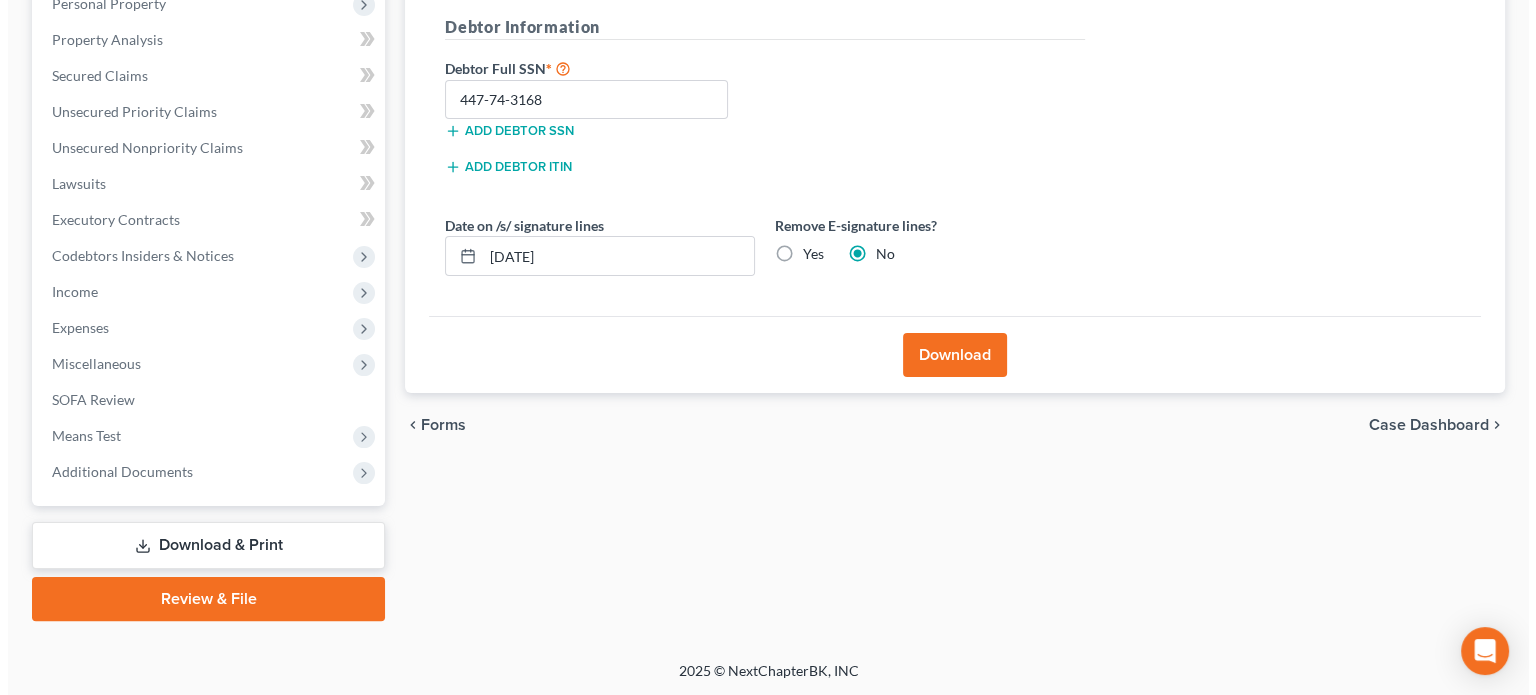 scroll, scrollTop: 0, scrollLeft: 0, axis: both 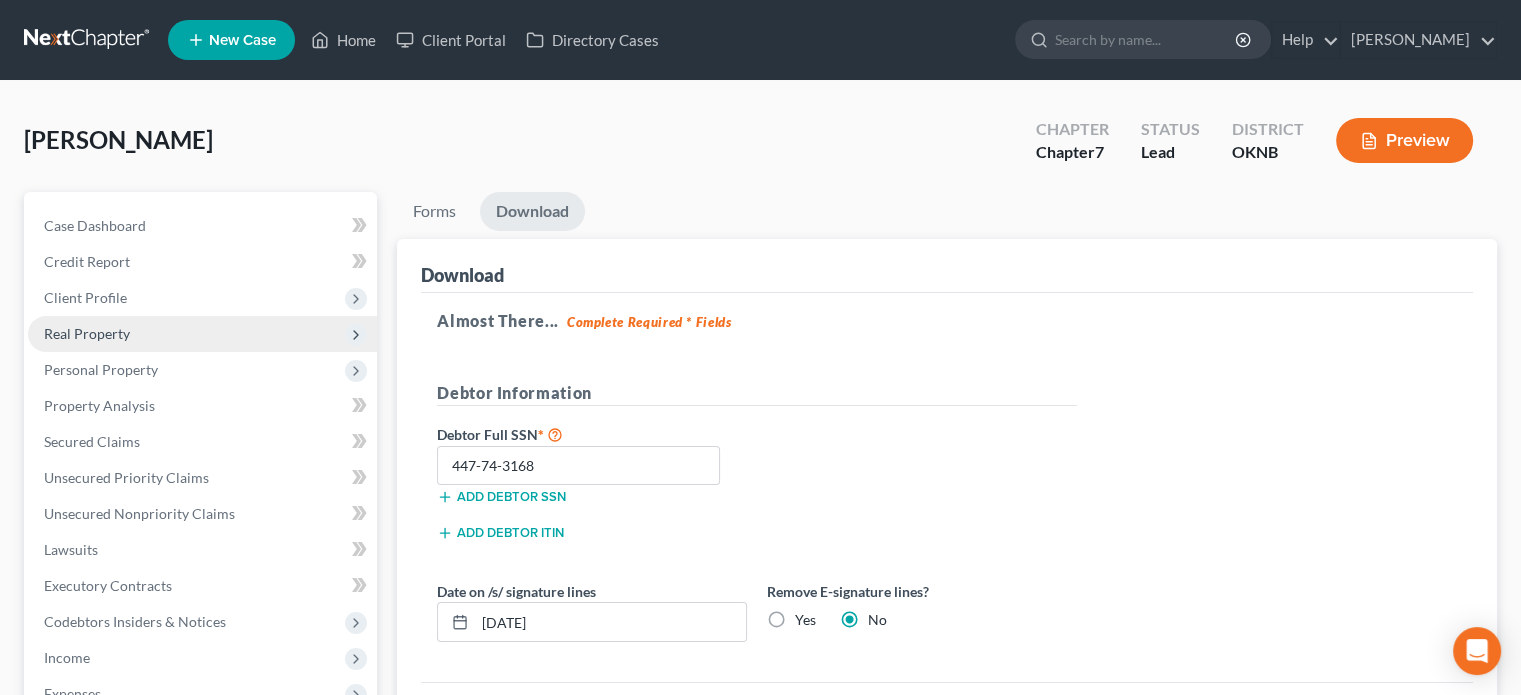 click on "Real Property" at bounding box center [87, 333] 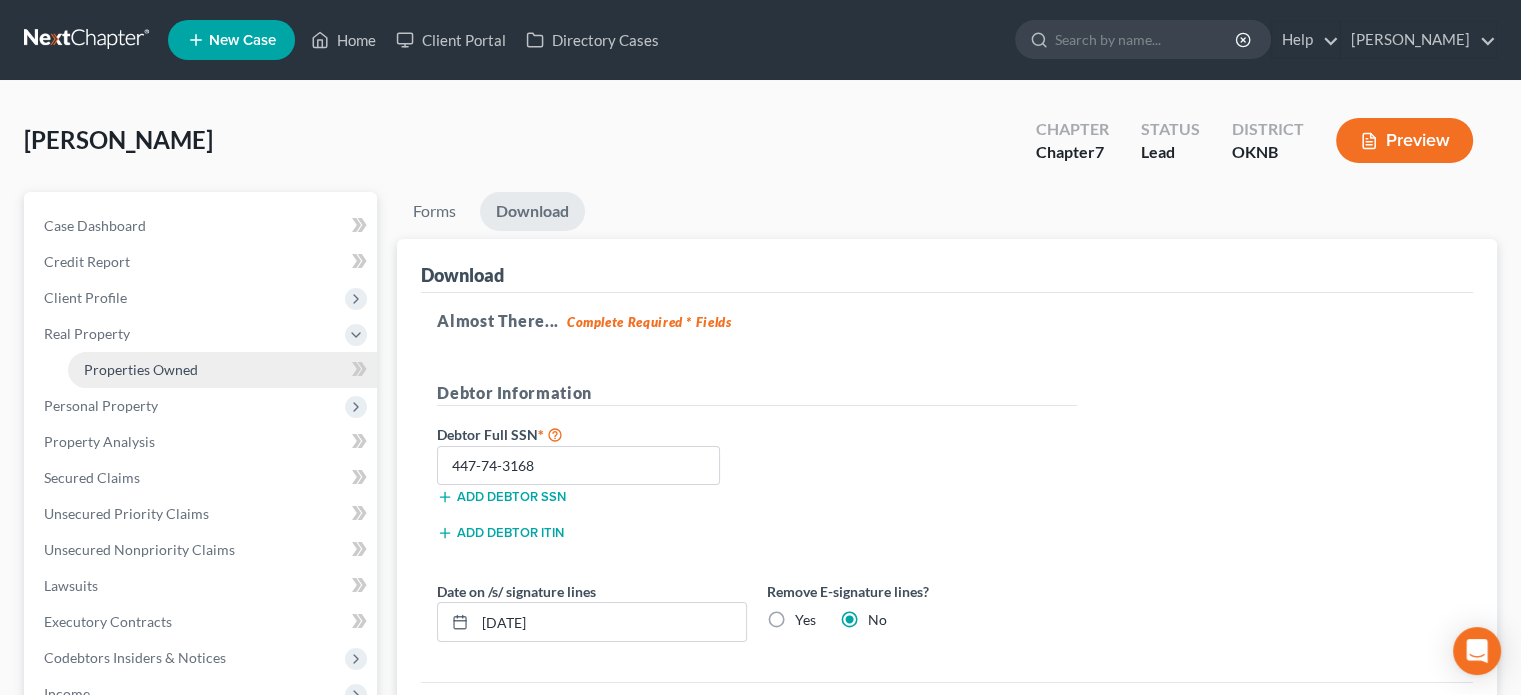 click on "Properties Owned" at bounding box center (141, 369) 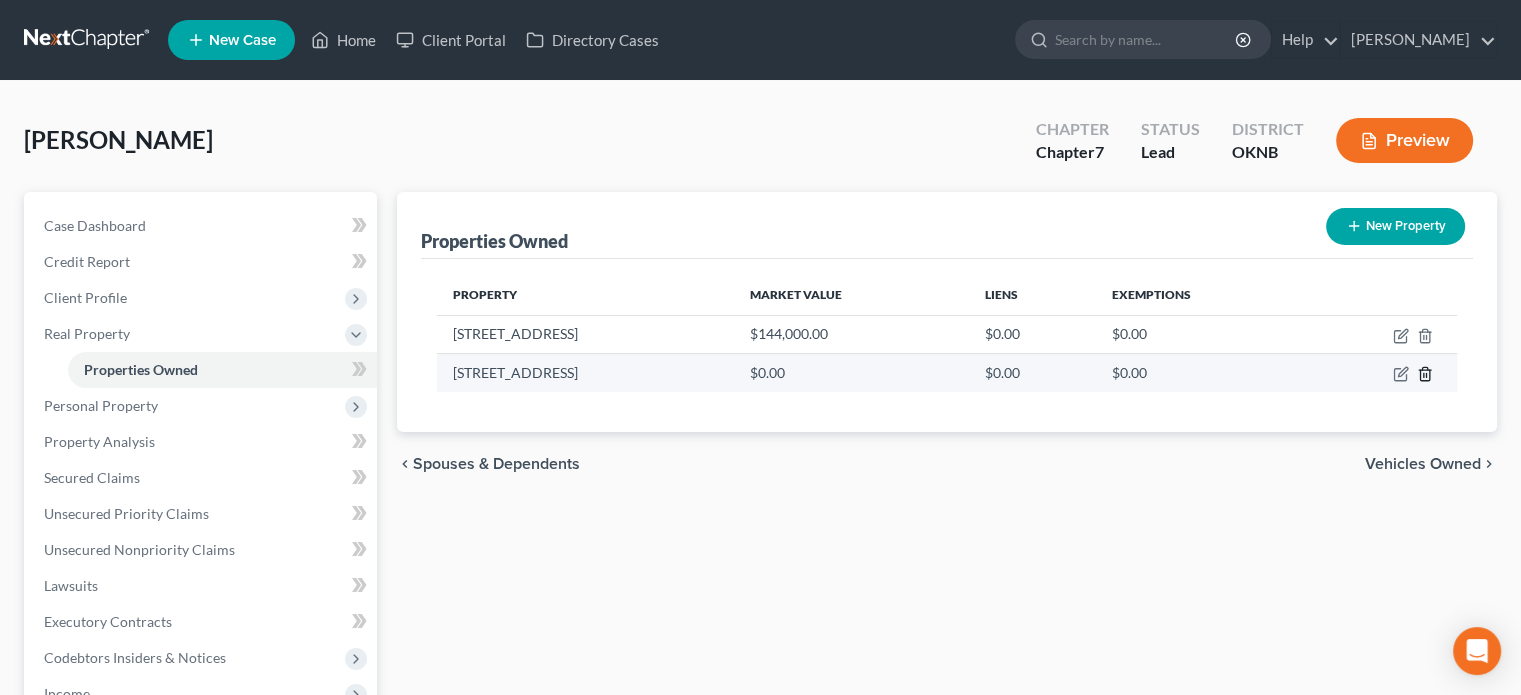 click 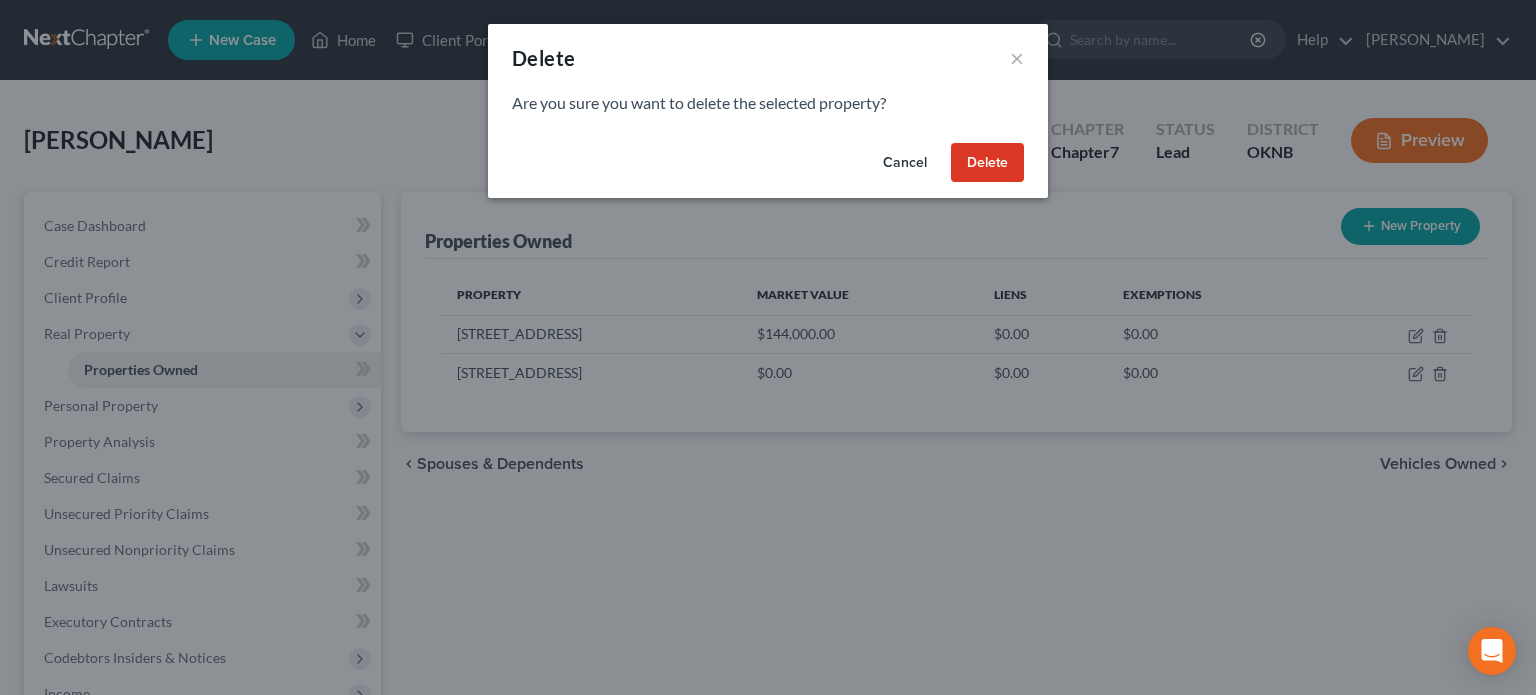 click on "Delete" at bounding box center [987, 163] 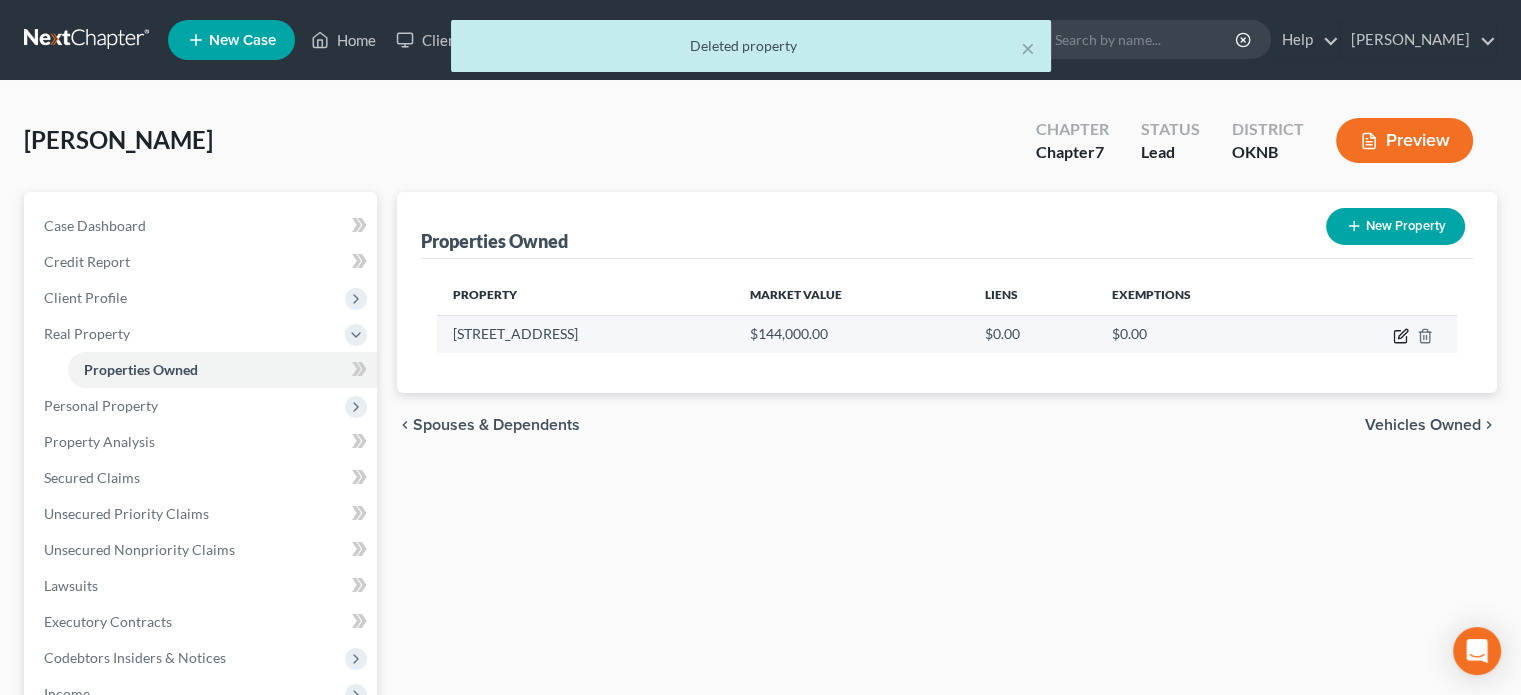 click 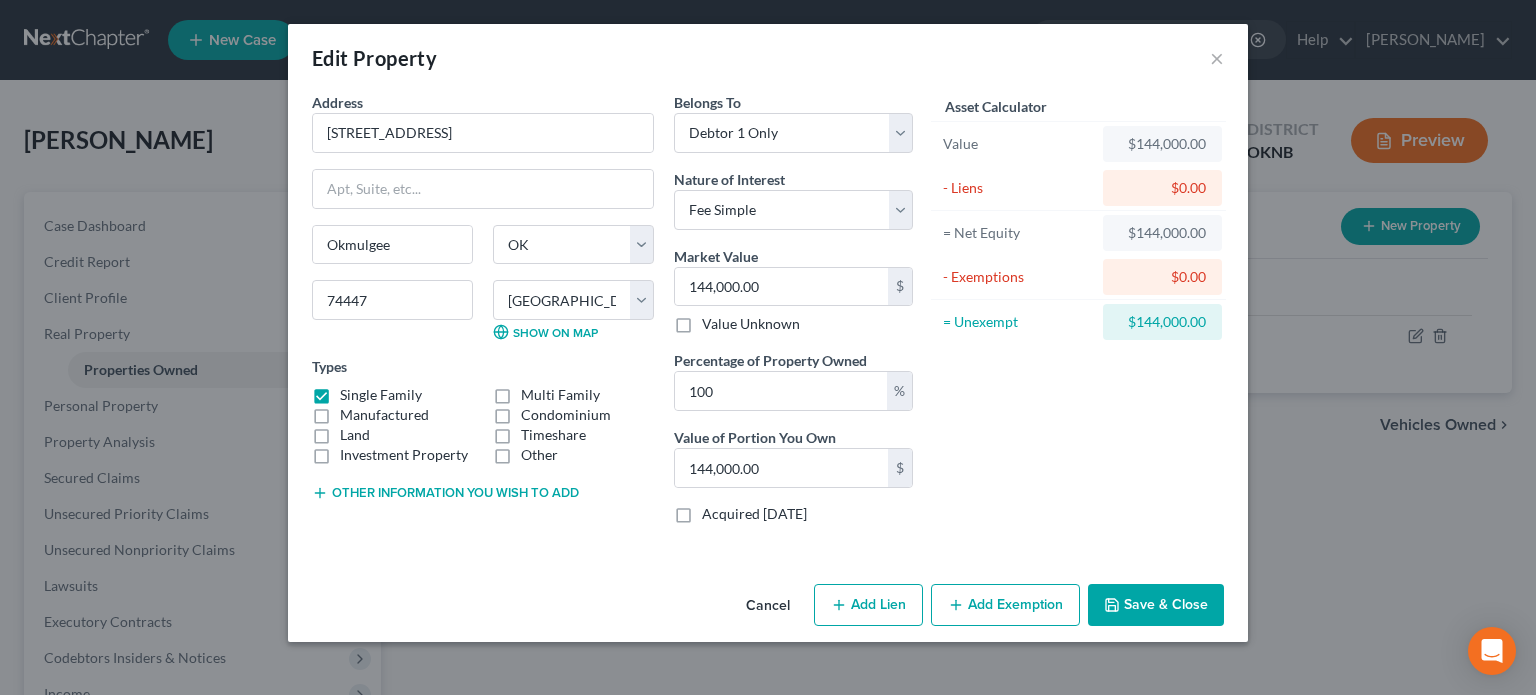 click on "Other information you wish to add" at bounding box center [445, 493] 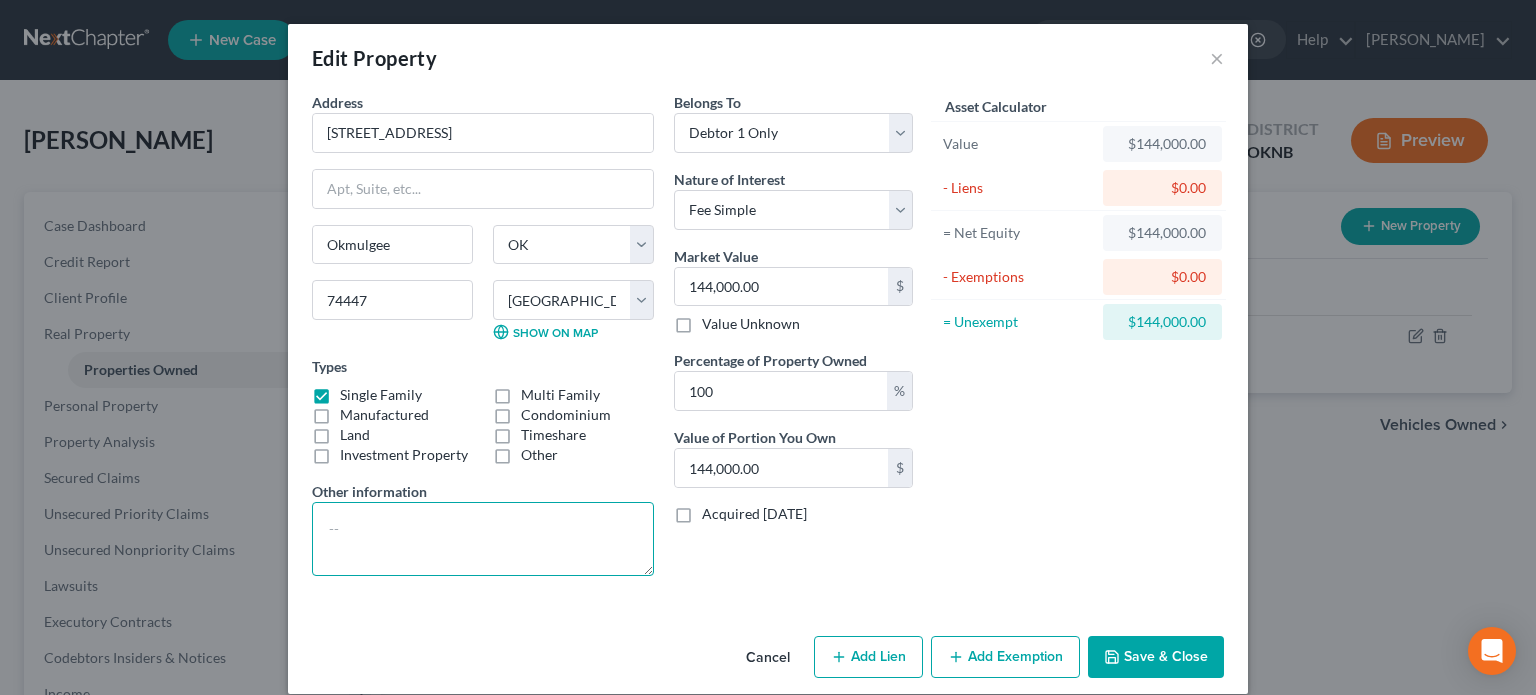click at bounding box center [483, 539] 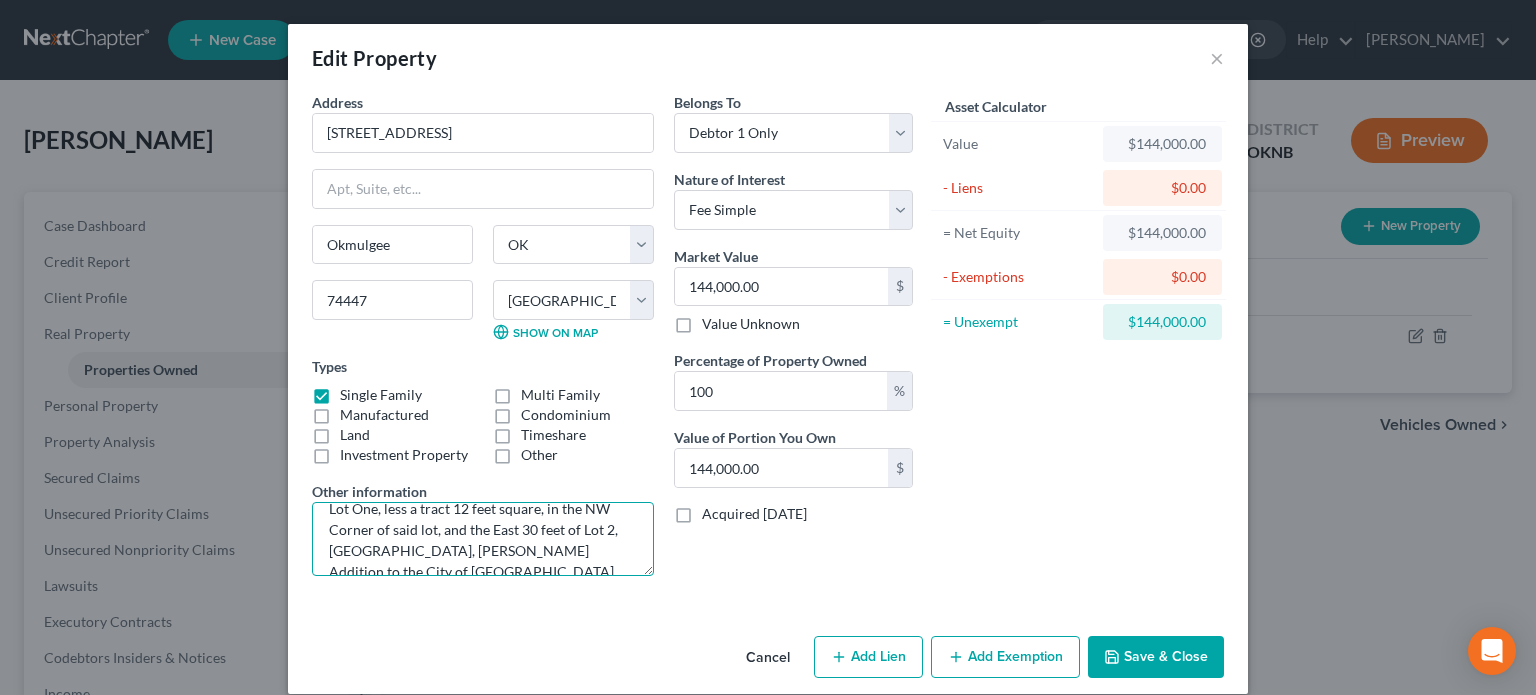 scroll, scrollTop: 24, scrollLeft: 0, axis: vertical 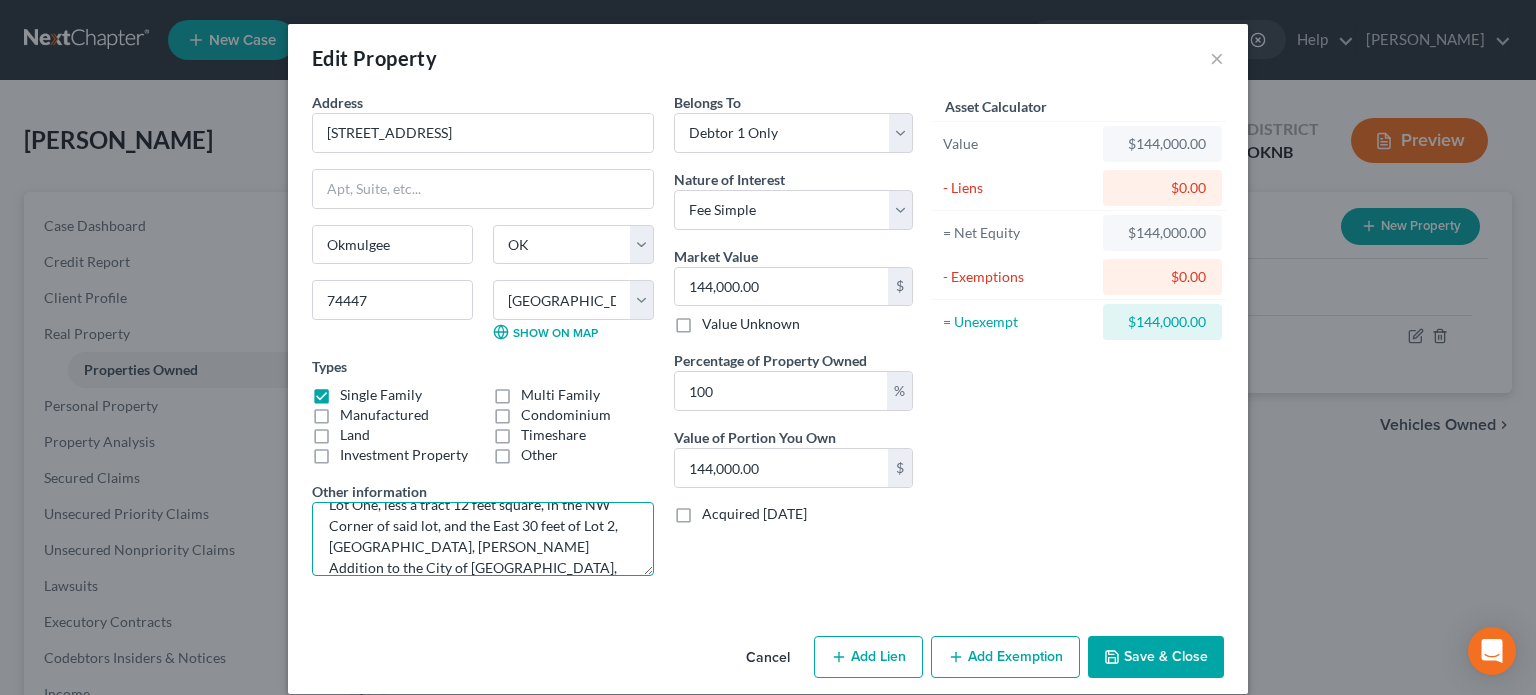 type on "Lot One, less a tract 12 feet square, in the NW Corner of said lot, and the East 30 feet of Lot 2, [GEOGRAPHIC_DATA], [PERSON_NAME] Addition to the City of [GEOGRAPHIC_DATA], State of [US_STATE]" 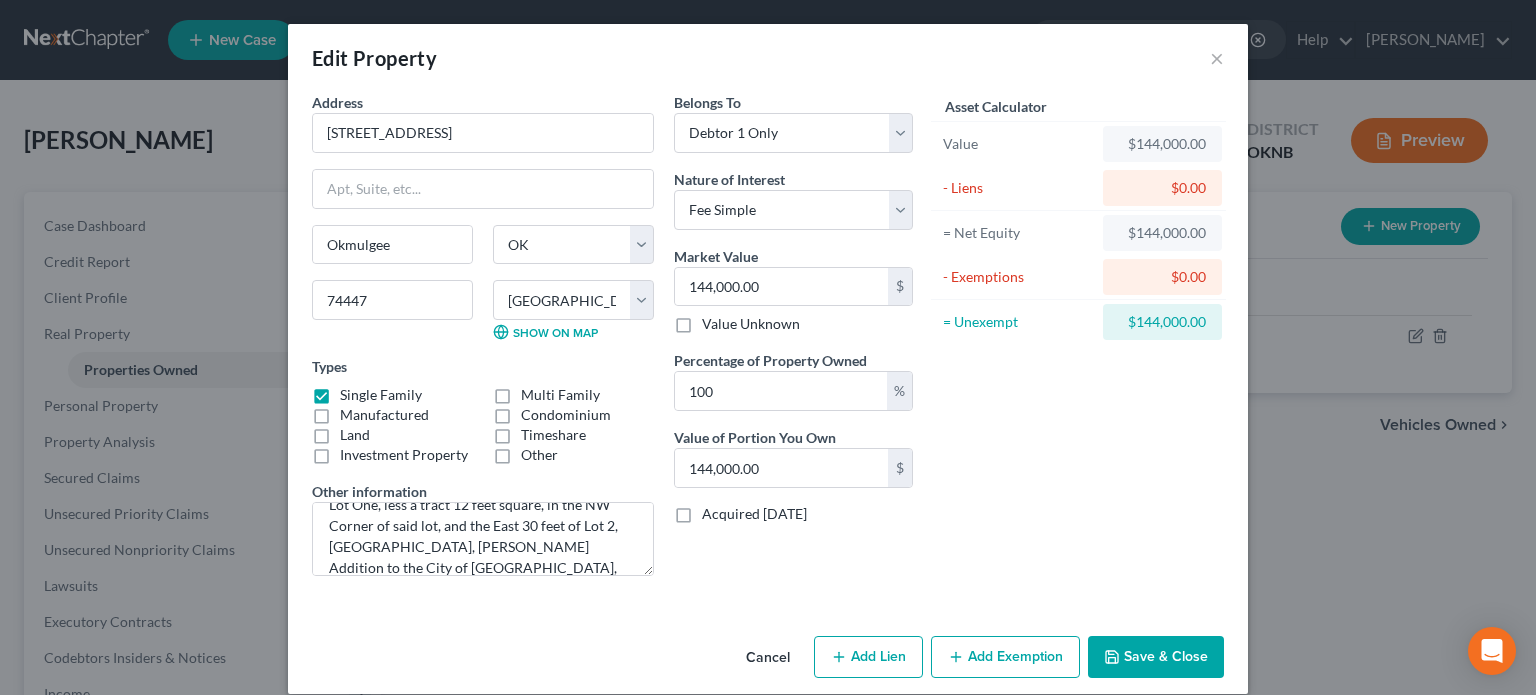 click on "Add Exemption" at bounding box center [1005, 657] 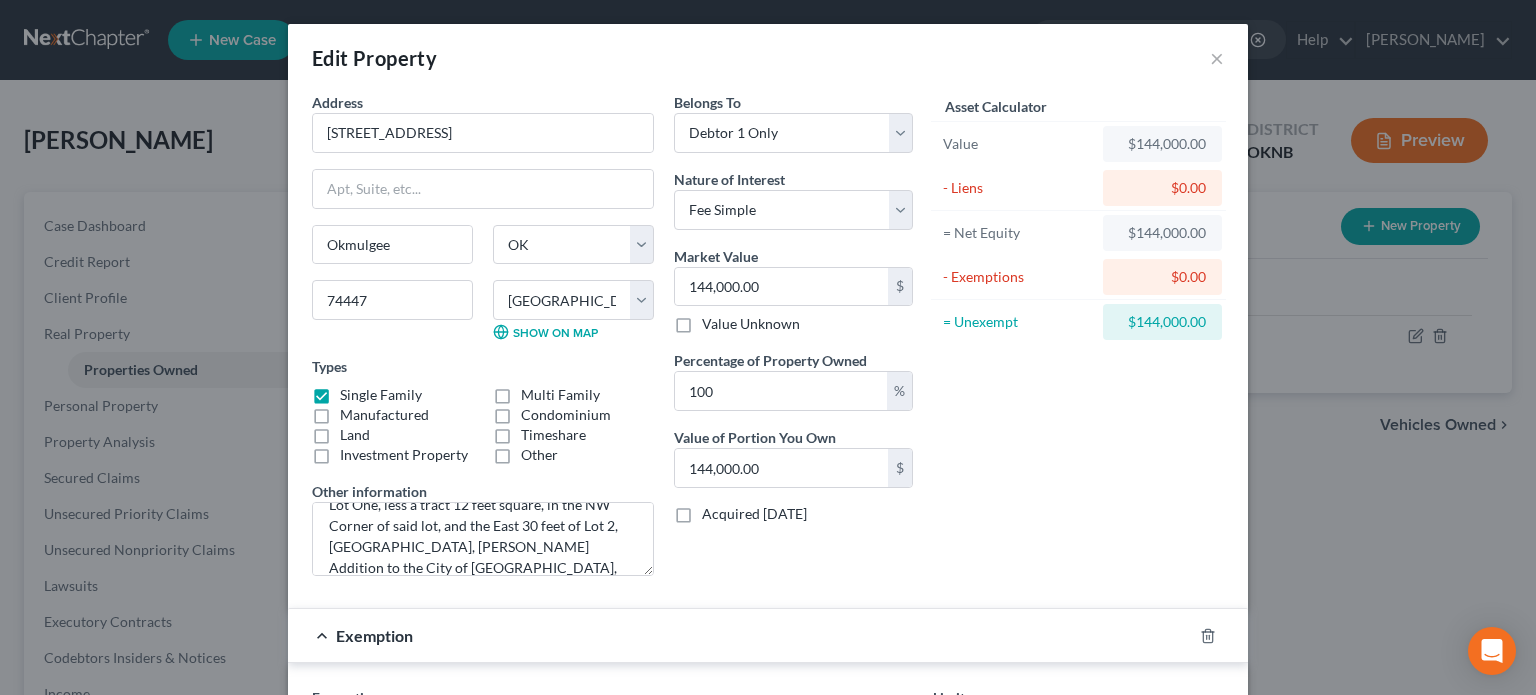 scroll, scrollTop: 200, scrollLeft: 0, axis: vertical 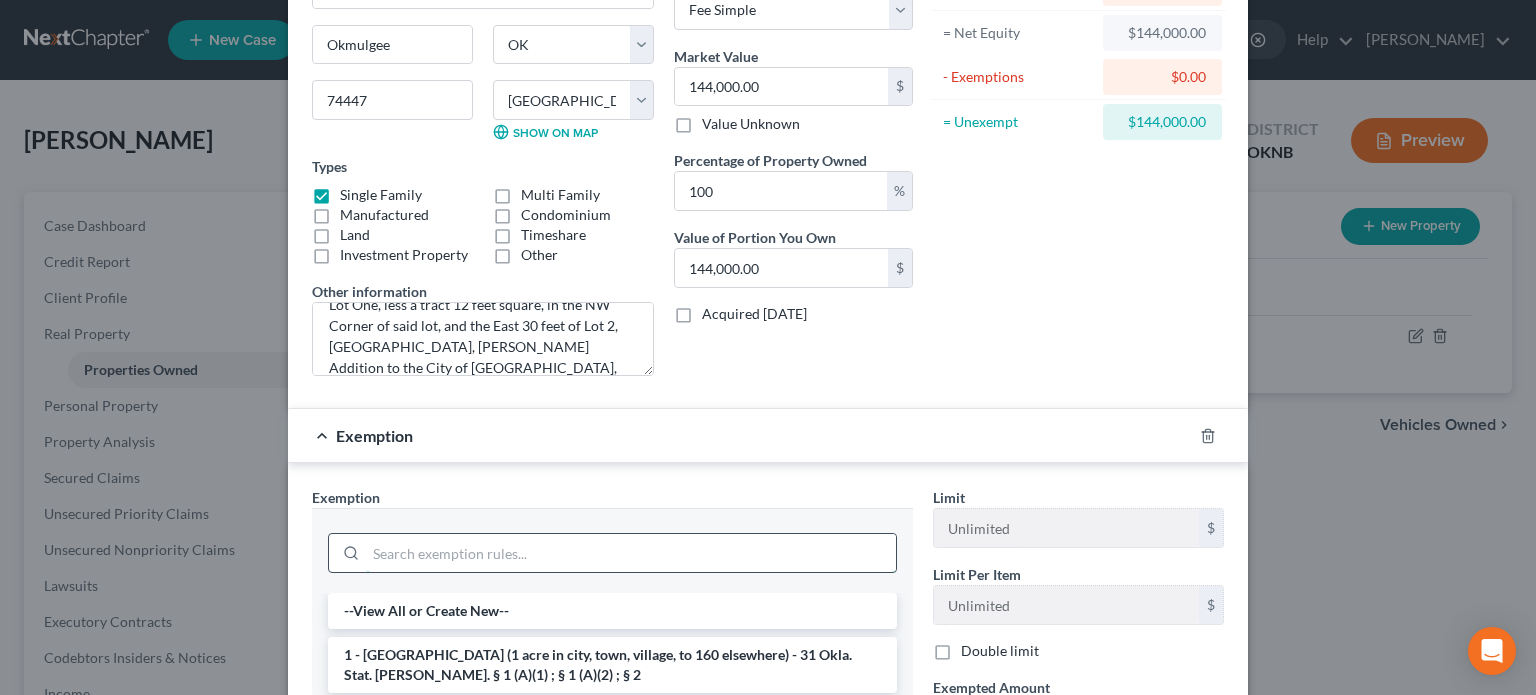click at bounding box center (631, 553) 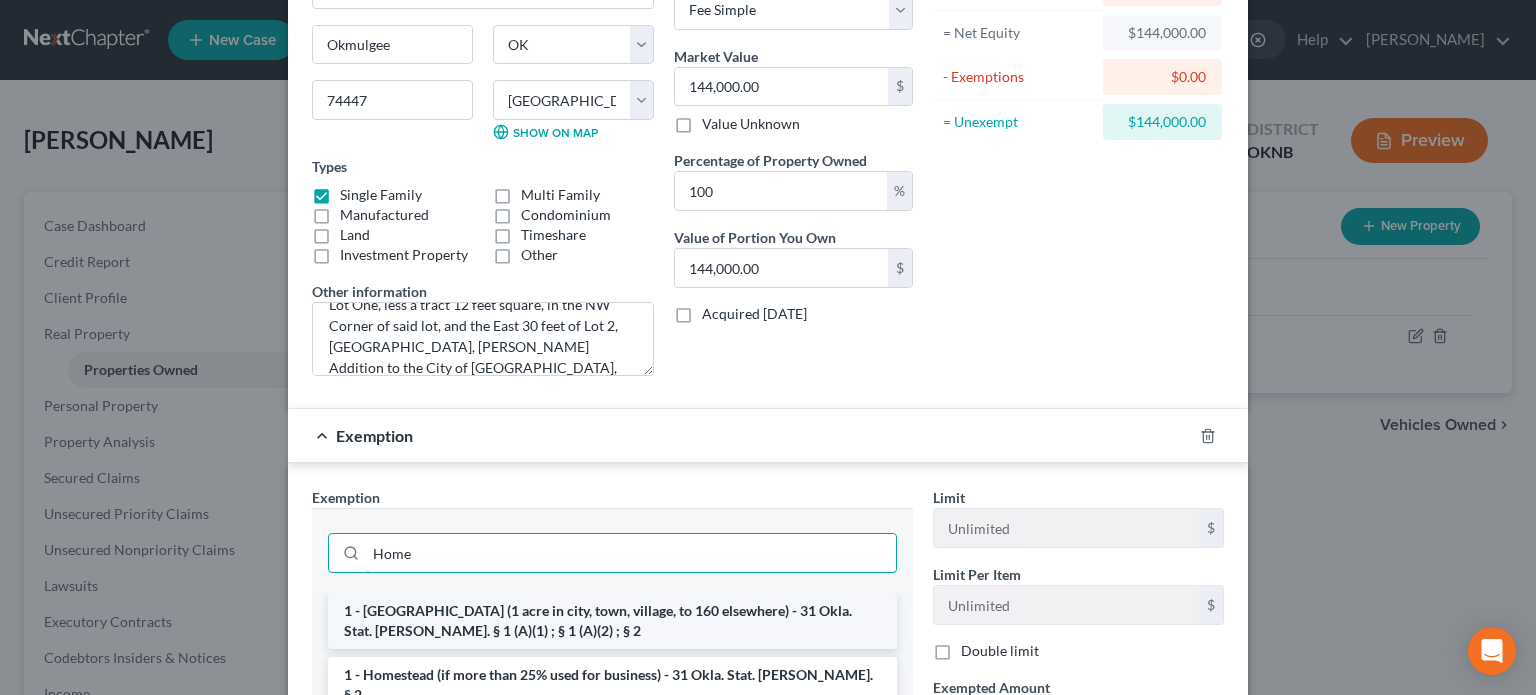 type on "Home" 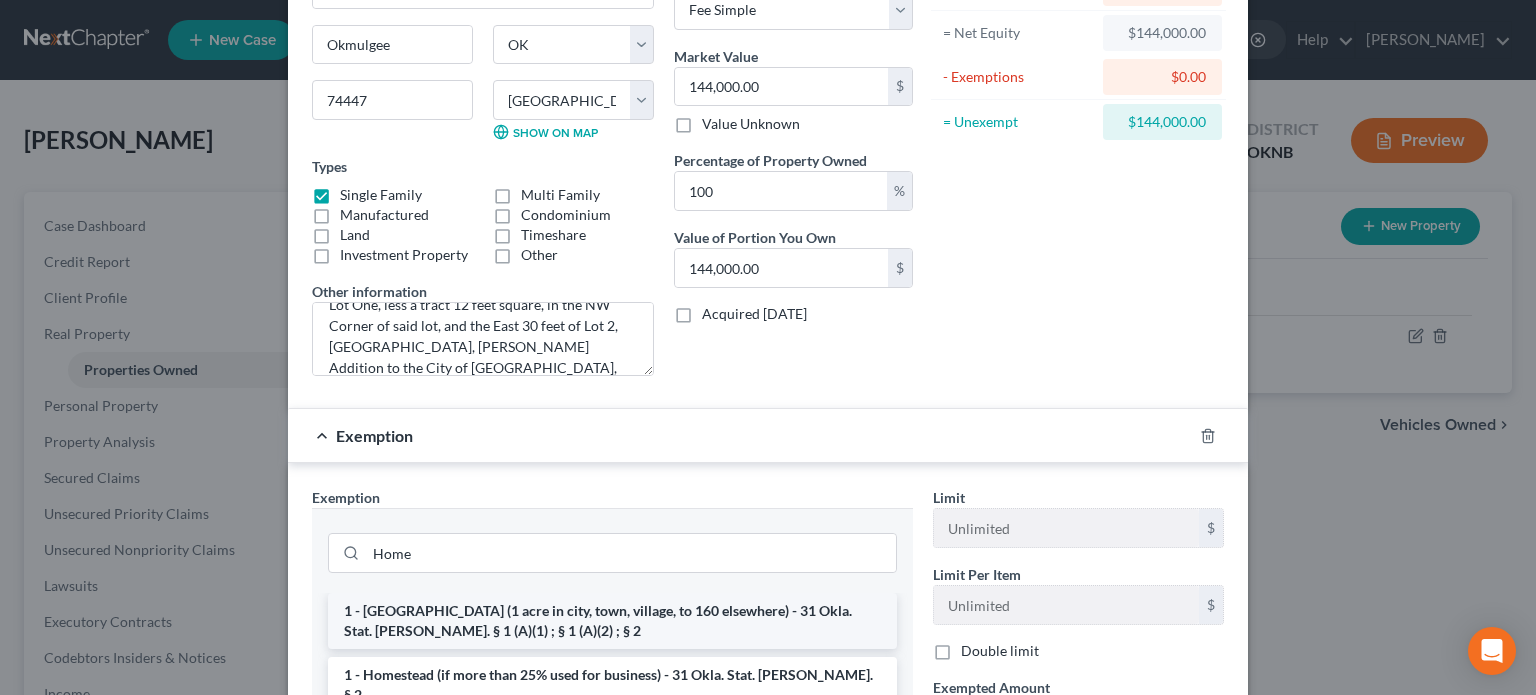 click on "1 - [GEOGRAPHIC_DATA] (1 acre in city, town, village, to 160 elsewhere) - 31 Okla. Stat. [PERSON_NAME]. § 1 (A)(1) ; § 1 (A)(2) ;  § 2" at bounding box center [612, 621] 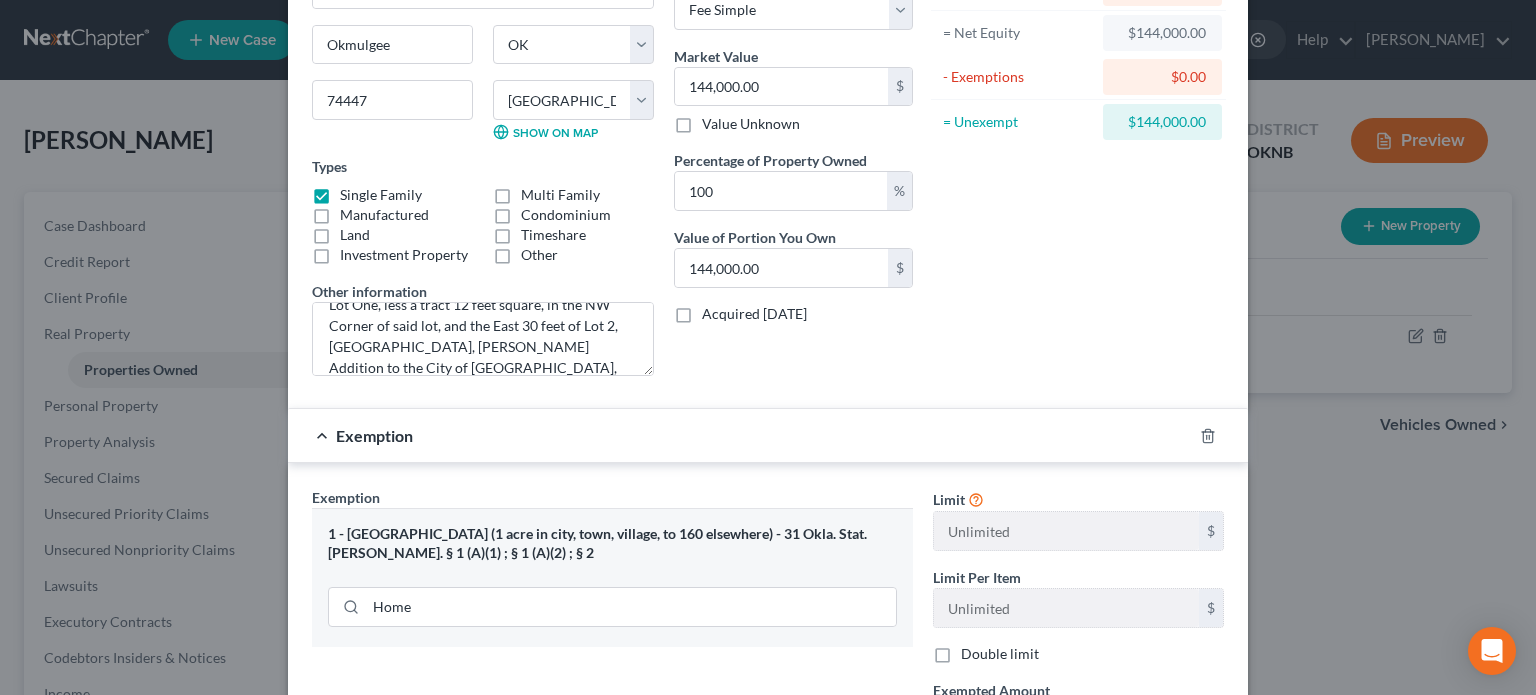 scroll, scrollTop: 400, scrollLeft: 0, axis: vertical 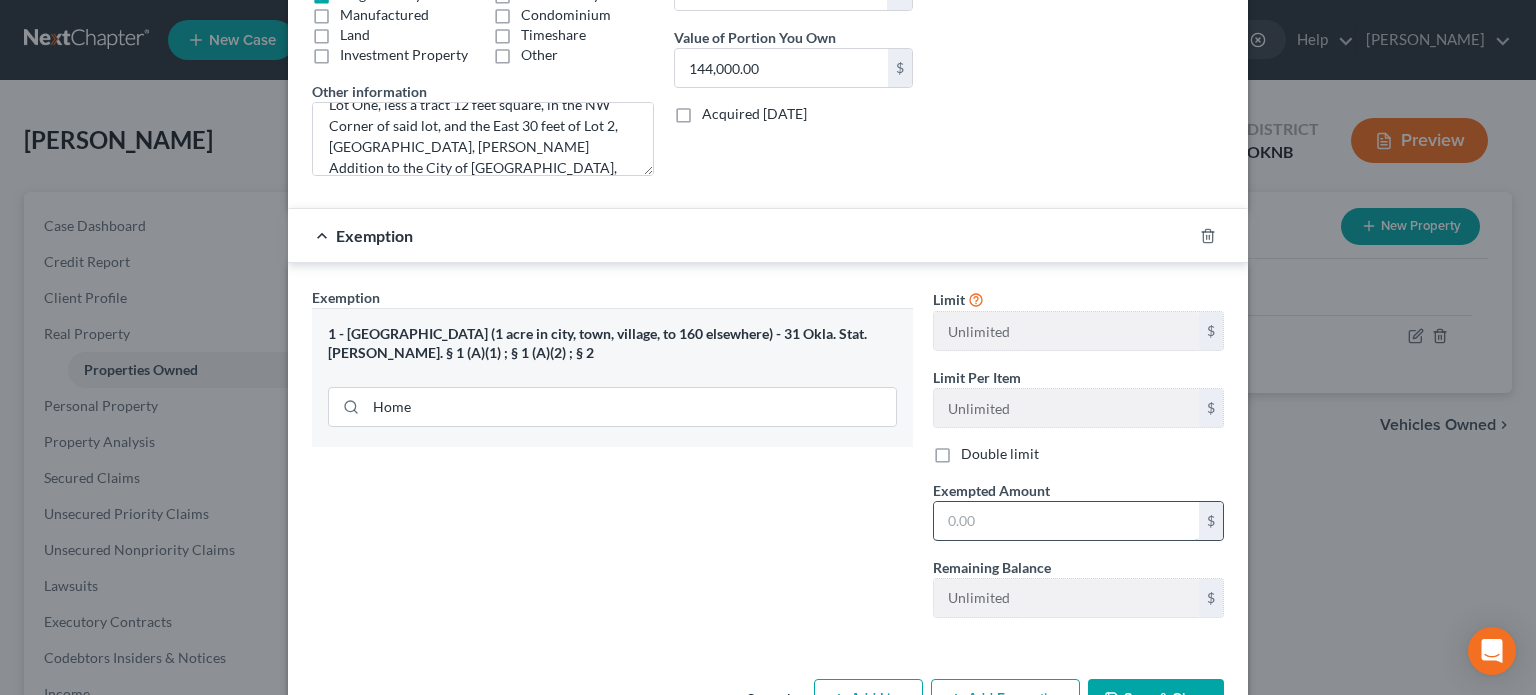 click at bounding box center (1066, 521) 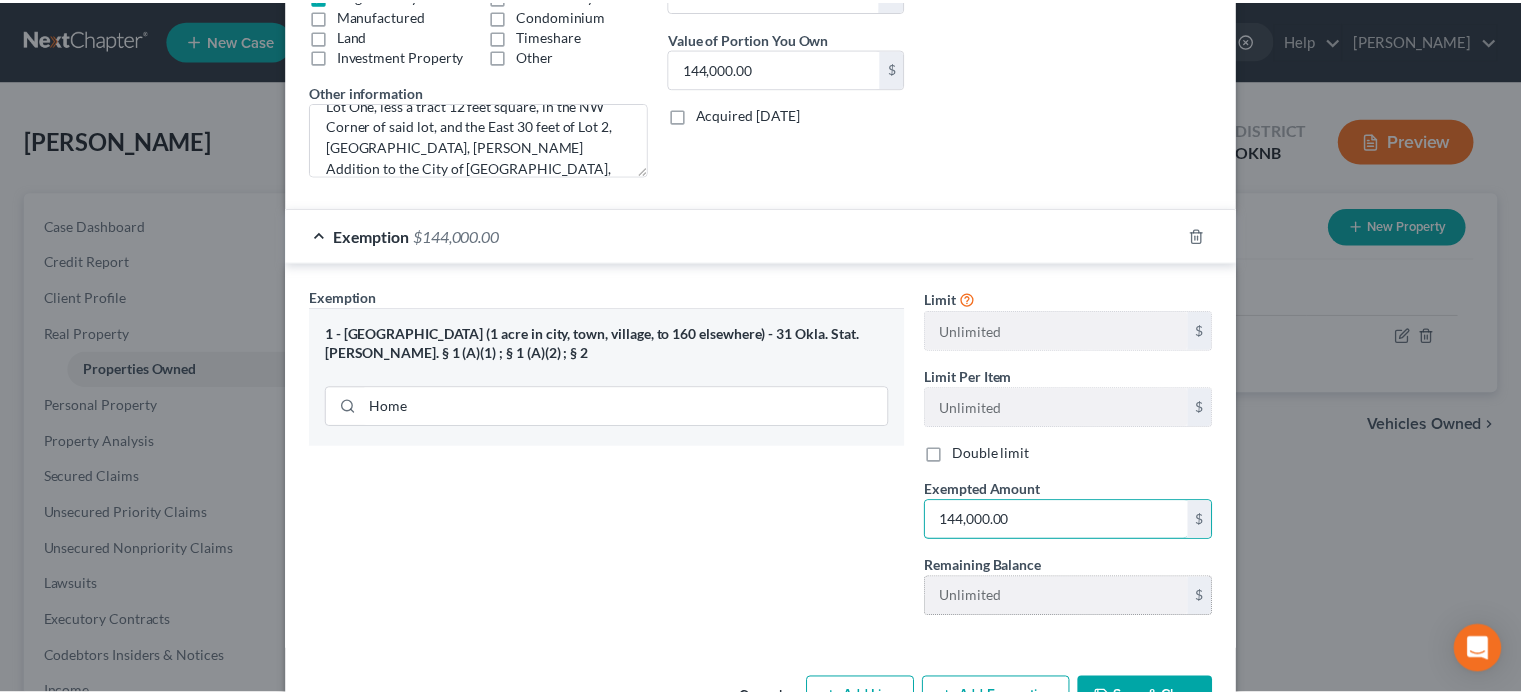 scroll, scrollTop: 461, scrollLeft: 0, axis: vertical 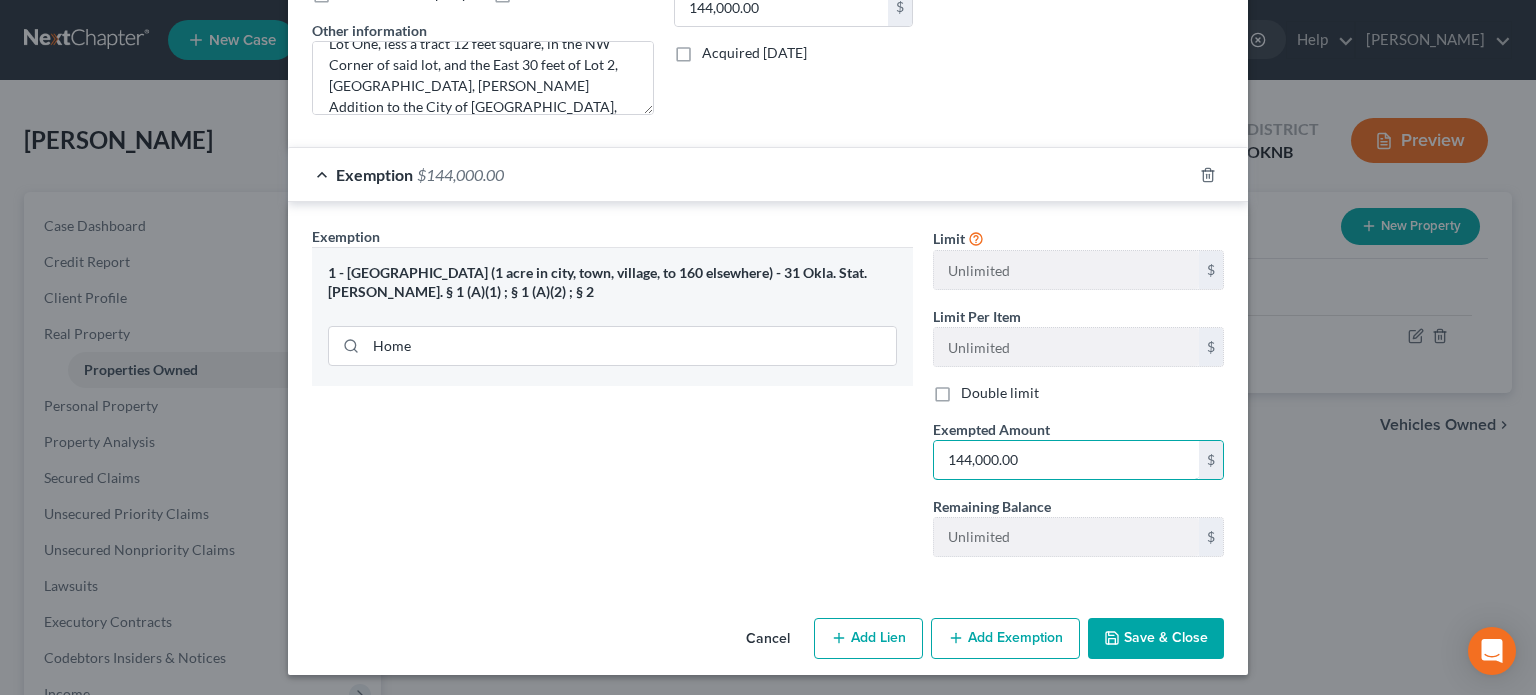 type on "144,000.00" 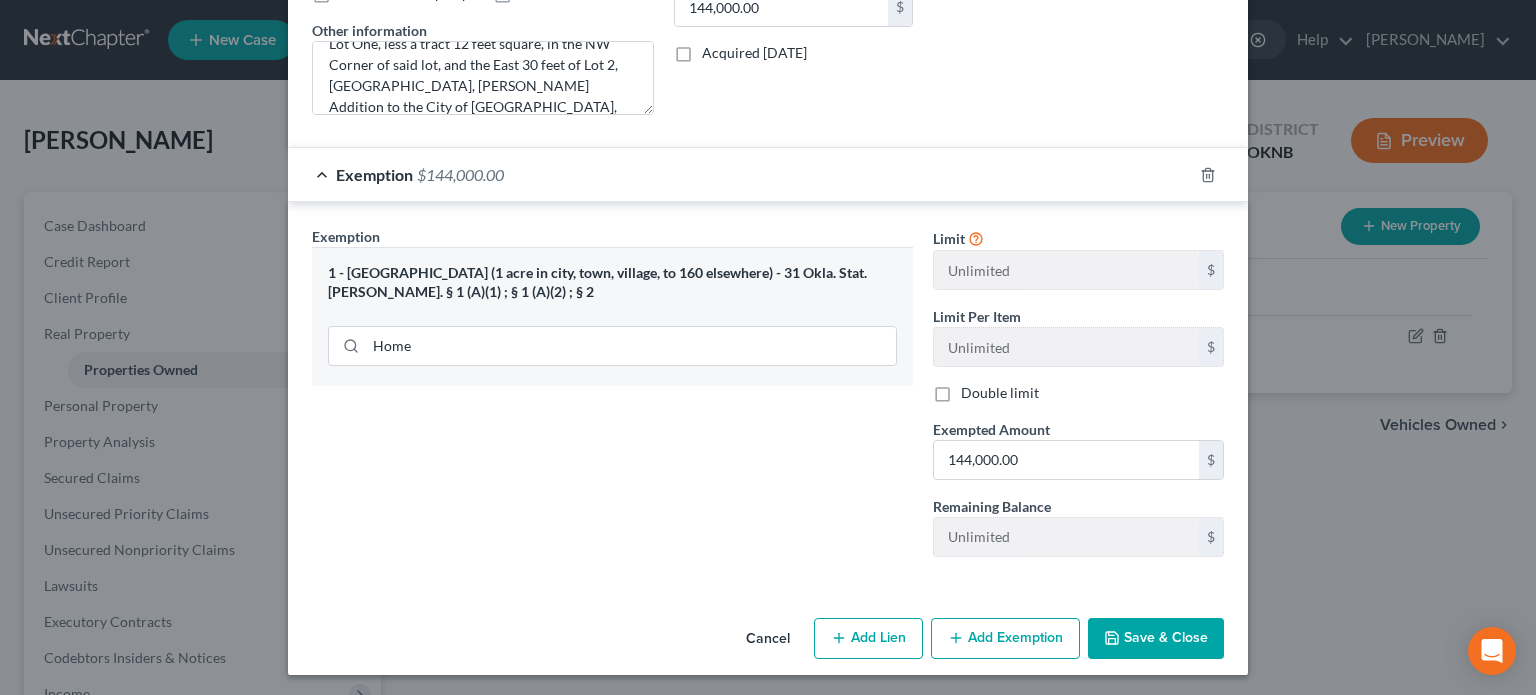 click on "Save & Close" at bounding box center [1156, 639] 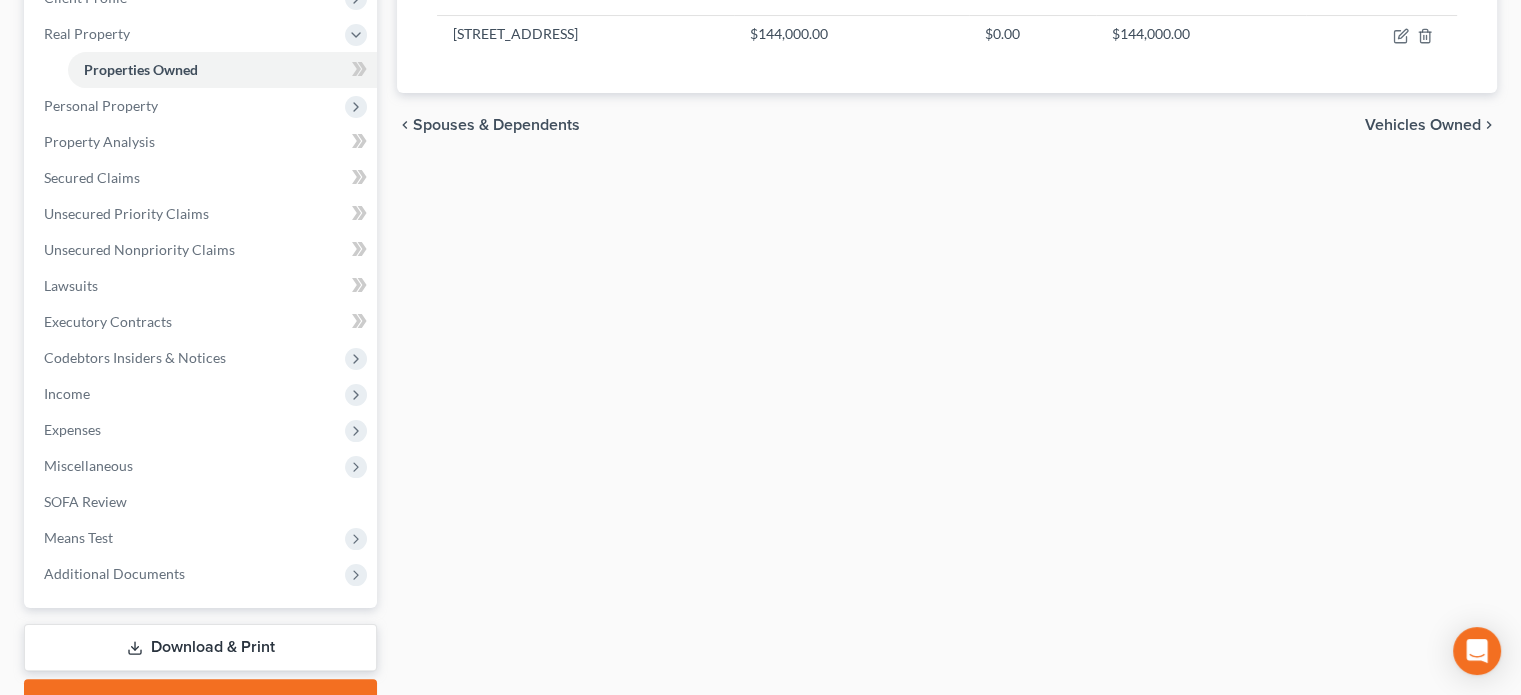 scroll, scrollTop: 400, scrollLeft: 0, axis: vertical 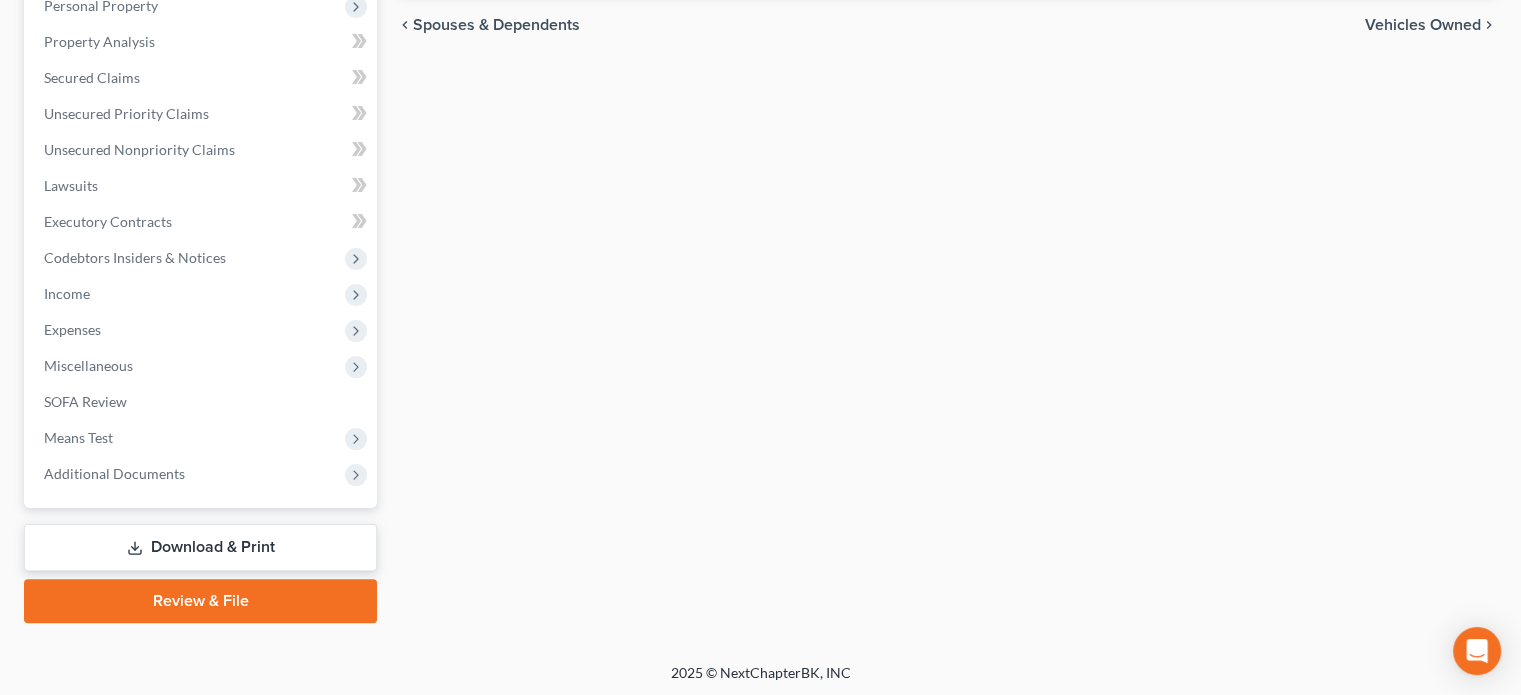 click on "Download & Print" at bounding box center [200, 547] 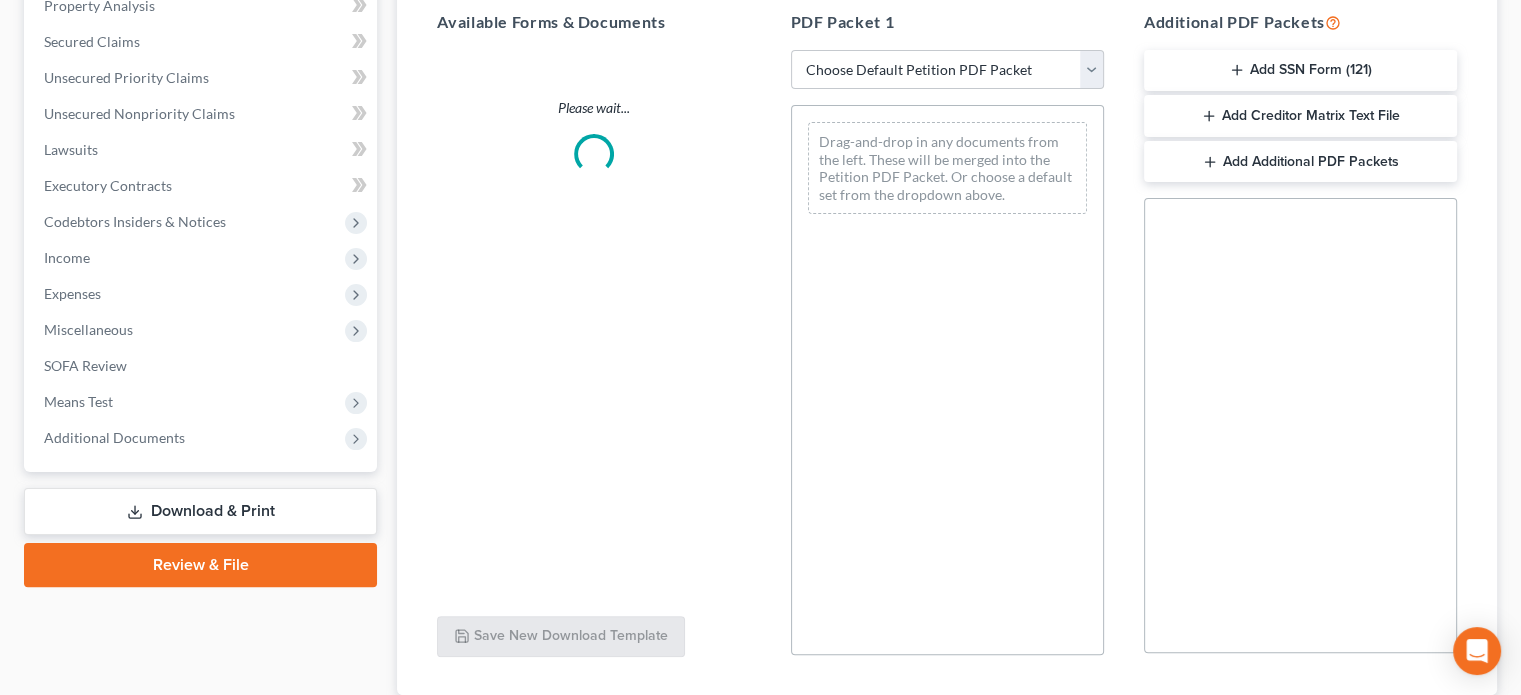 scroll, scrollTop: 0, scrollLeft: 0, axis: both 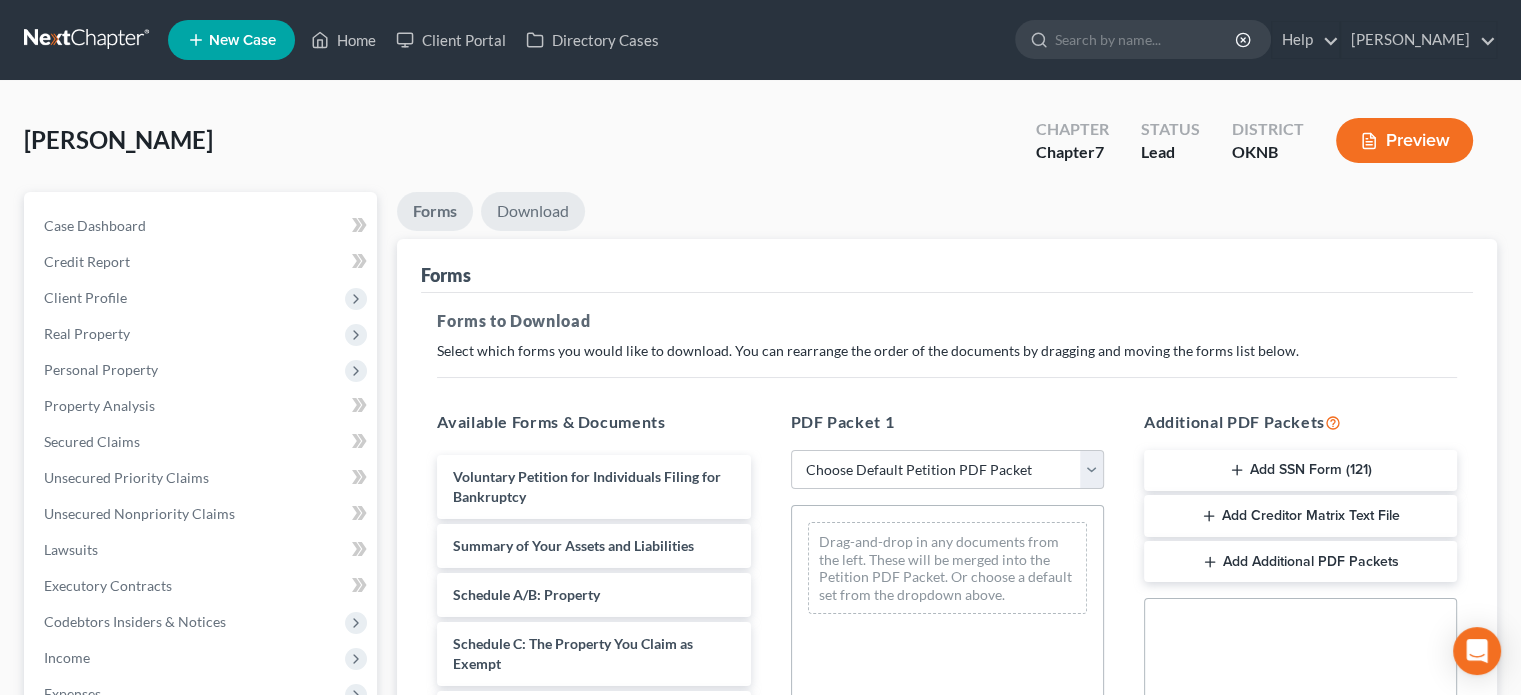 click on "Download" at bounding box center [533, 211] 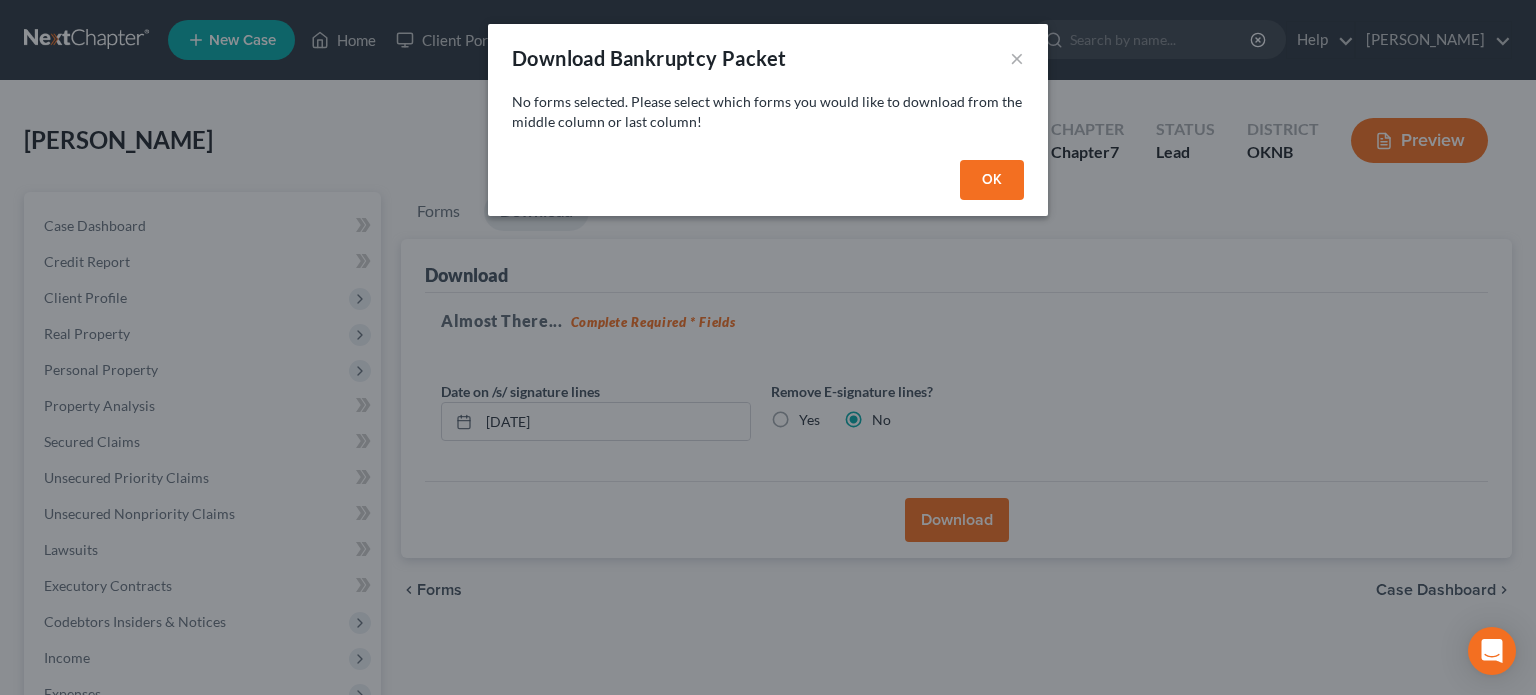 click on "OK" at bounding box center (992, 180) 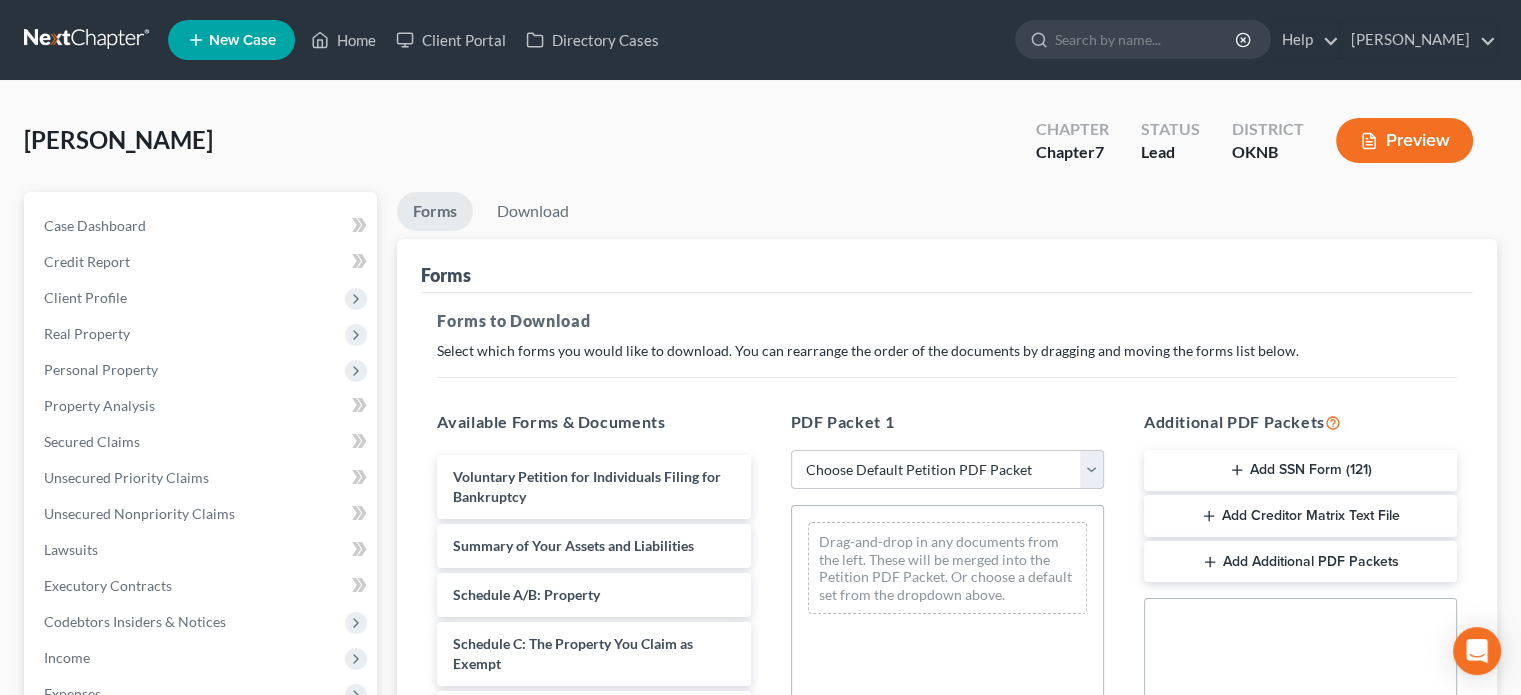 click on "Choose Default Petition PDF Packet Complete Bankruptcy Petition (all forms and schedules) Emergency Filing Forms (Petition and Creditor List Only) Amended Forms Signature Pages Only Peitition" at bounding box center (947, 470) 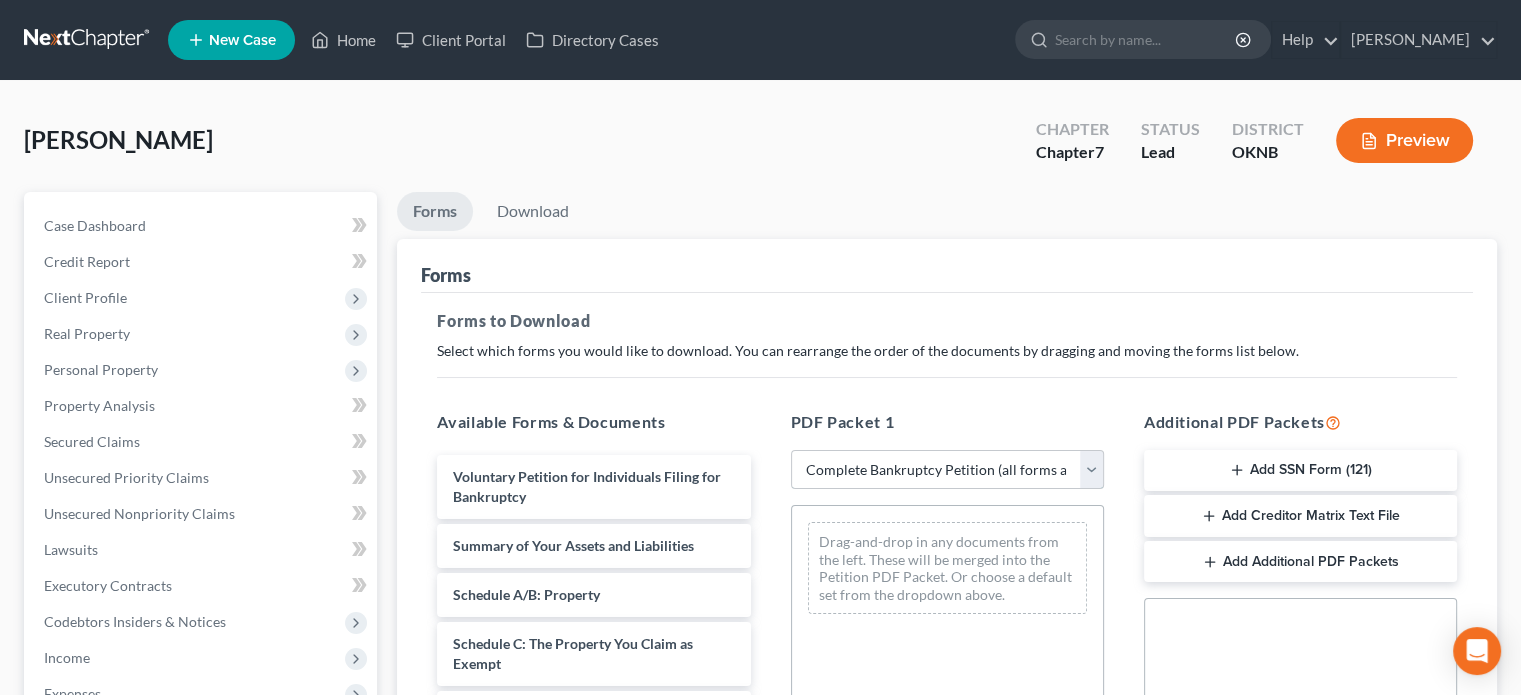 click on "Choose Default Petition PDF Packet Complete Bankruptcy Petition (all forms and schedules) Emergency Filing Forms (Petition and Creditor List Only) Amended Forms Signature Pages Only Peitition" at bounding box center [947, 470] 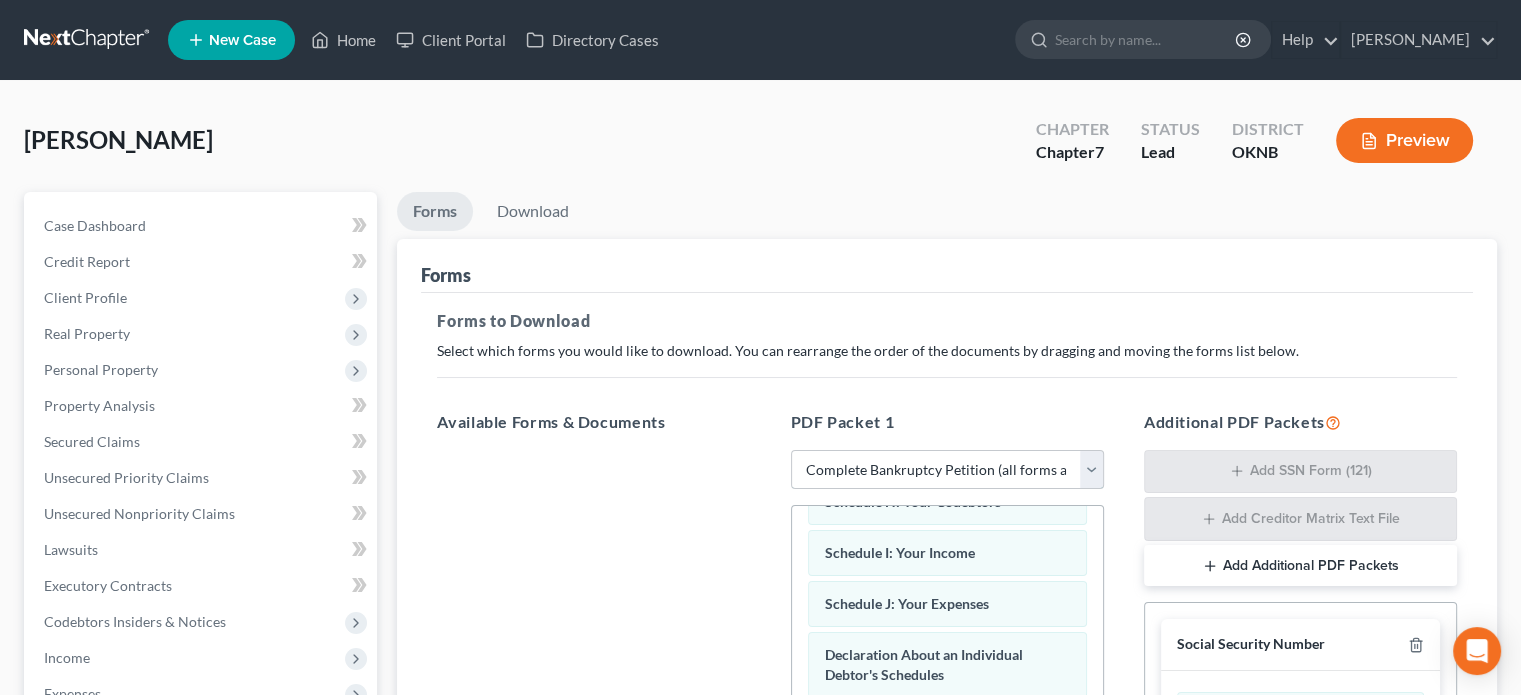 scroll, scrollTop: 745, scrollLeft: 0, axis: vertical 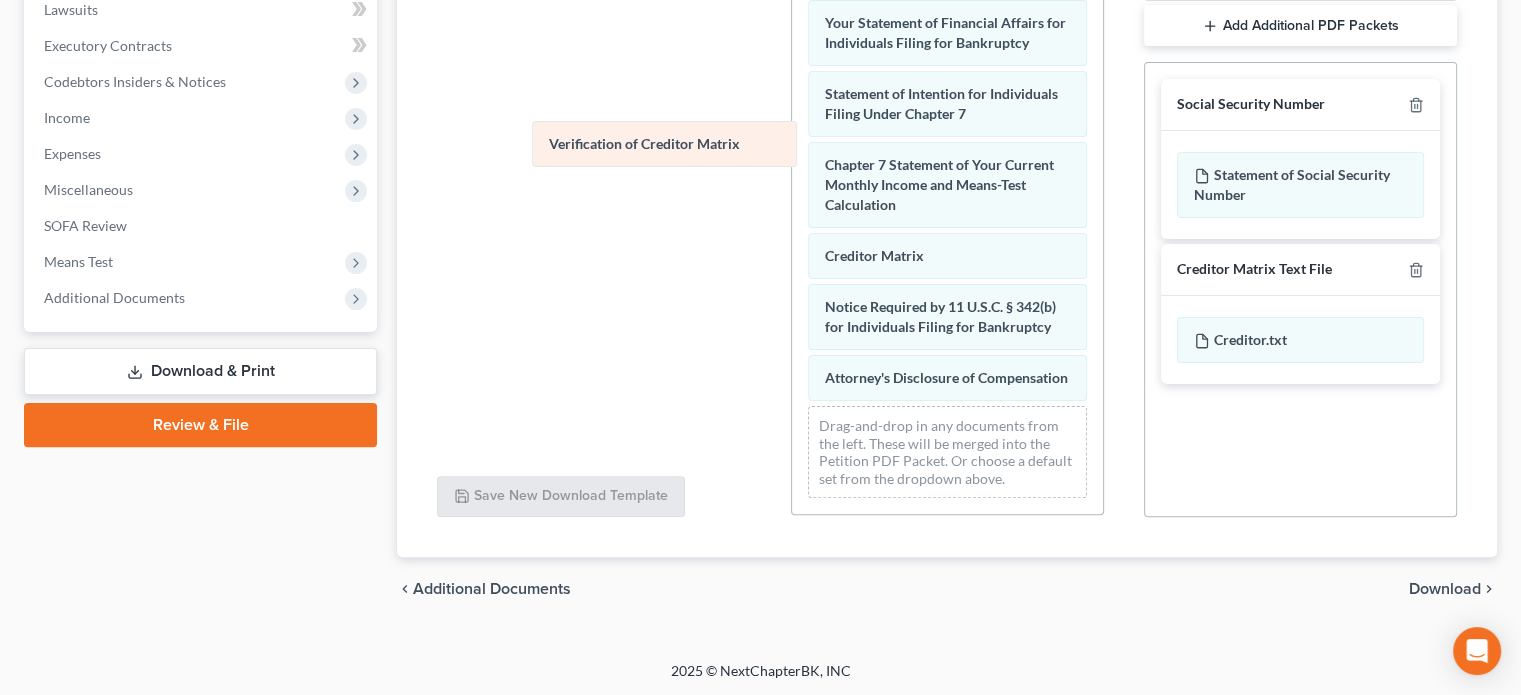 drag, startPoint x: 940, startPoint y: 233, endPoint x: 642, endPoint y: 120, distance: 318.7052 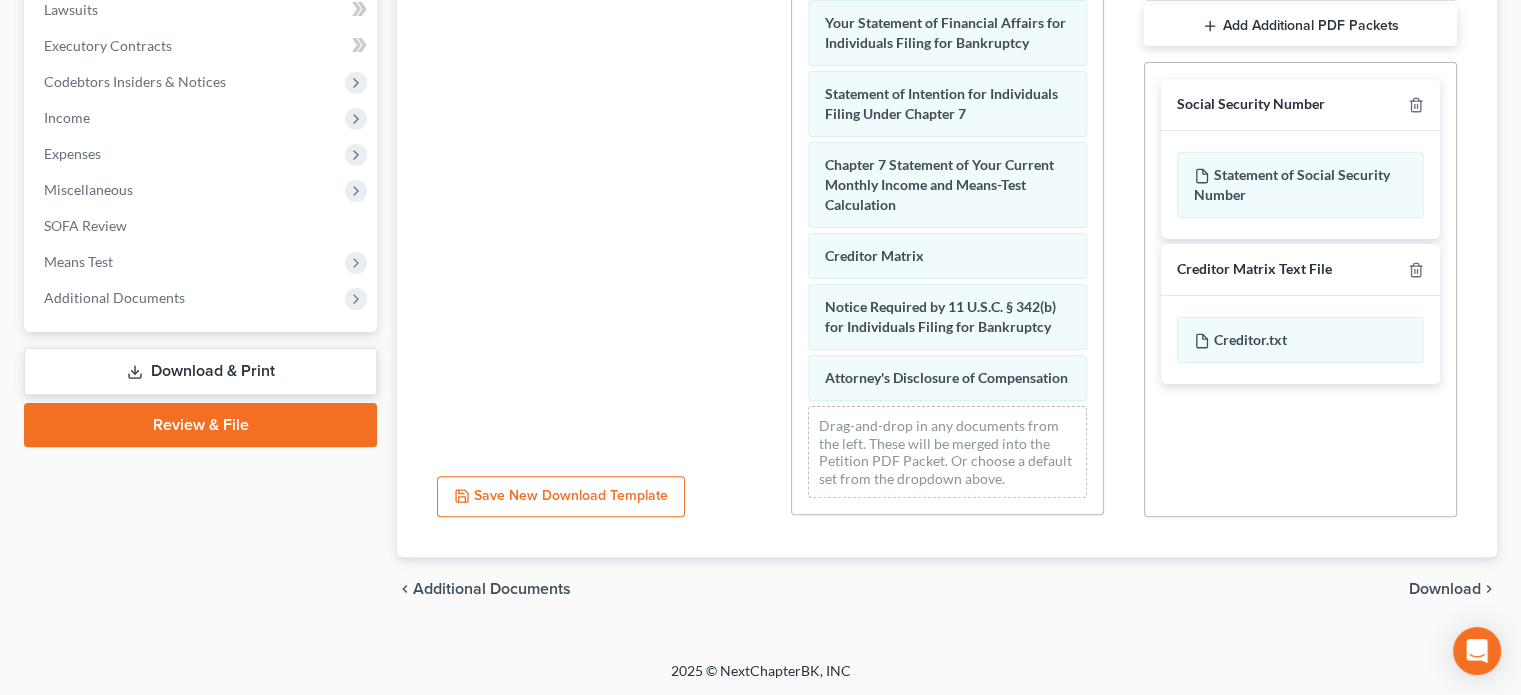 scroll, scrollTop: 140, scrollLeft: 0, axis: vertical 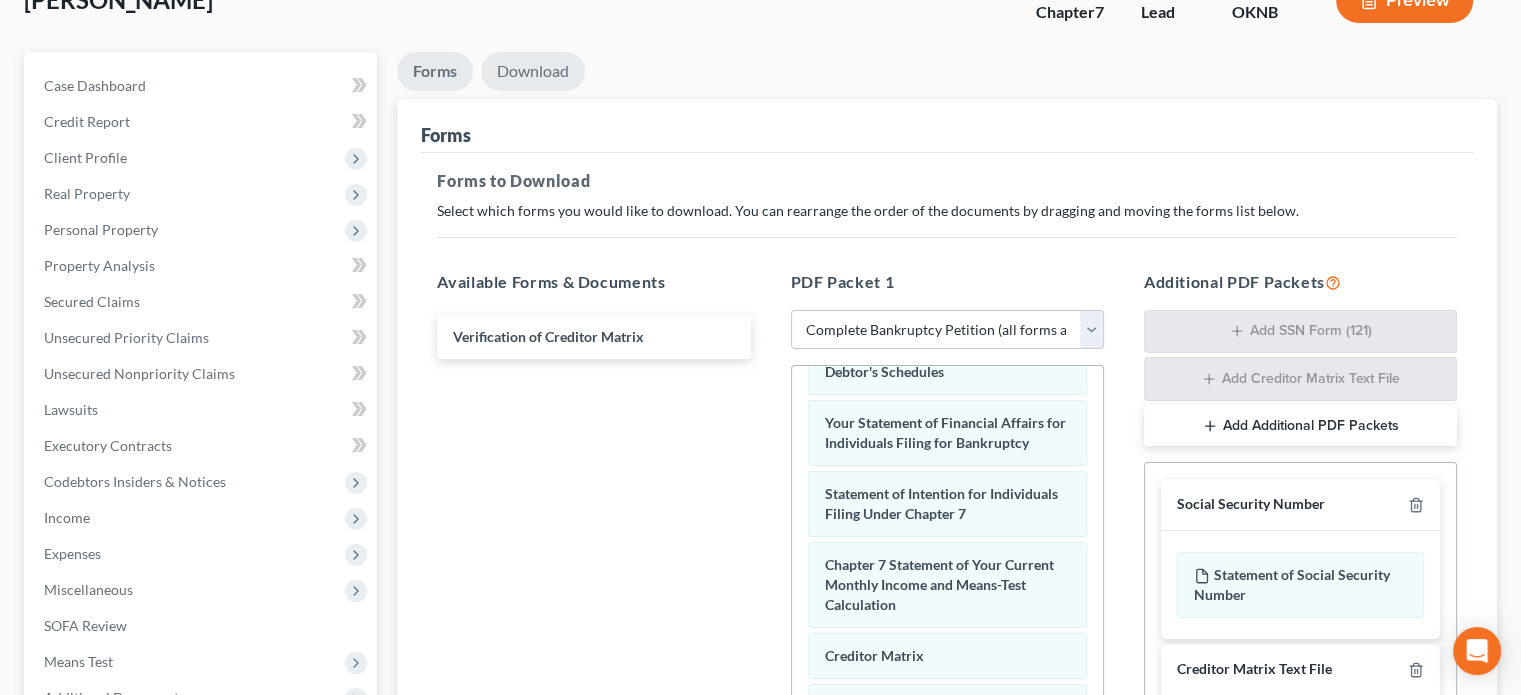 click on "Download" at bounding box center (533, 71) 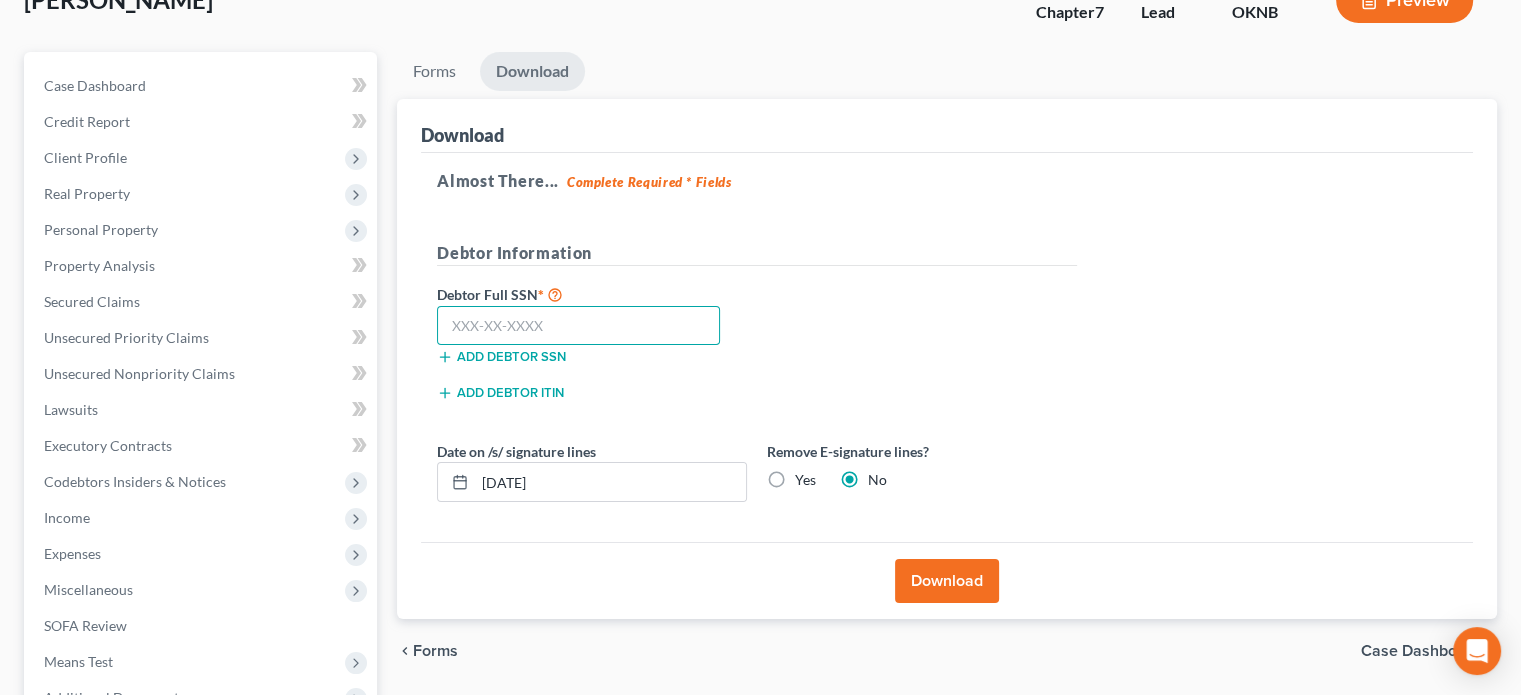 click at bounding box center (578, 326) 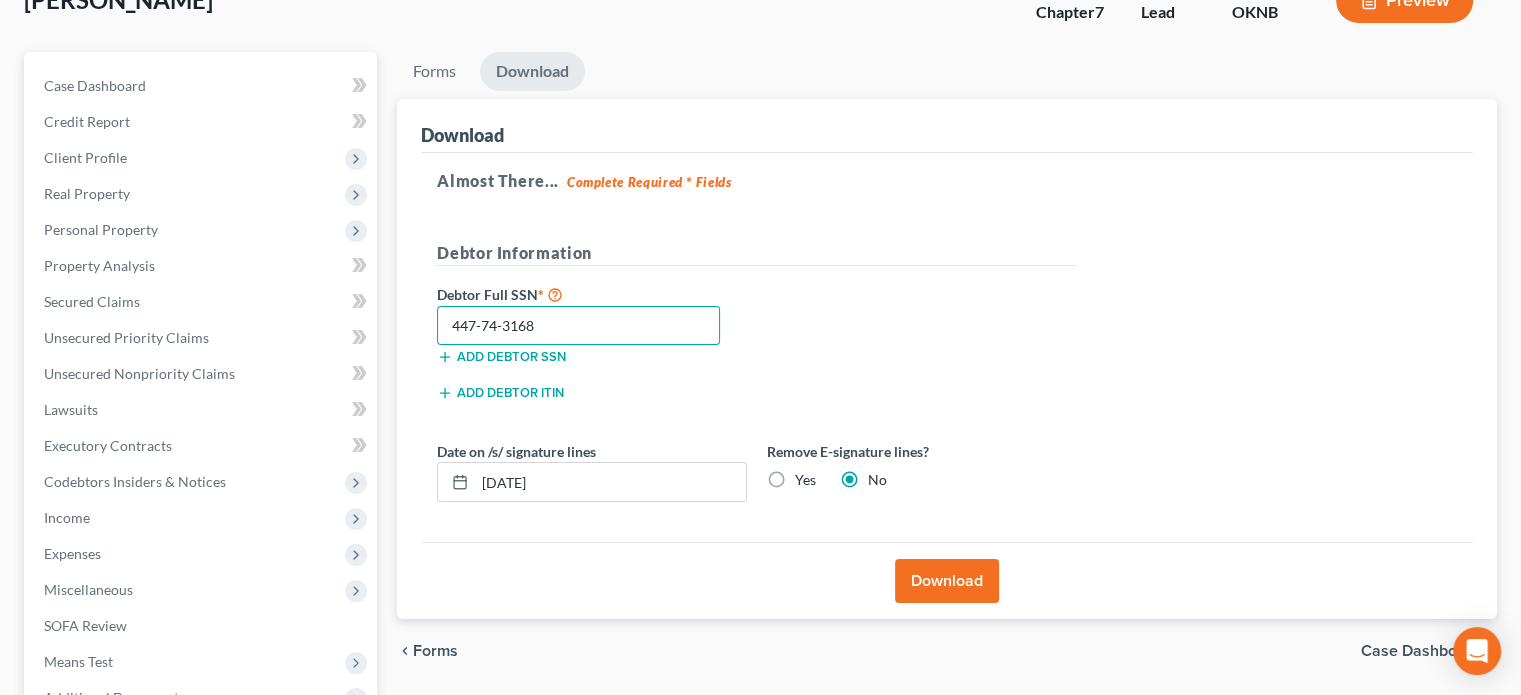 type on "447-74-3168" 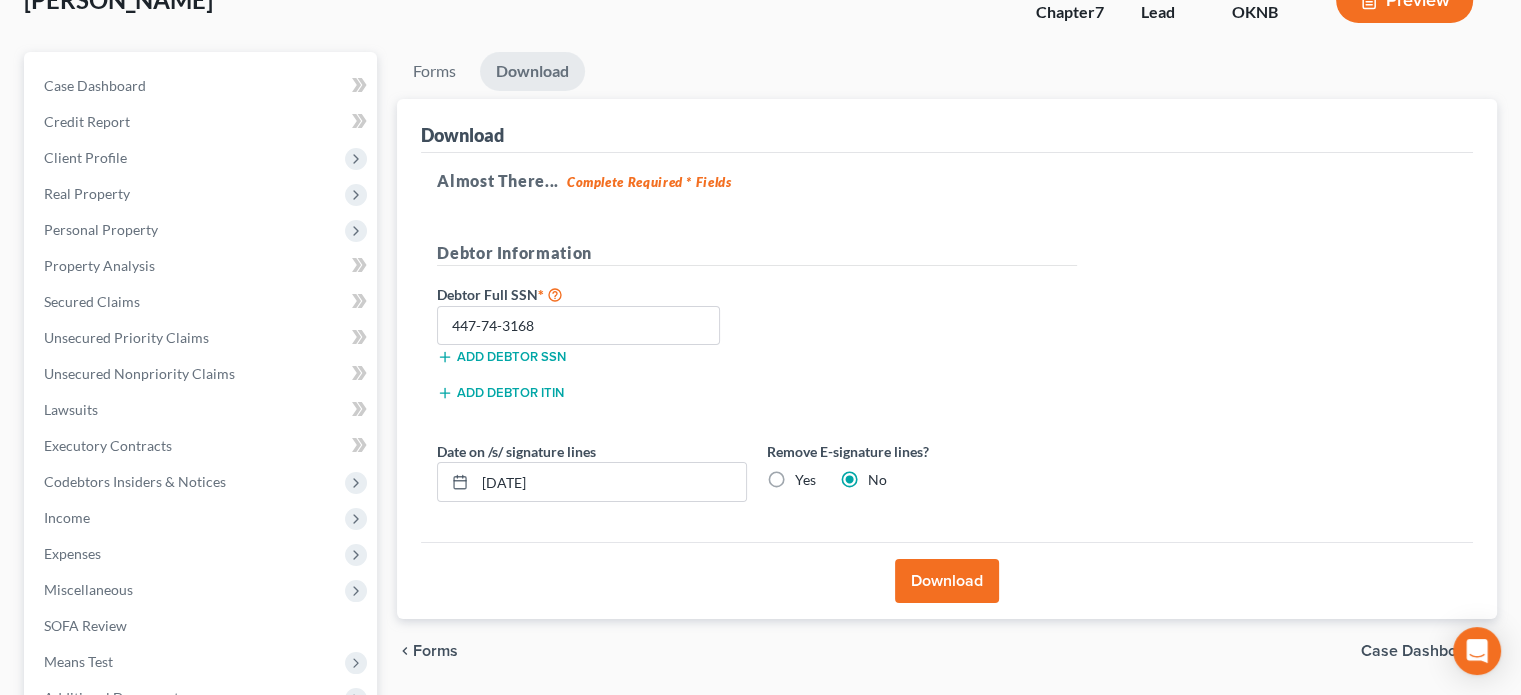 click on "Download" at bounding box center (947, 581) 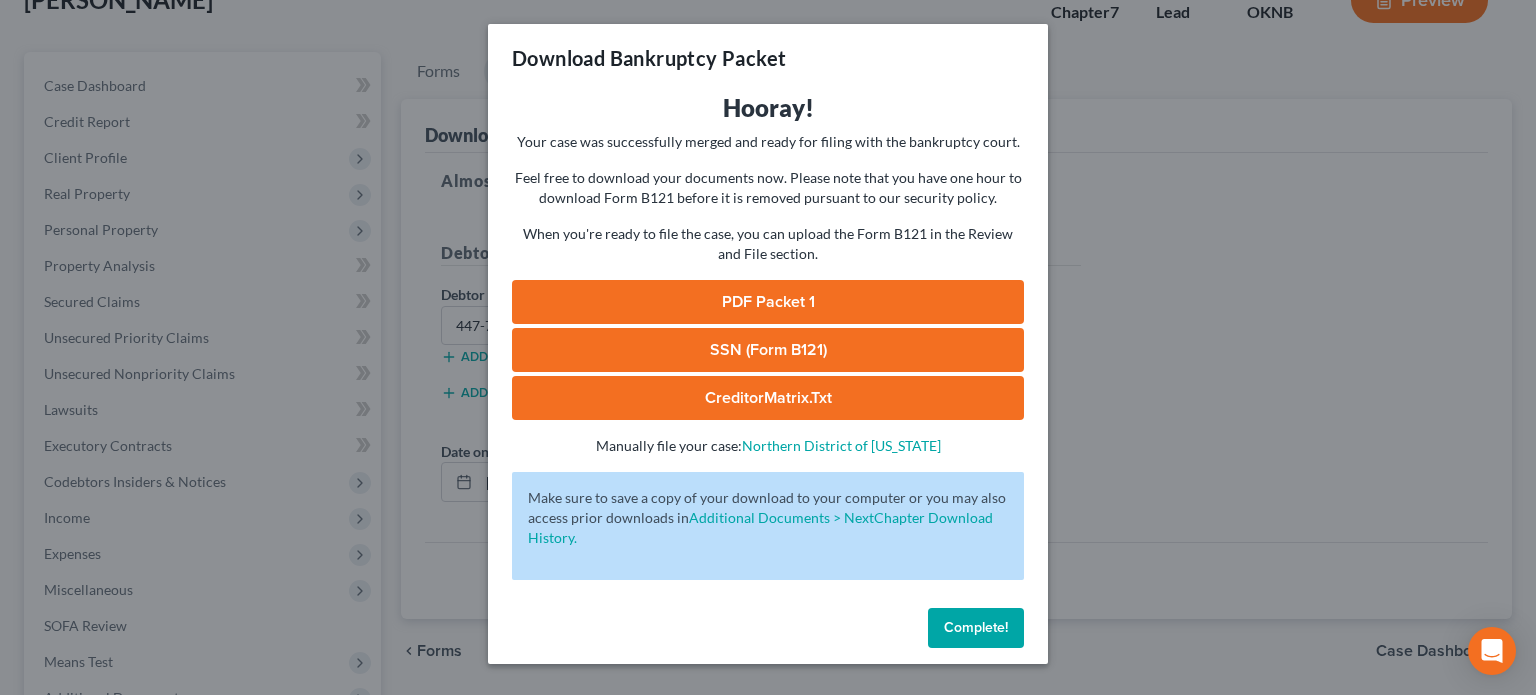 click on "Complete!" at bounding box center [976, 627] 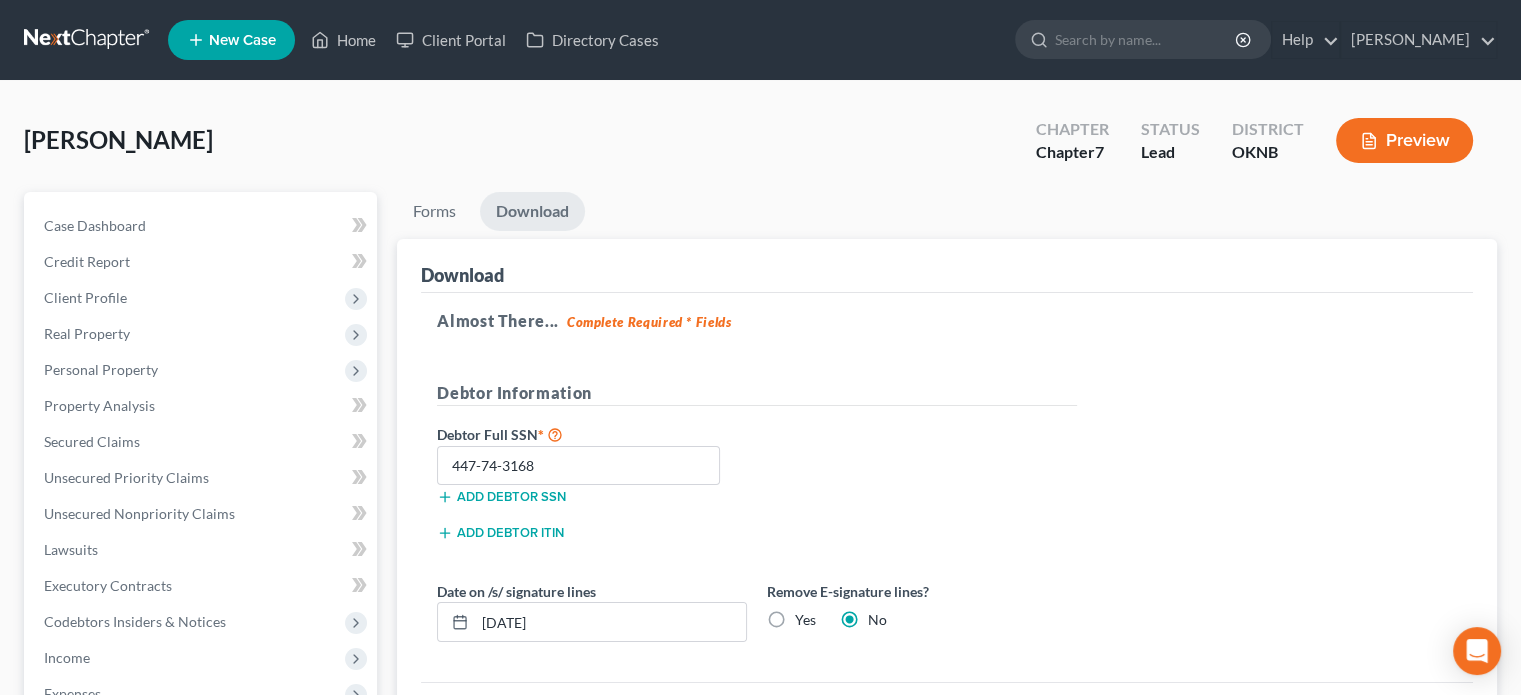 scroll, scrollTop: 300, scrollLeft: 0, axis: vertical 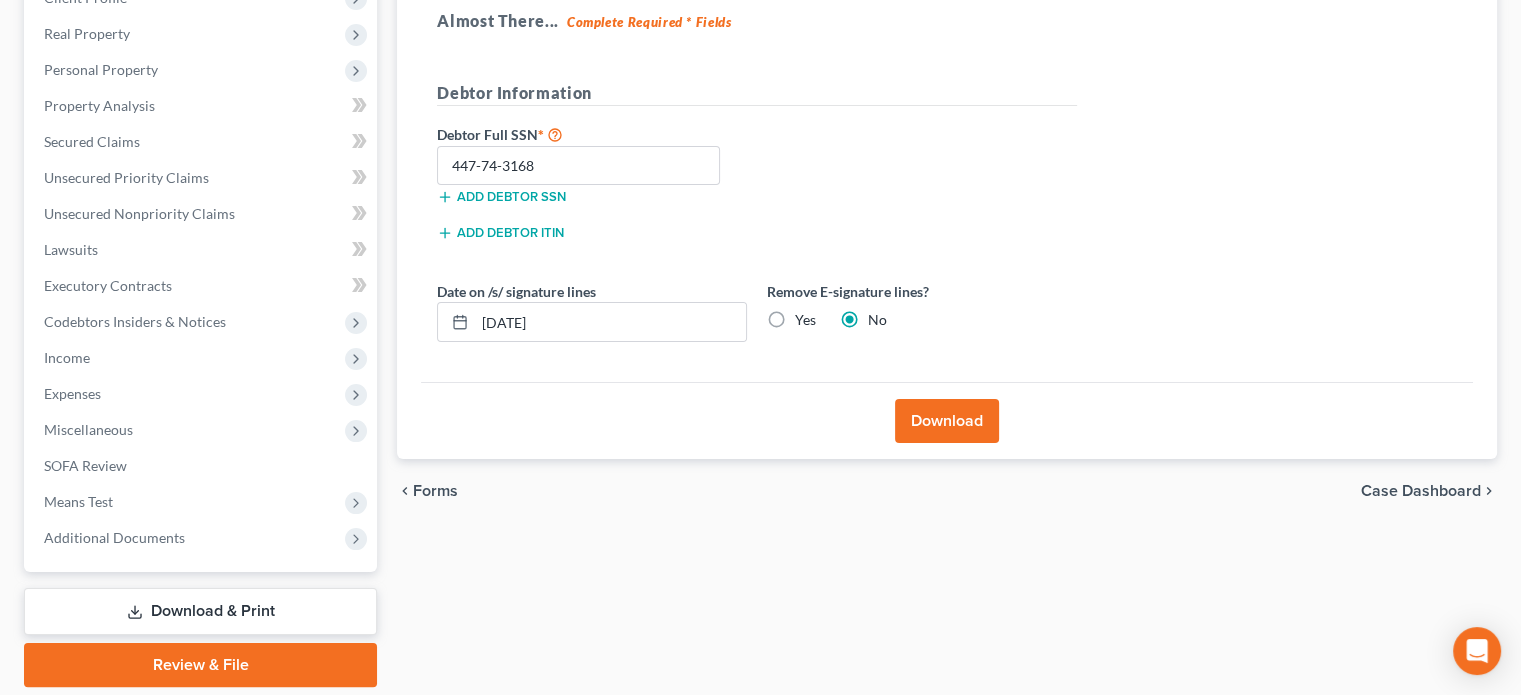 click on "Download" at bounding box center [947, 421] 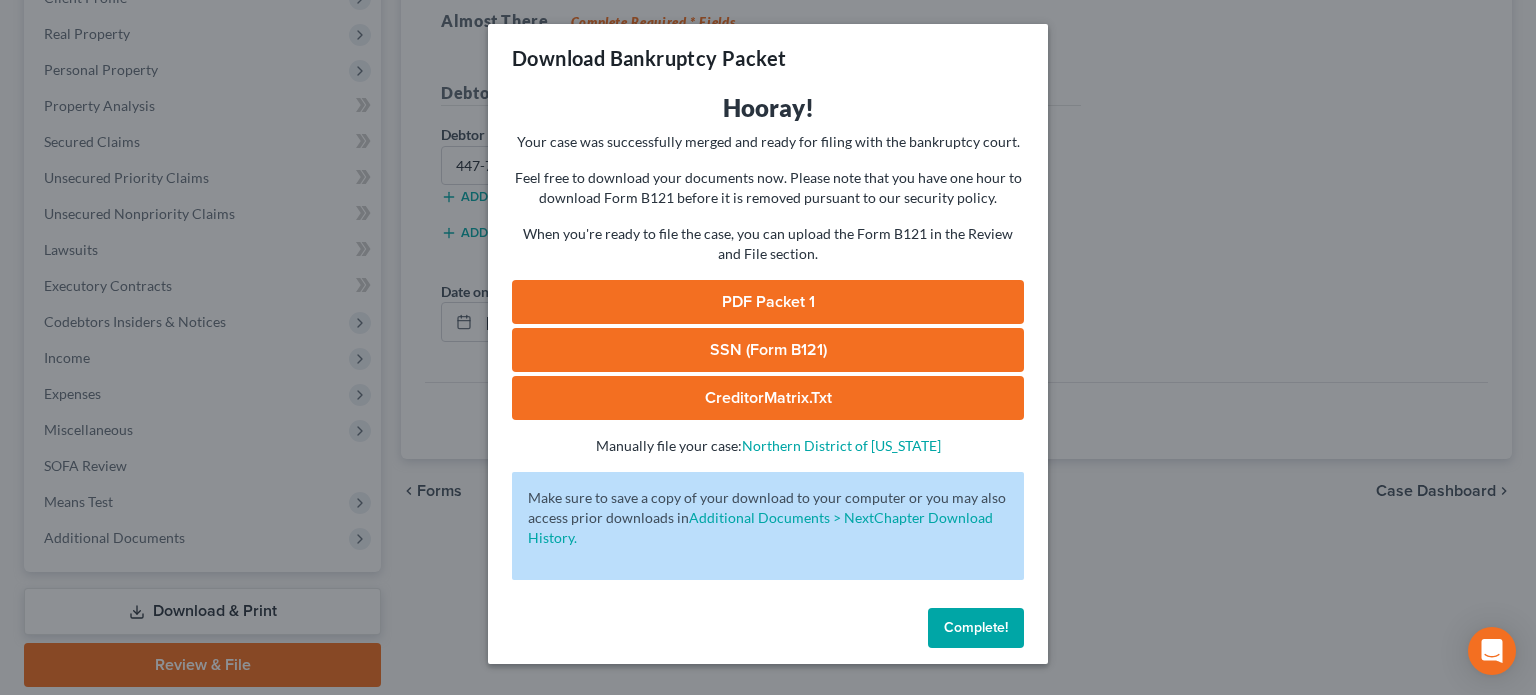 click on "Complete!" at bounding box center (976, 627) 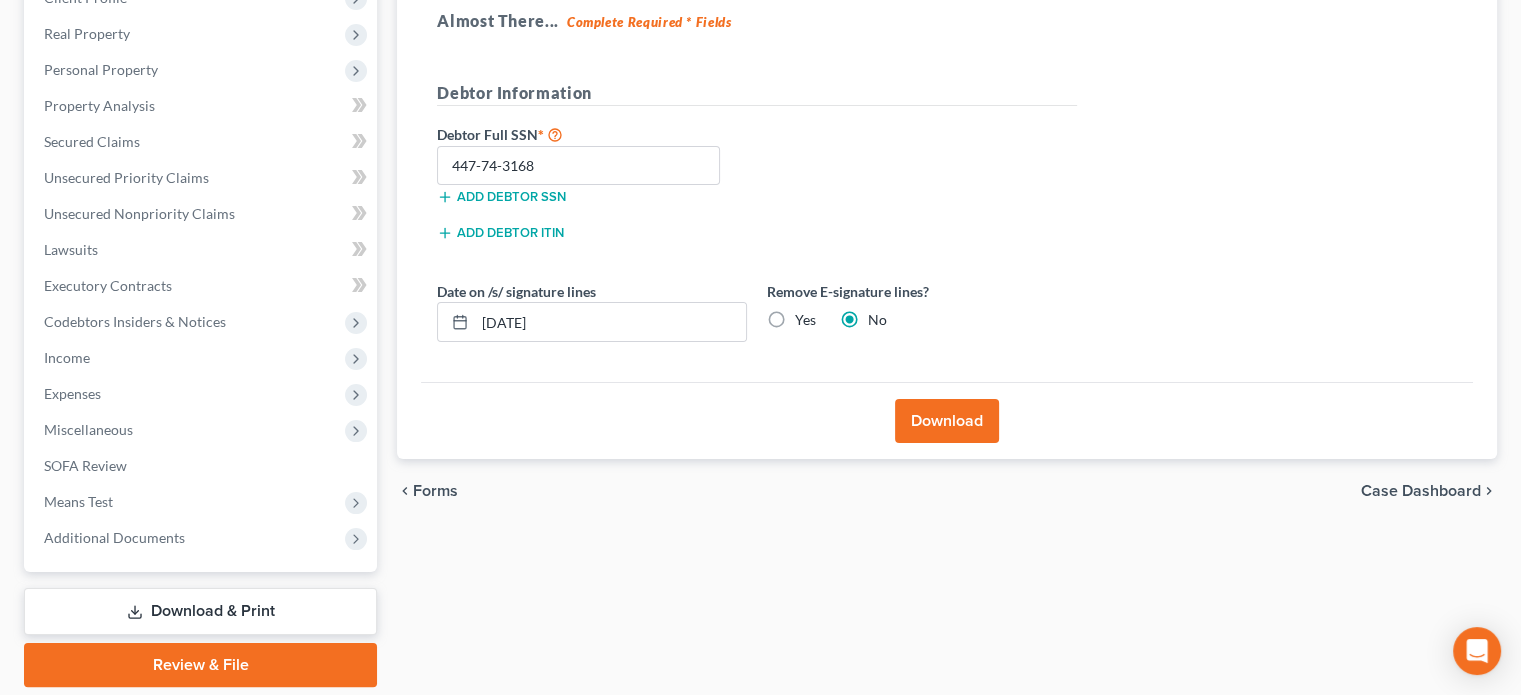 scroll, scrollTop: 0, scrollLeft: 0, axis: both 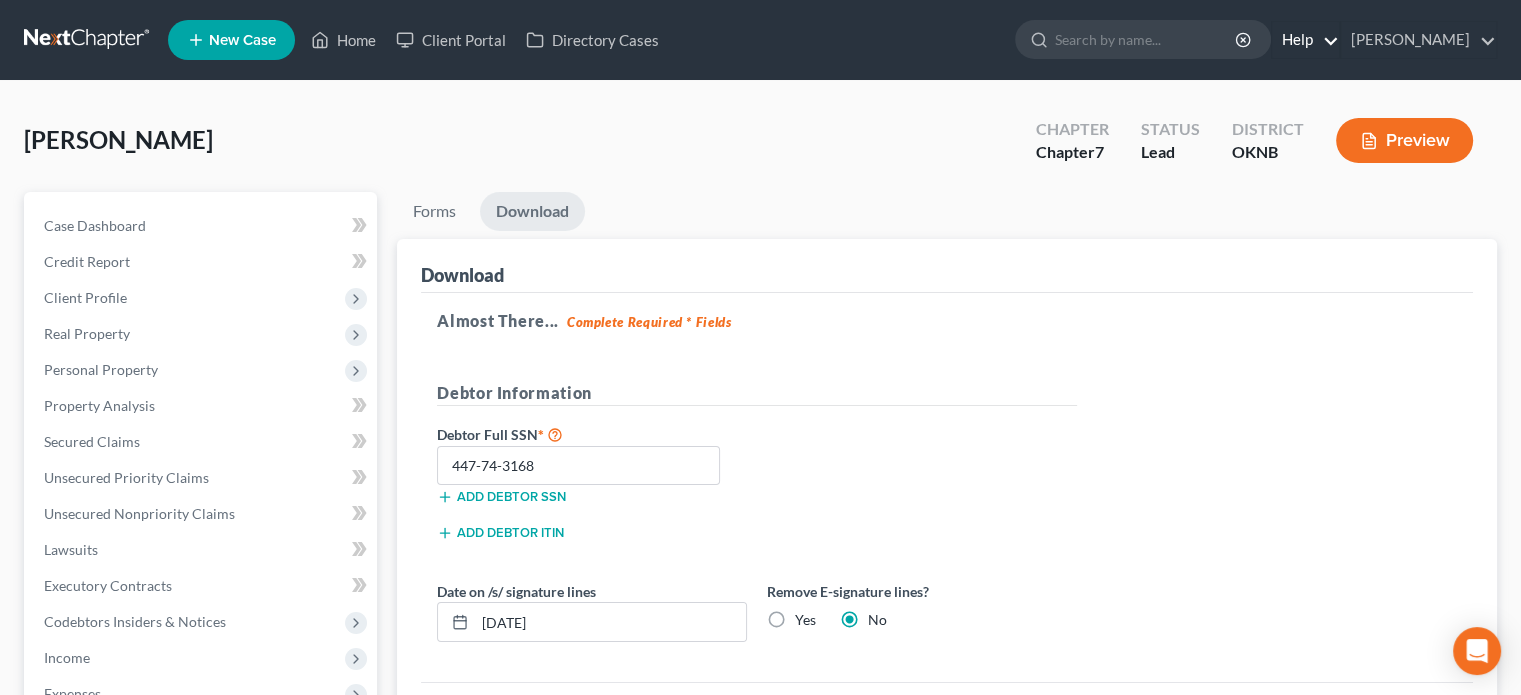 click on "Help" at bounding box center (1305, 40) 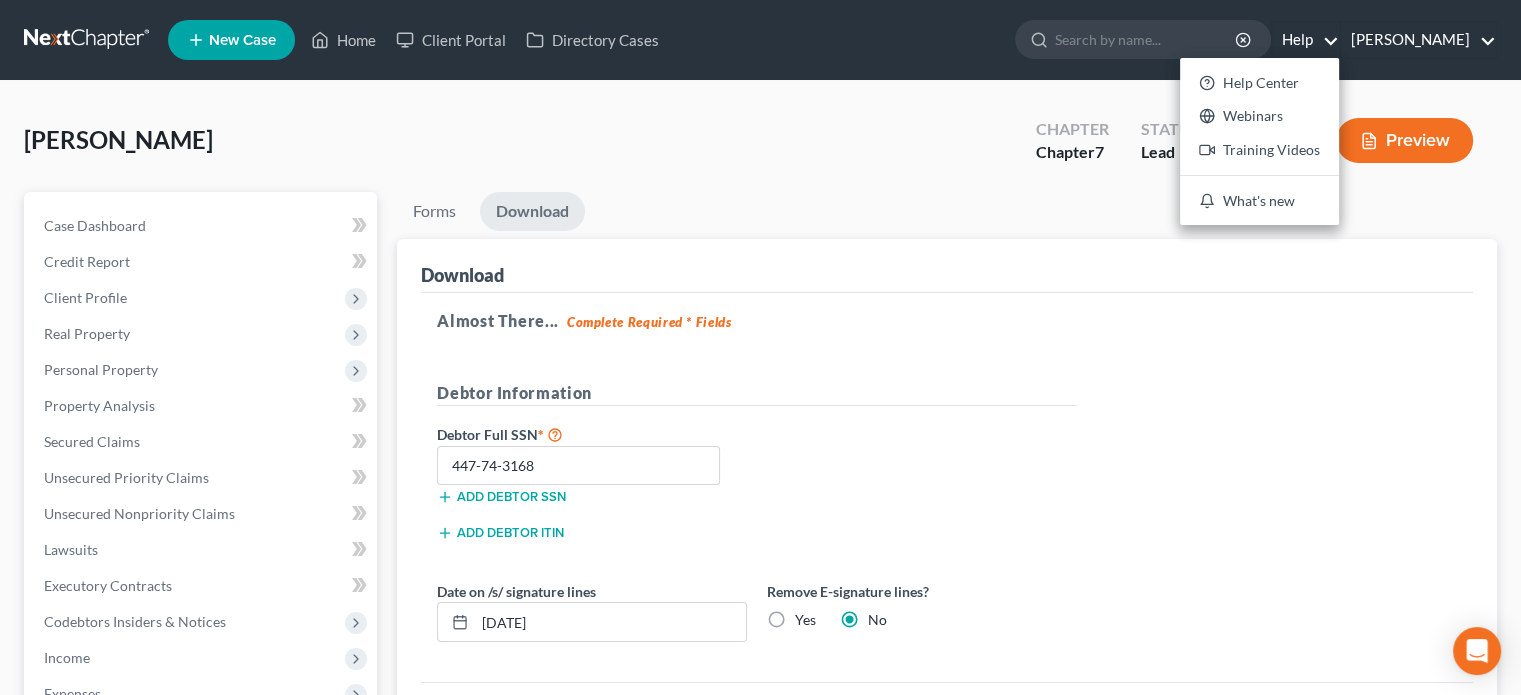 click on "[PERSON_NAME]" at bounding box center [1418, 40] 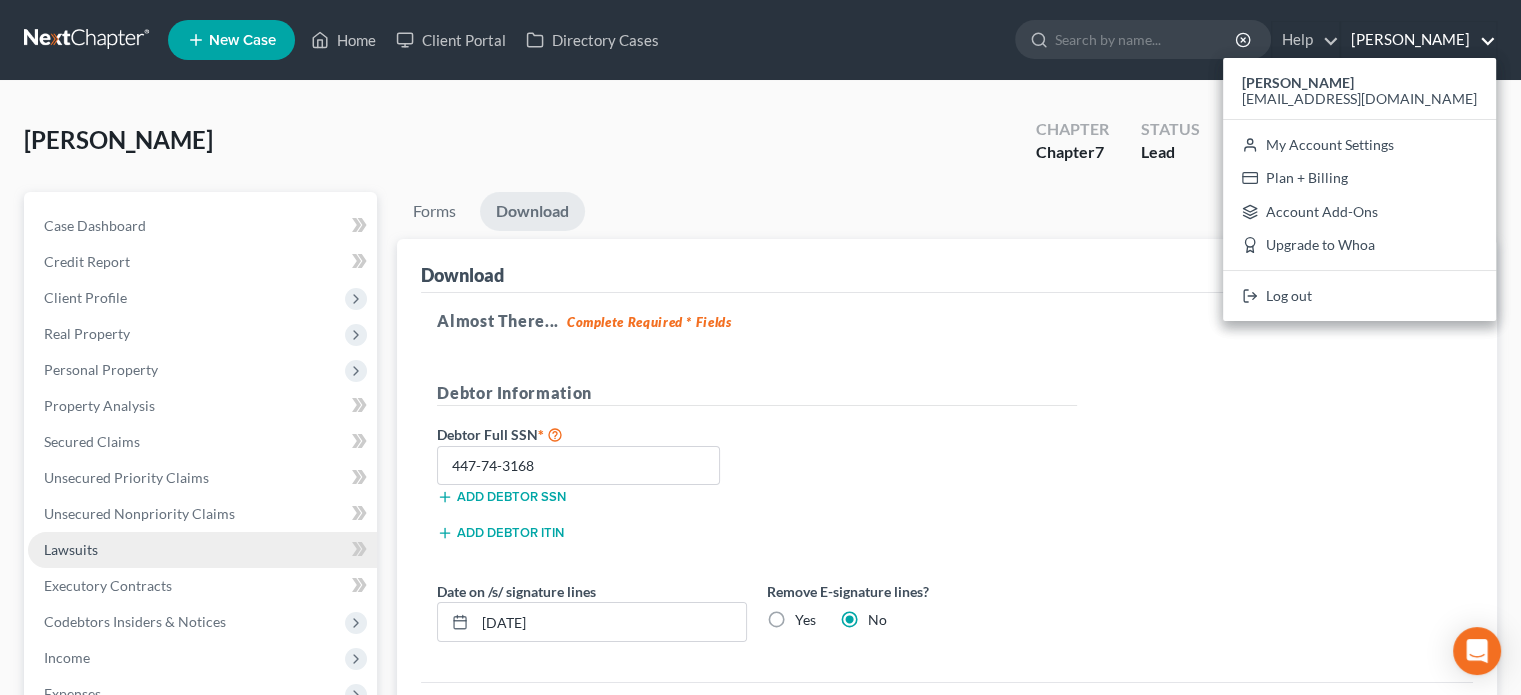 scroll, scrollTop: 366, scrollLeft: 0, axis: vertical 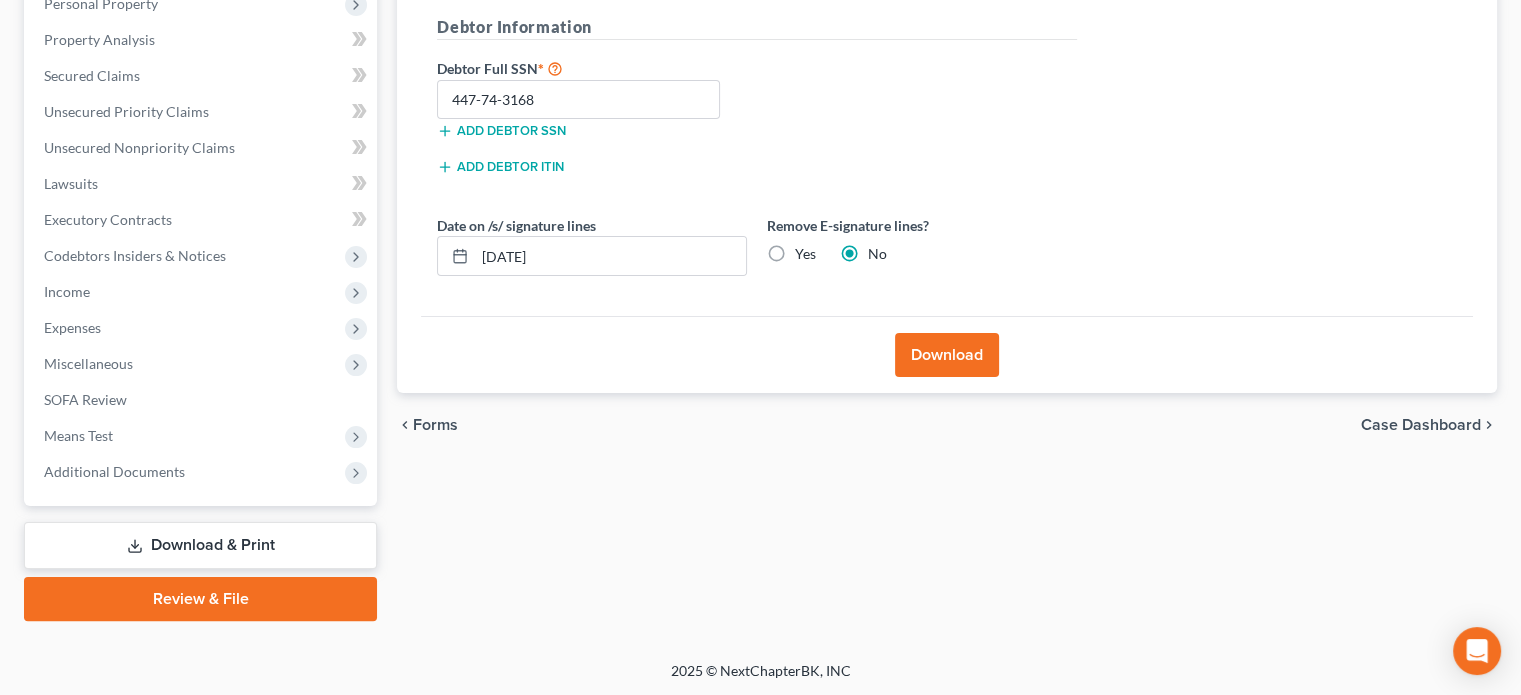 click on "Download & Print" at bounding box center (200, 545) 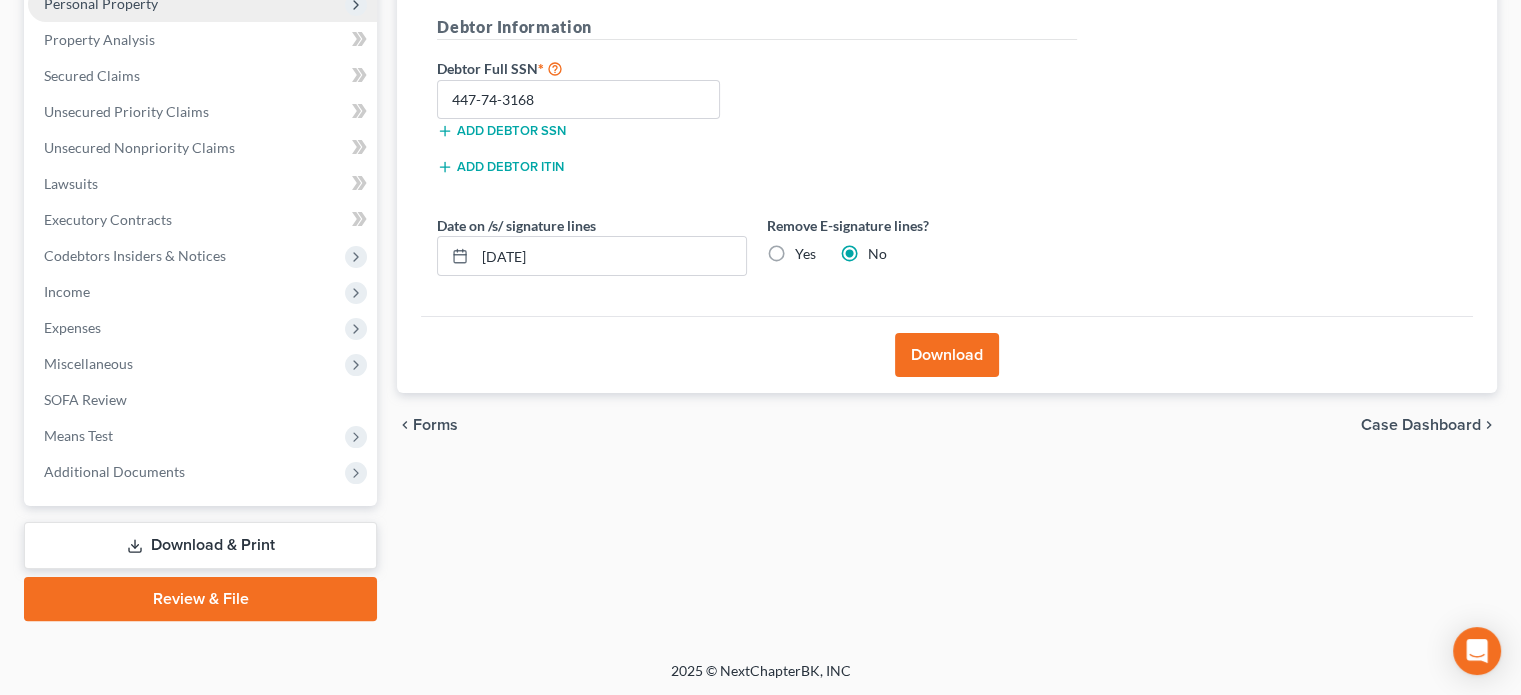 scroll, scrollTop: 0, scrollLeft: 0, axis: both 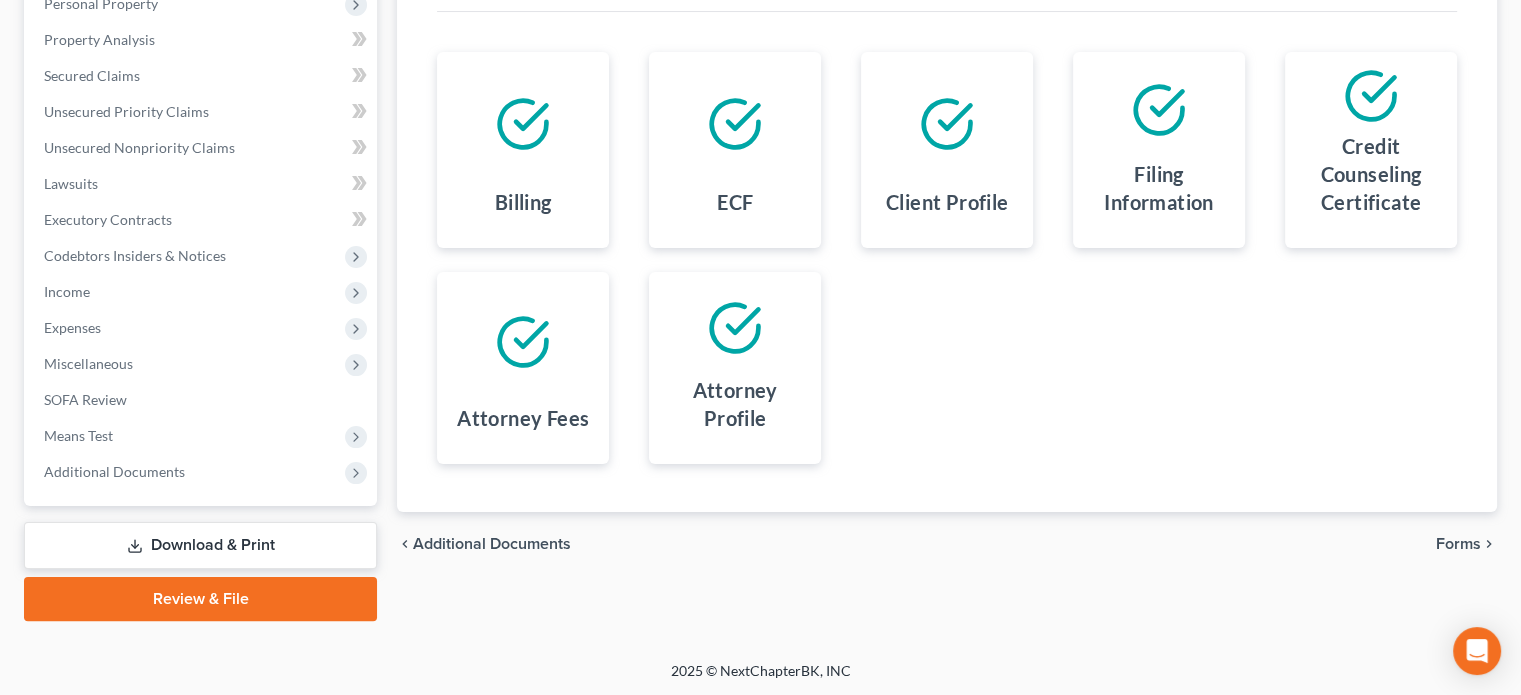 click on "Download & Print" at bounding box center (200, 545) 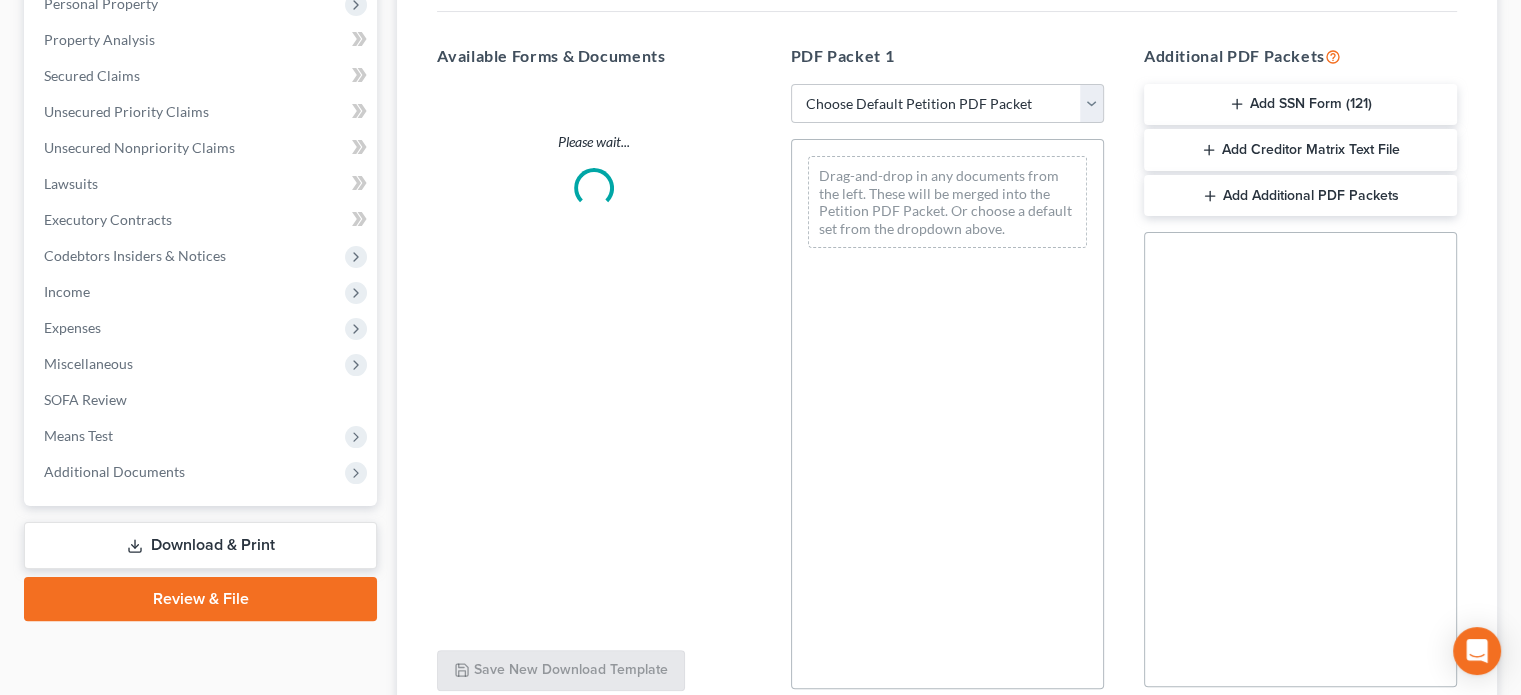 scroll, scrollTop: 0, scrollLeft: 0, axis: both 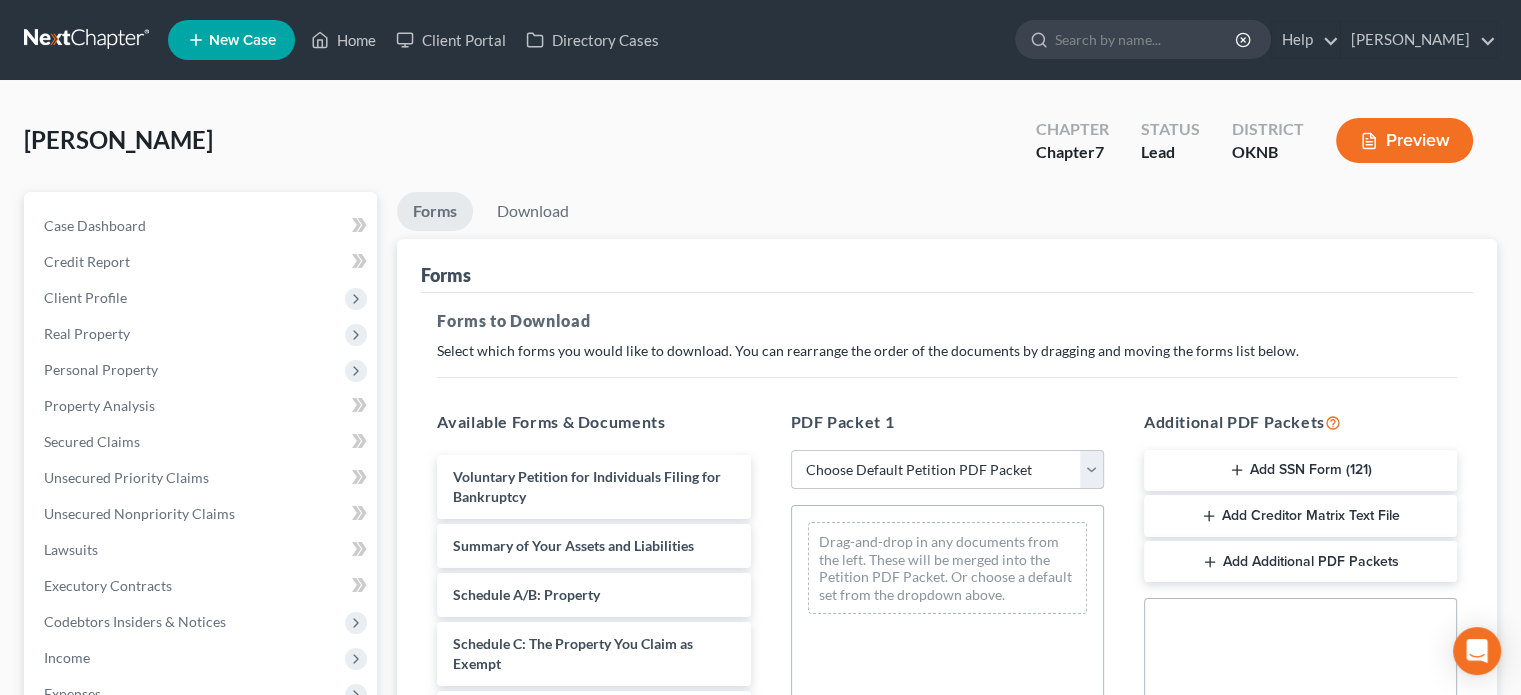 click on "Choose Default Petition PDF Packet Complete Bankruptcy Petition (all forms and schedules) Emergency Filing Forms (Petition and Creditor List Only) Amended Forms Signature Pages Only Peitition" at bounding box center [947, 470] 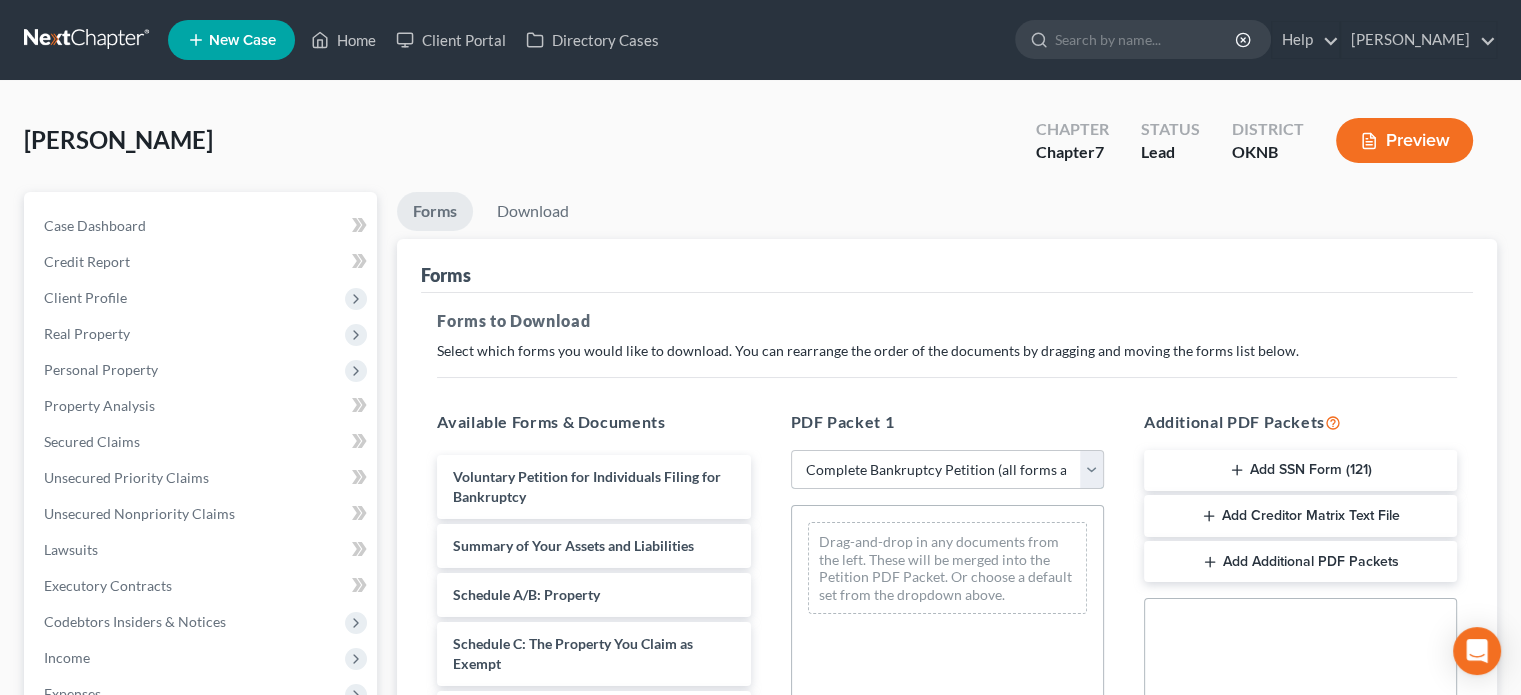 click on "Choose Default Petition PDF Packet Complete Bankruptcy Petition (all forms and schedules) Emergency Filing Forms (Petition and Creditor List Only) Amended Forms Signature Pages Only Peitition" at bounding box center (947, 470) 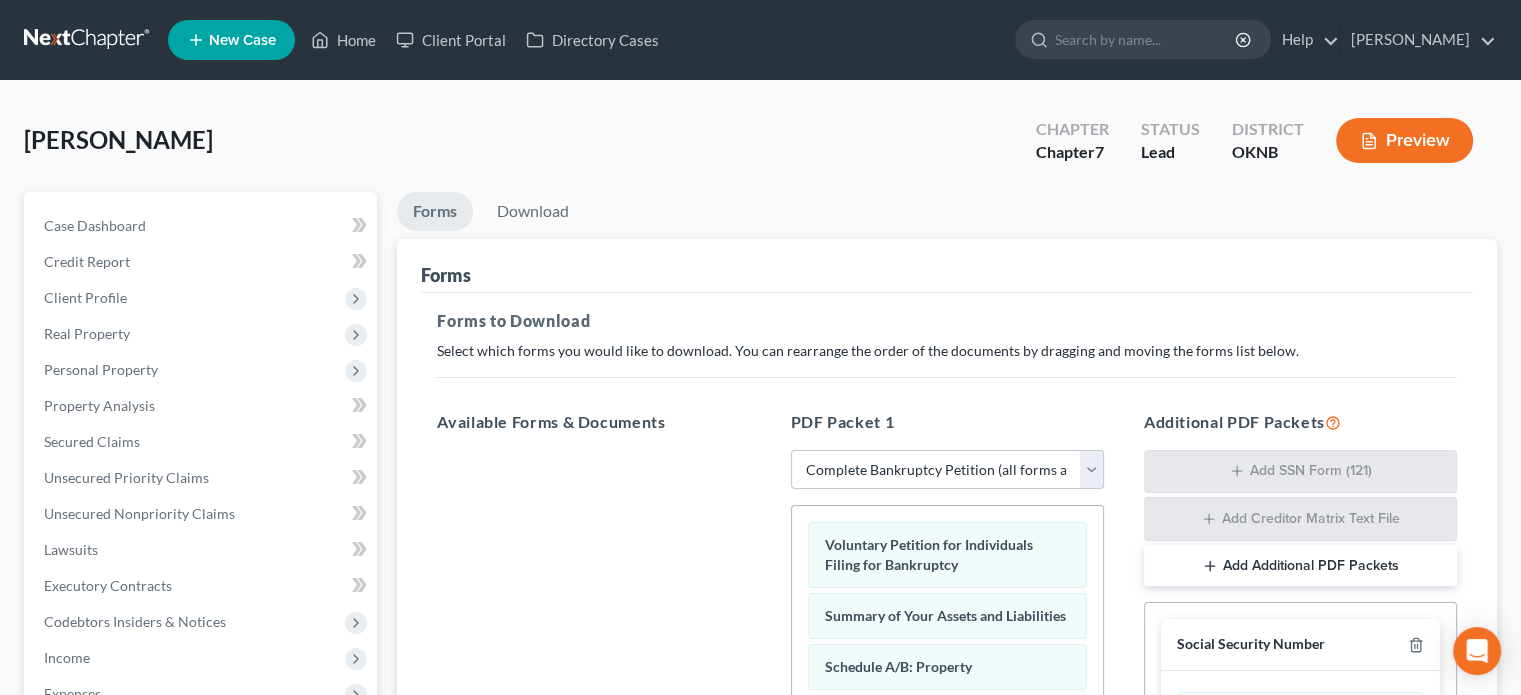 drag, startPoint x: 1090, startPoint y: 475, endPoint x: 1100, endPoint y: 547, distance: 72.691124 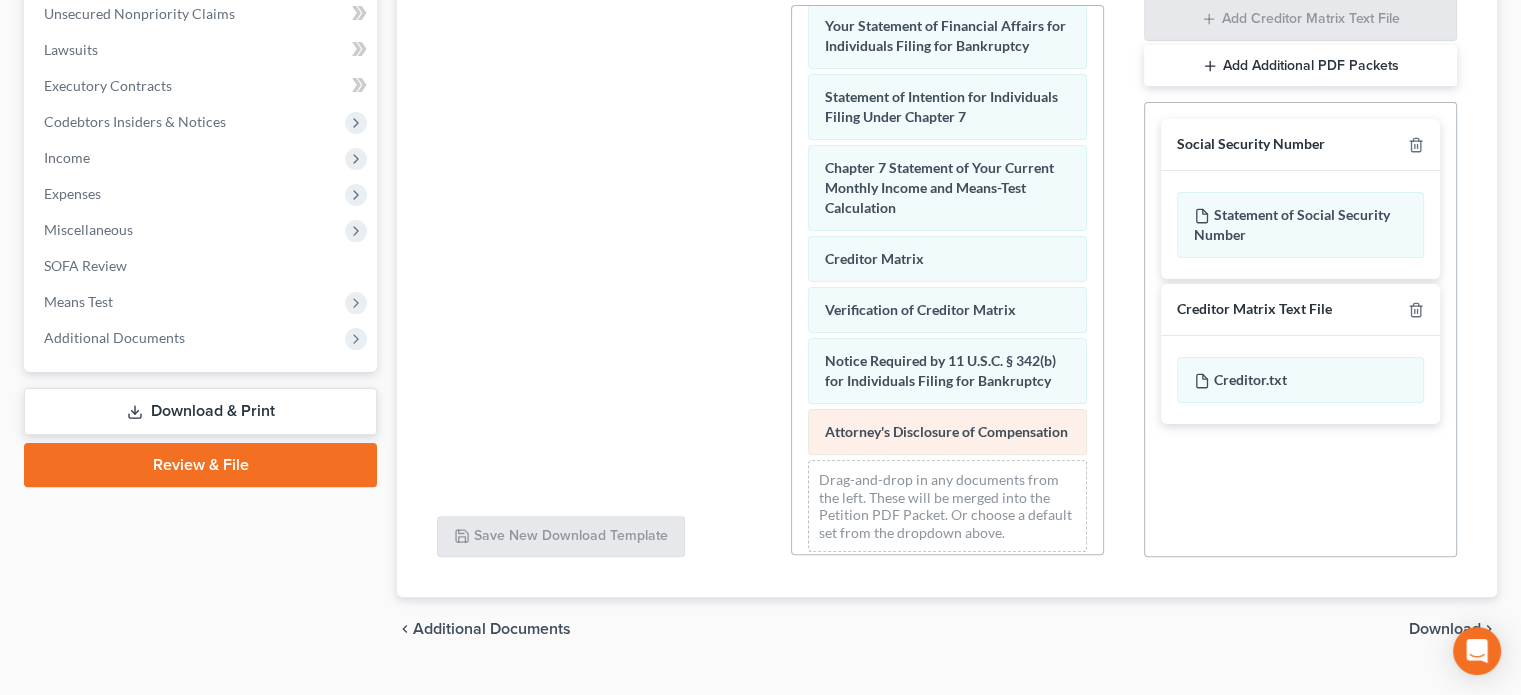 scroll, scrollTop: 745, scrollLeft: 0, axis: vertical 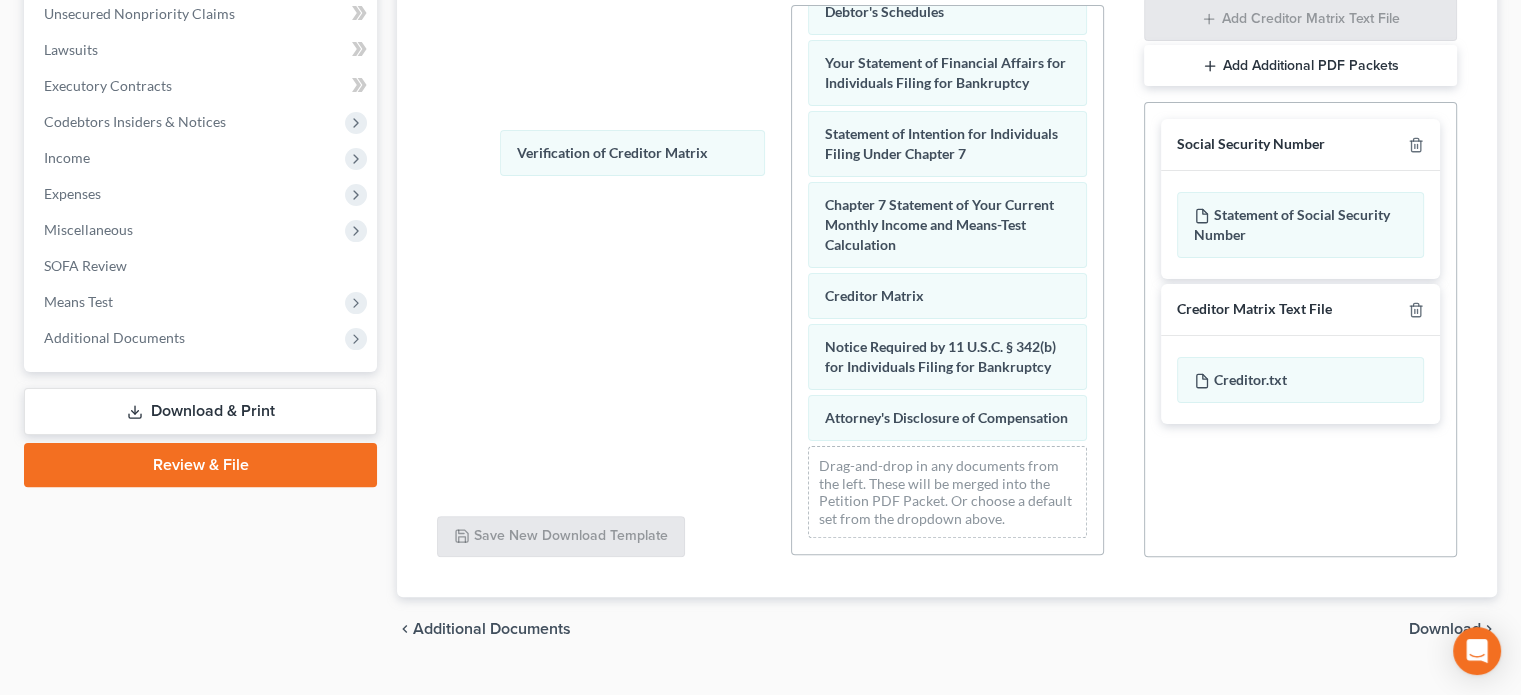 drag, startPoint x: 859, startPoint y: 283, endPoint x: 548, endPoint y: 138, distance: 343.14136 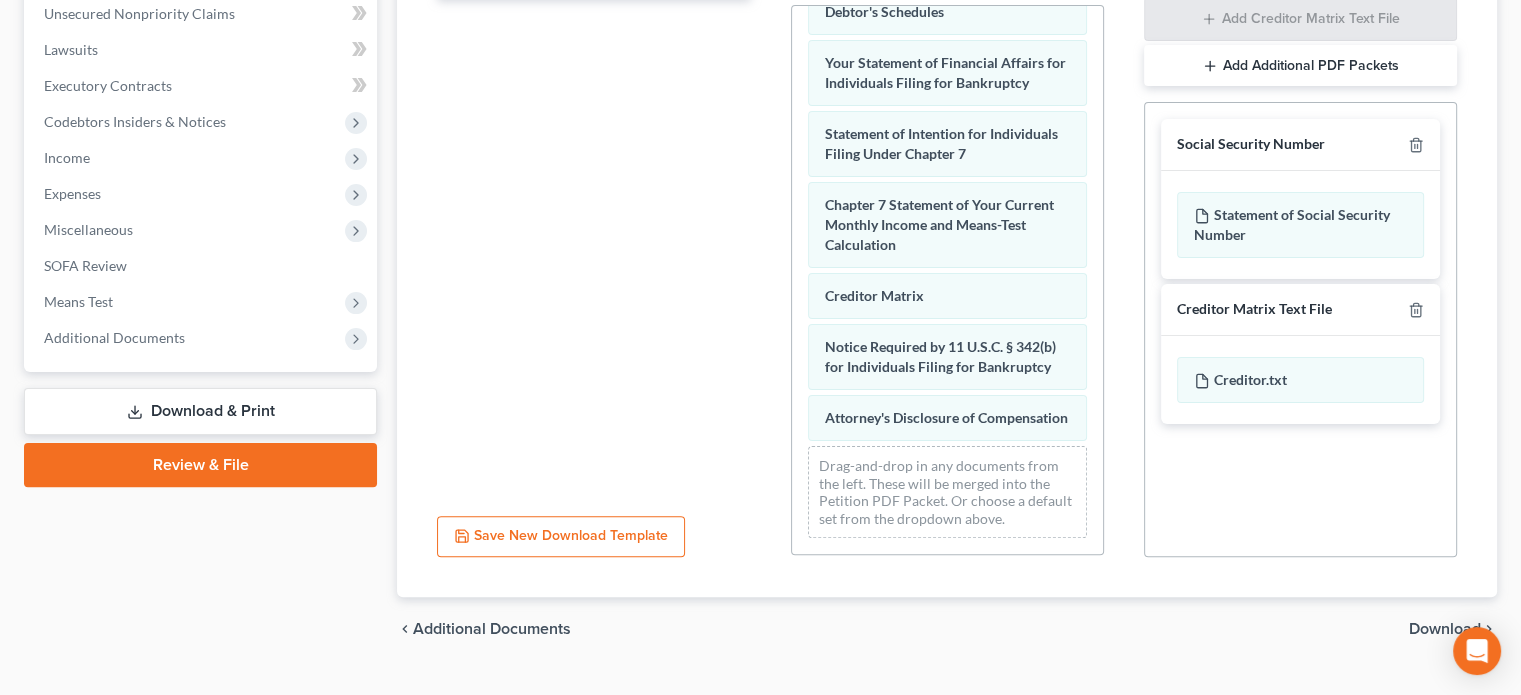 scroll, scrollTop: 0, scrollLeft: 0, axis: both 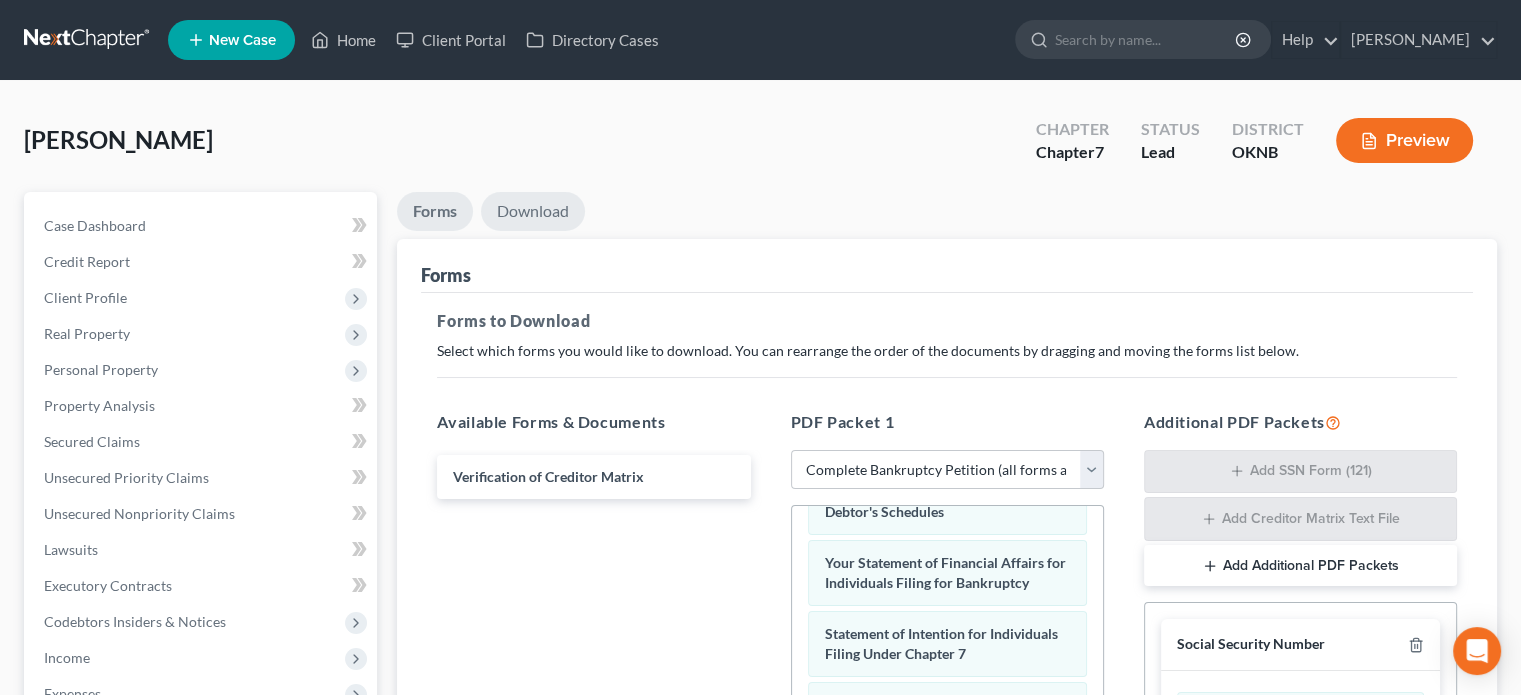 click on "Download" at bounding box center [533, 211] 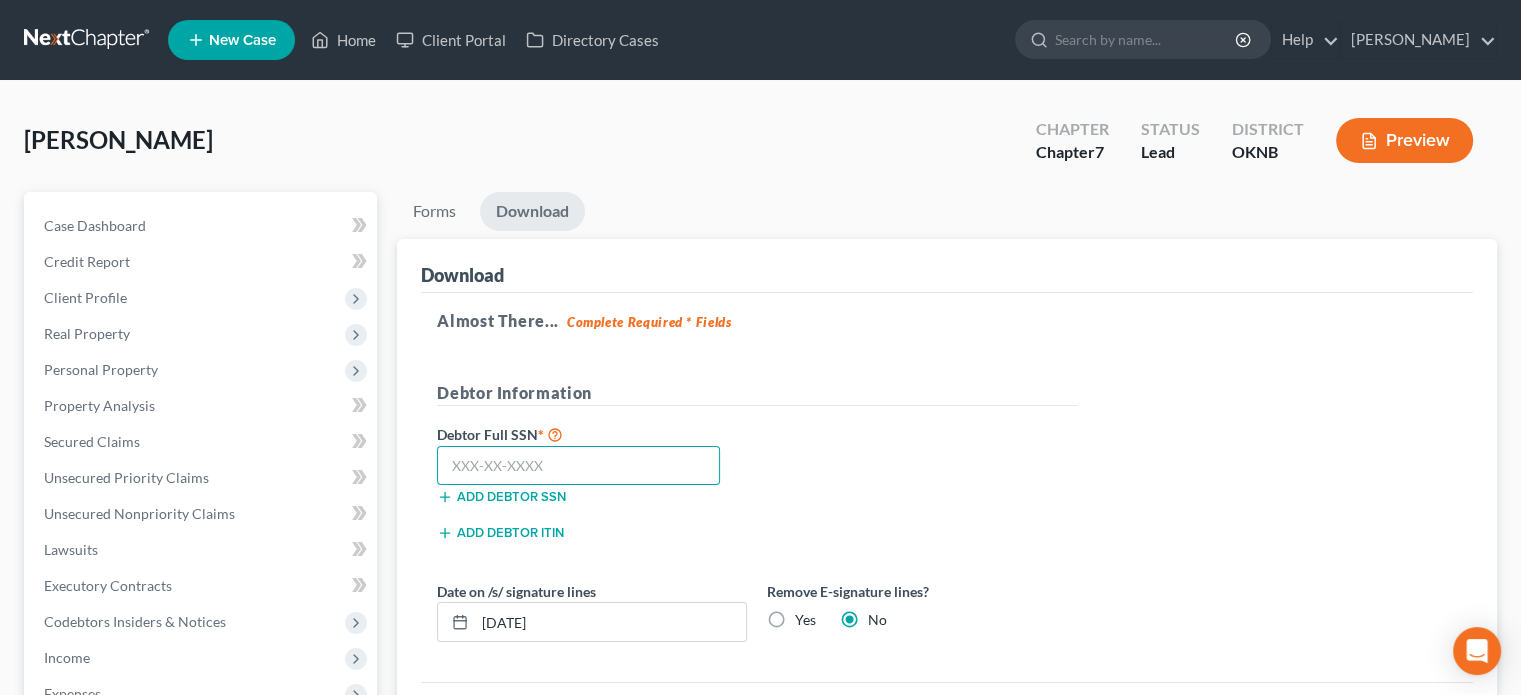 click at bounding box center (578, 466) 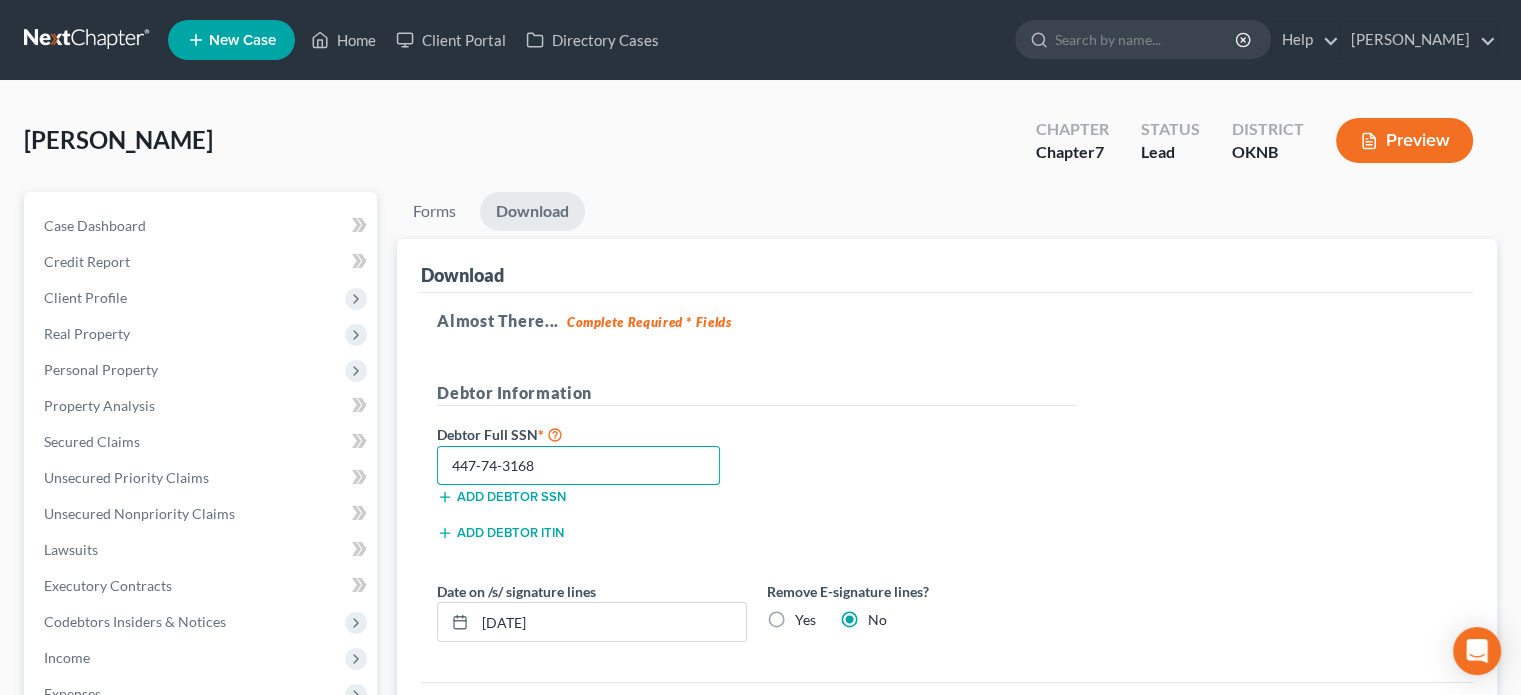 scroll, scrollTop: 366, scrollLeft: 0, axis: vertical 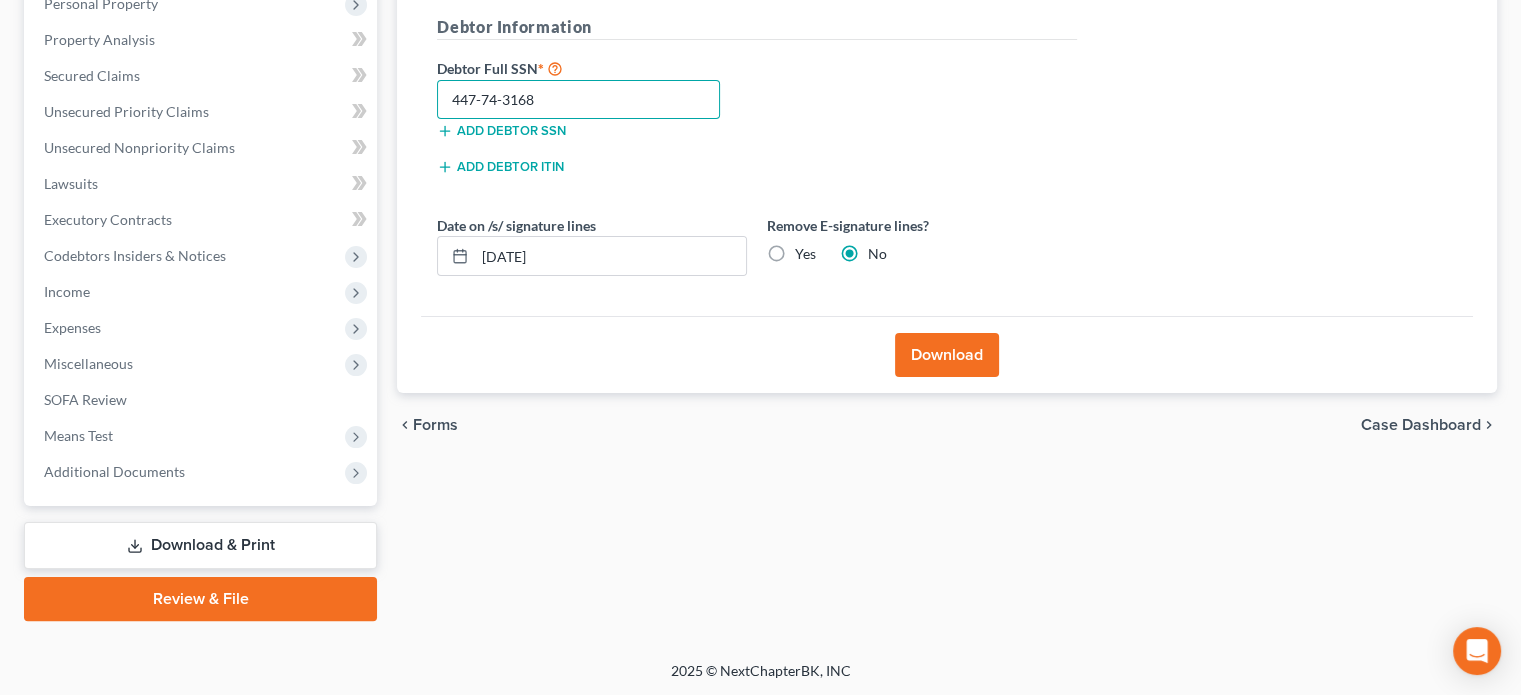 type on "447-74-3168" 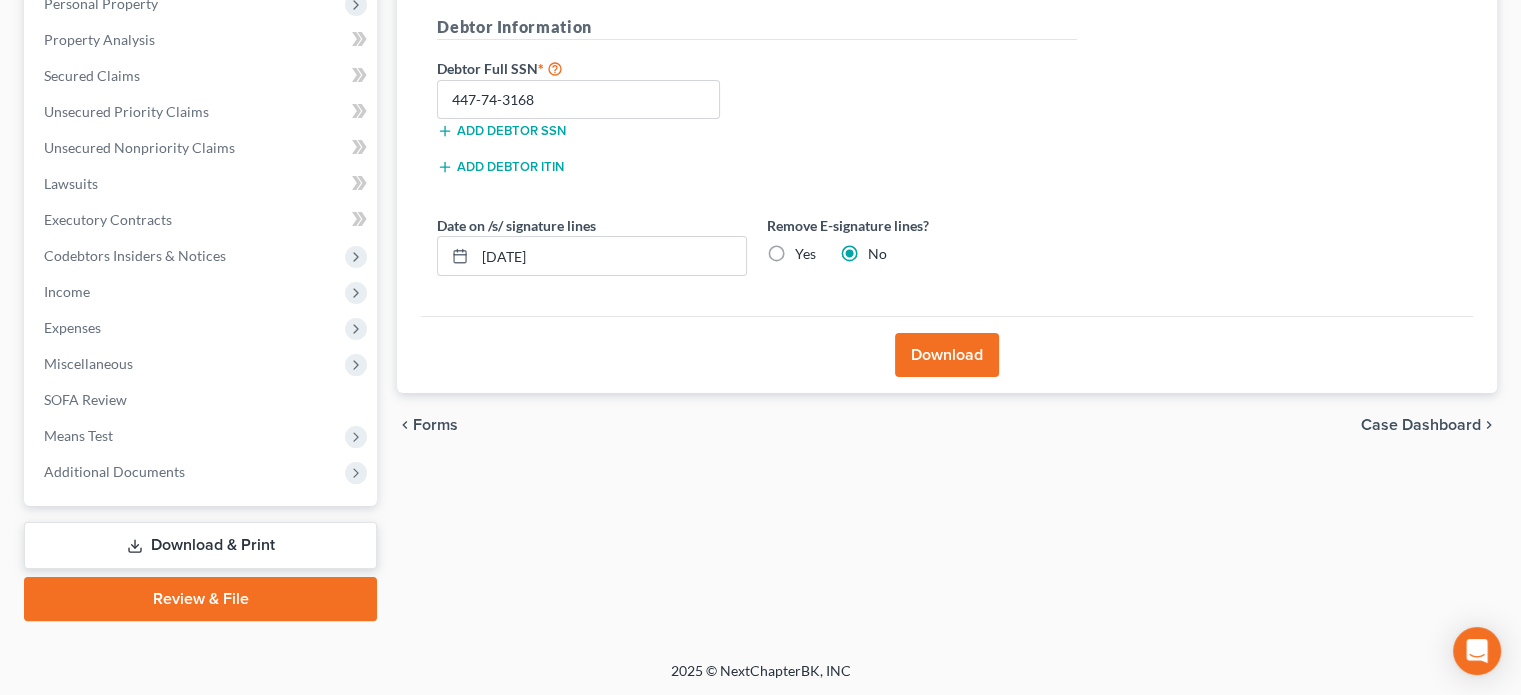 click on "Download" at bounding box center [947, 355] 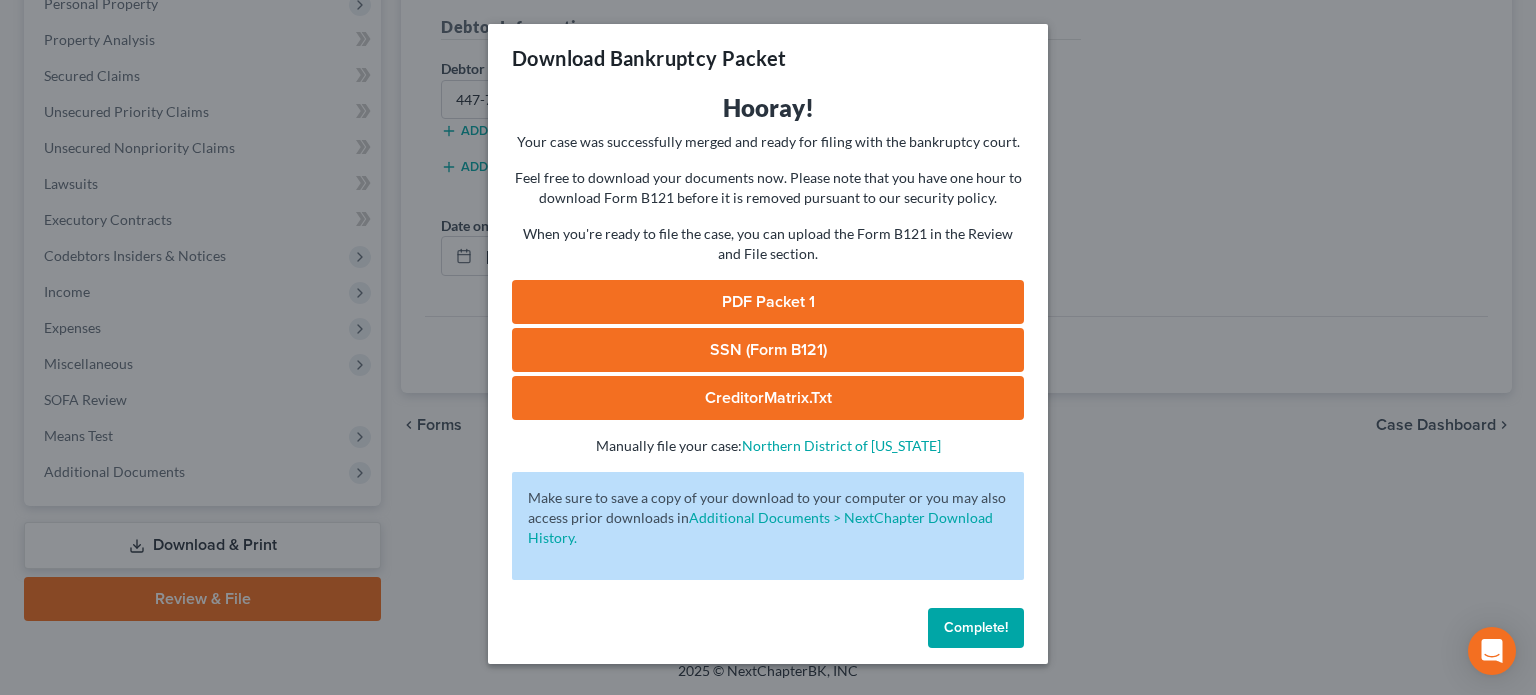 click on "Complete!" at bounding box center [976, 627] 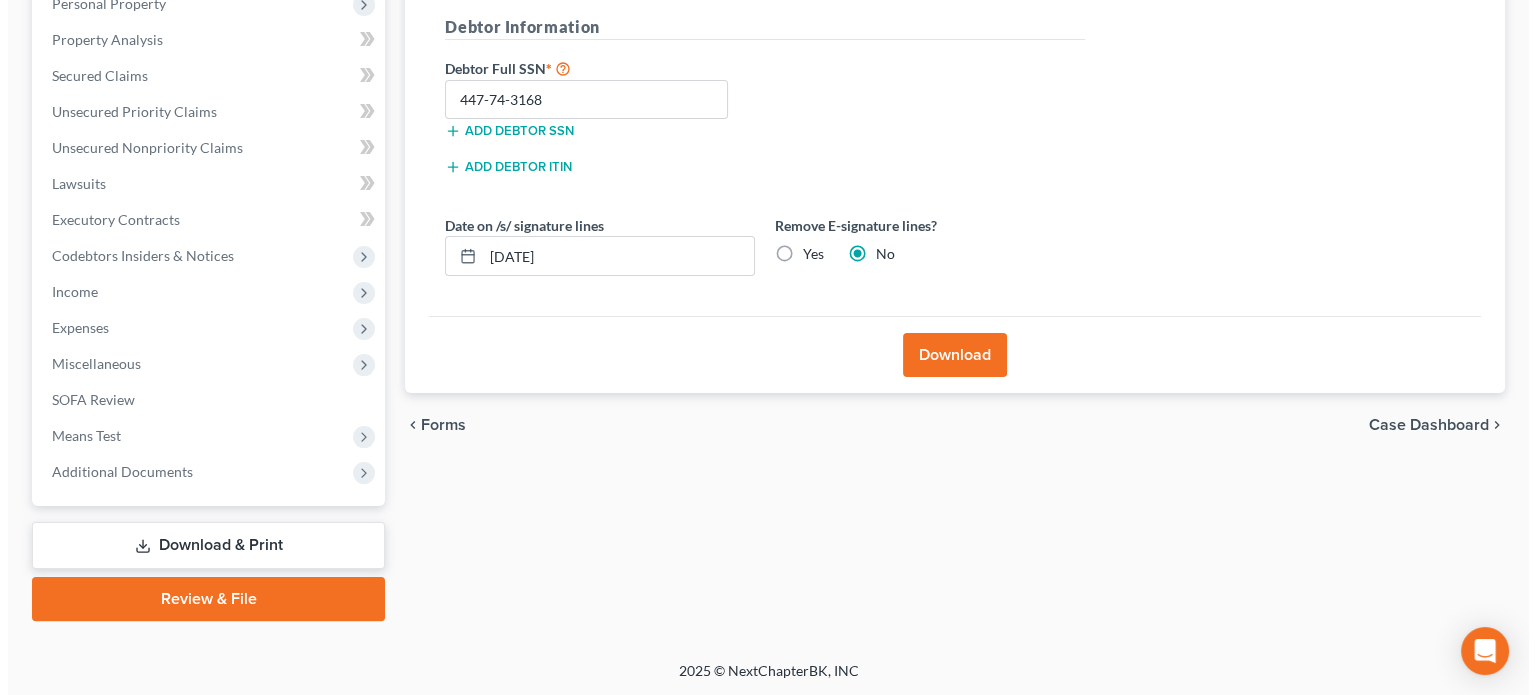 scroll, scrollTop: 0, scrollLeft: 0, axis: both 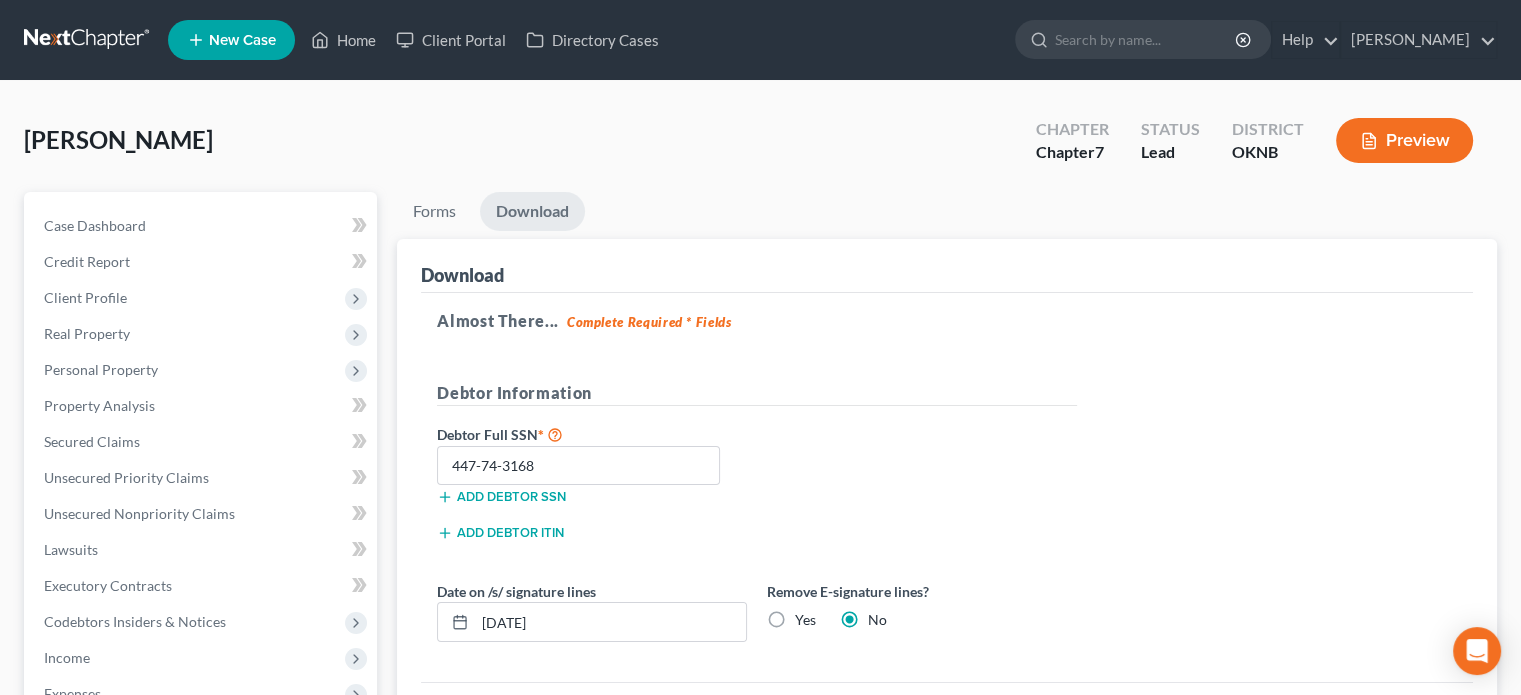 click on "Preview" at bounding box center (1404, 140) 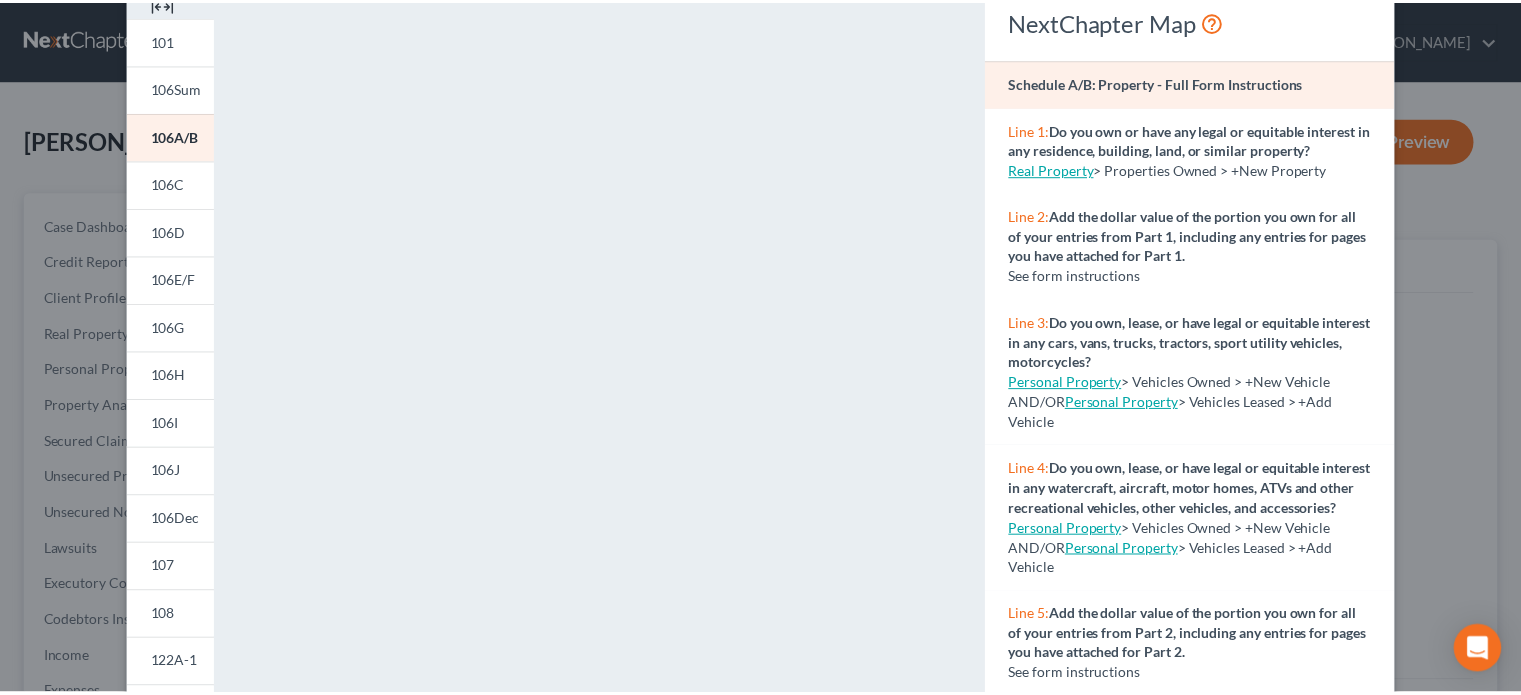 scroll, scrollTop: 0, scrollLeft: 0, axis: both 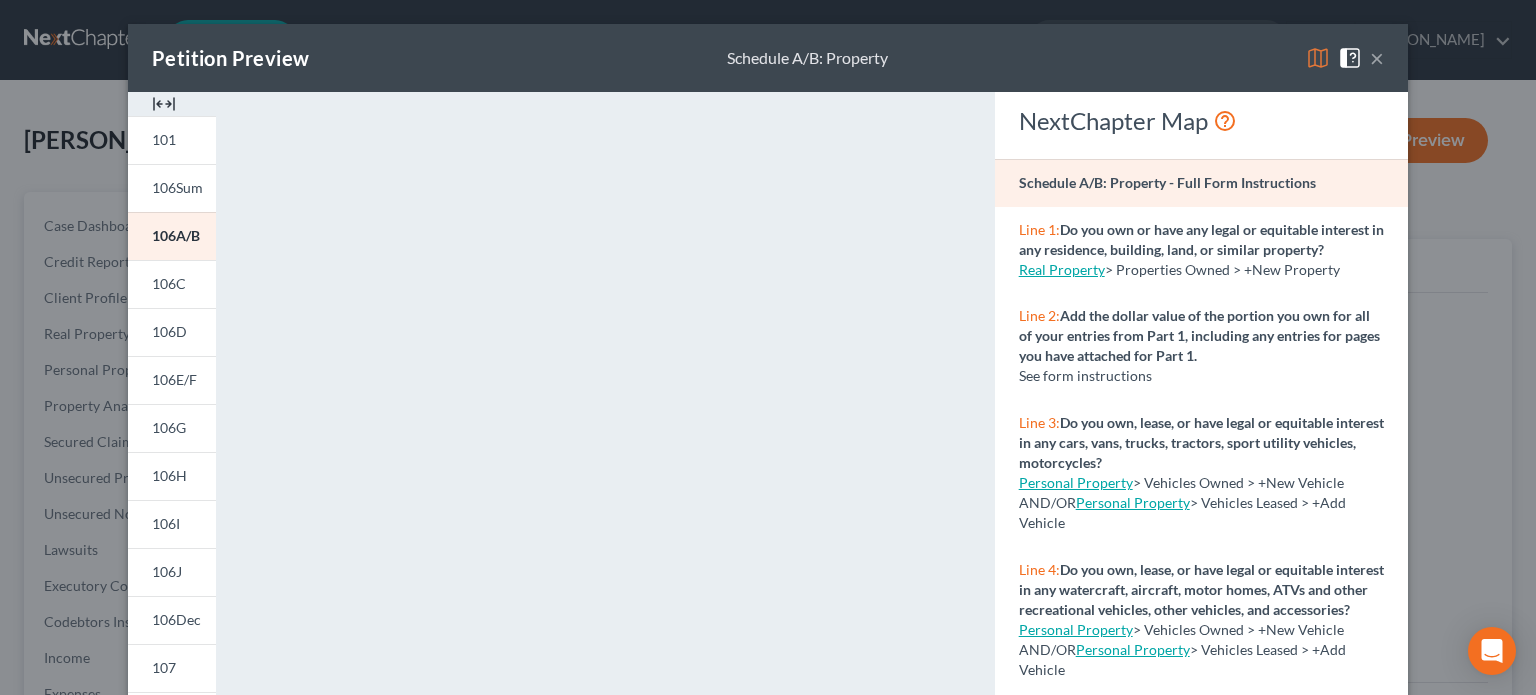 click on "×" at bounding box center [1377, 58] 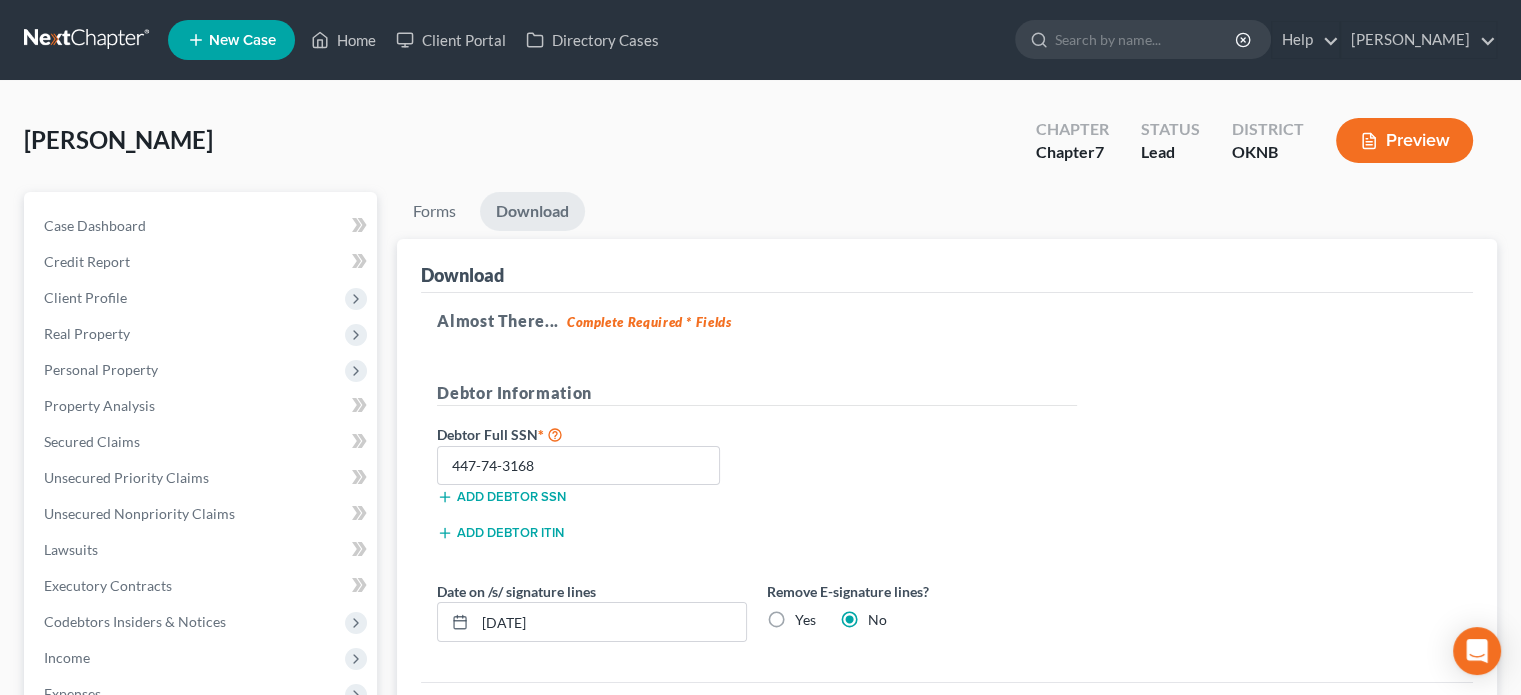 click on "Preview" at bounding box center [1404, 140] 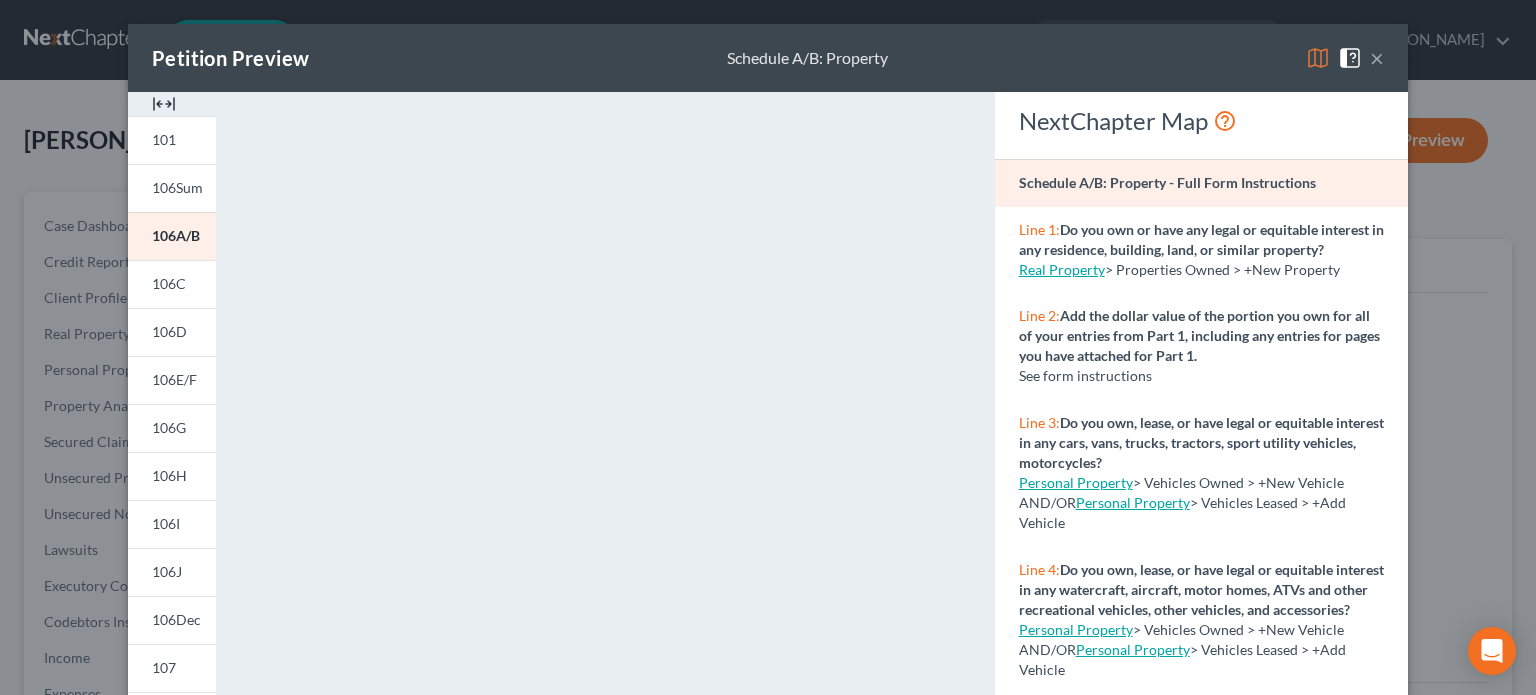 click on "×" at bounding box center (1377, 58) 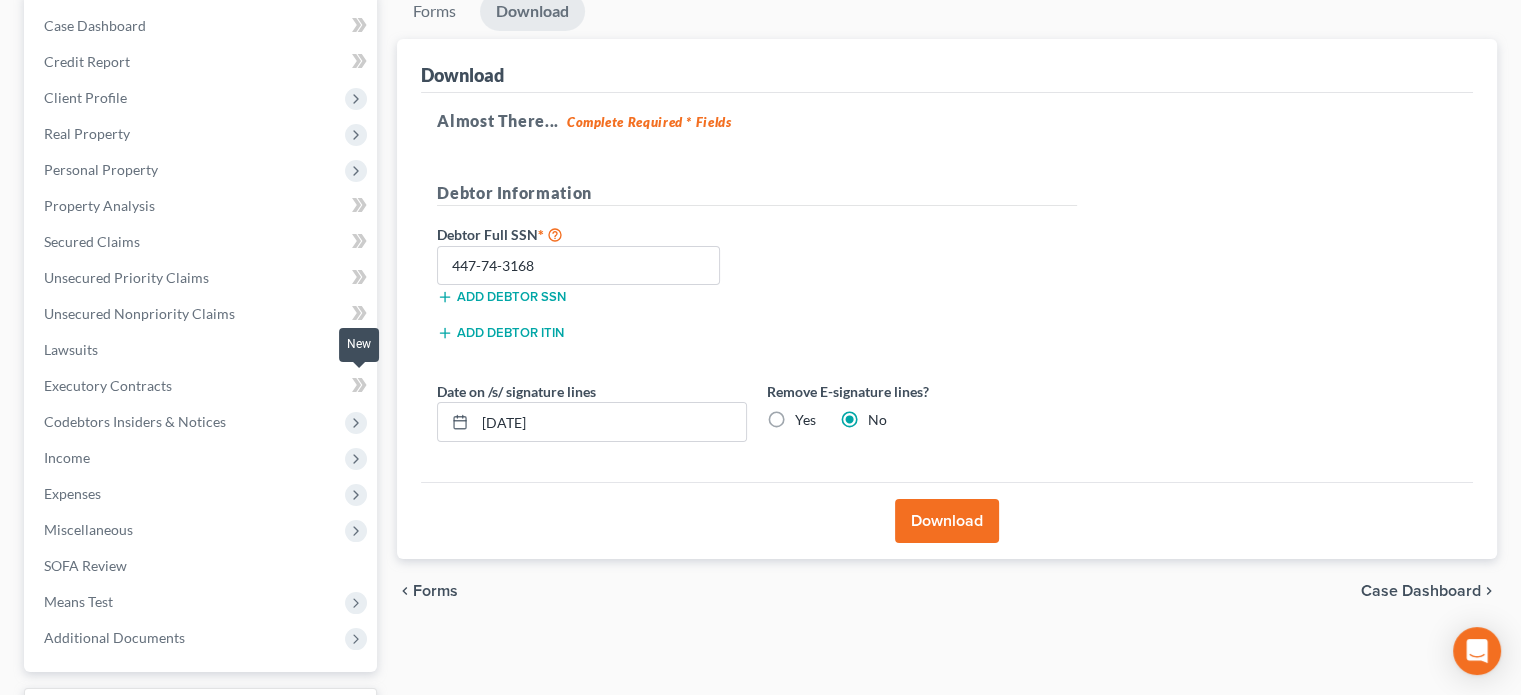 scroll, scrollTop: 366, scrollLeft: 0, axis: vertical 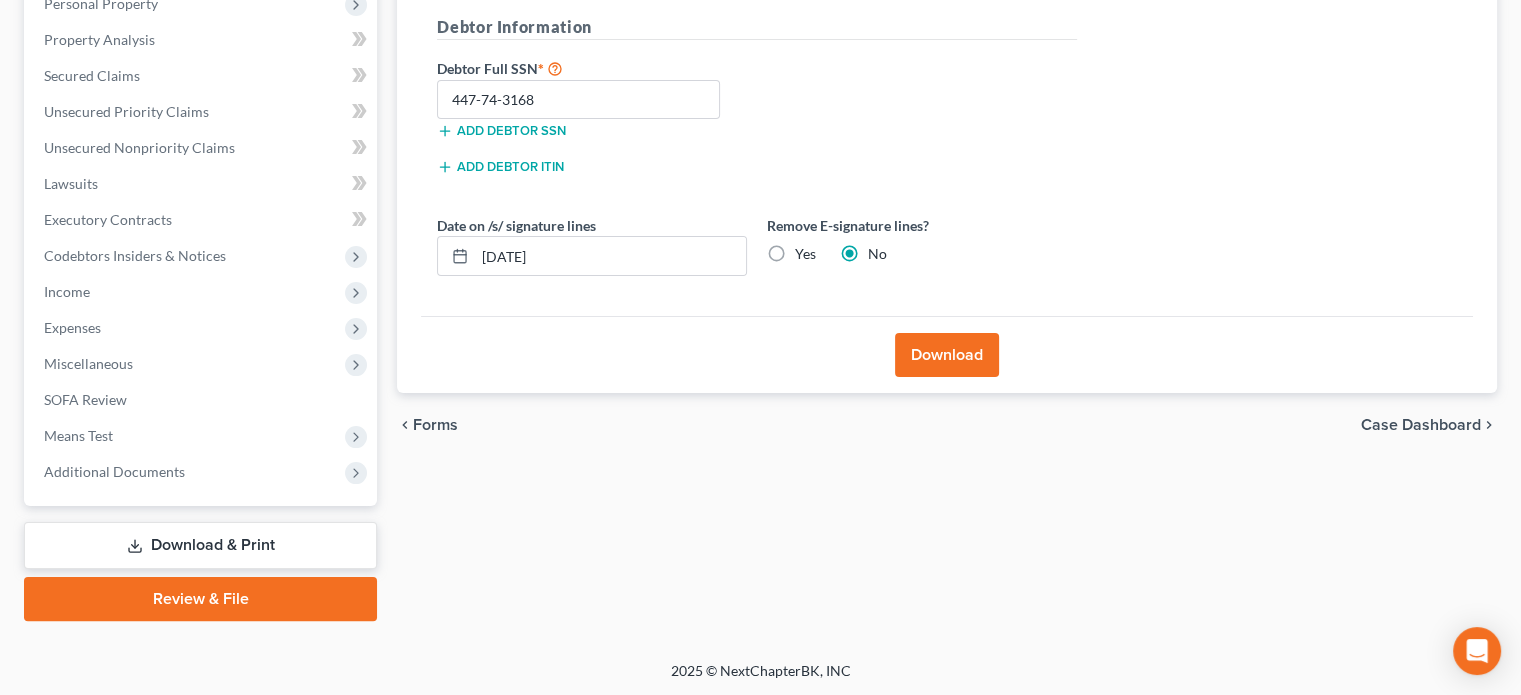 click on "Download & Print" at bounding box center (200, 545) 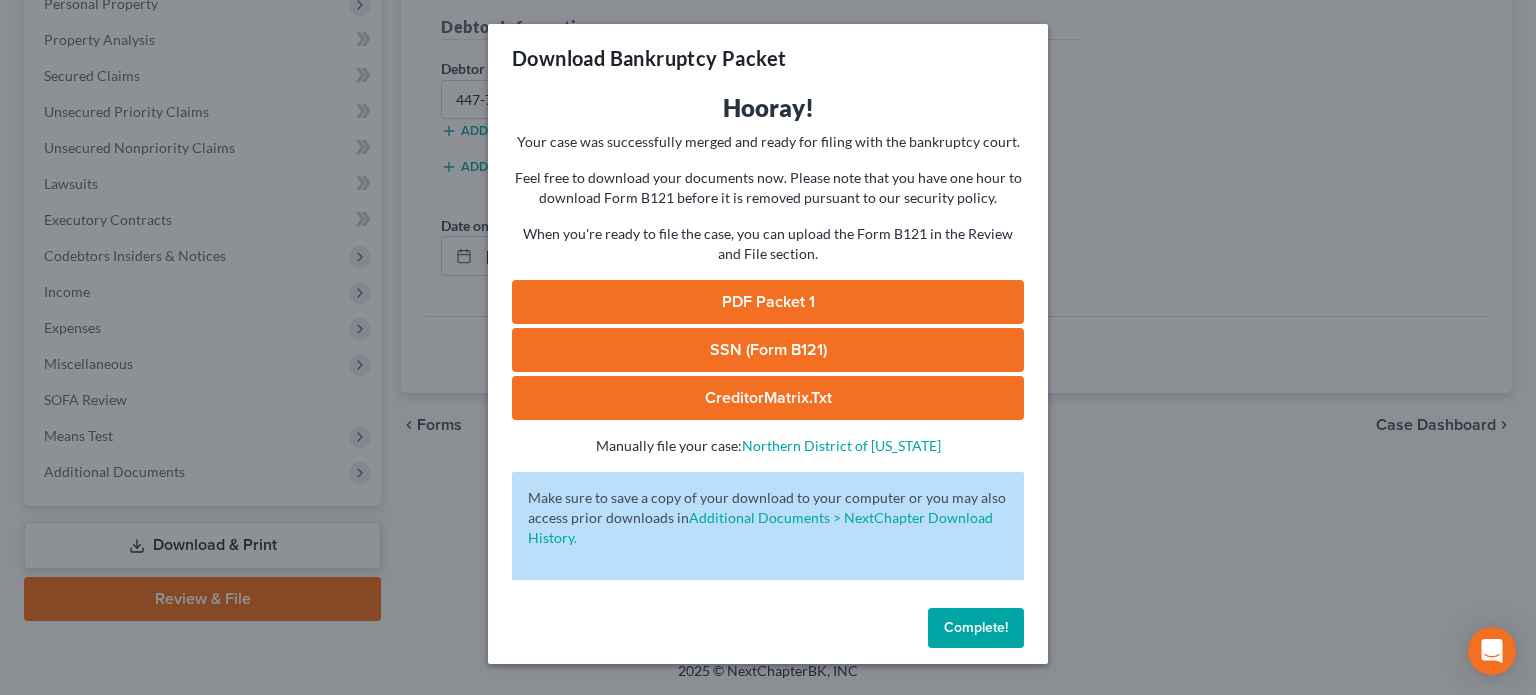 click on "Complete!" at bounding box center [976, 627] 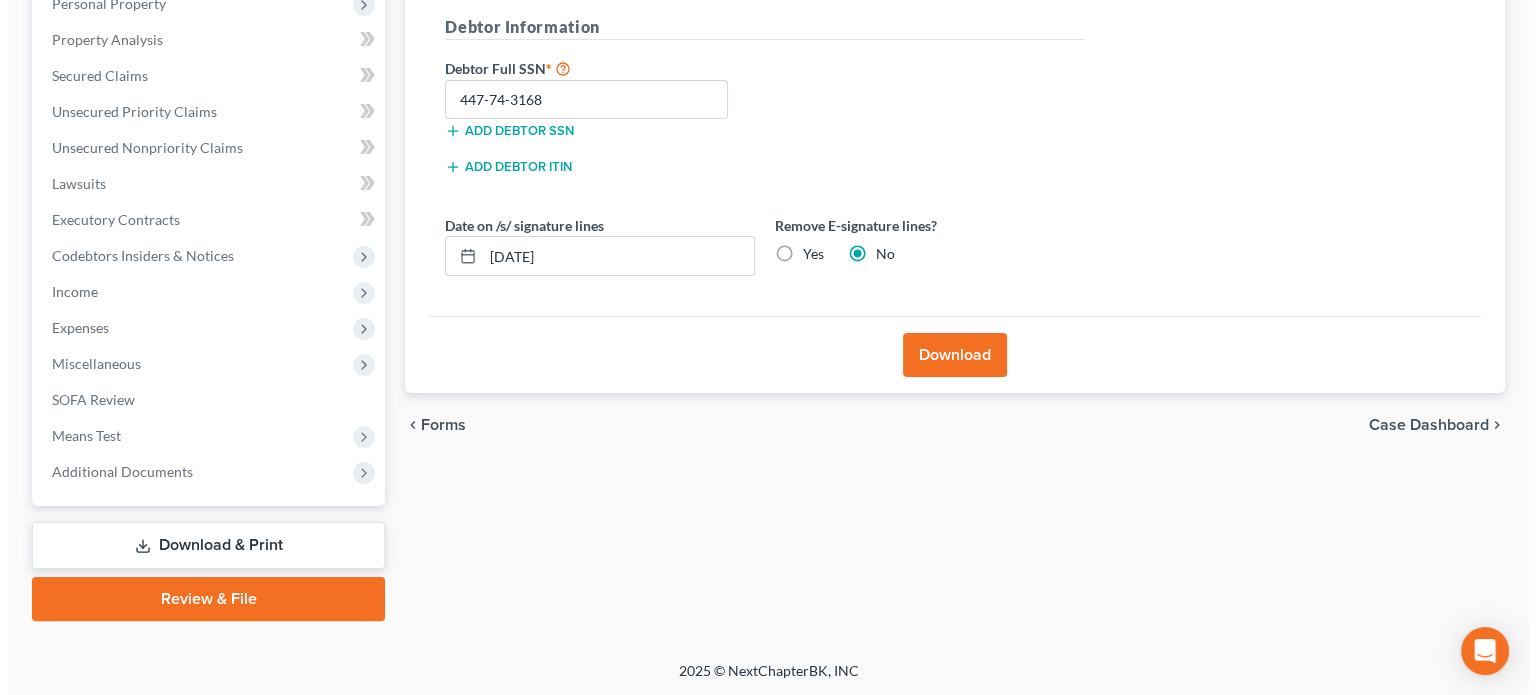 scroll, scrollTop: 0, scrollLeft: 0, axis: both 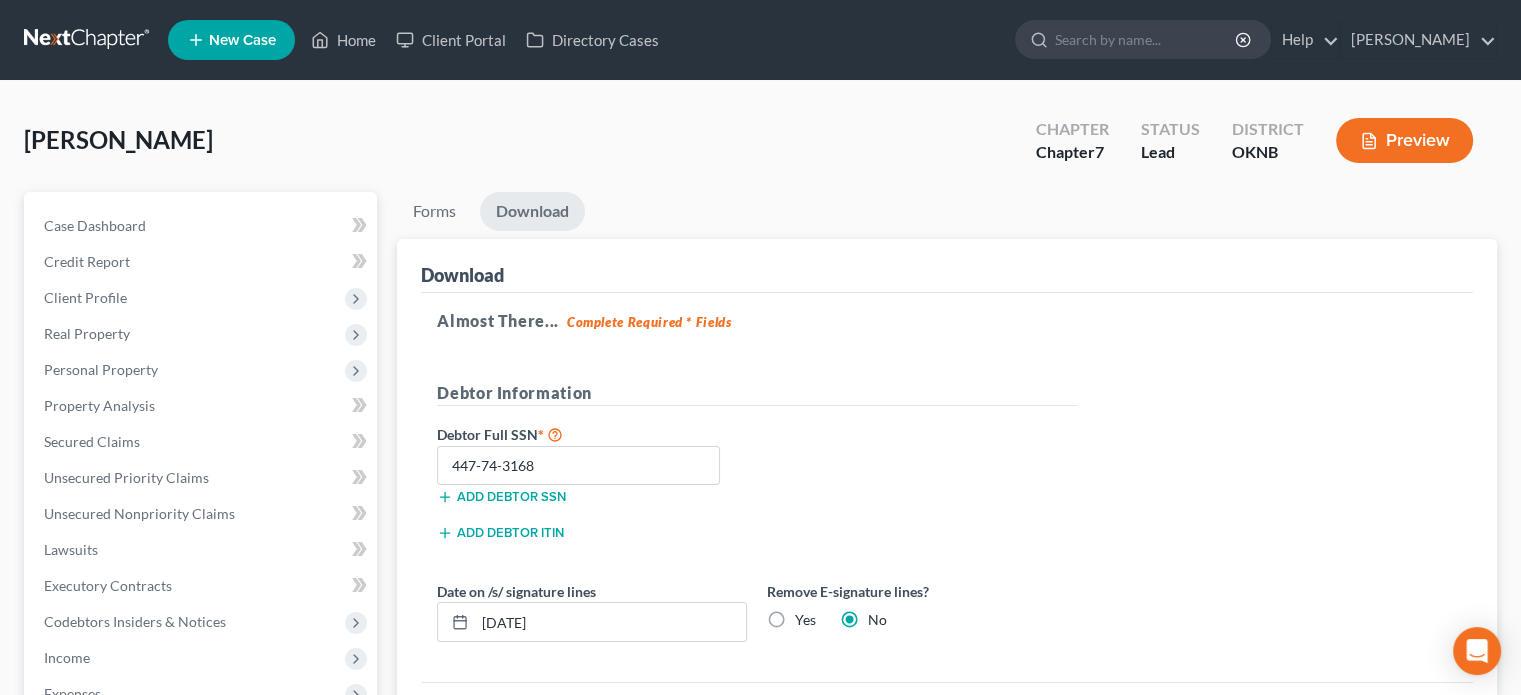 click on "Preview" at bounding box center (1404, 140) 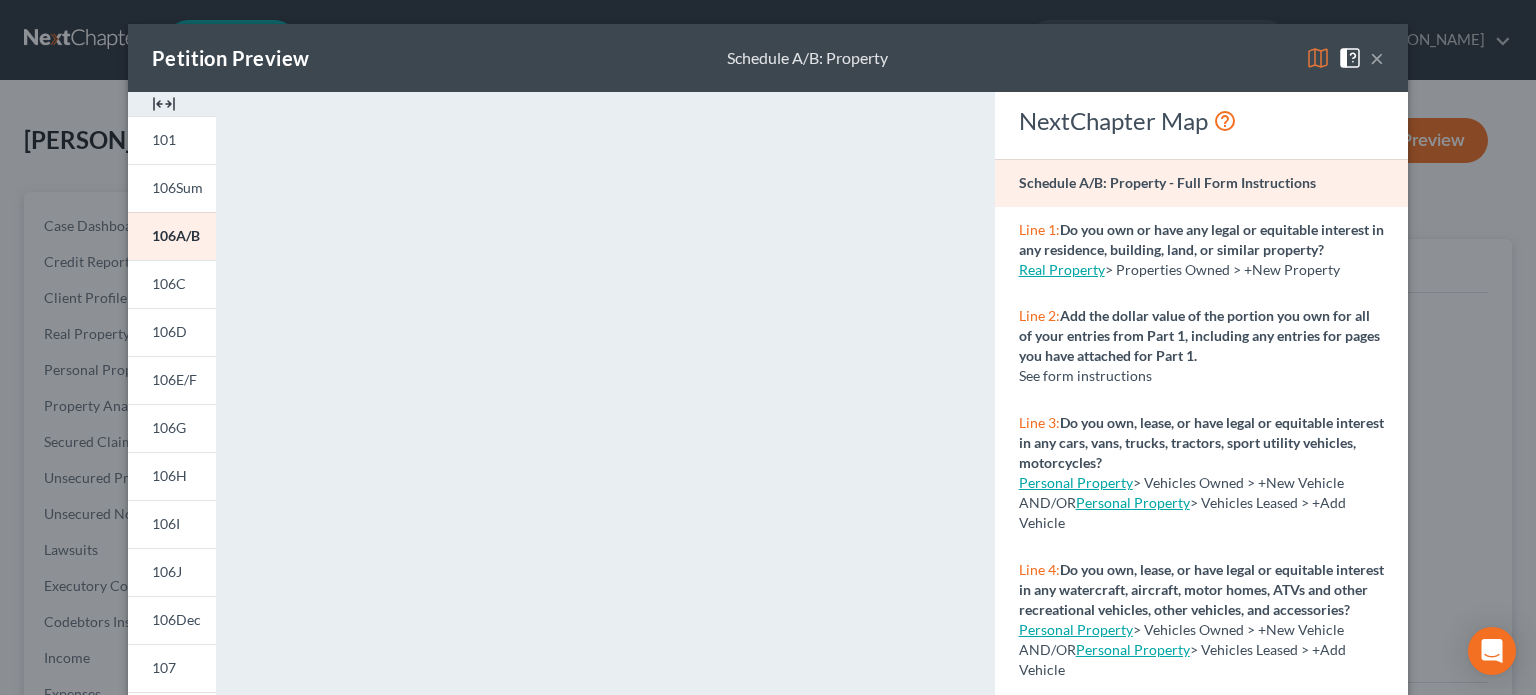 click at bounding box center (1350, 58) 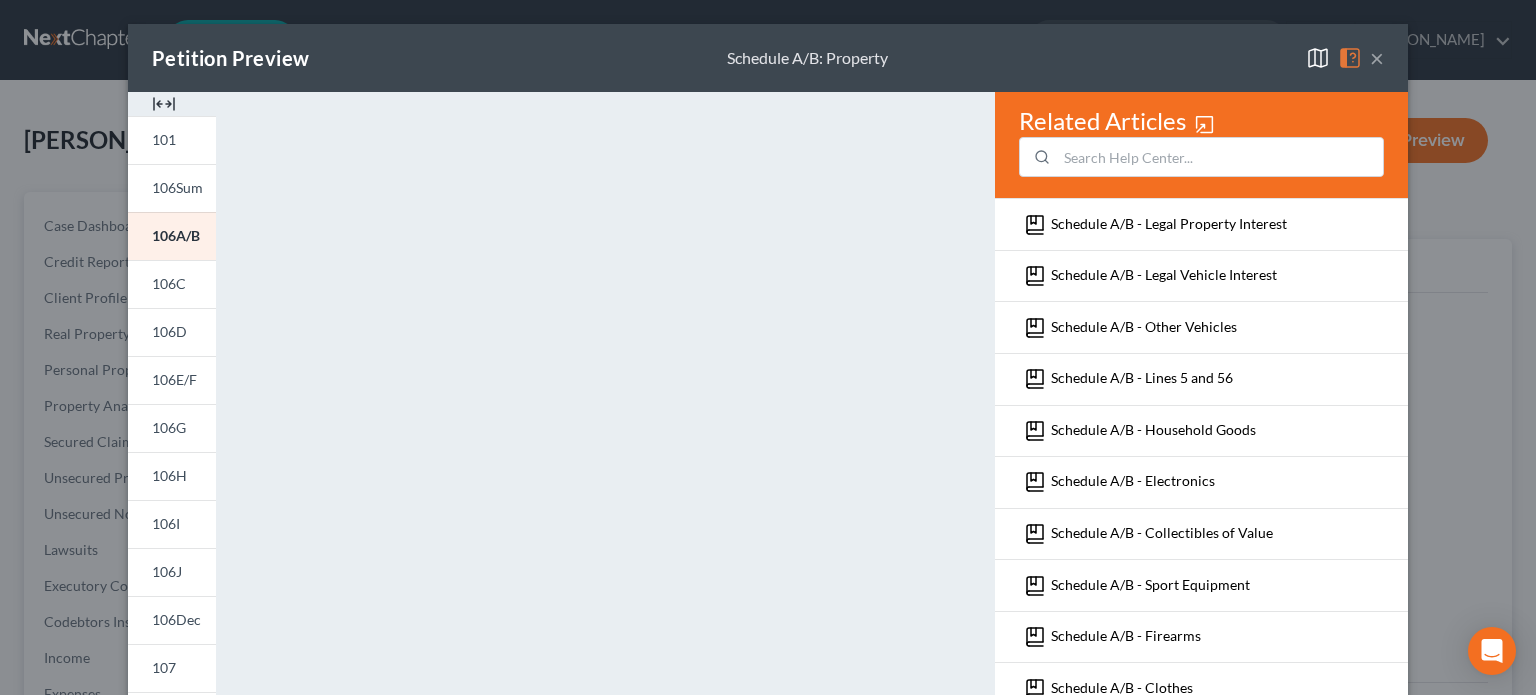 click at bounding box center [1318, 58] 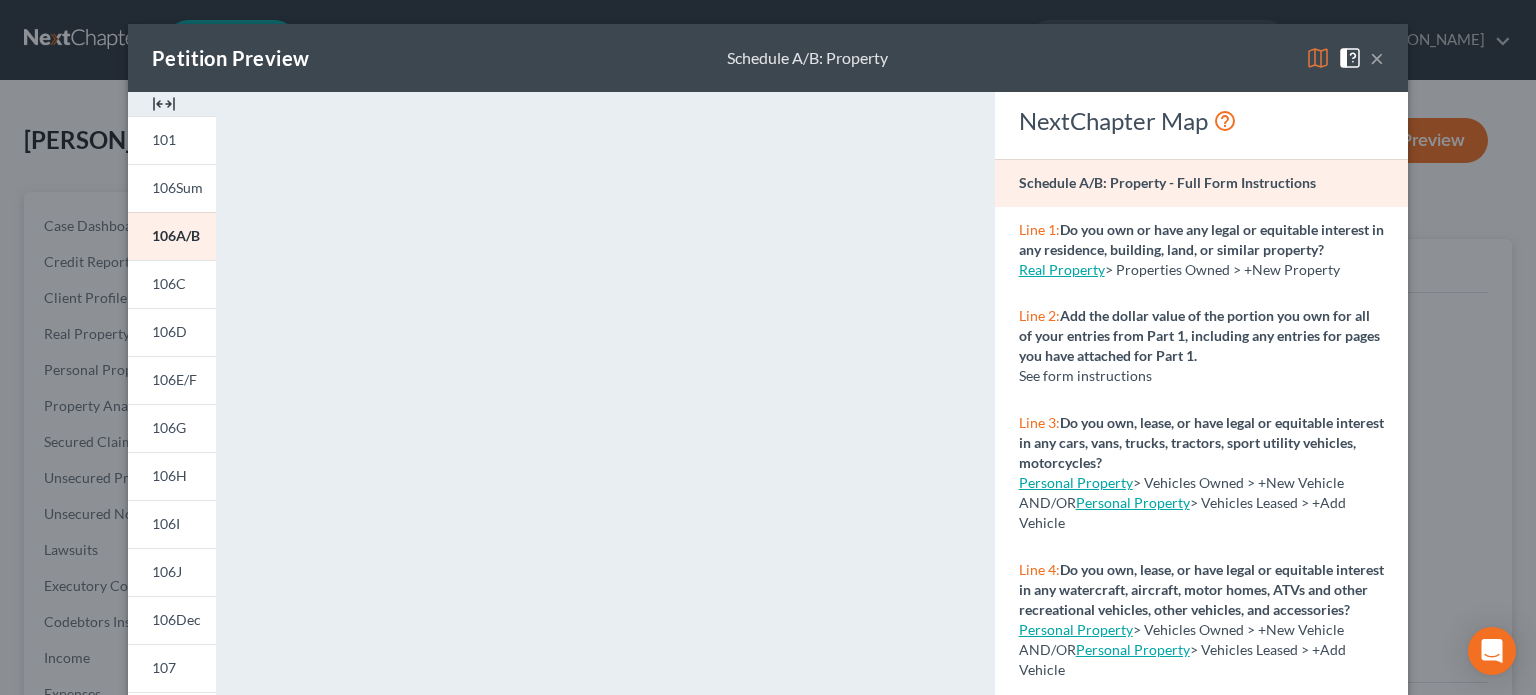 scroll, scrollTop: 100, scrollLeft: 0, axis: vertical 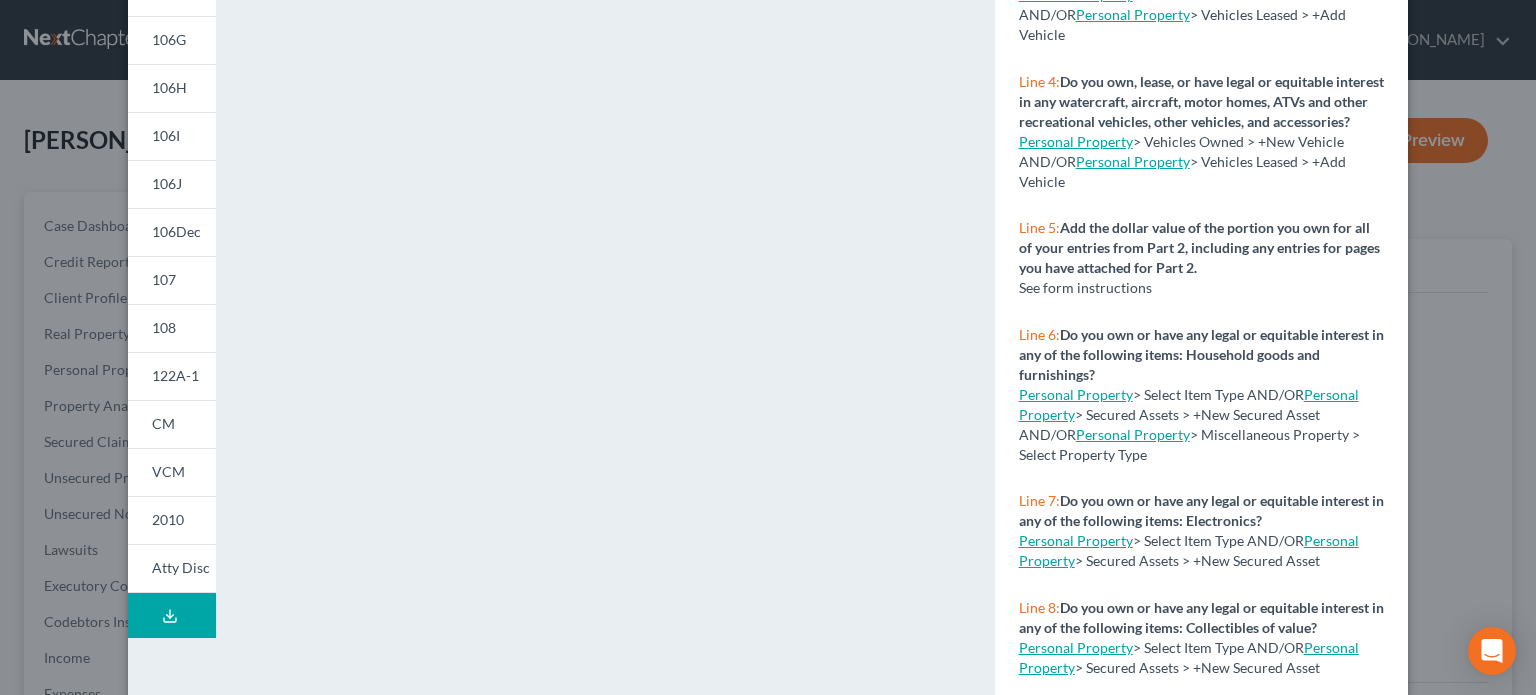 click 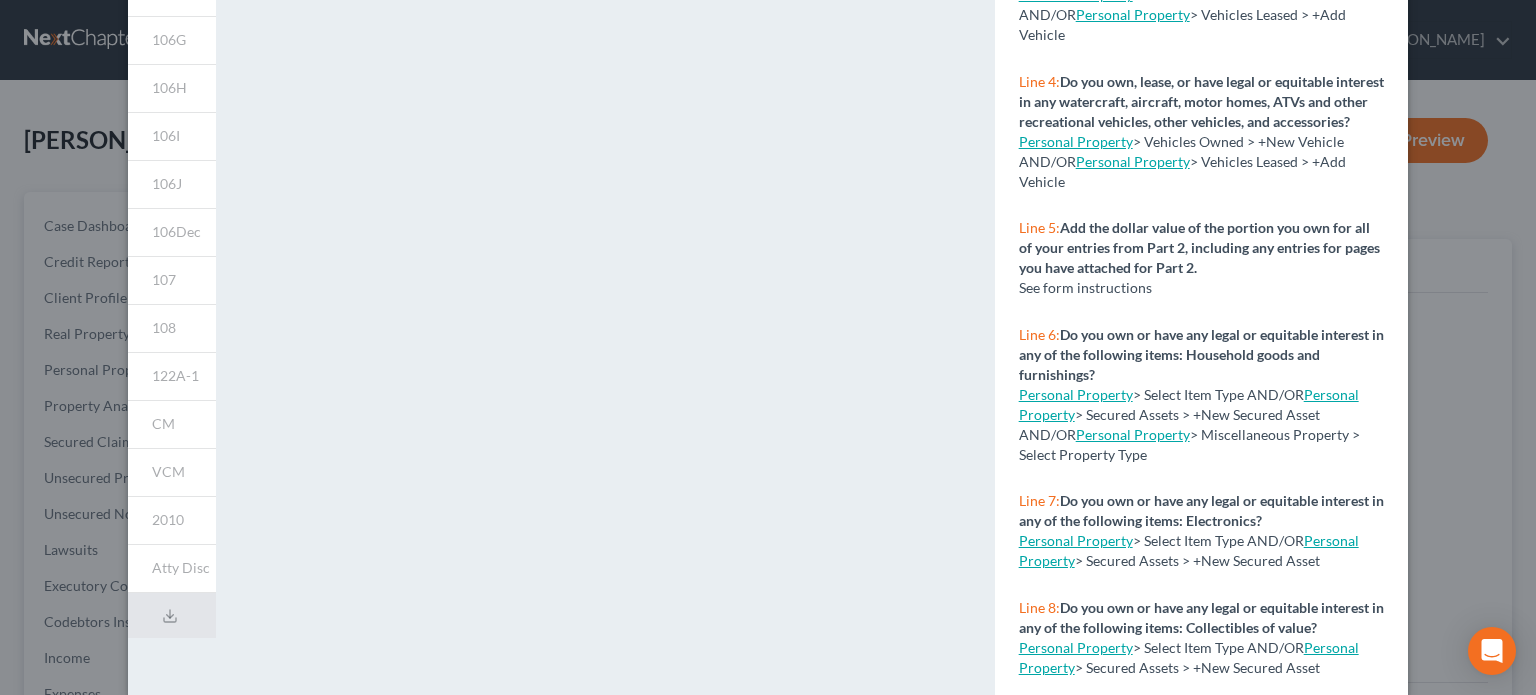 scroll, scrollTop: 0, scrollLeft: 0, axis: both 